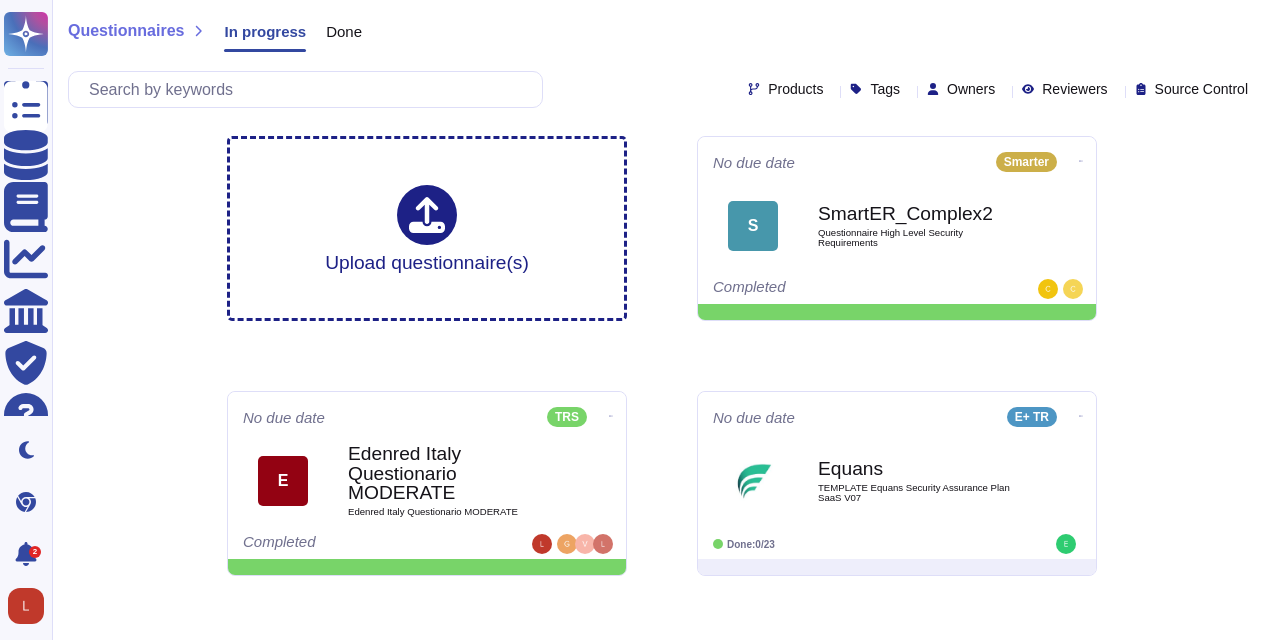 scroll, scrollTop: 0, scrollLeft: 0, axis: both 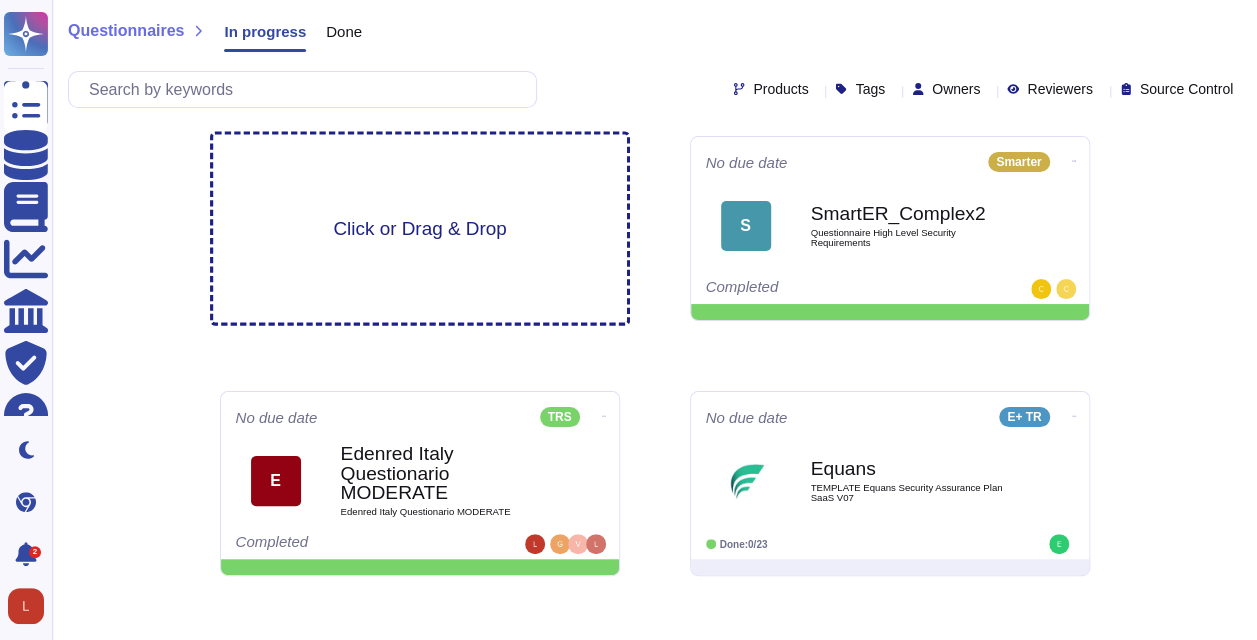 click on "Click or Drag & Drop" at bounding box center [420, 229] 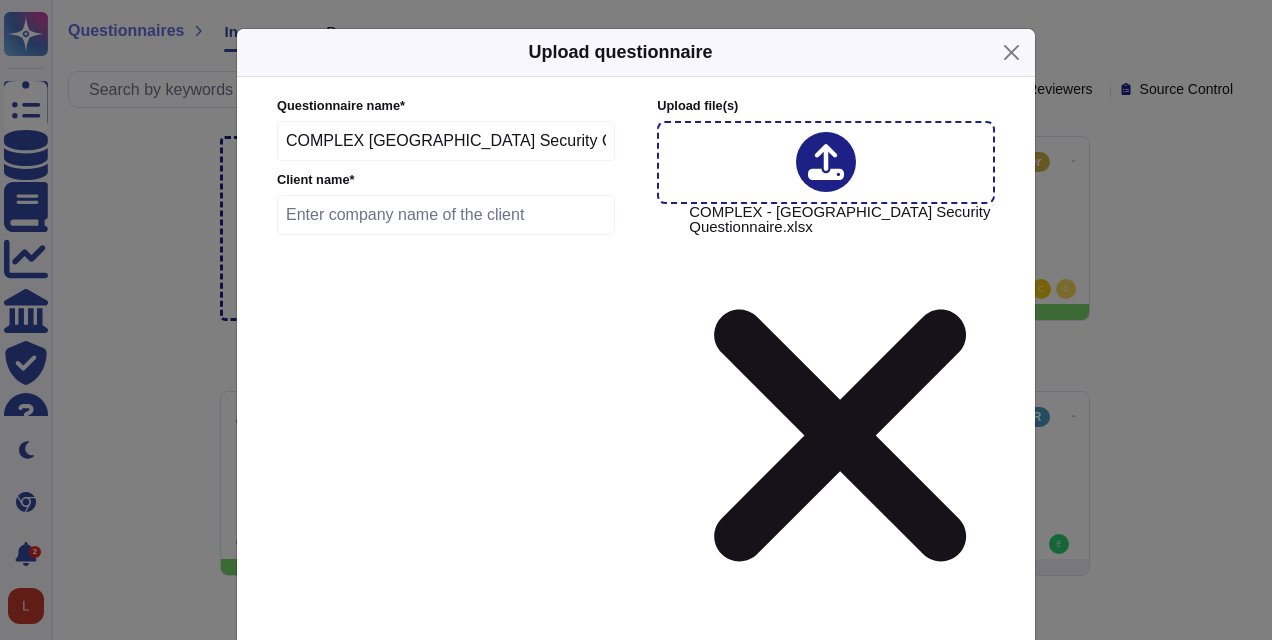 drag, startPoint x: 554, startPoint y: 141, endPoint x: 160, endPoint y: 156, distance: 394.28543 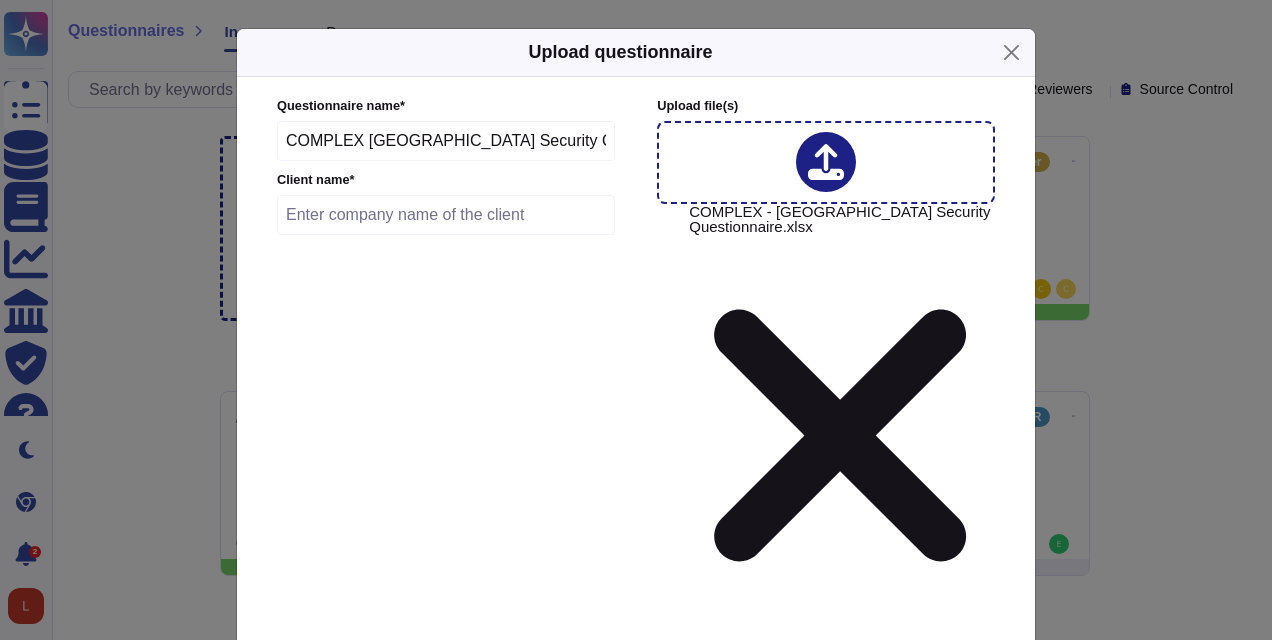 click at bounding box center (446, 215) 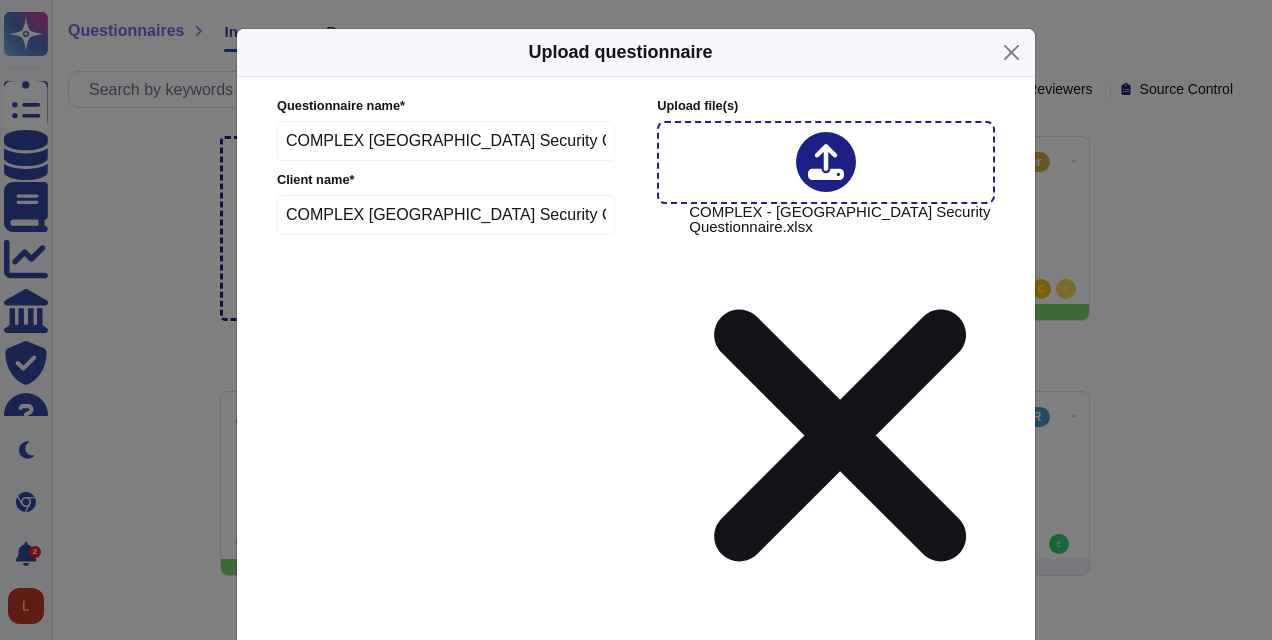 type on "COMPLEX [GEOGRAPHIC_DATA] Security Questionnaire" 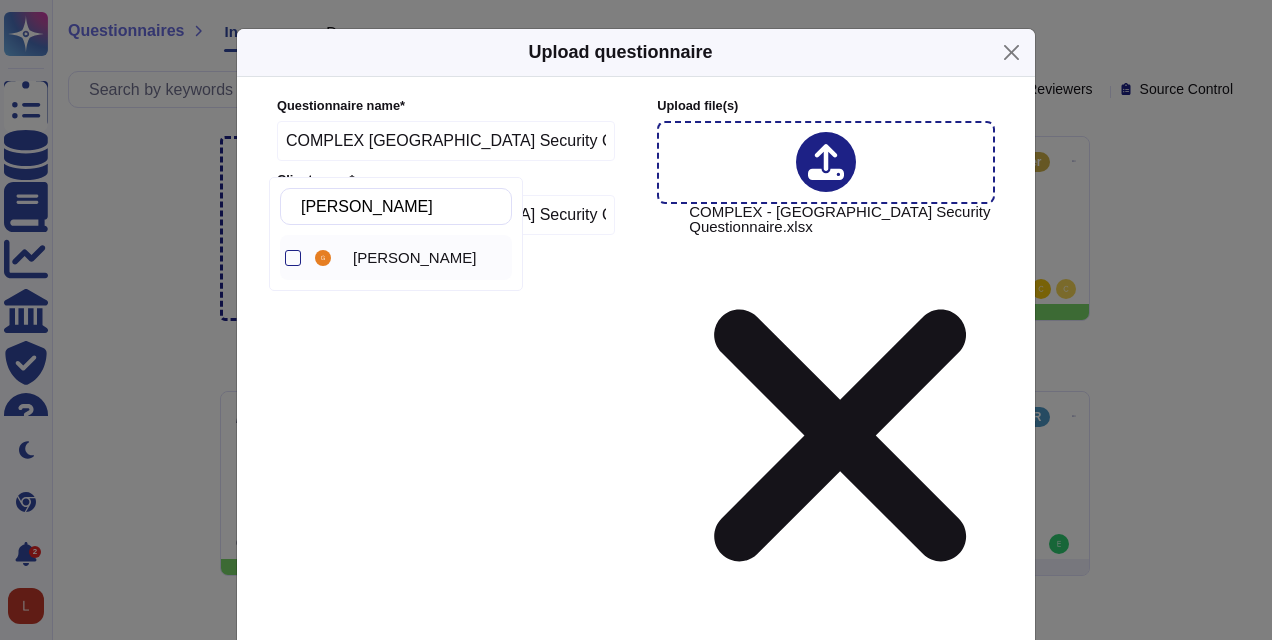 click on "[PERSON_NAME]" at bounding box center (414, 258) 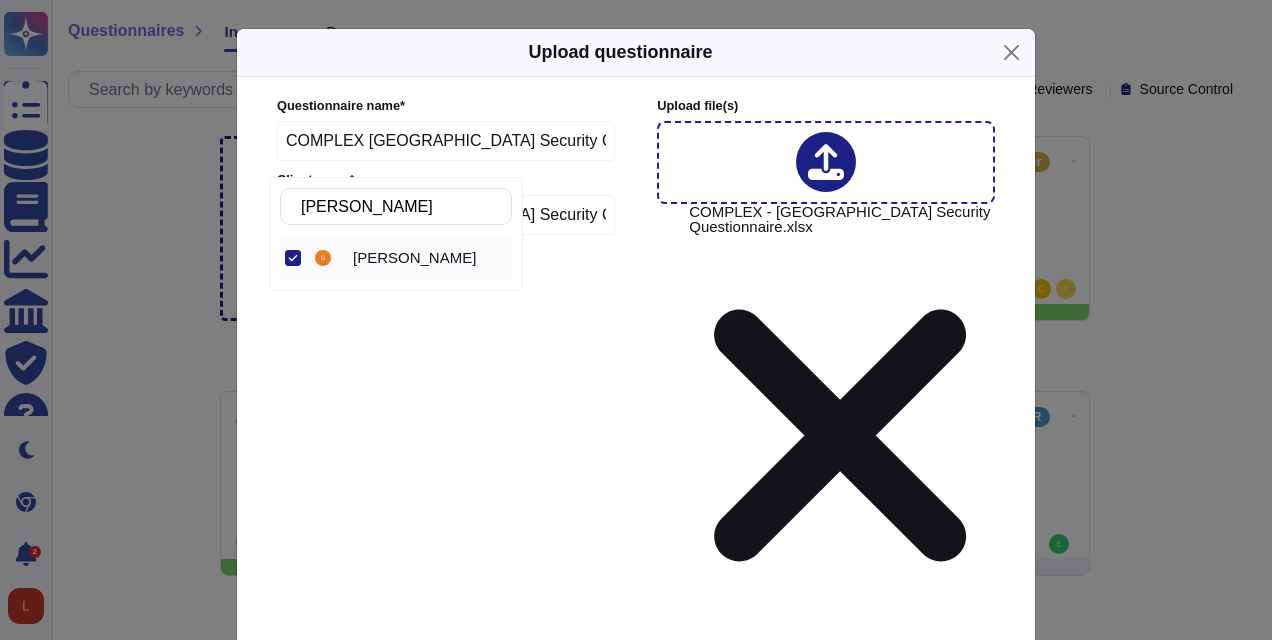 type on "[PERSON_NAME]" 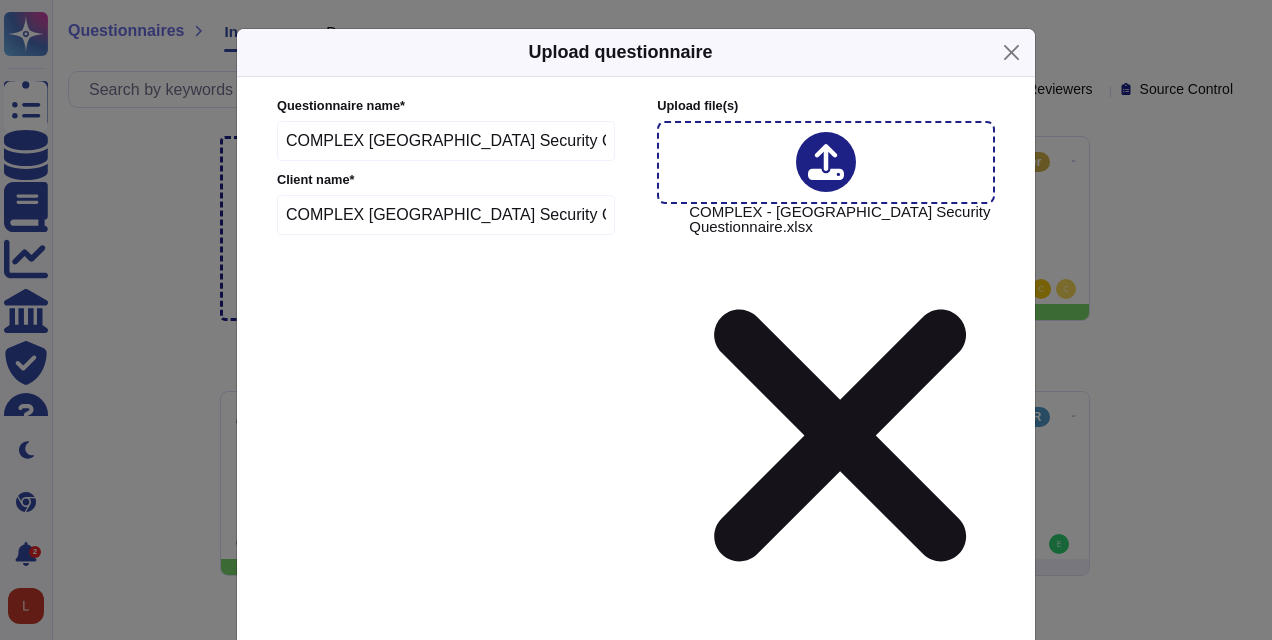 click on "[PERSON_NAME]" at bounding box center [435, 850] 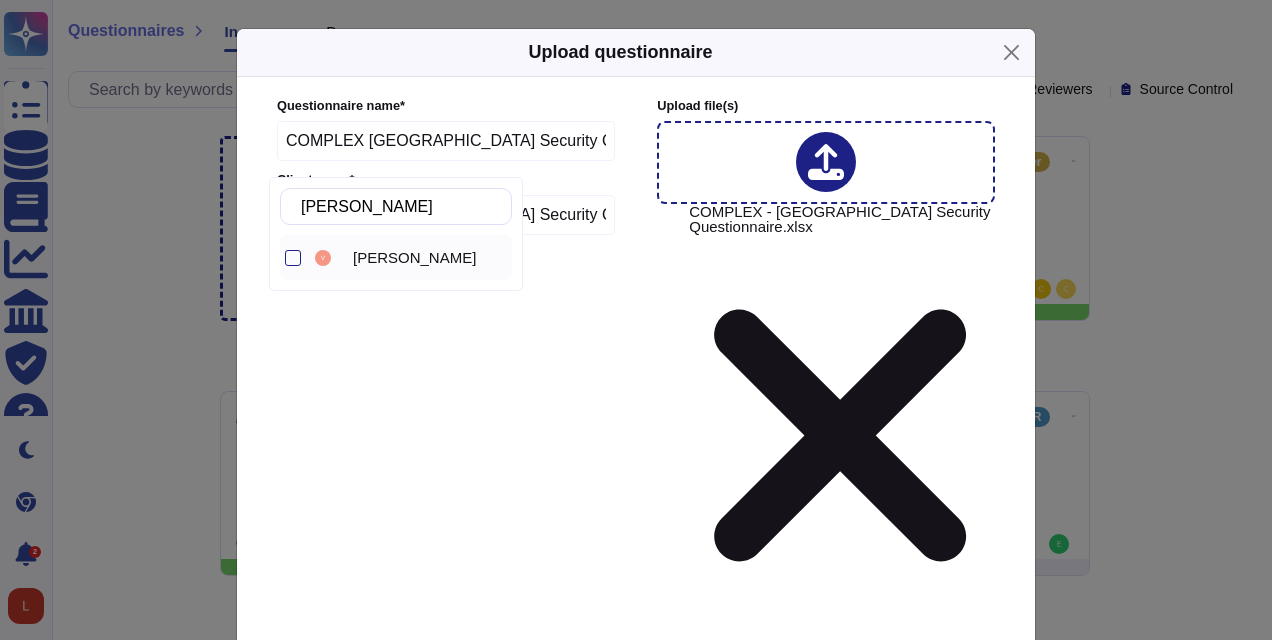 click on "[PERSON_NAME]" at bounding box center [414, 258] 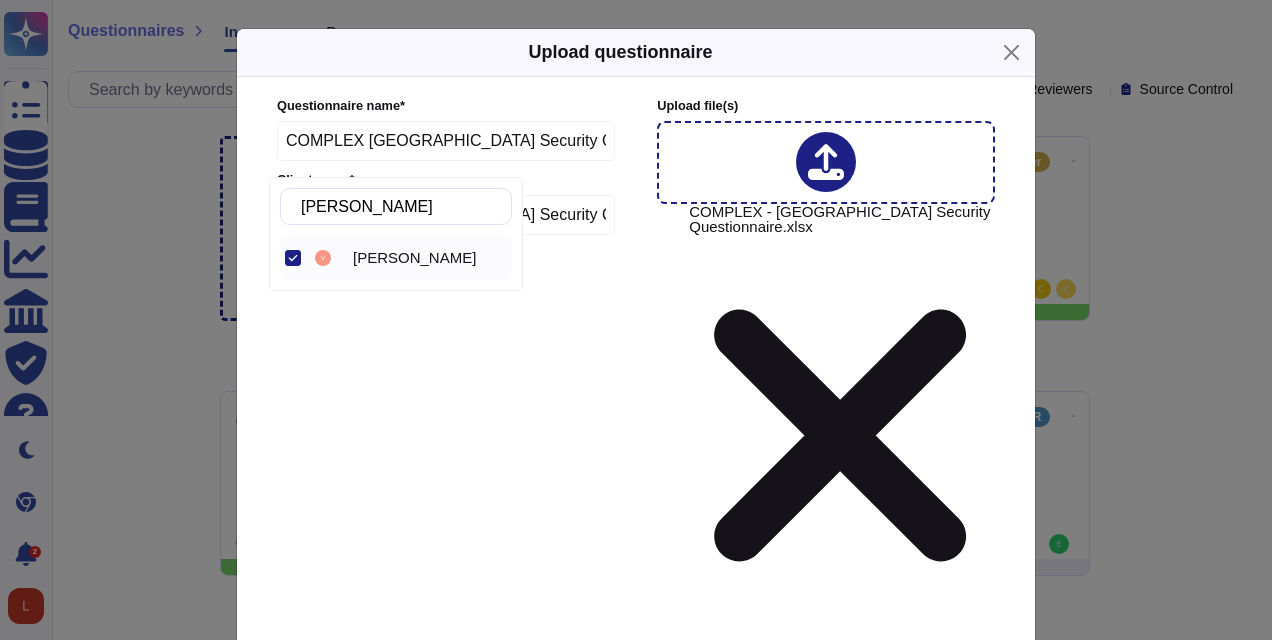 type on "[PERSON_NAME]" 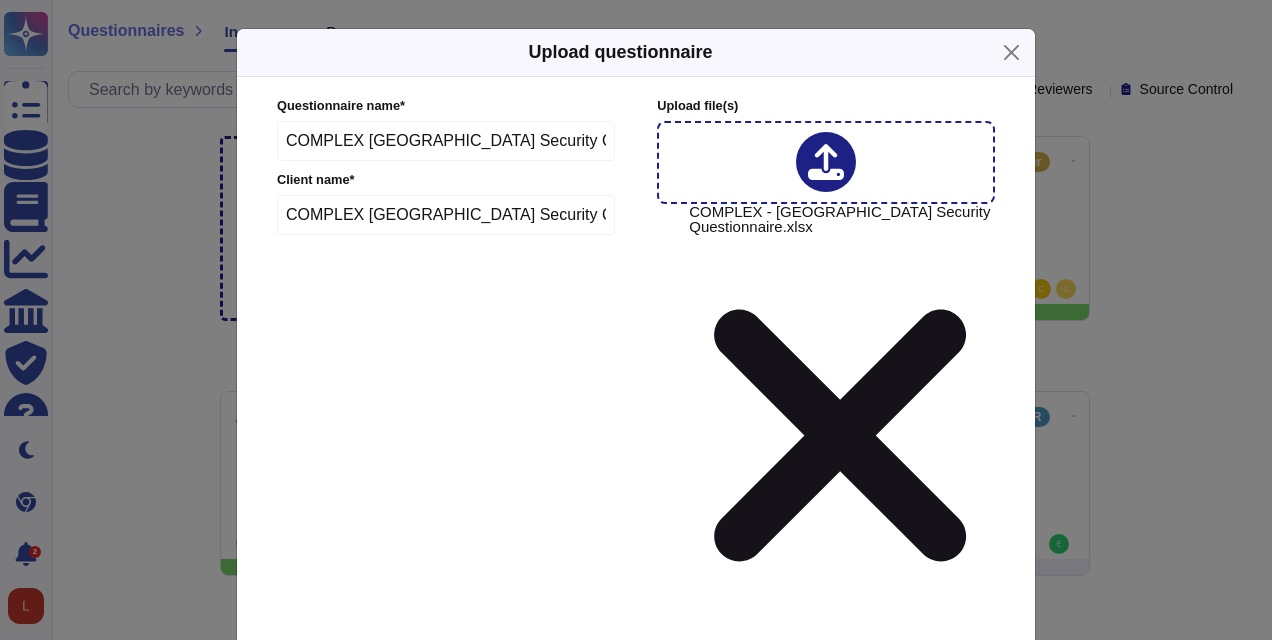 click on "2 items selected" at bounding box center [435, 849] 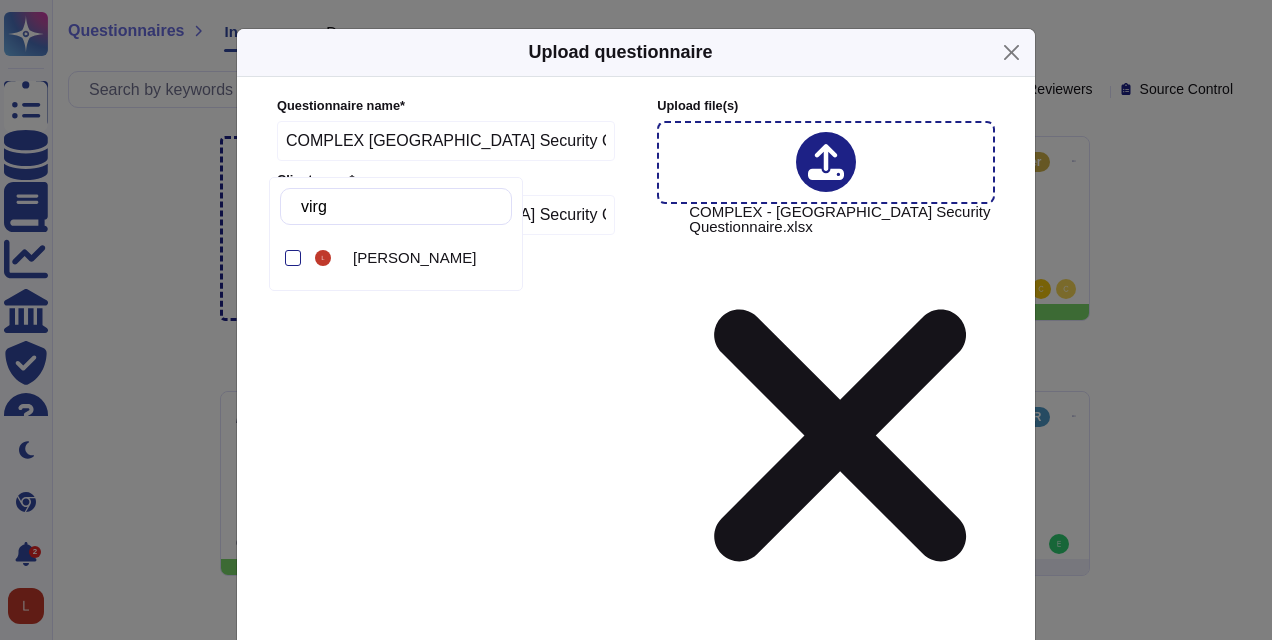 type on "virgi" 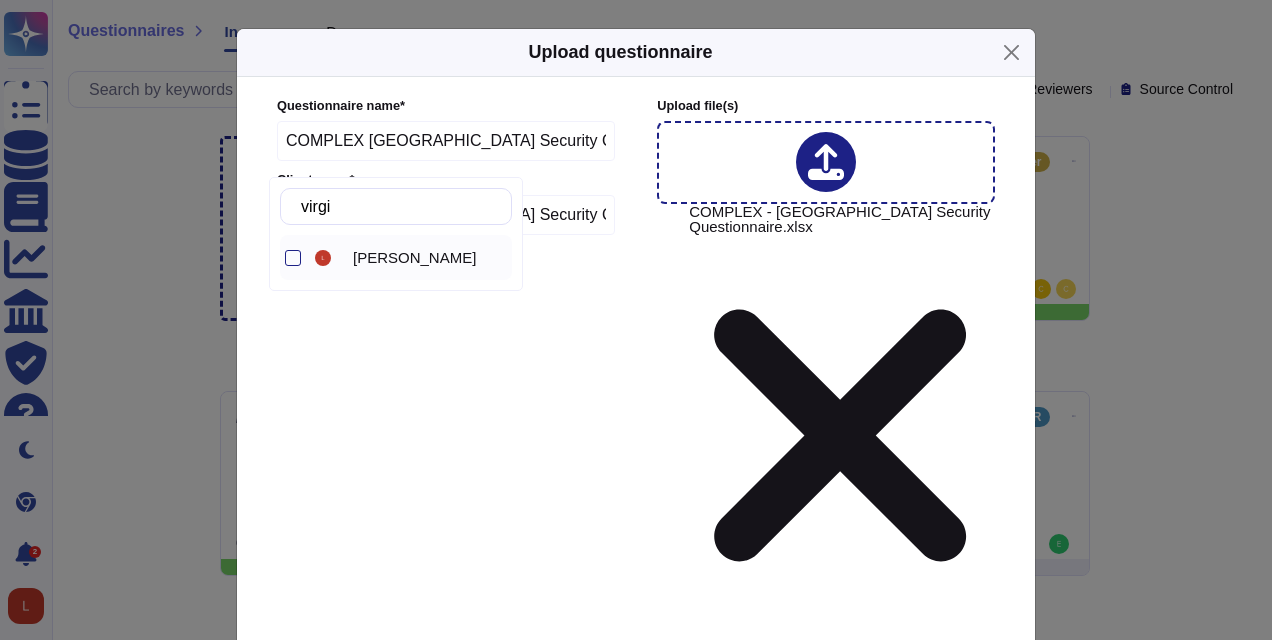click on "[PERSON_NAME]" at bounding box center [414, 258] 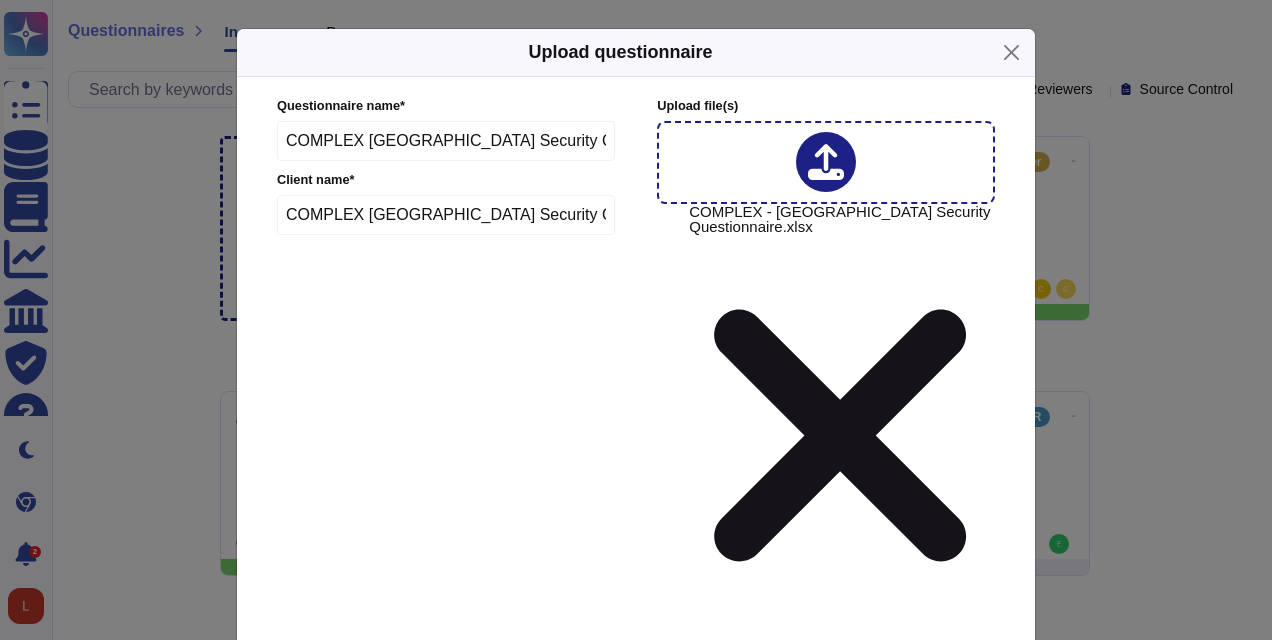 click at bounding box center (978, 692) 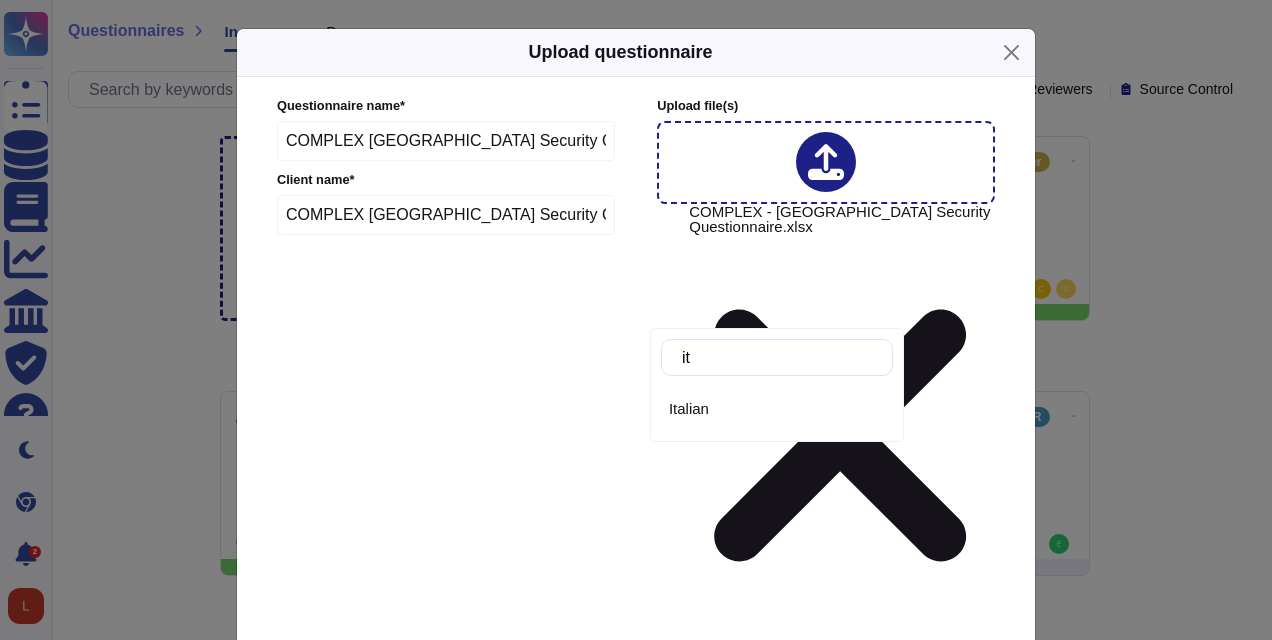 type on "ita" 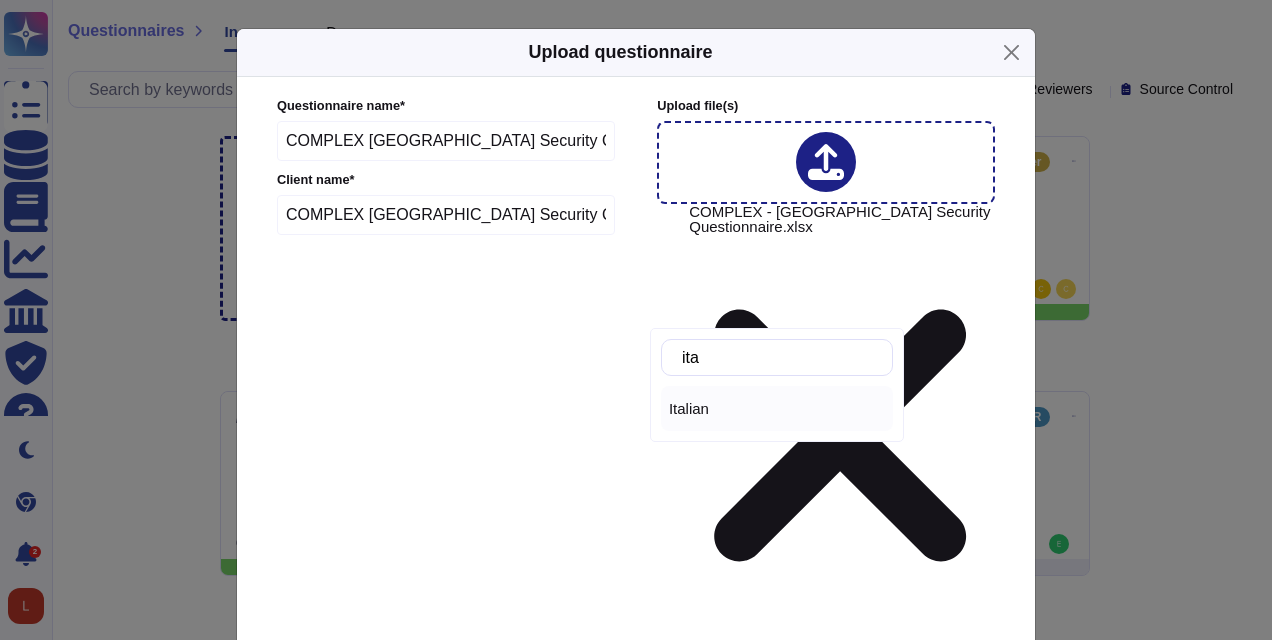 click on "Italian" at bounding box center (777, 408) 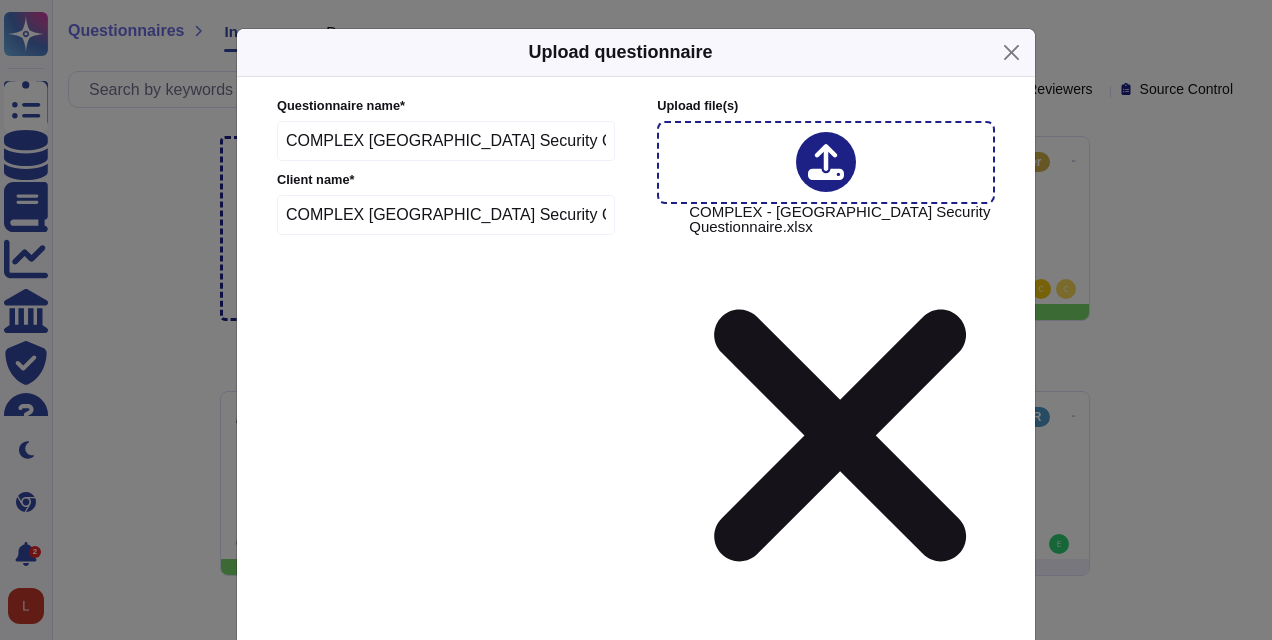 click on "Edenred Wide" at bounding box center [824, 778] 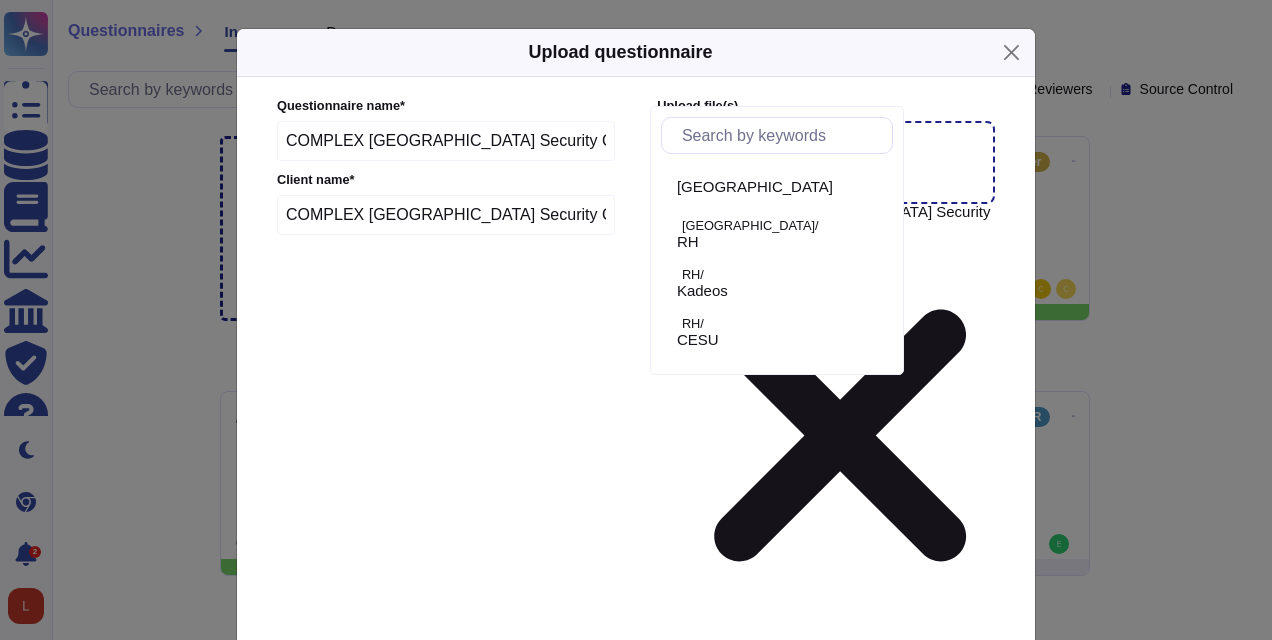 click 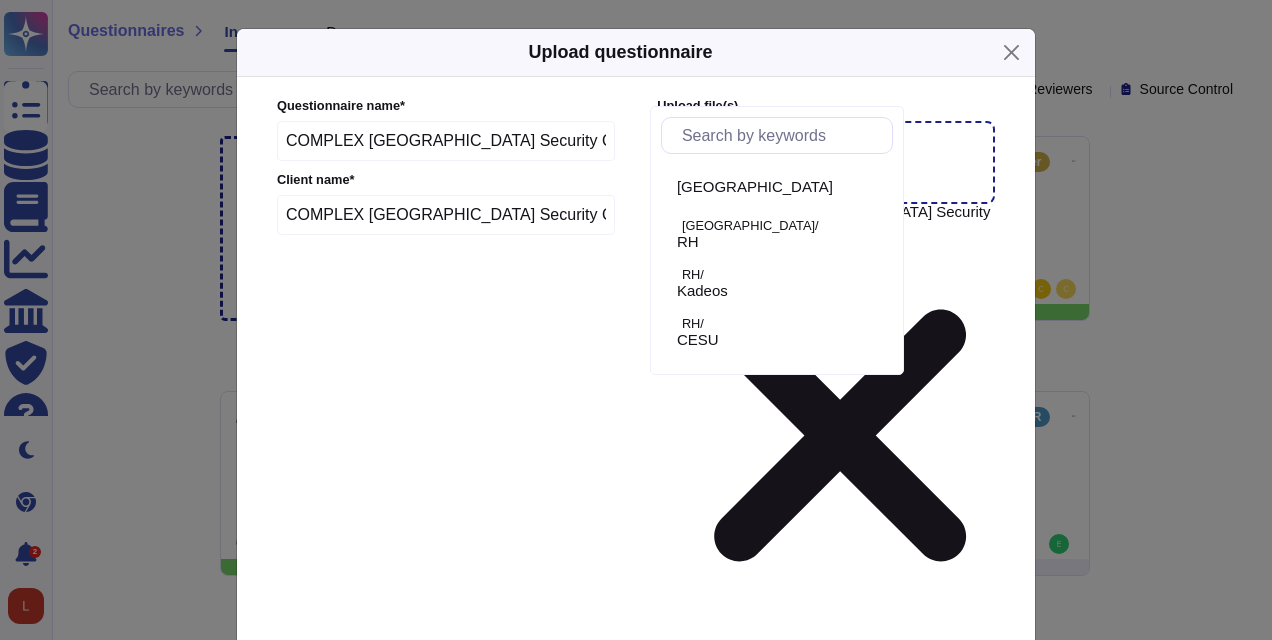 click on "Language" at bounding box center [826, 658] 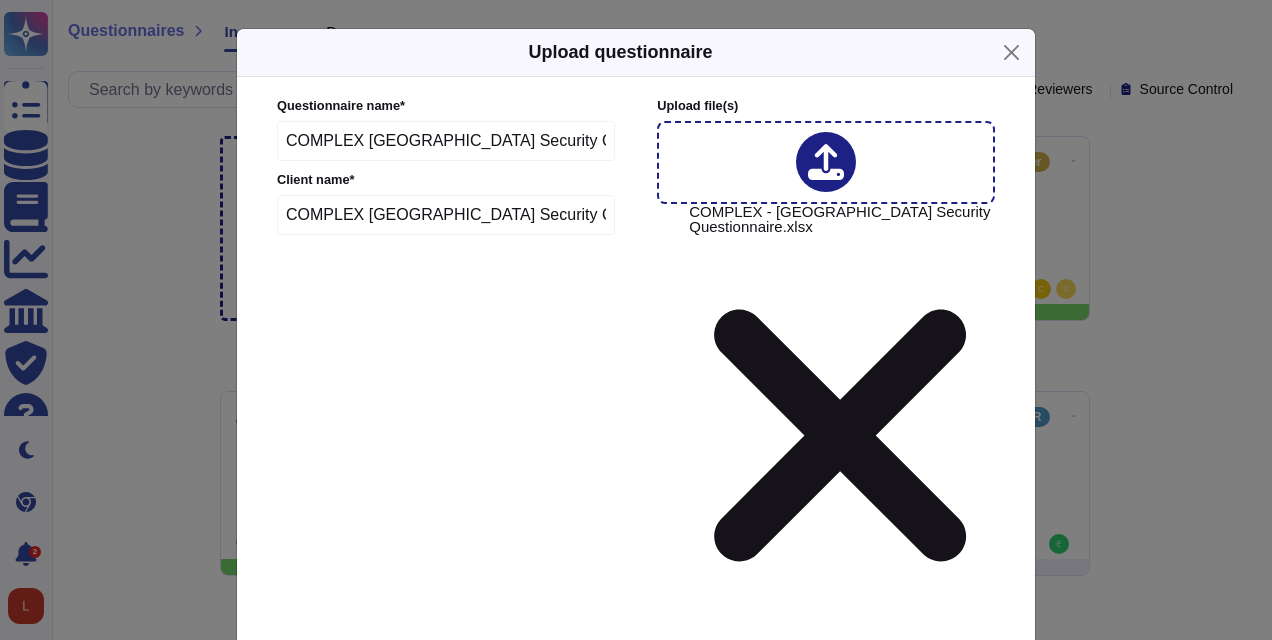 click on "Italian" at bounding box center [808, 692] 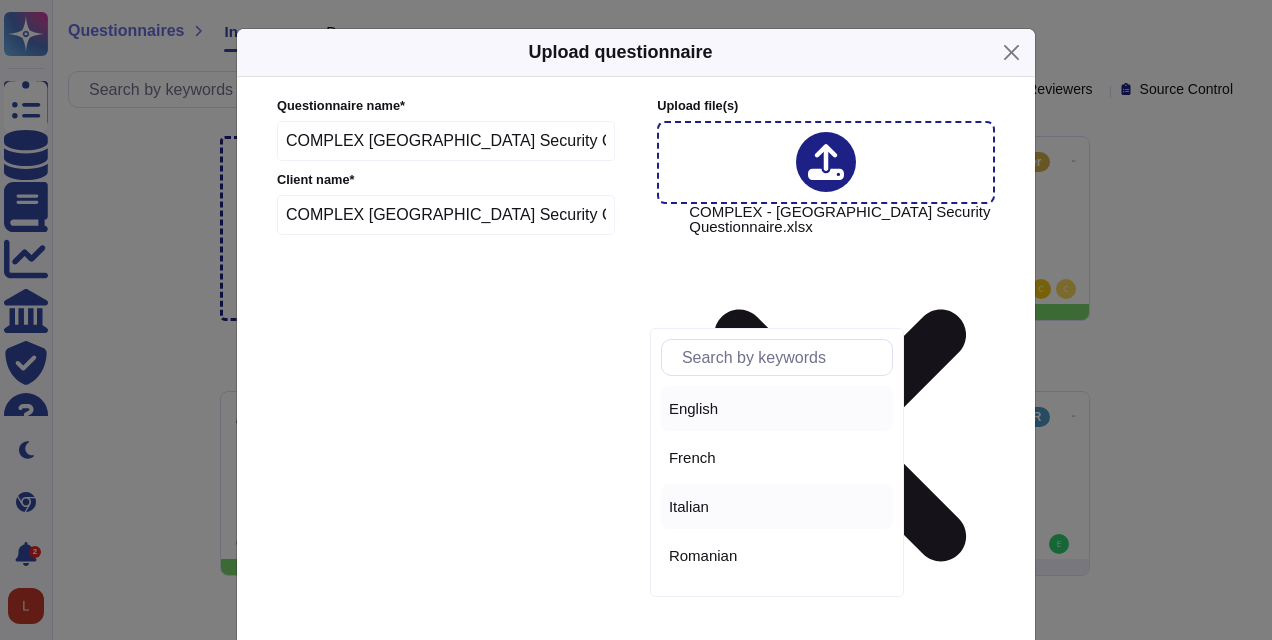 click on "English" at bounding box center [693, 409] 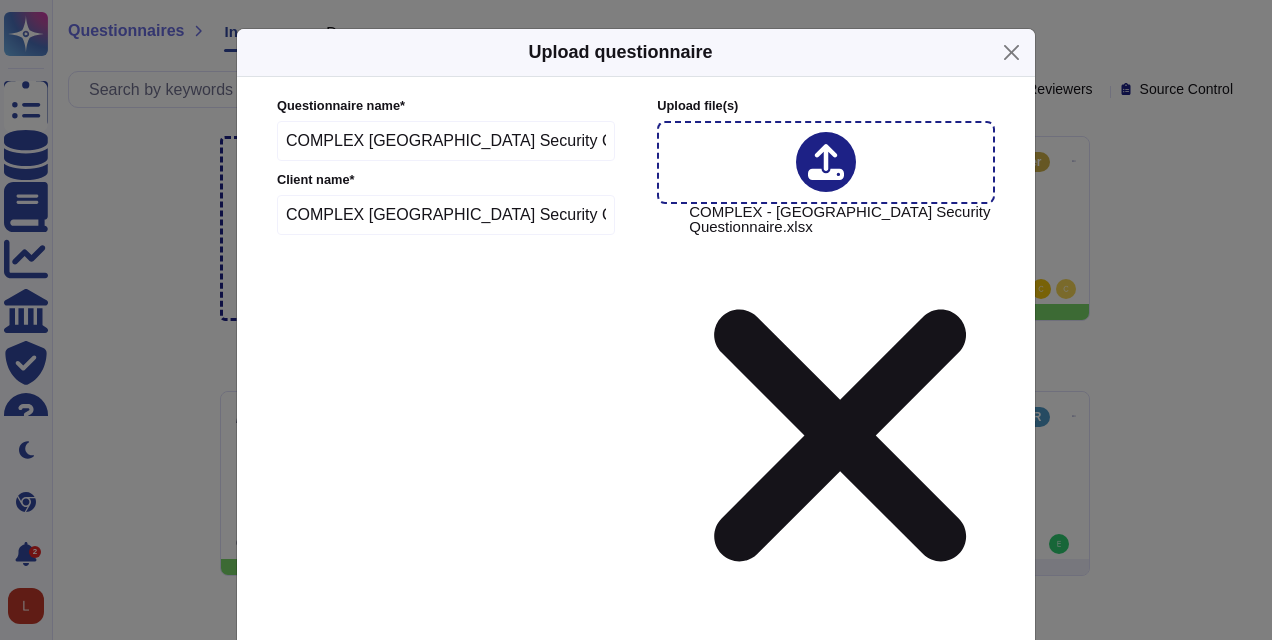 click at bounding box center (978, 778) 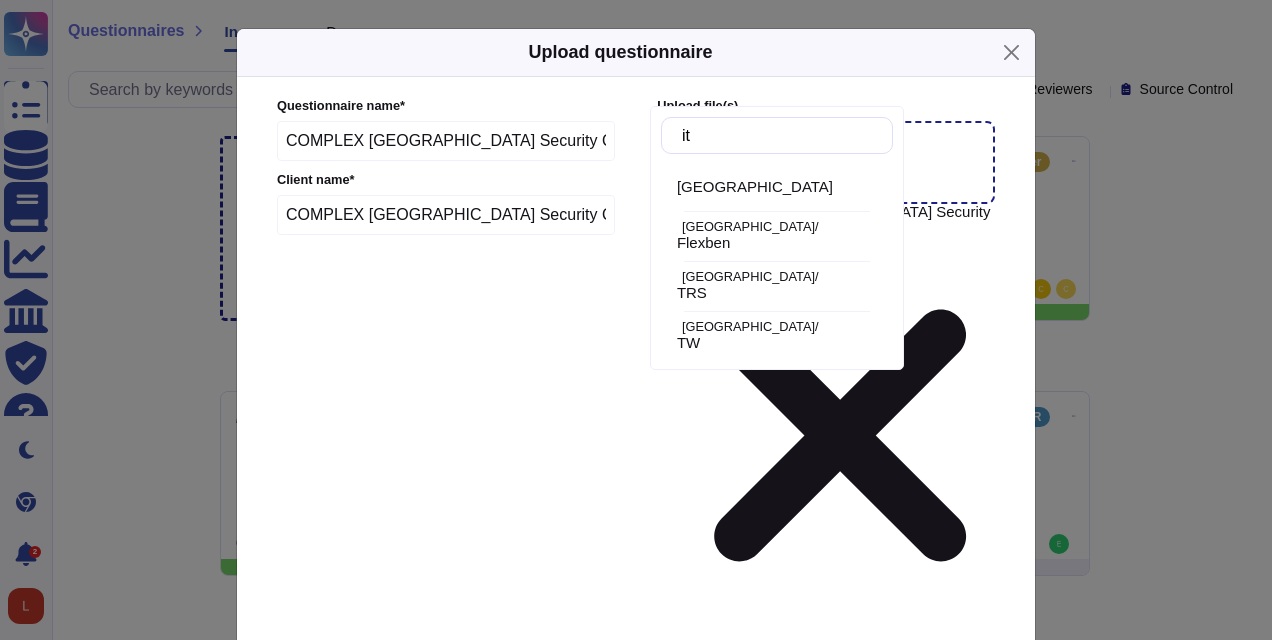 type on "ital" 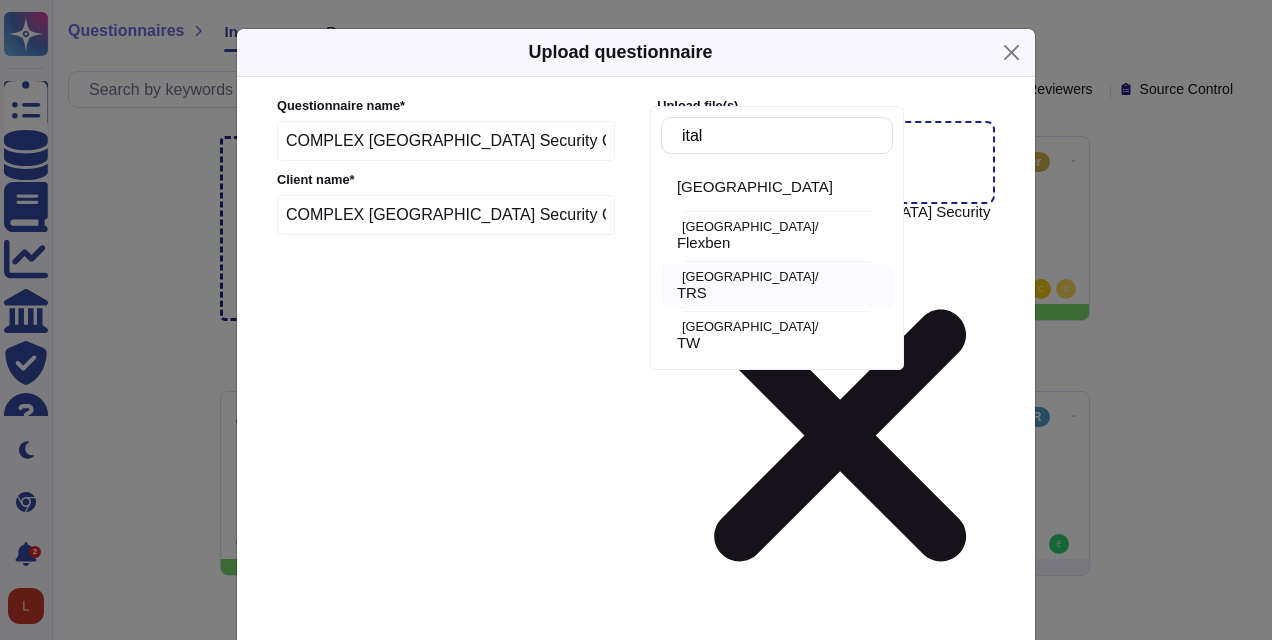click on "TRS" at bounding box center [781, 293] 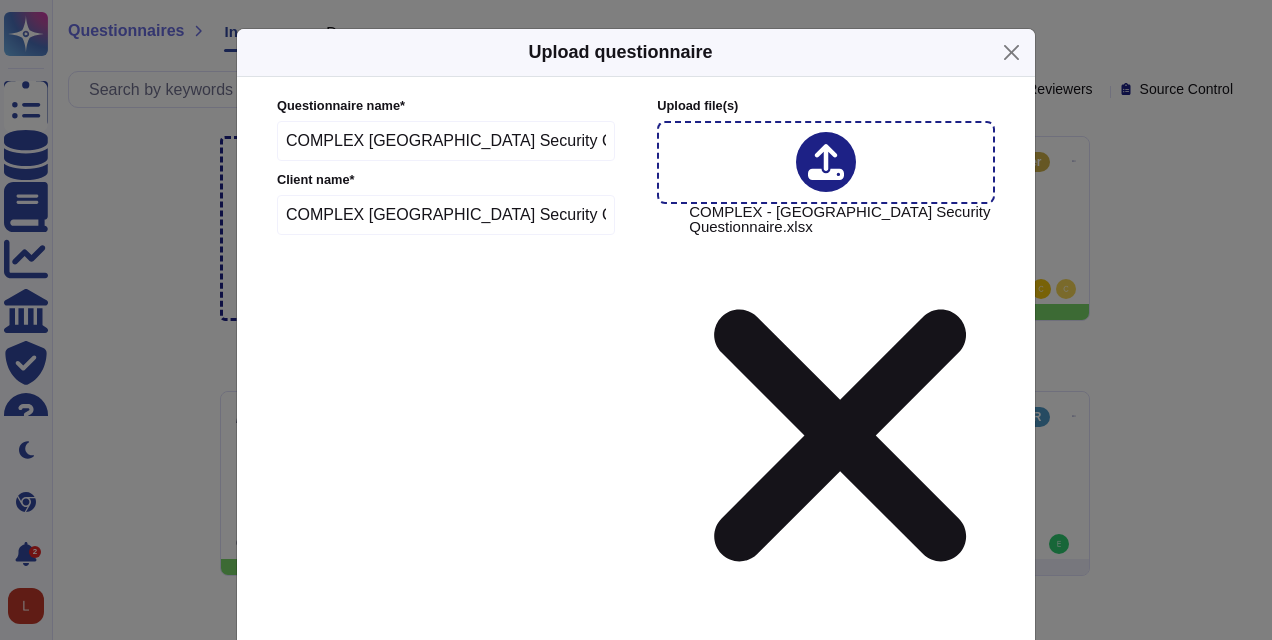 click 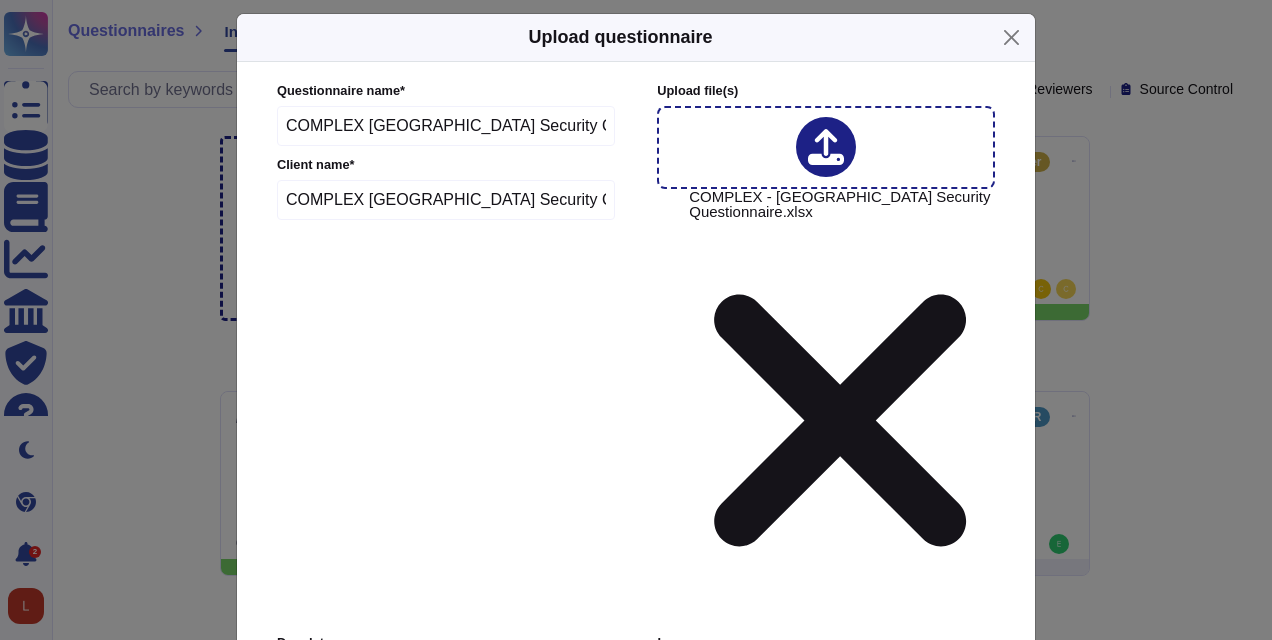 scroll, scrollTop: 20, scrollLeft: 0, axis: vertical 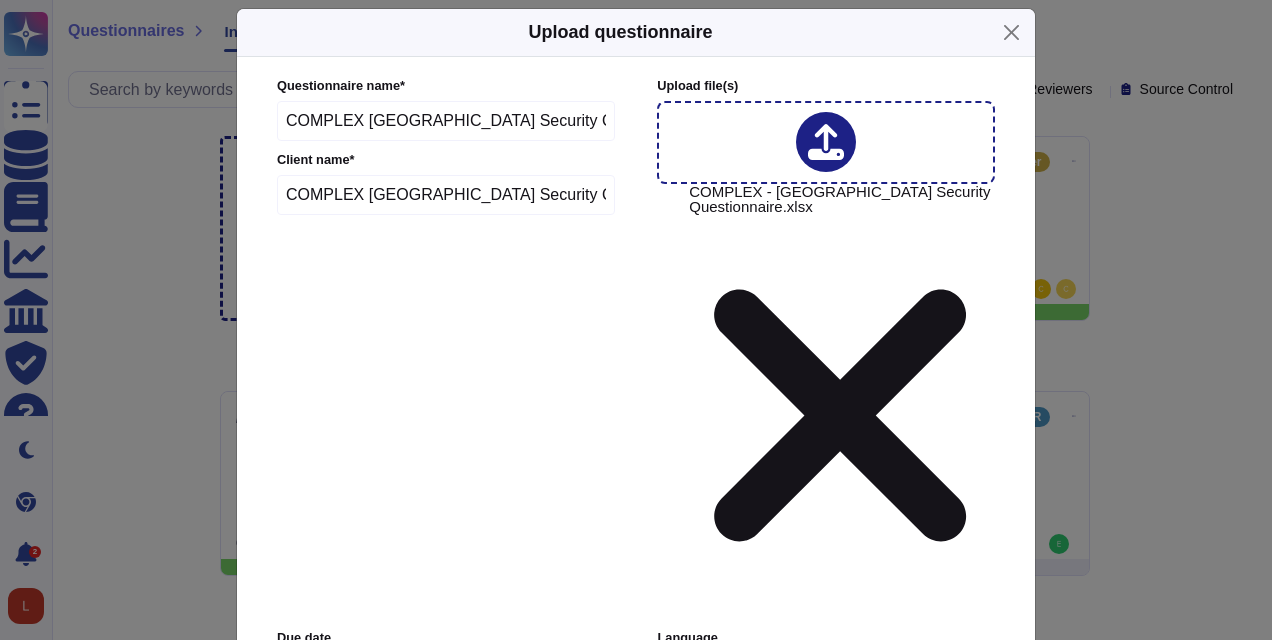 click on "Upload" at bounding box center (636, 969) 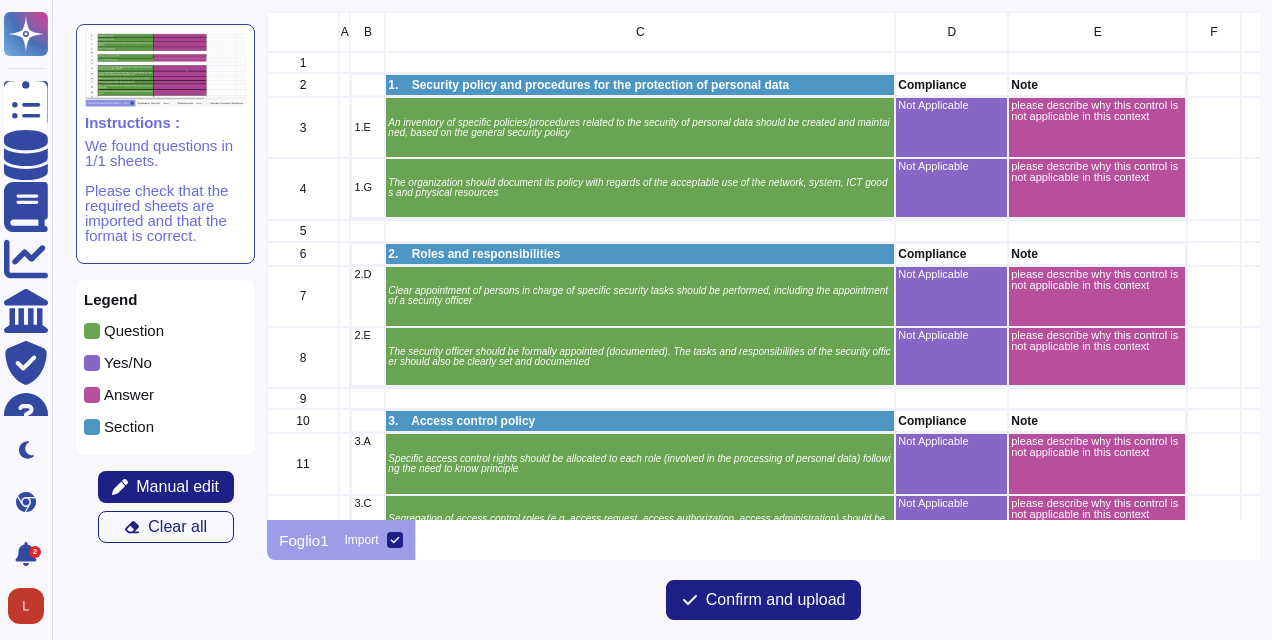 scroll, scrollTop: 16, scrollLeft: 16, axis: both 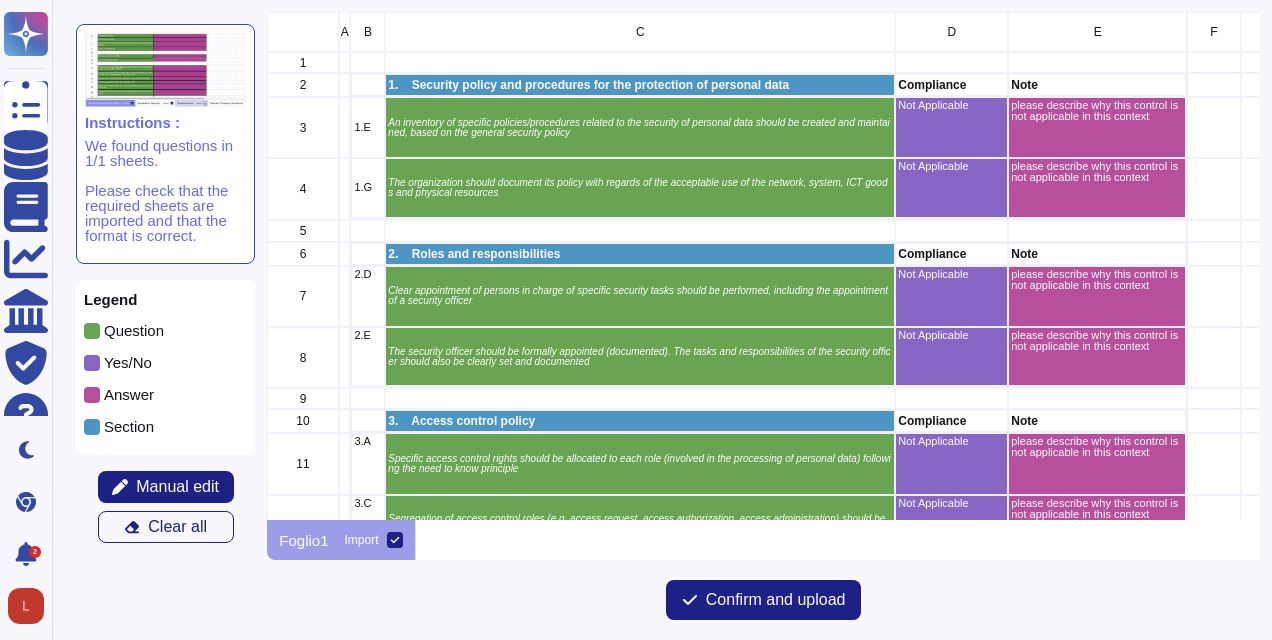 click on "Not Applicable" at bounding box center (952, 127) 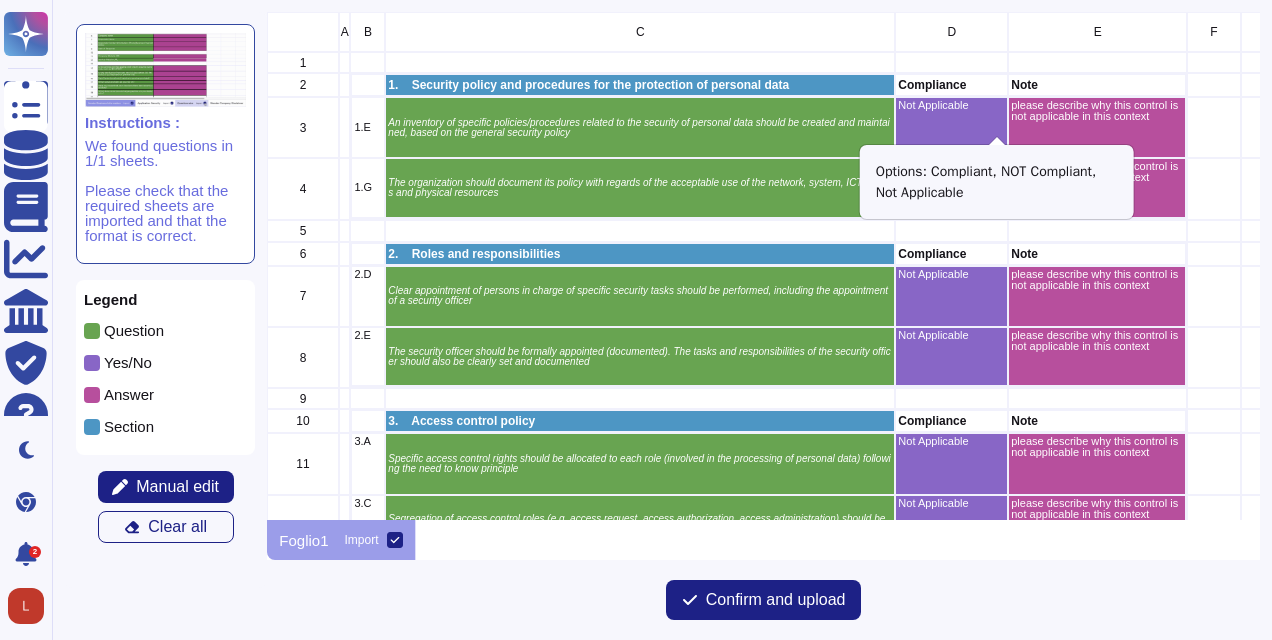 click 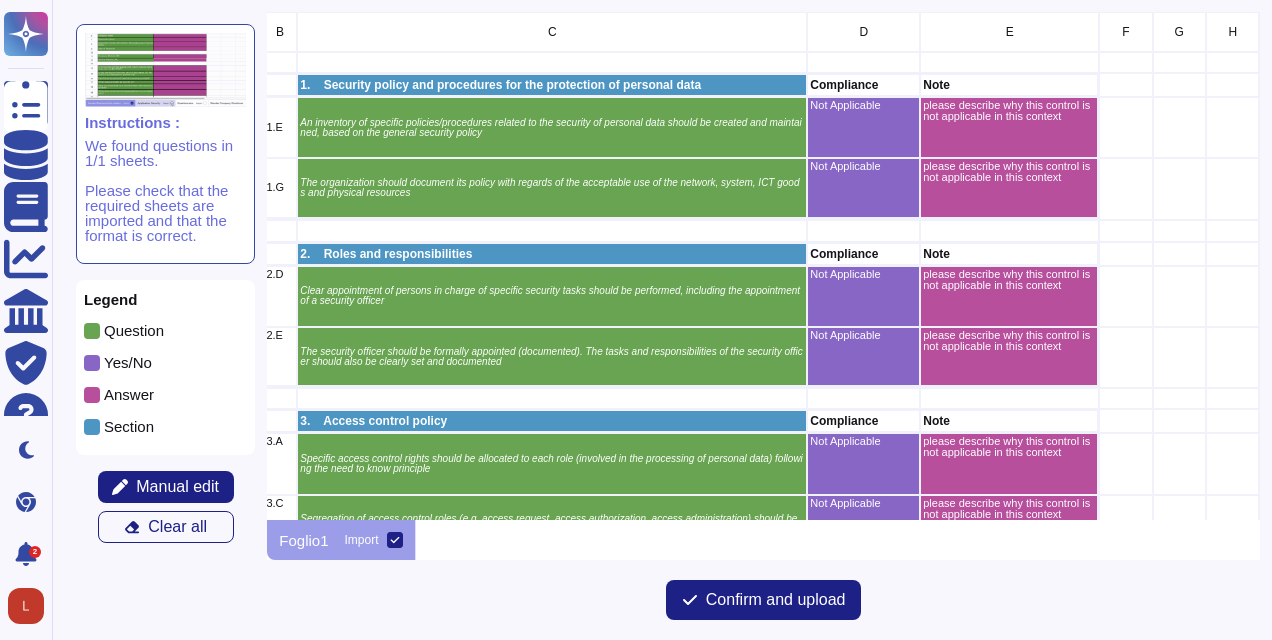 scroll, scrollTop: 0, scrollLeft: 37, axis: horizontal 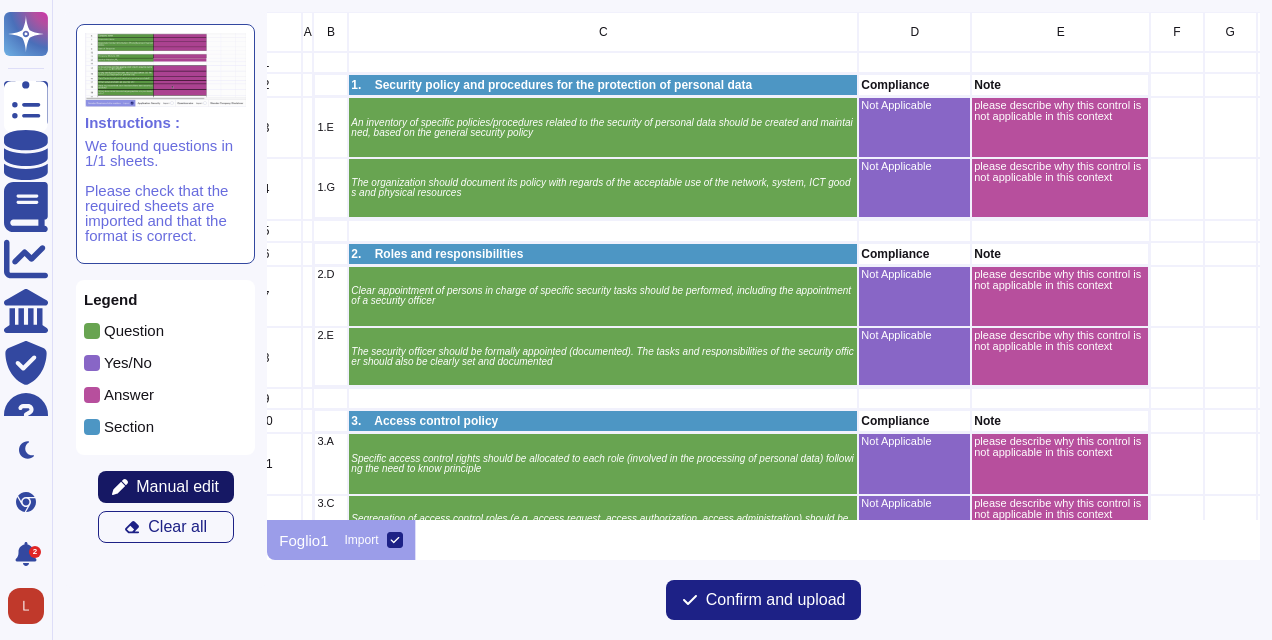 click on "Manual edit" at bounding box center (177, 487) 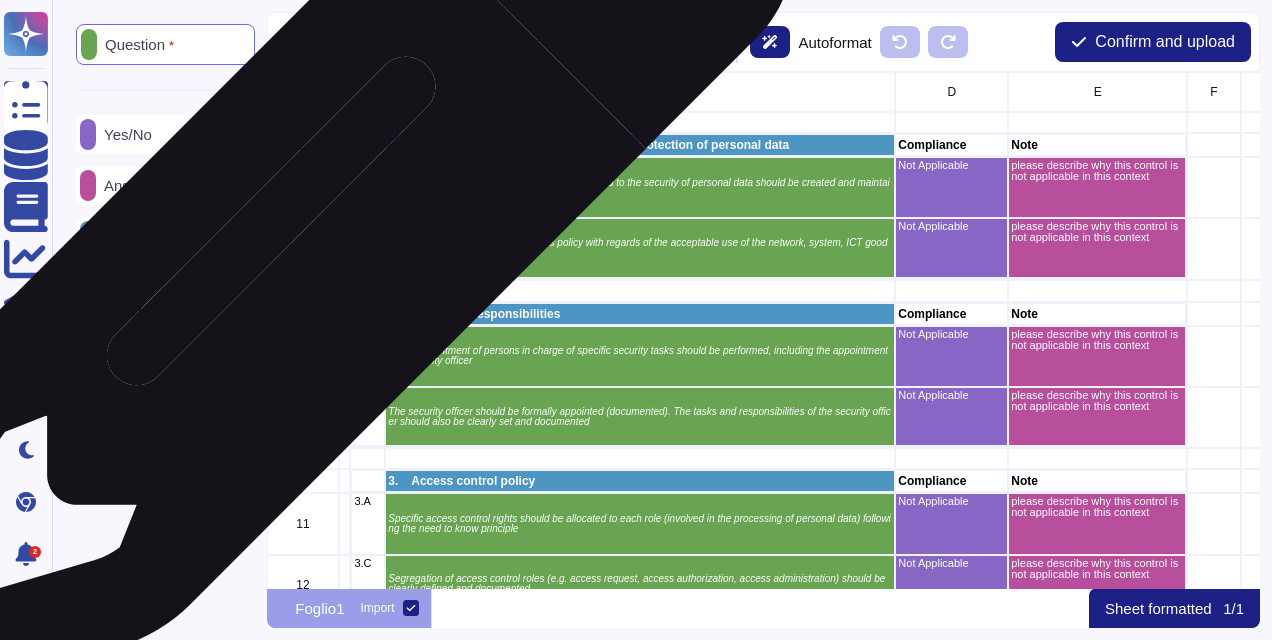 scroll, scrollTop: 16, scrollLeft: 16, axis: both 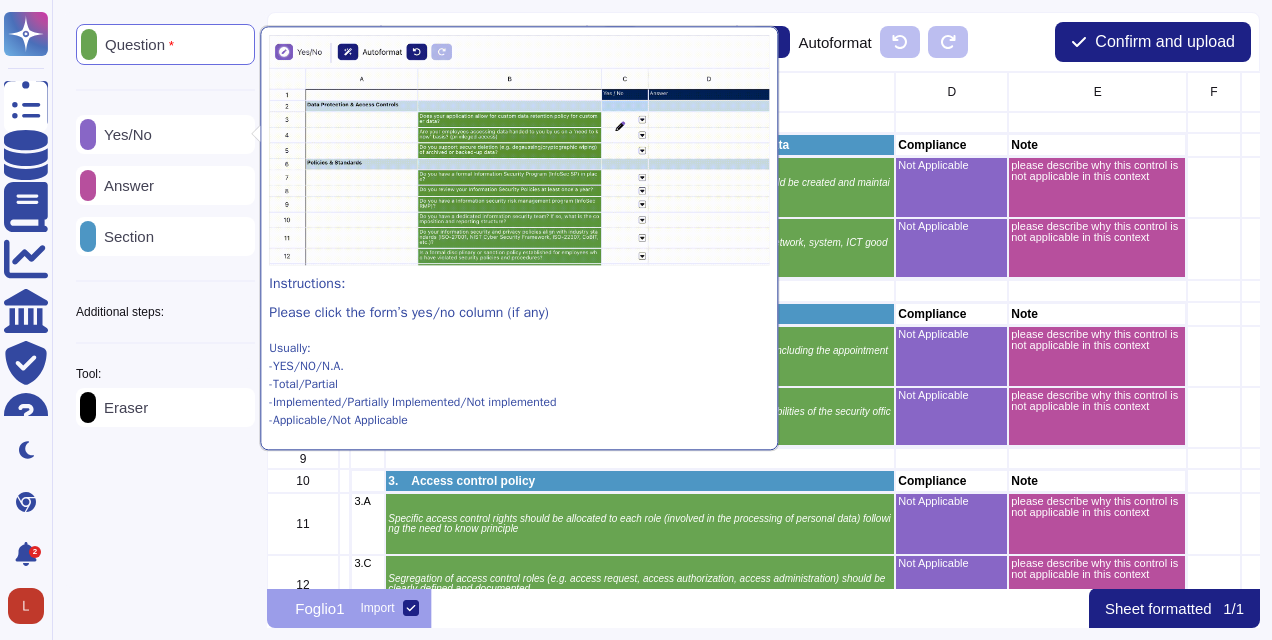 click 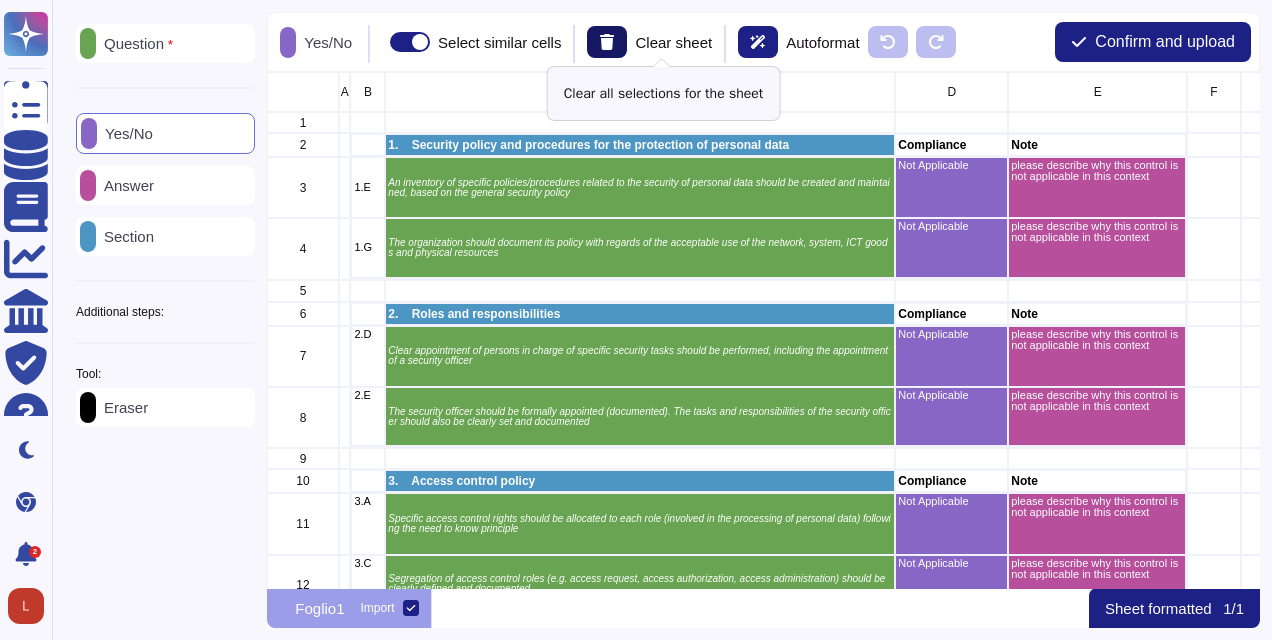 click 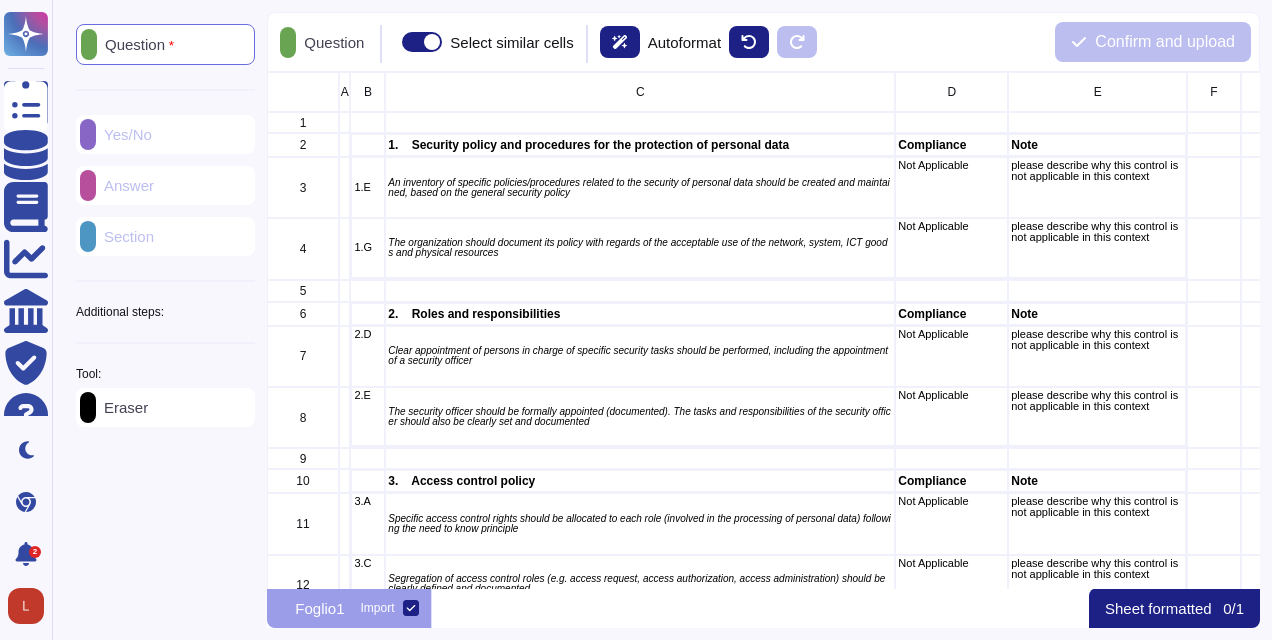 click at bounding box center (89, 44) 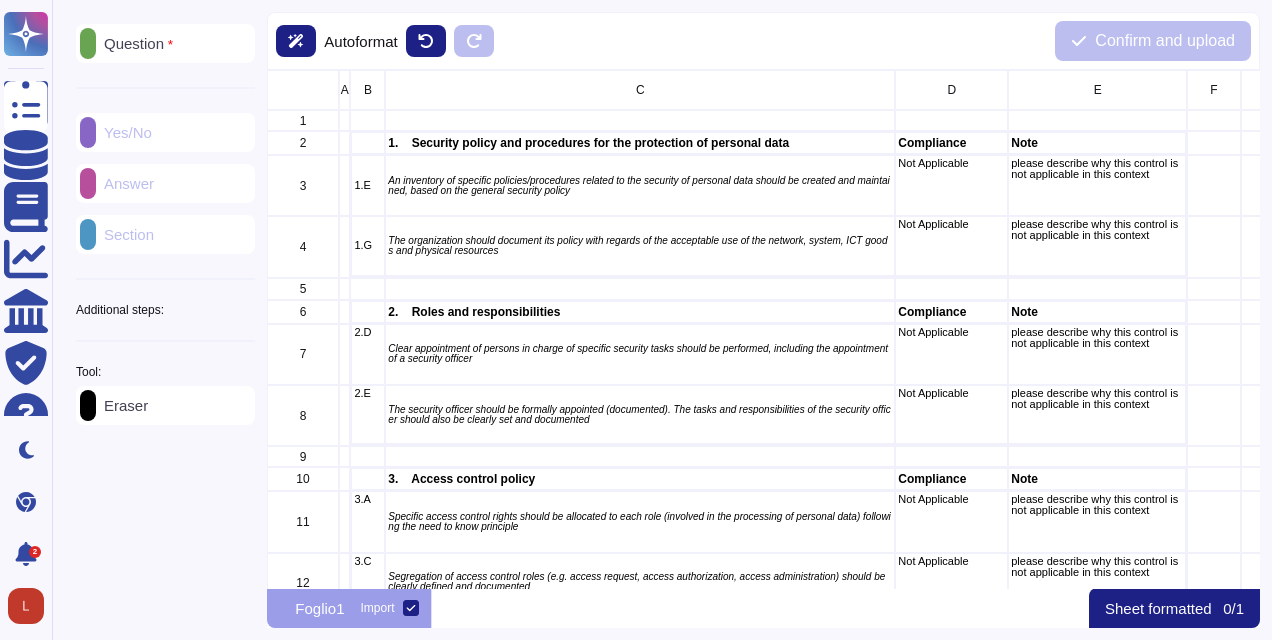 scroll, scrollTop: 16, scrollLeft: 16, axis: both 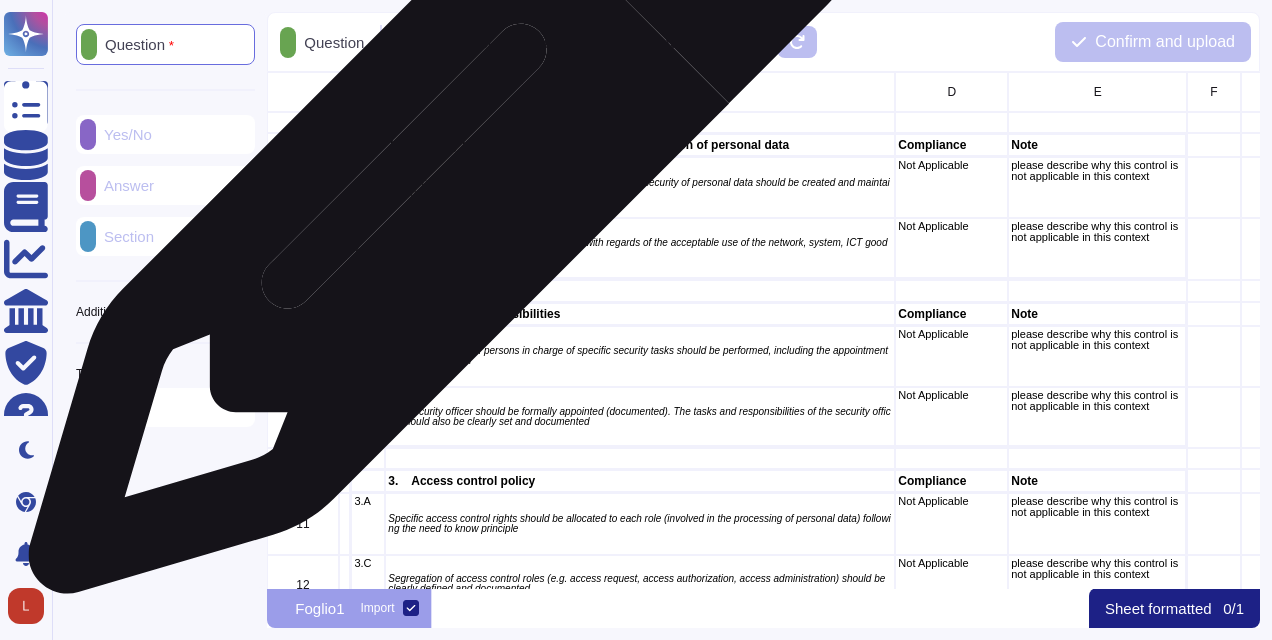 click on "An inventory of specific policies/procedures related to the security of personal data should be created and maintained, based on the general security policy" at bounding box center [641, 188] 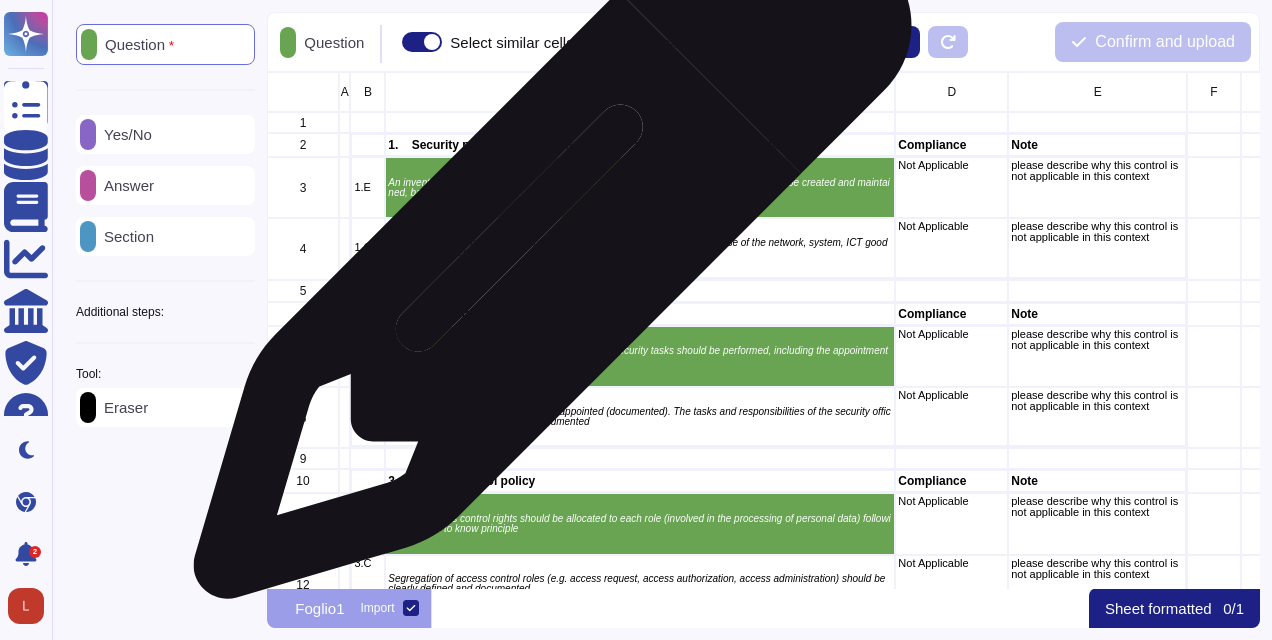 click on "The organization should document its policy with regards of the acceptable use of the network, system, ICT goods and physical resources" at bounding box center (641, 248) 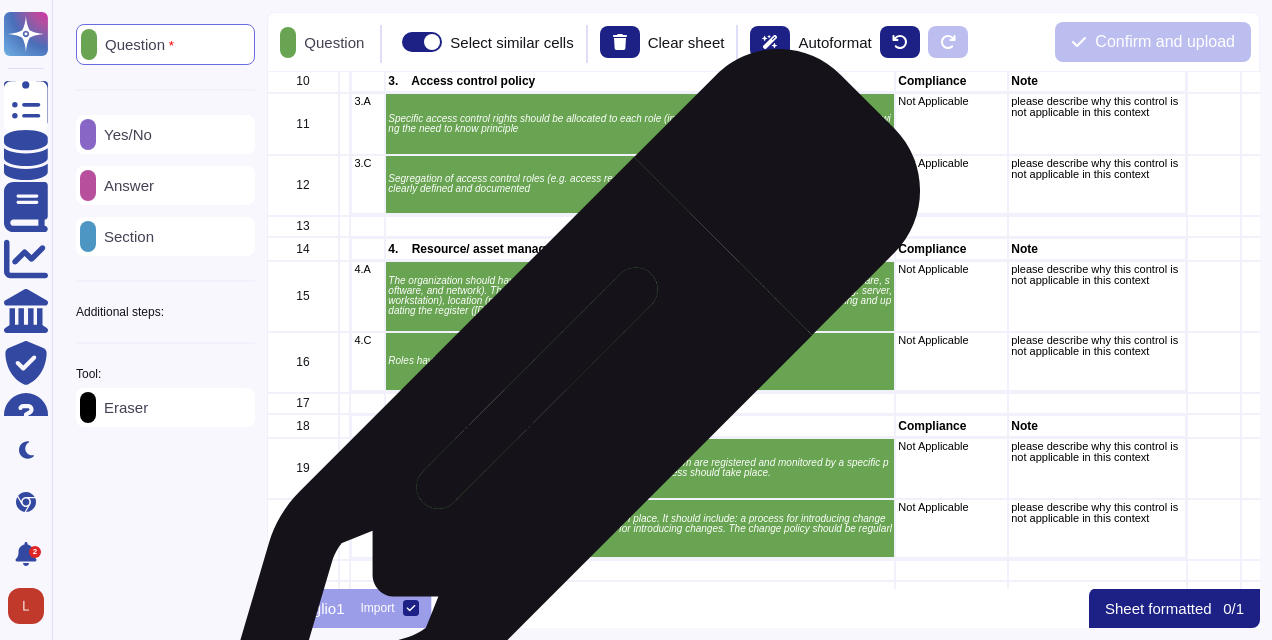 scroll, scrollTop: 0, scrollLeft: 0, axis: both 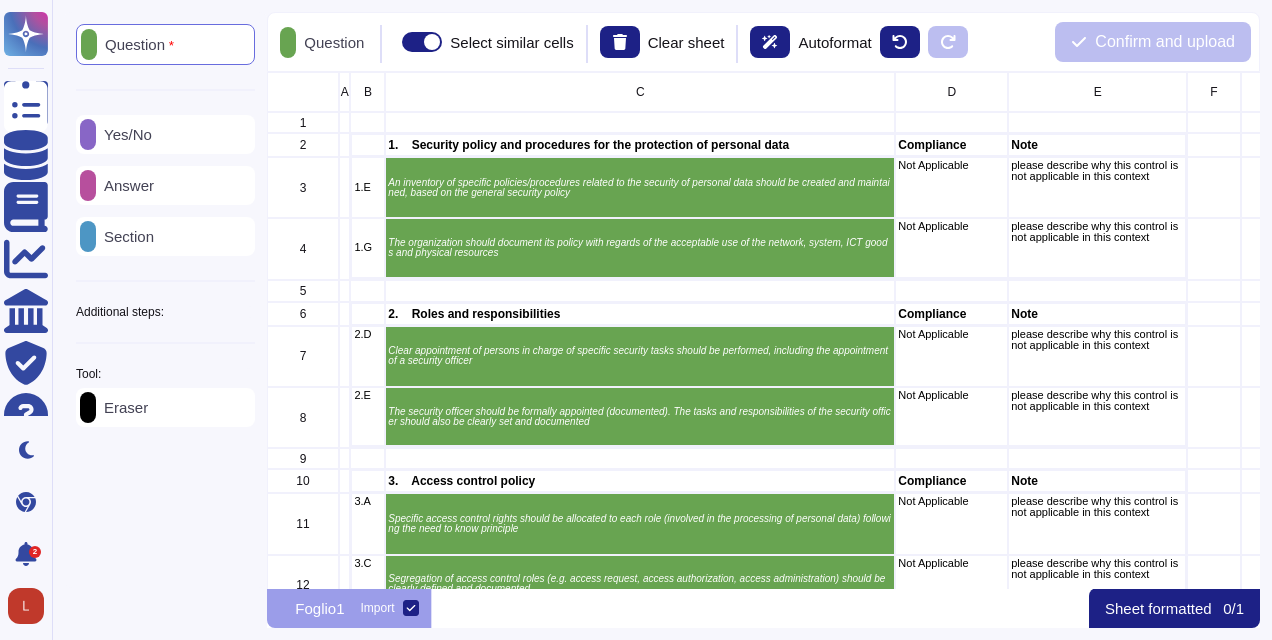 click on "Yes/No" at bounding box center [165, 134] 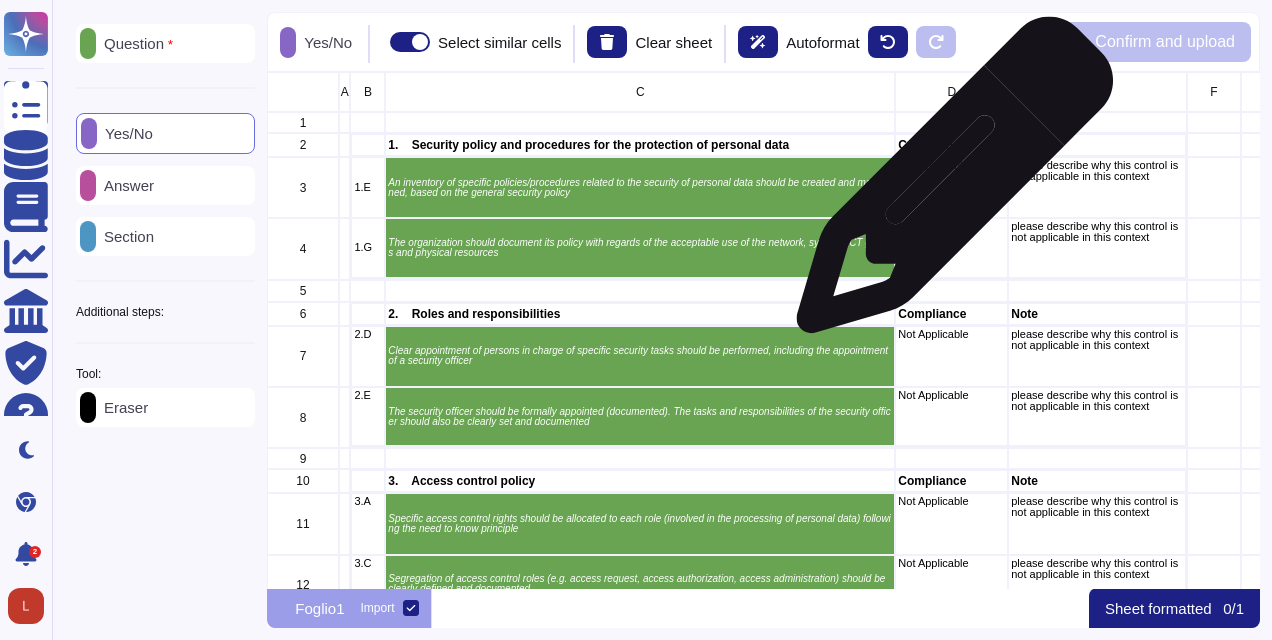 click on "Not Applicable" at bounding box center (952, 187) 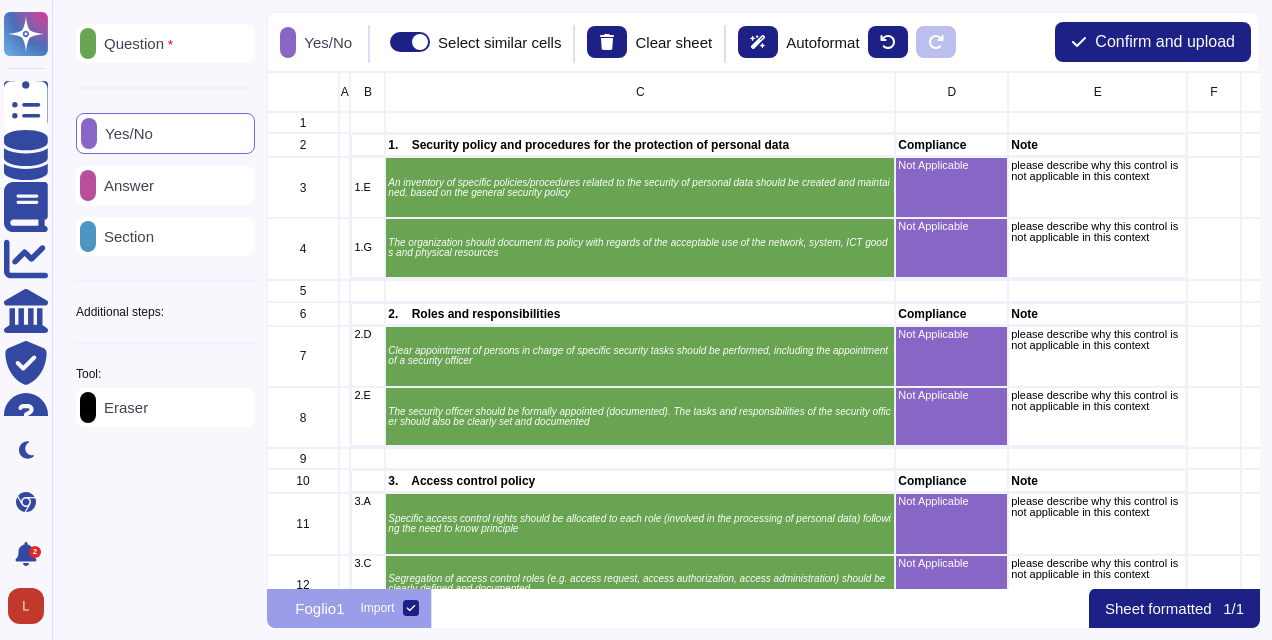 click 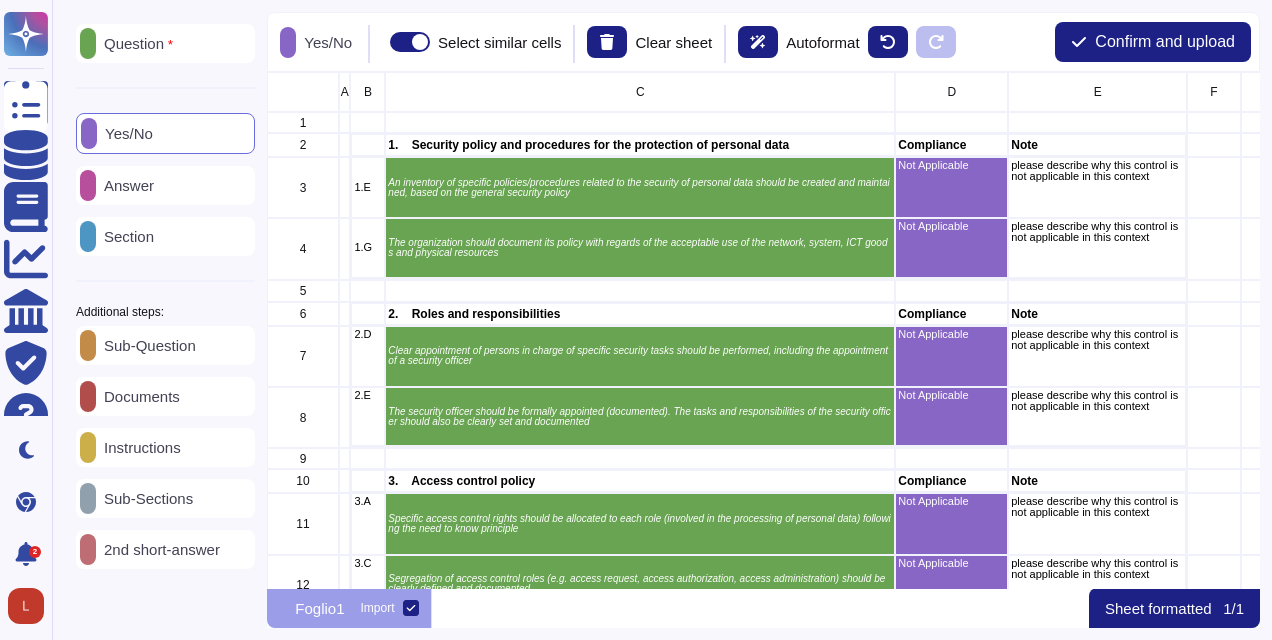 click on "Sub-Question" at bounding box center (146, 345) 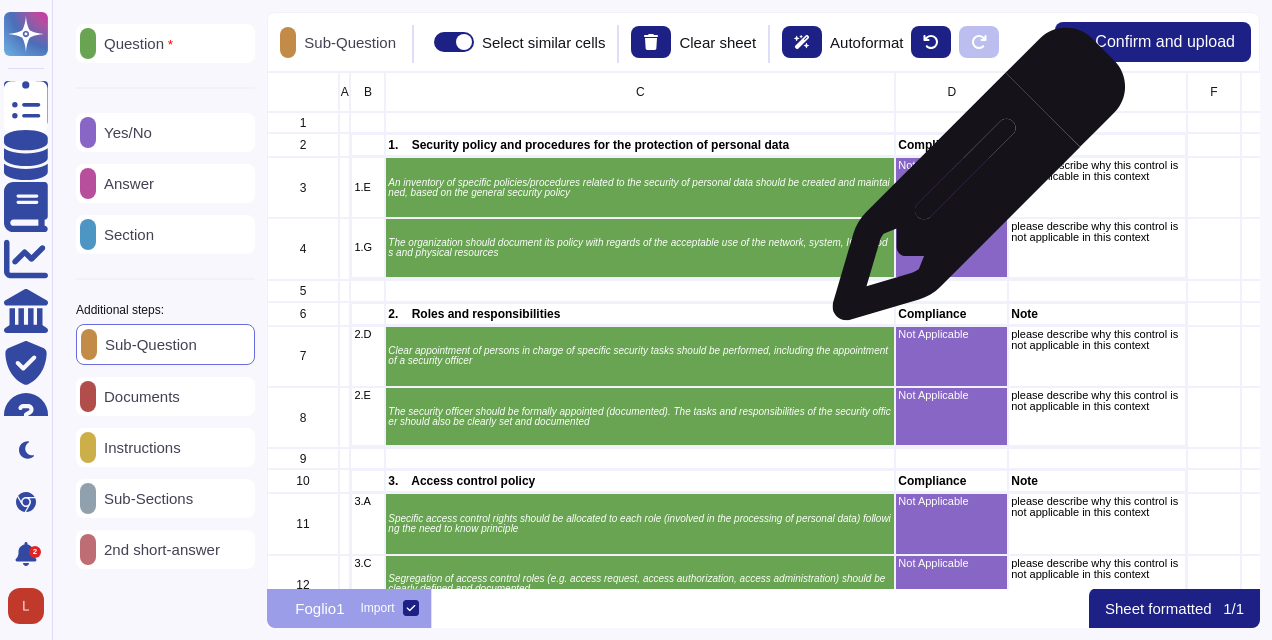 click on "Not Applicable" at bounding box center [952, 187] 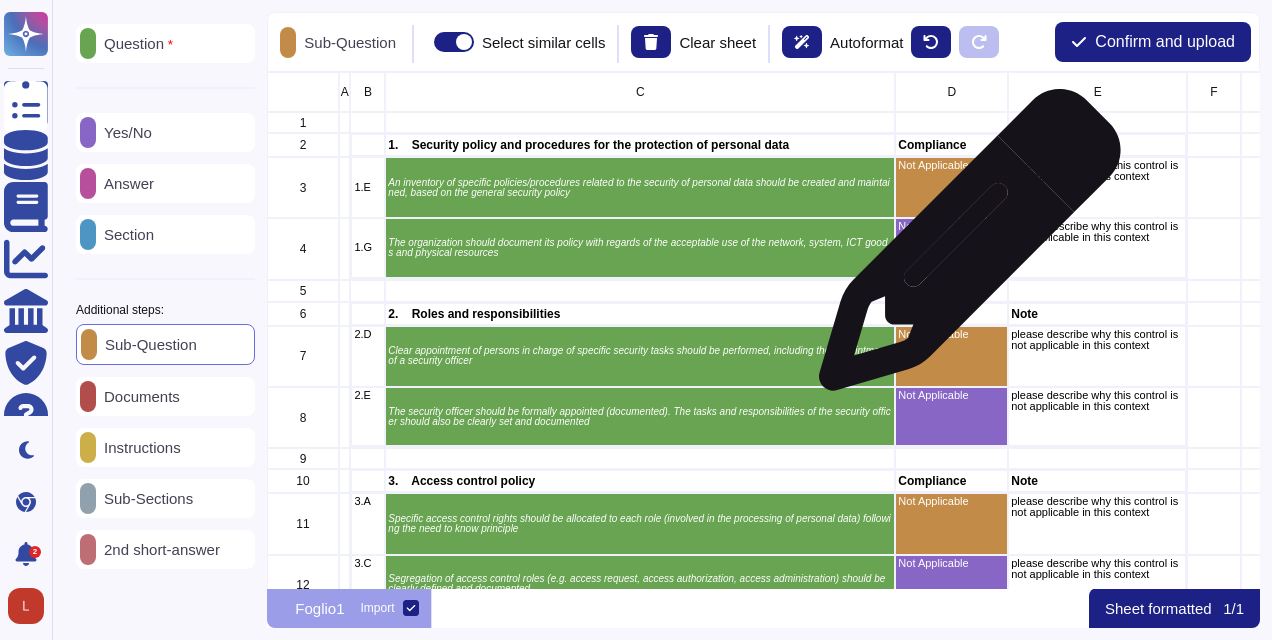 click on "Not Applicable" at bounding box center [952, 248] 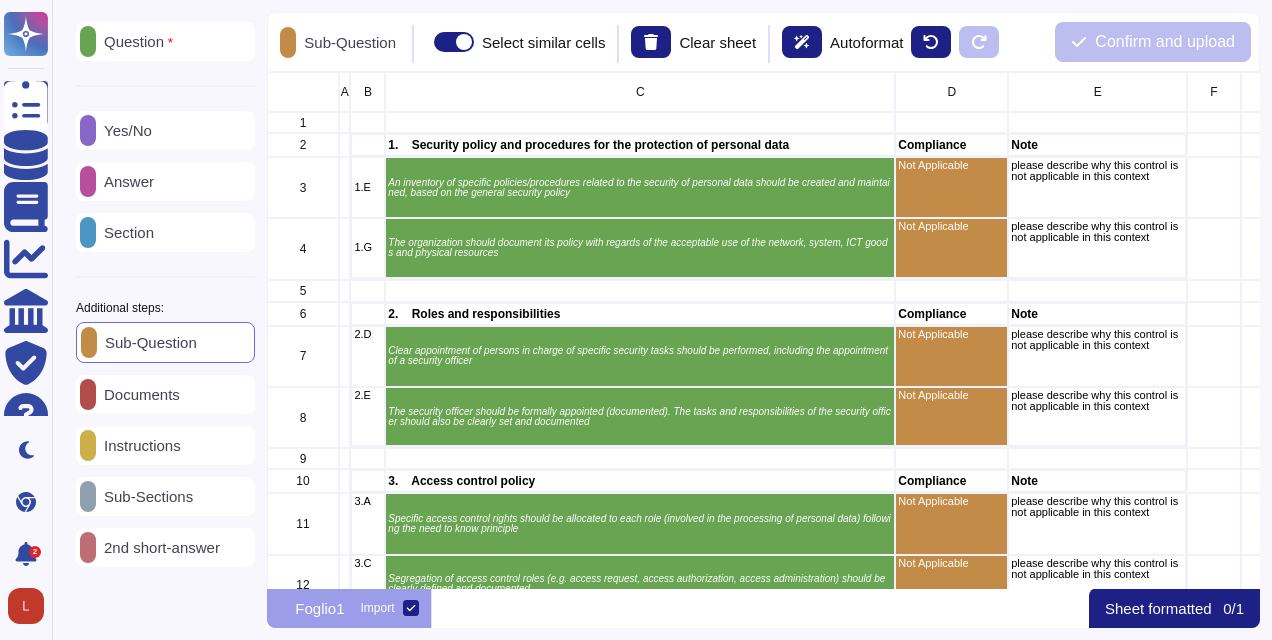 scroll, scrollTop: 0, scrollLeft: 0, axis: both 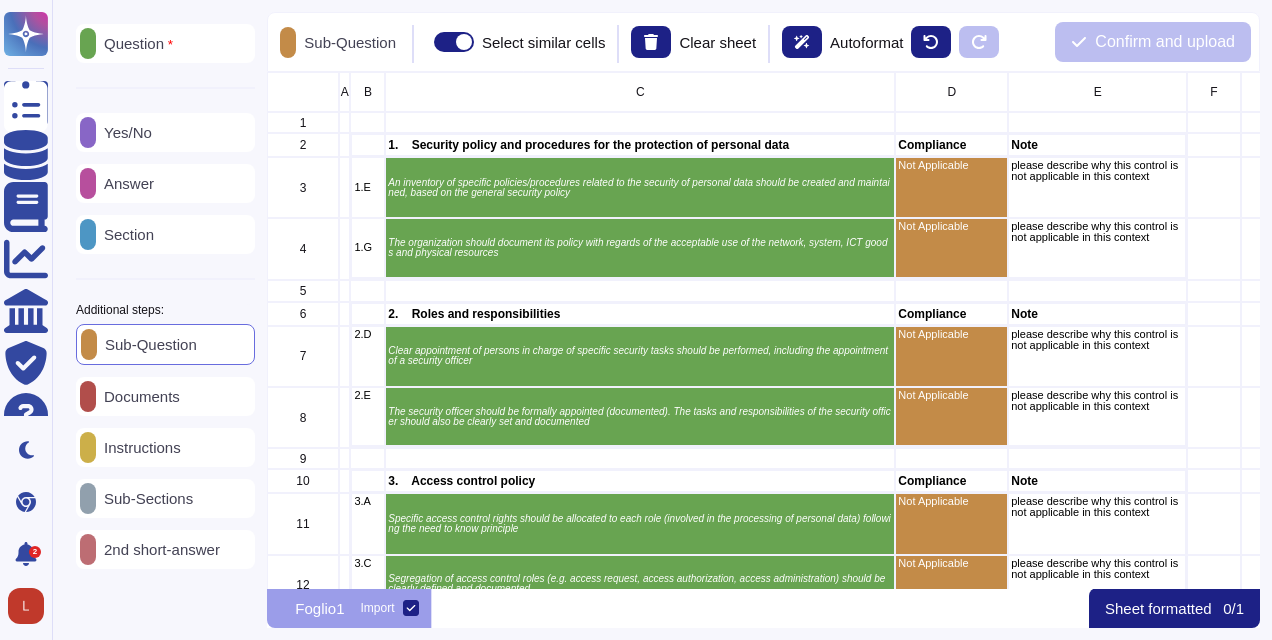 click on "Yes/No" at bounding box center [165, 132] 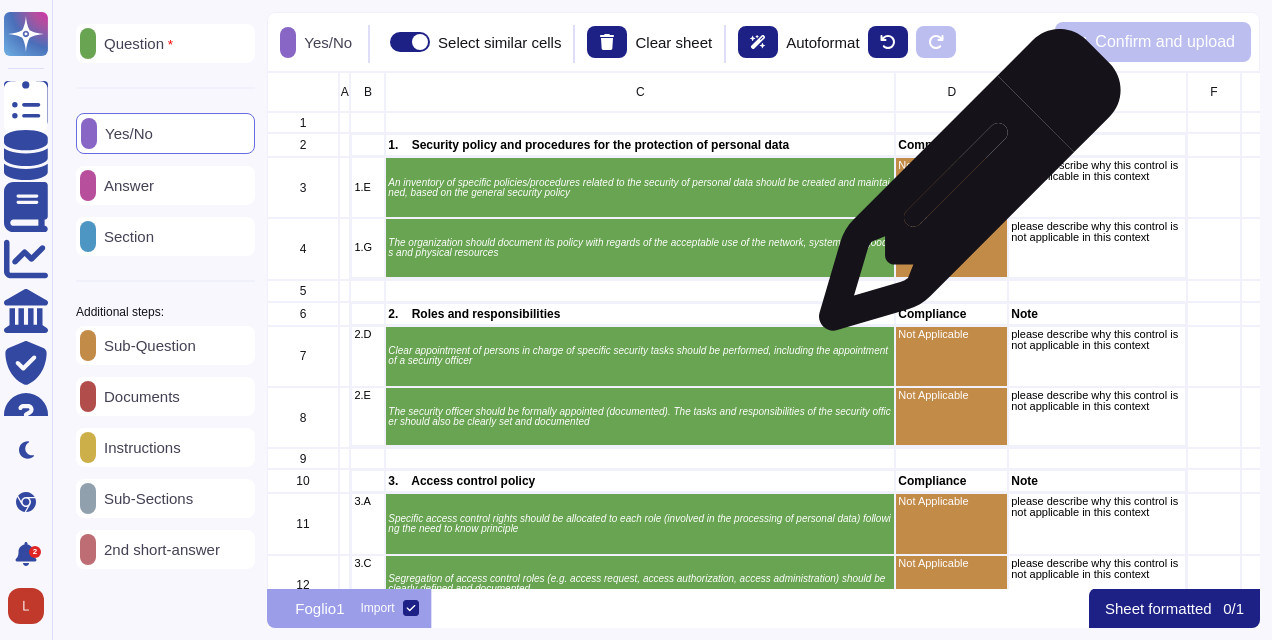 click on "Not Applicable" at bounding box center [952, 187] 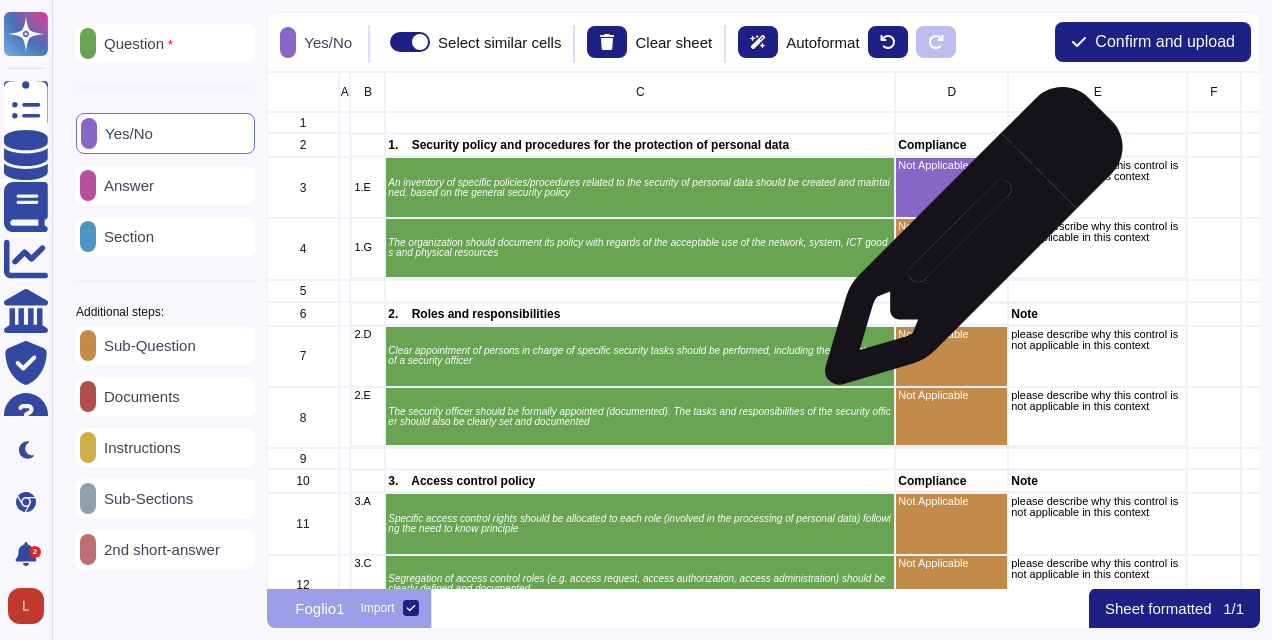 click on "Not Applicable" at bounding box center (952, 248) 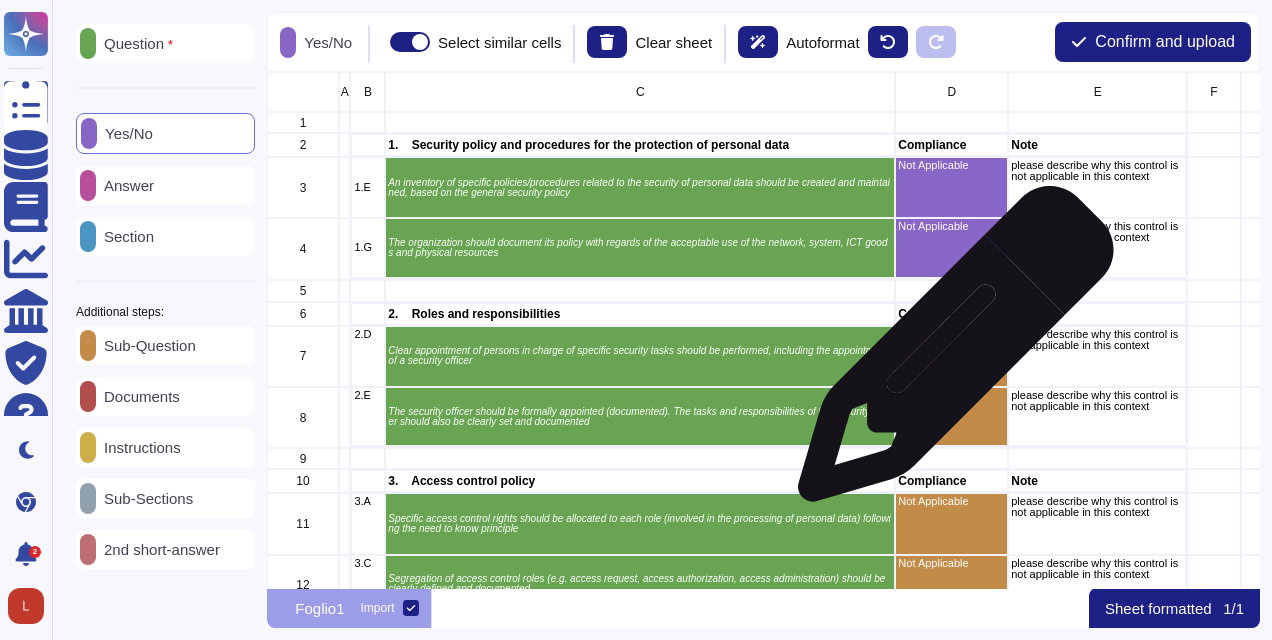 click on "Not Applicable" at bounding box center (952, 356) 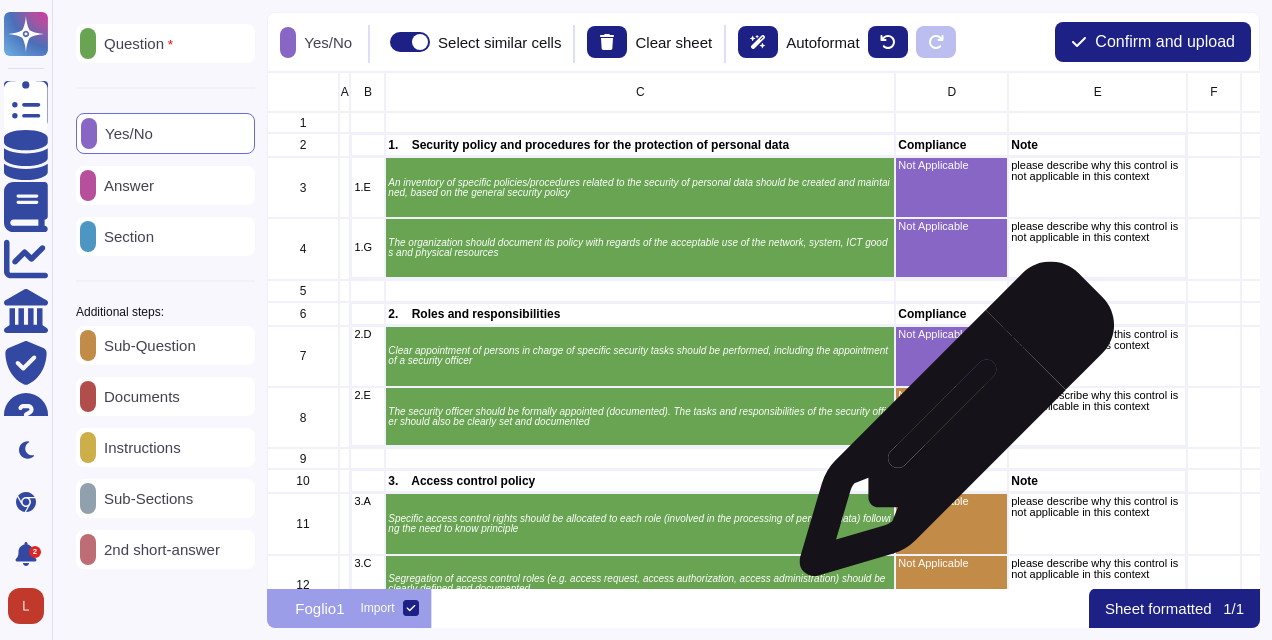 click on "Not Applicable" at bounding box center [952, 417] 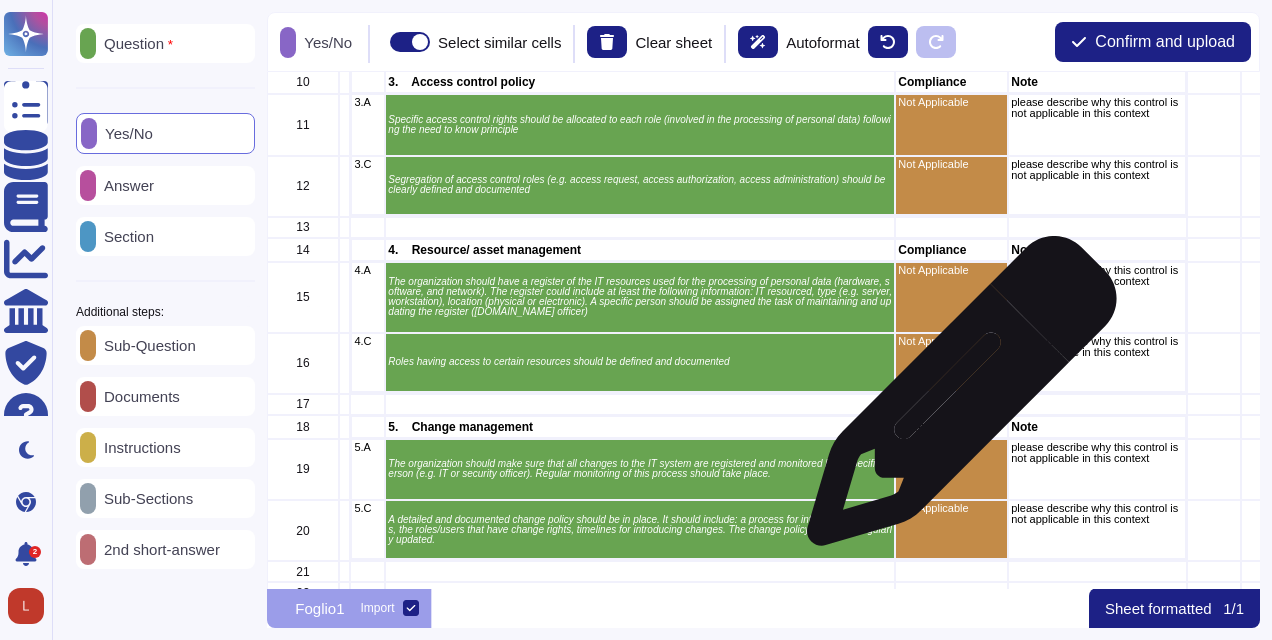 scroll, scrollTop: 400, scrollLeft: 0, axis: vertical 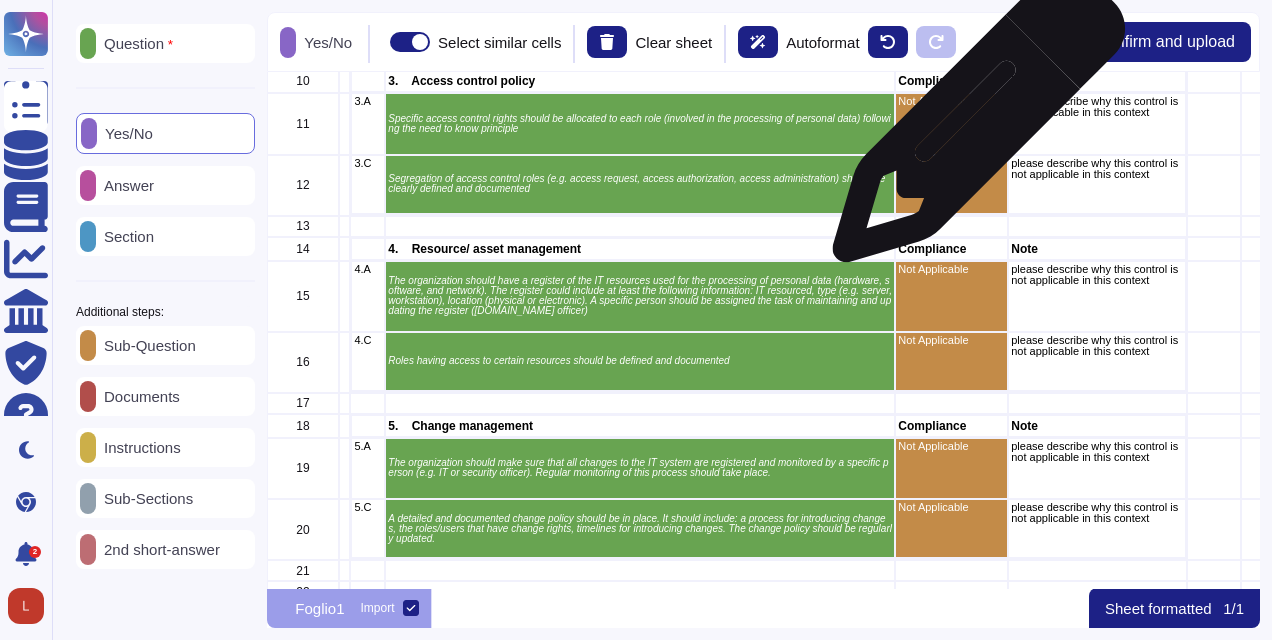 drag, startPoint x: 970, startPoint y: 139, endPoint x: 971, endPoint y: 126, distance: 13.038404 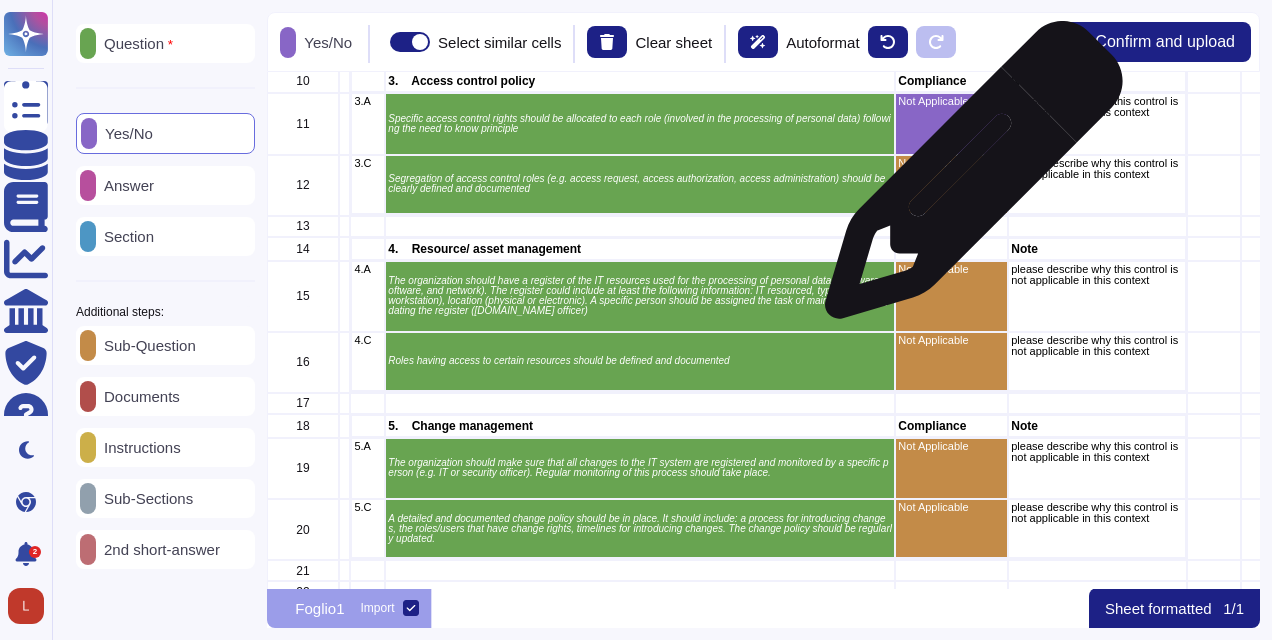 click on "Not Applicable" at bounding box center (952, 185) 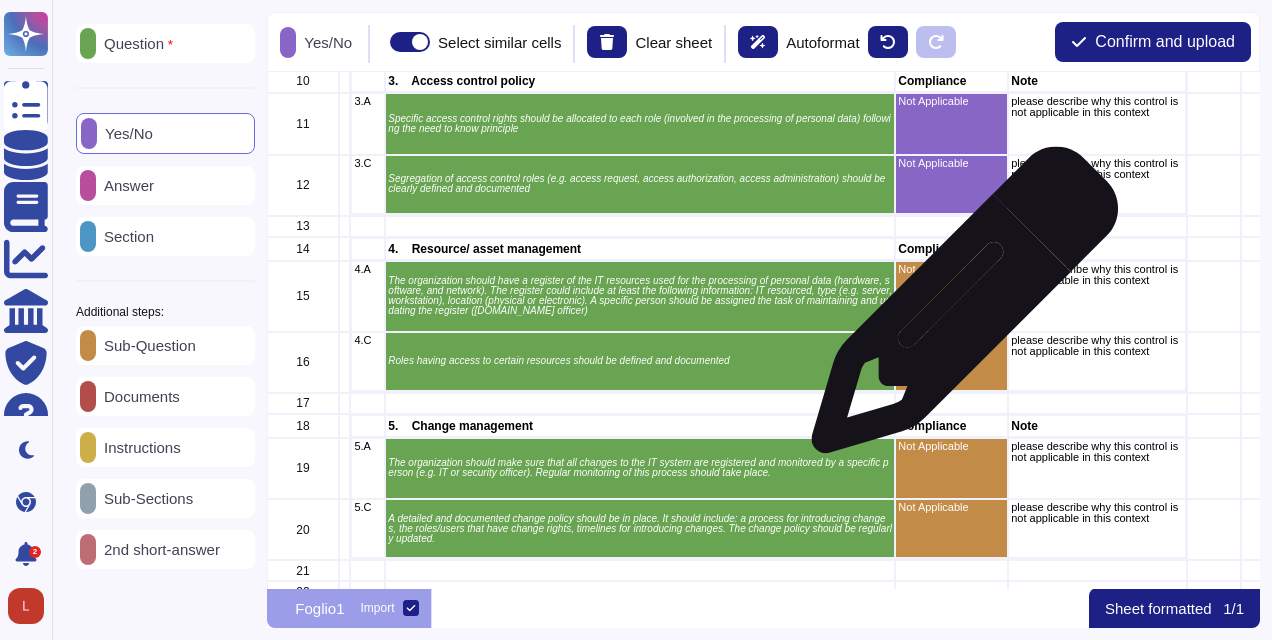 click on "Not Applicable" at bounding box center [952, 296] 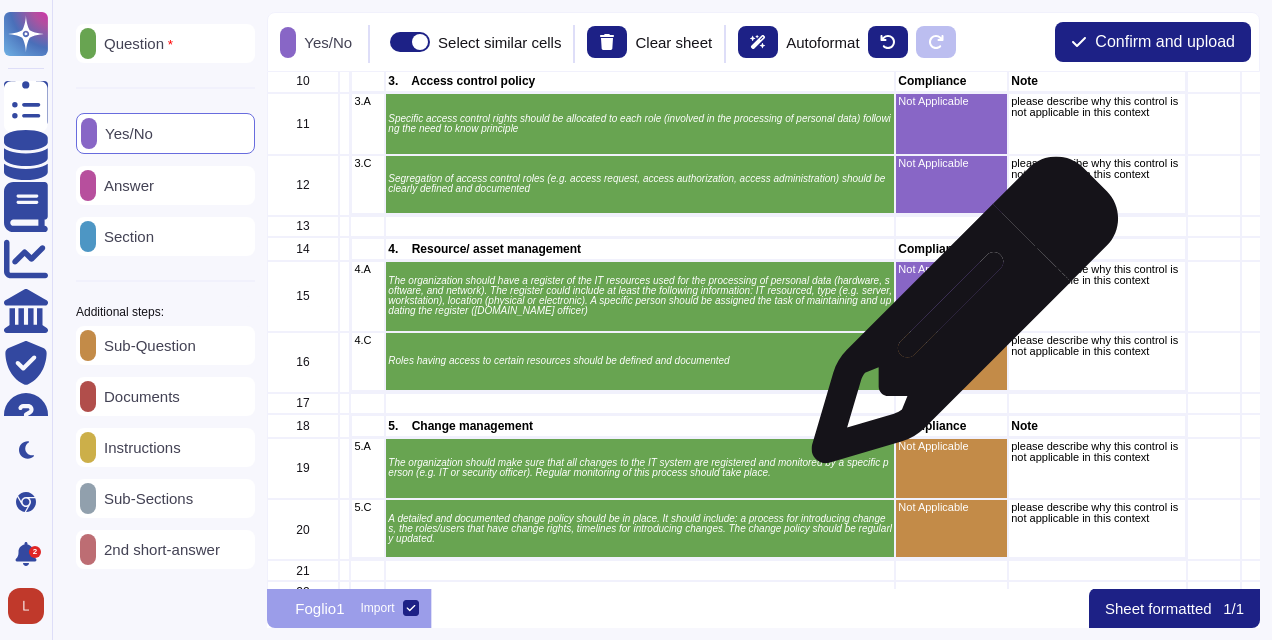 click on "Not Applicable" at bounding box center (952, 362) 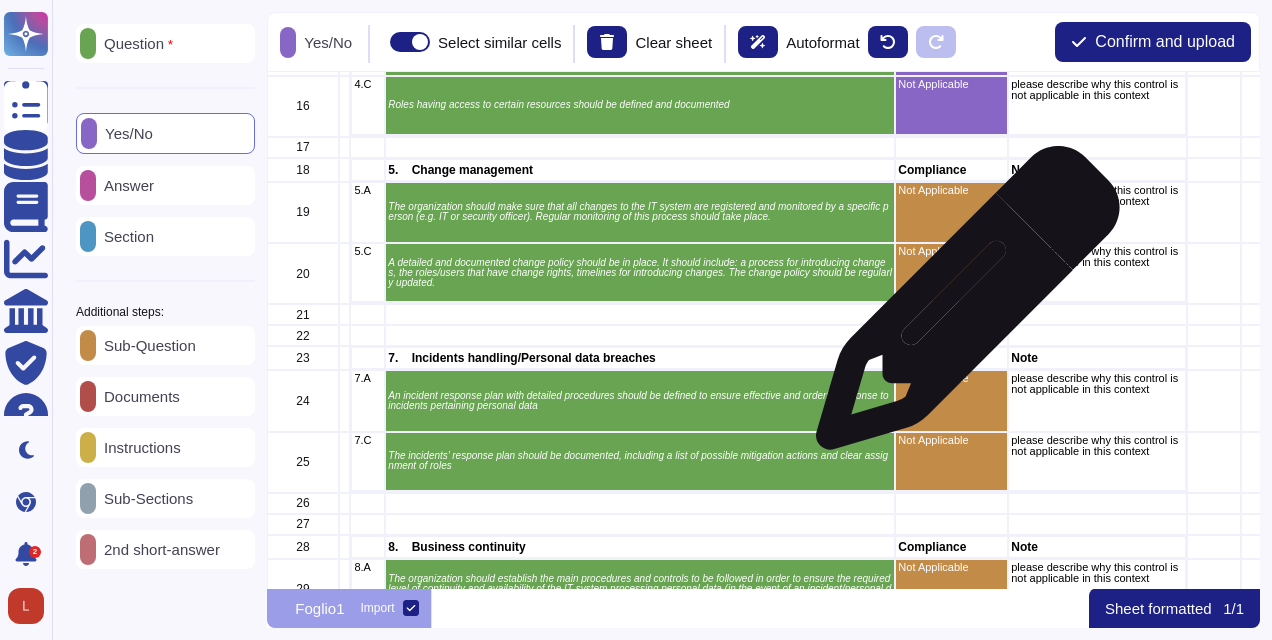 scroll, scrollTop: 700, scrollLeft: 0, axis: vertical 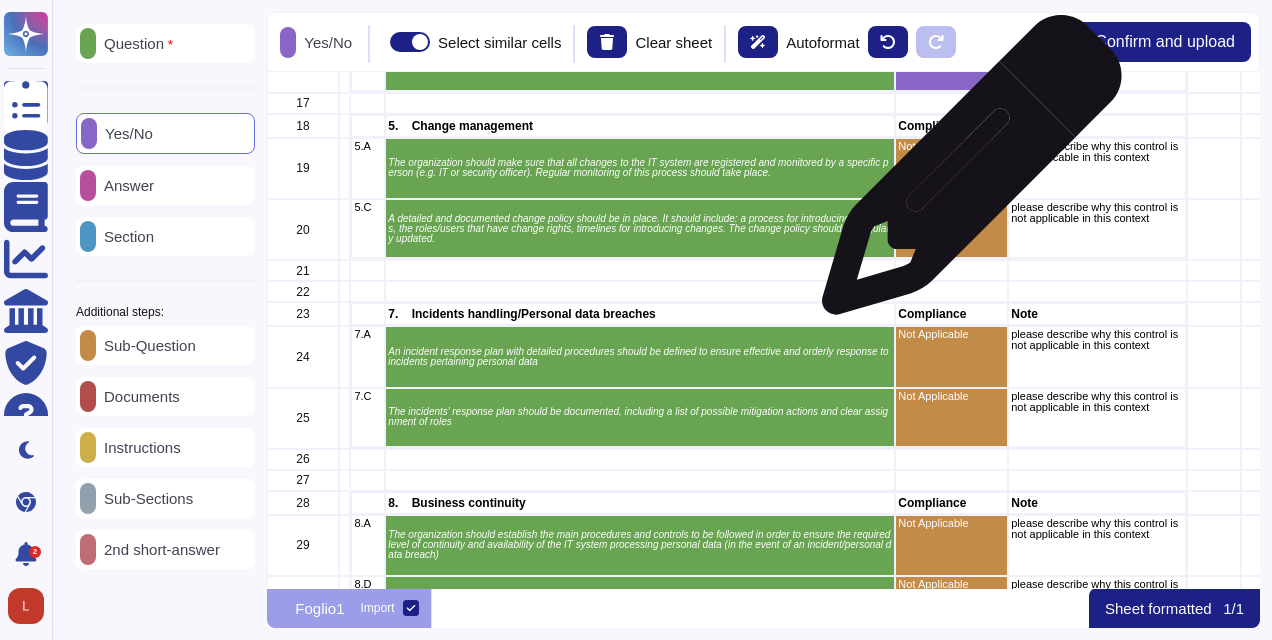 click on "Not Applicable" at bounding box center (952, 168) 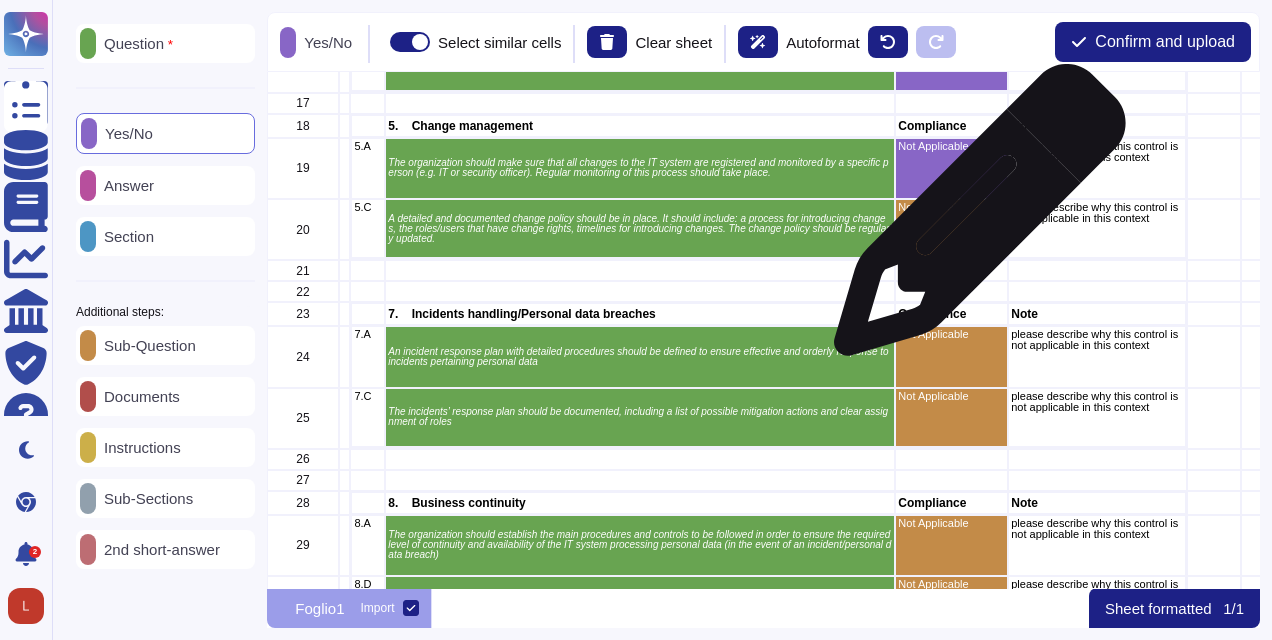 click on "Not Applicable" at bounding box center [952, 229] 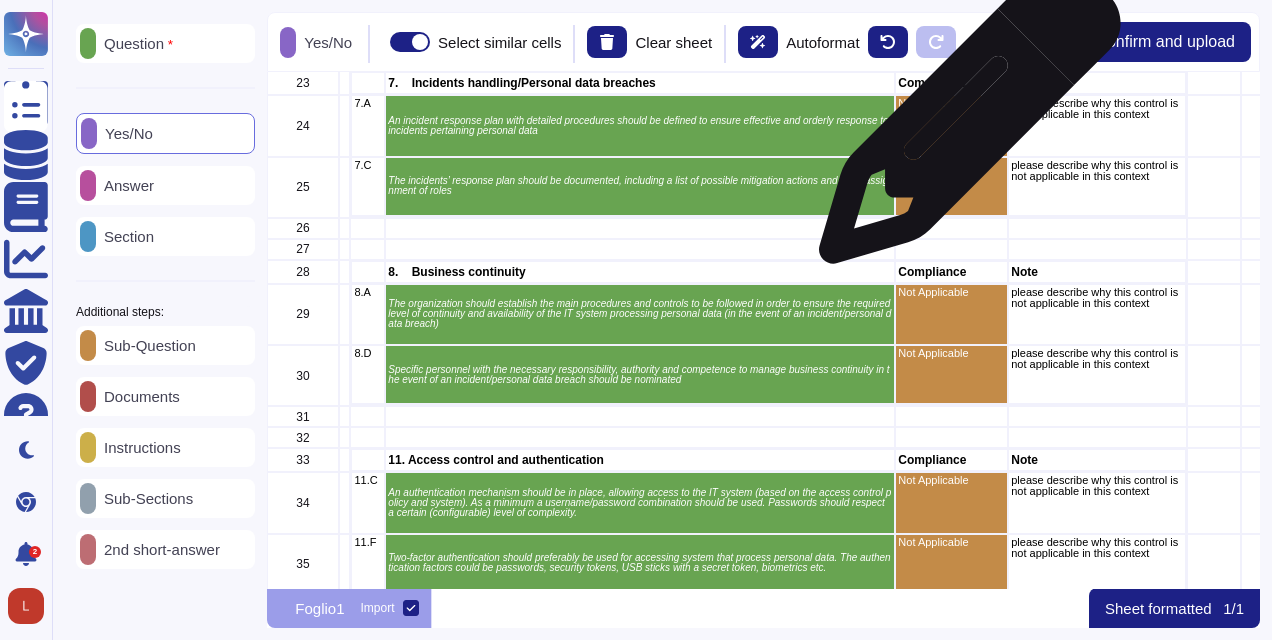 scroll, scrollTop: 900, scrollLeft: 0, axis: vertical 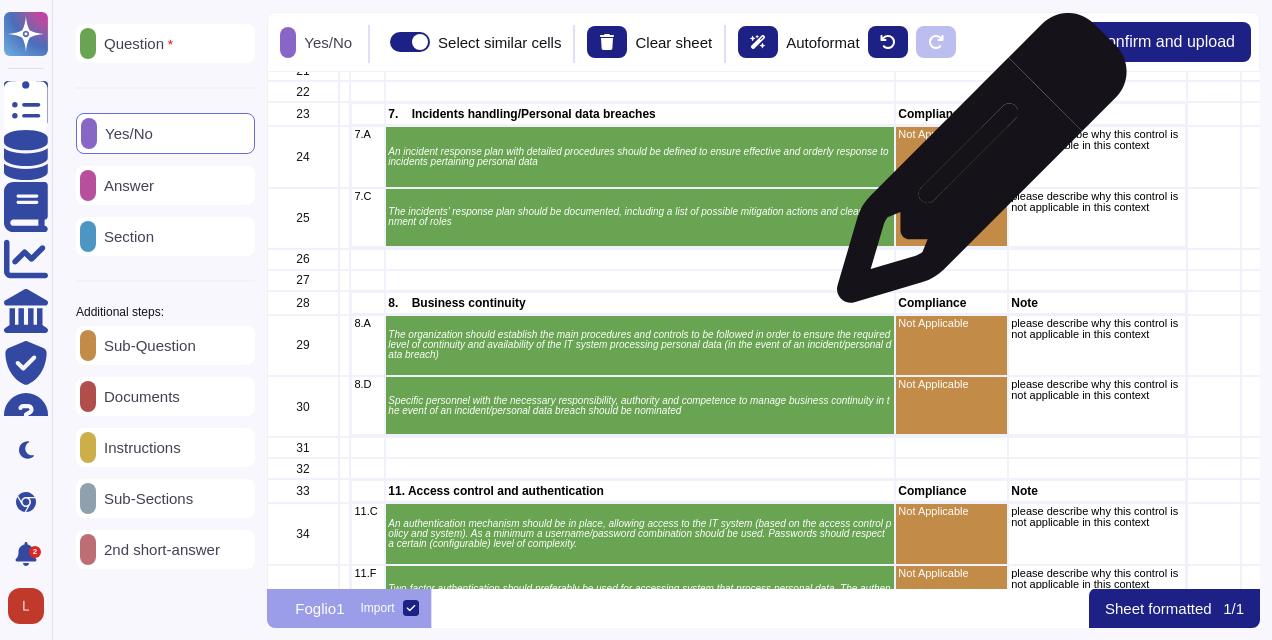 click on "Not Applicable" at bounding box center [952, 156] 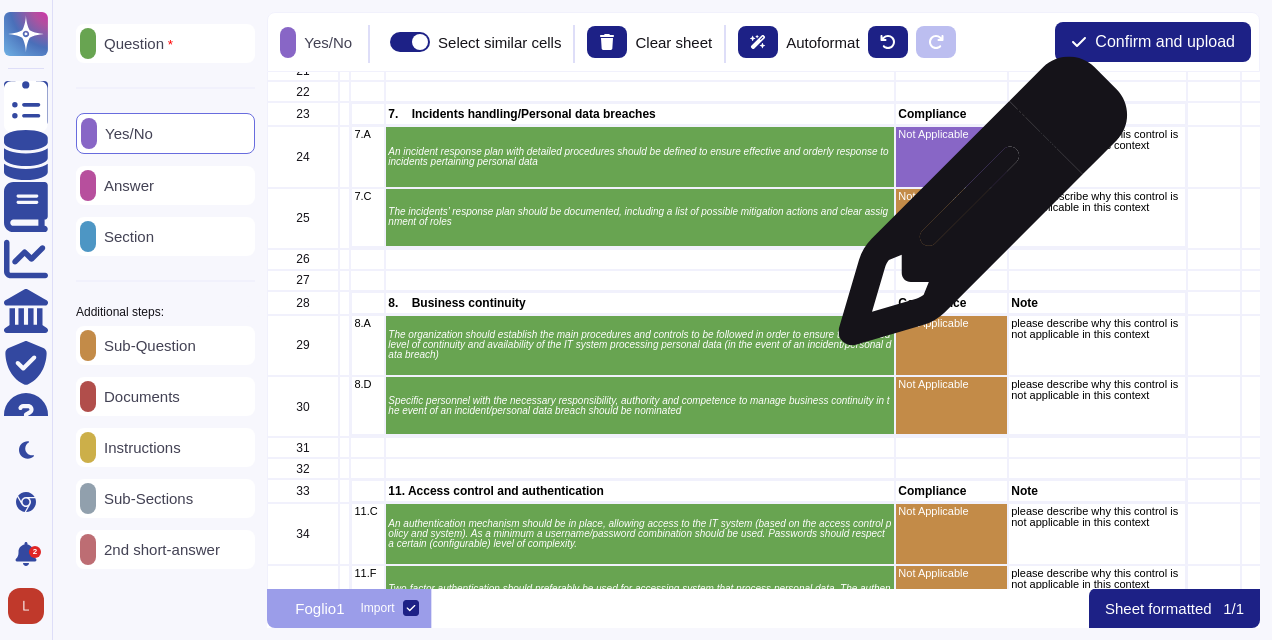 click on "Not Applicable" at bounding box center (952, 218) 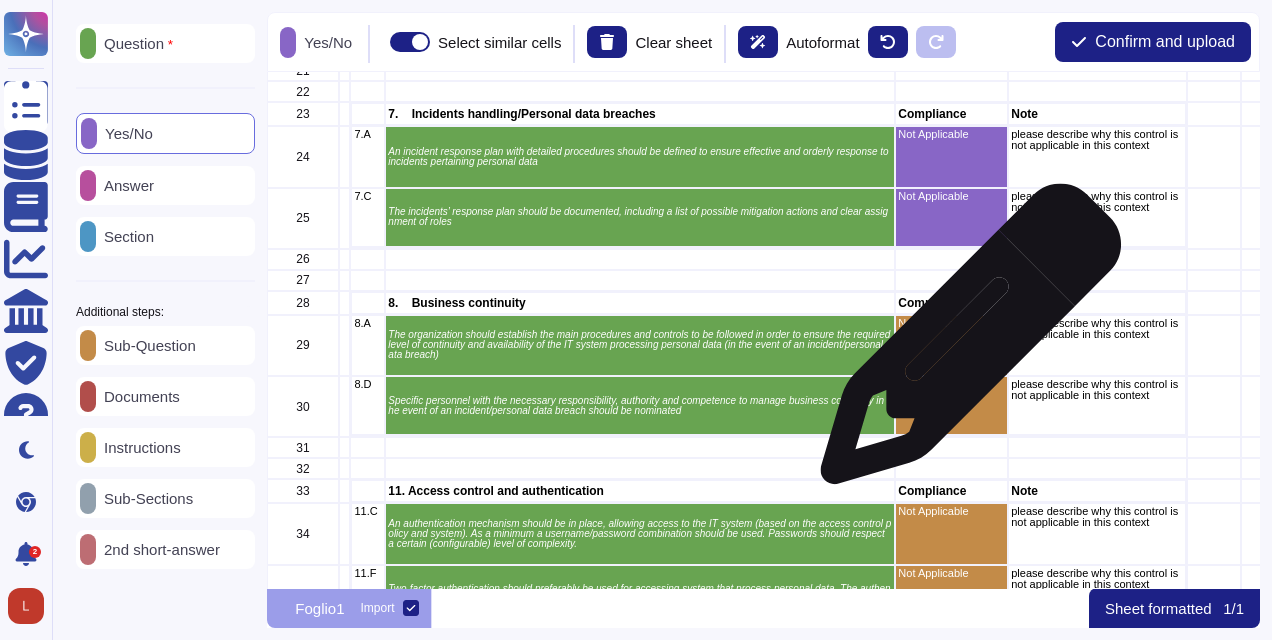 click on "Not Applicable" at bounding box center (952, 345) 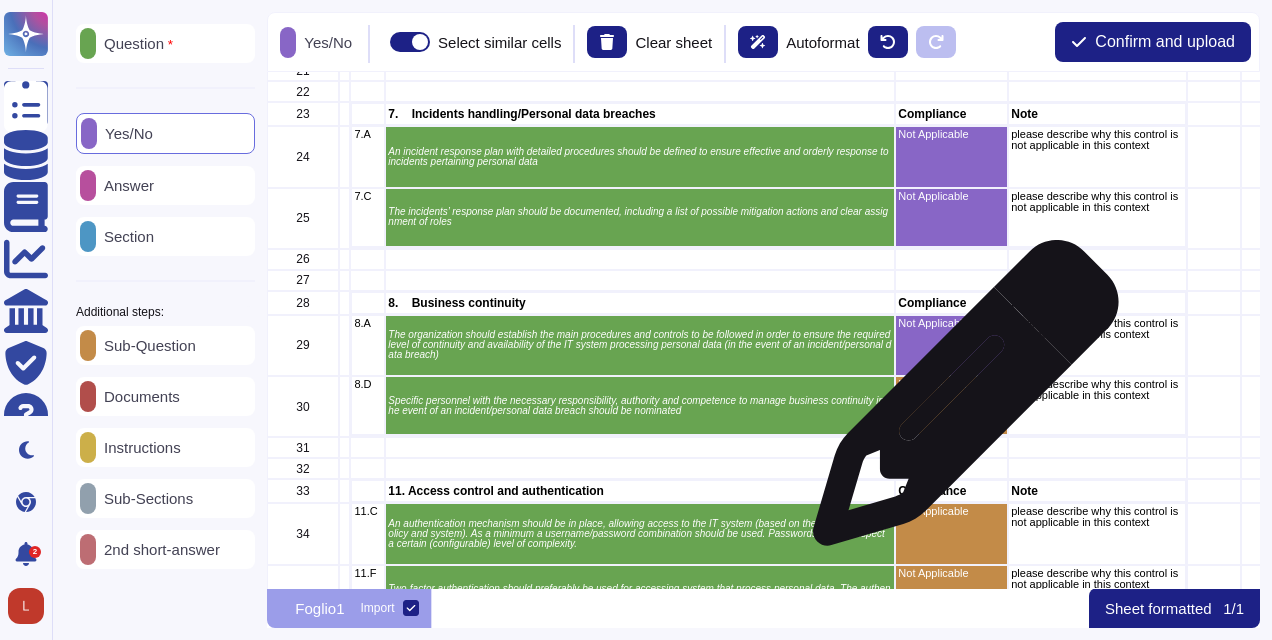 click on "Not Applicable" at bounding box center [952, 406] 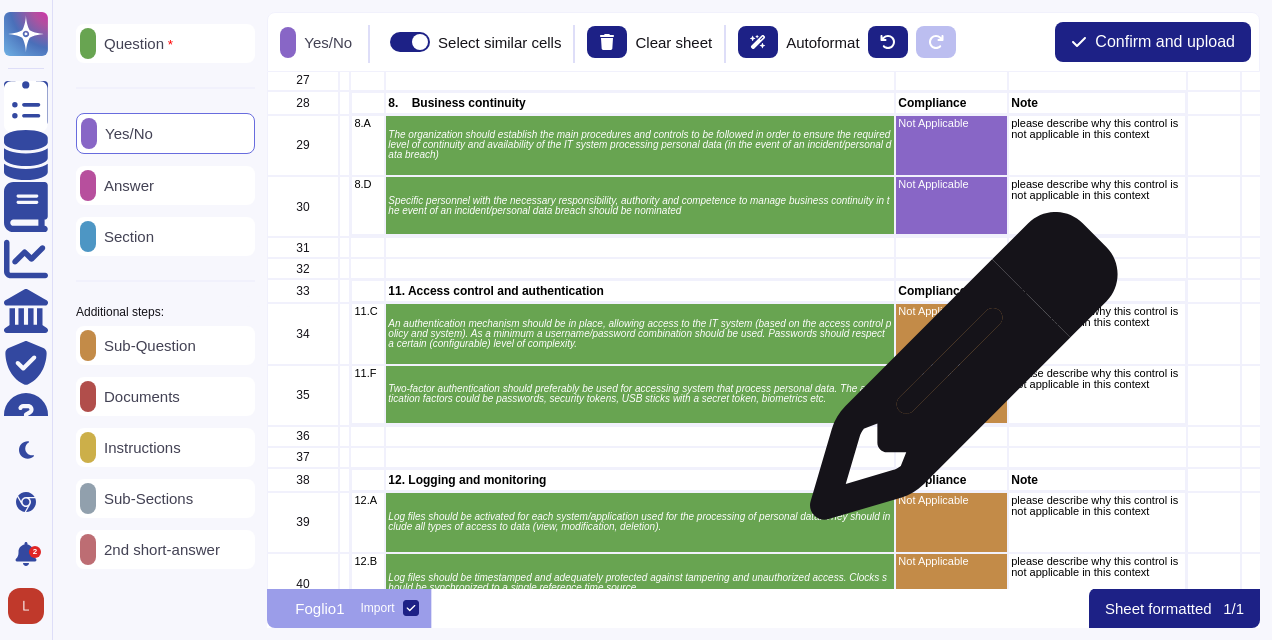 click on "Not Applicable" at bounding box center (952, 333) 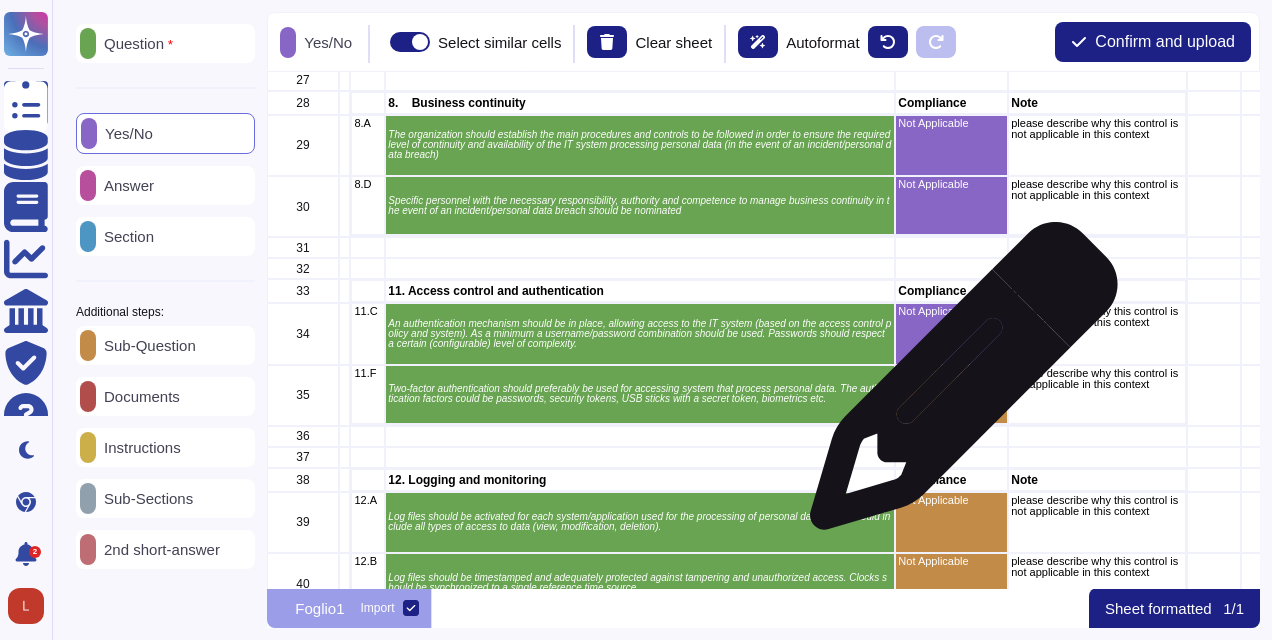 click on "Not Applicable" at bounding box center [952, 395] 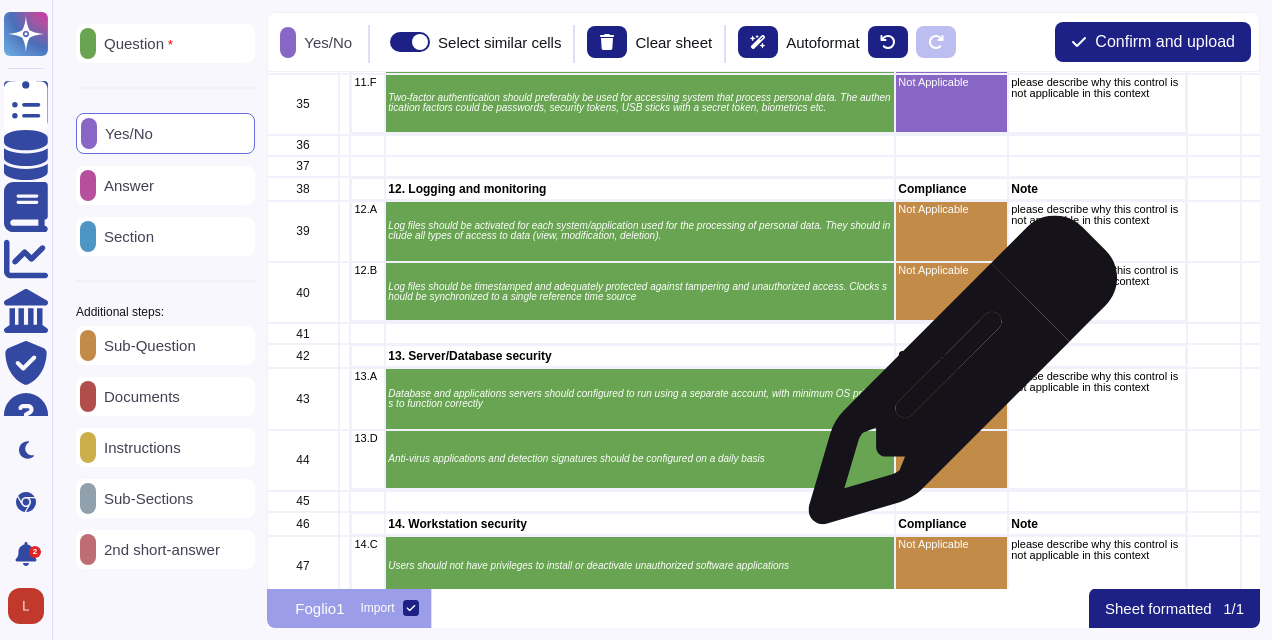 scroll, scrollTop: 1400, scrollLeft: 0, axis: vertical 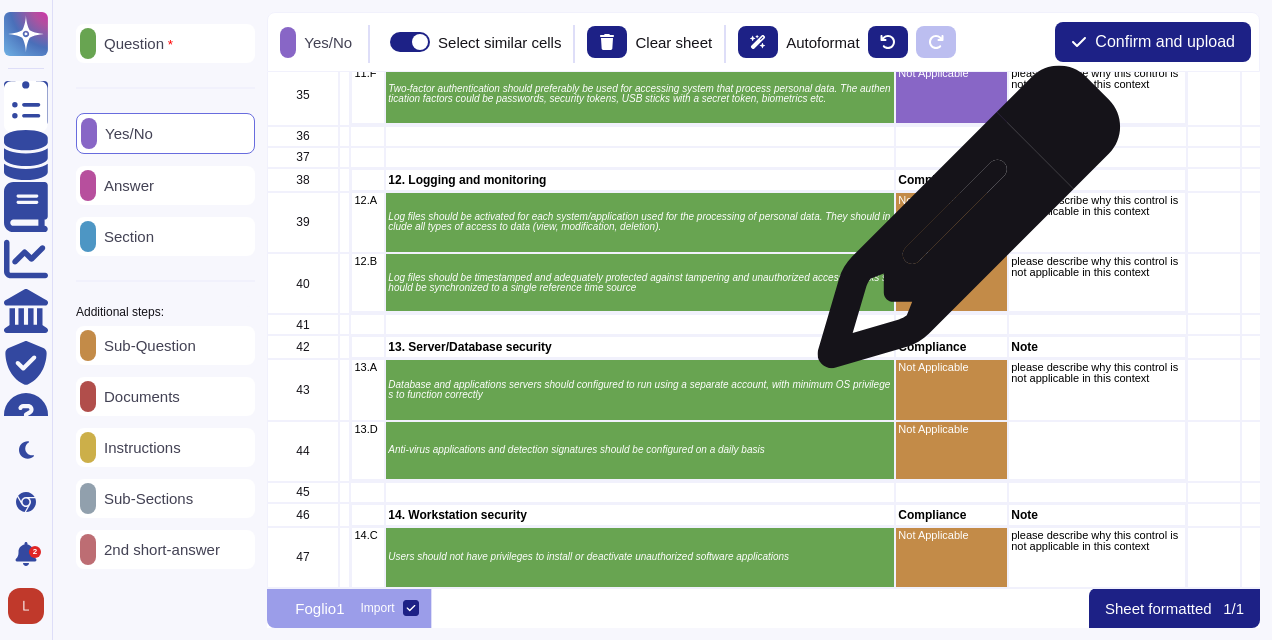 click on "Not Applicable" at bounding box center [952, 222] 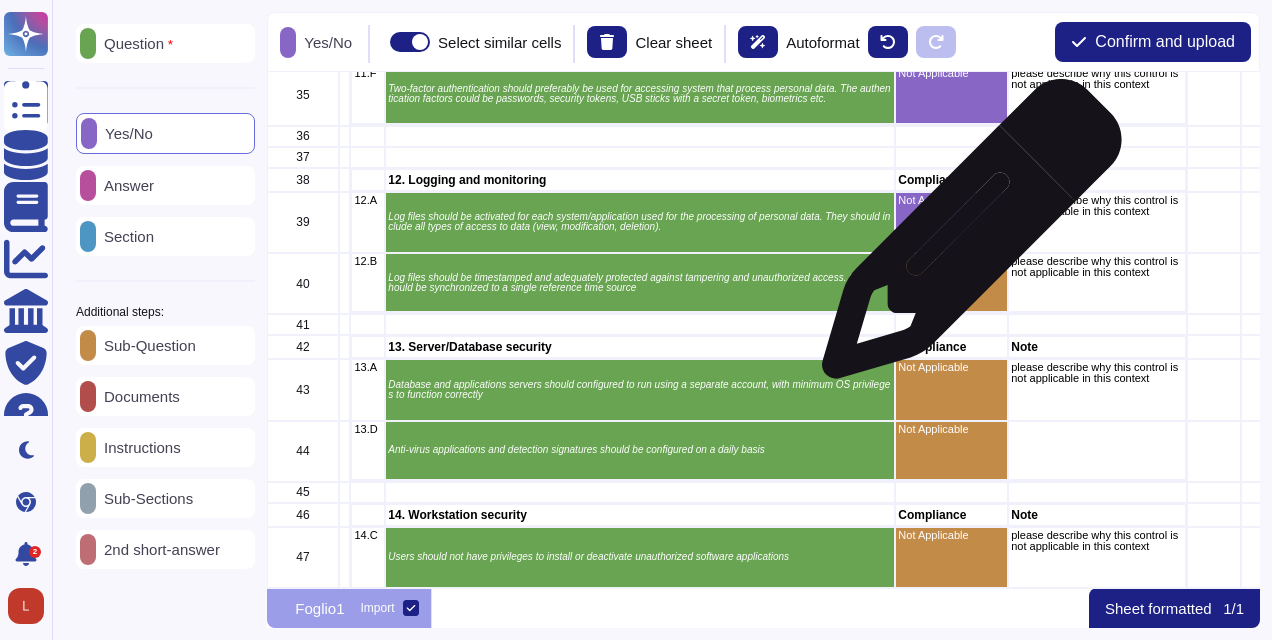 click on "Not Applicable" at bounding box center [952, 283] 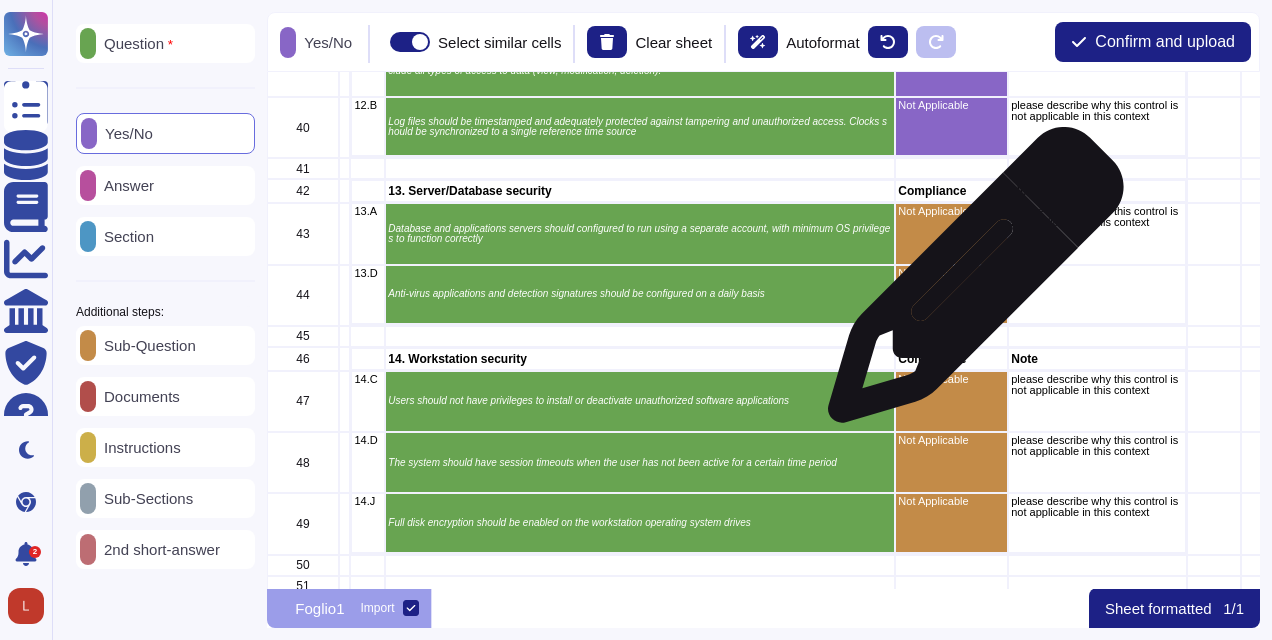 scroll, scrollTop: 1599, scrollLeft: 0, axis: vertical 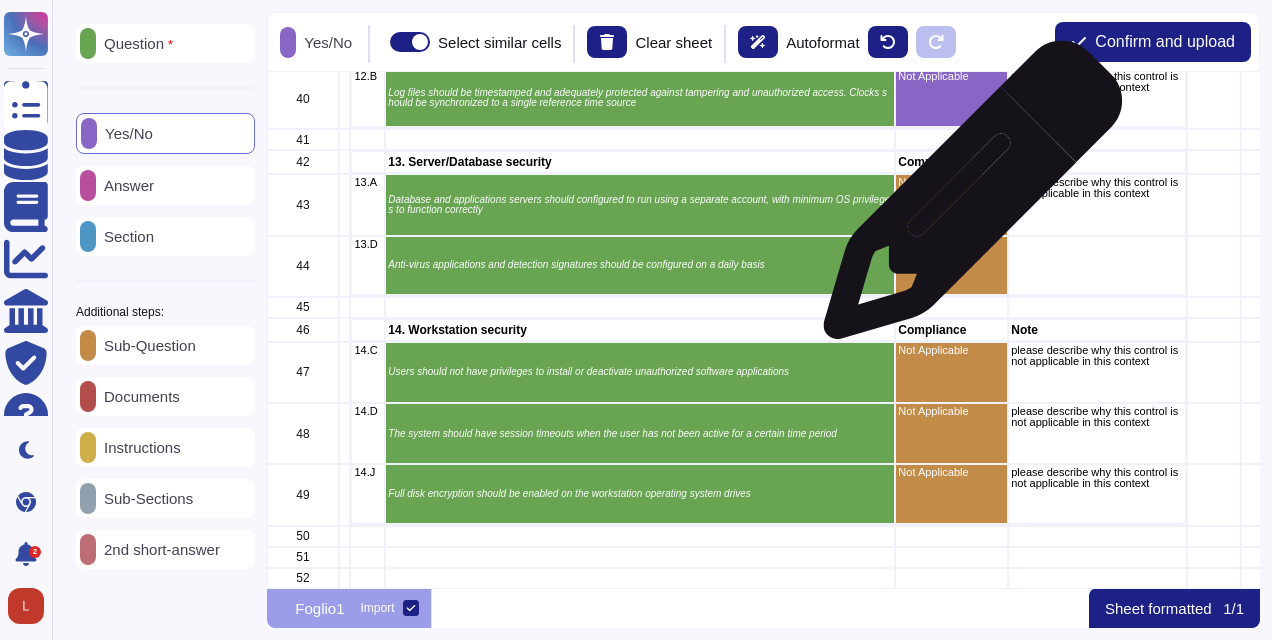 click on "Not Applicable" at bounding box center [952, 204] 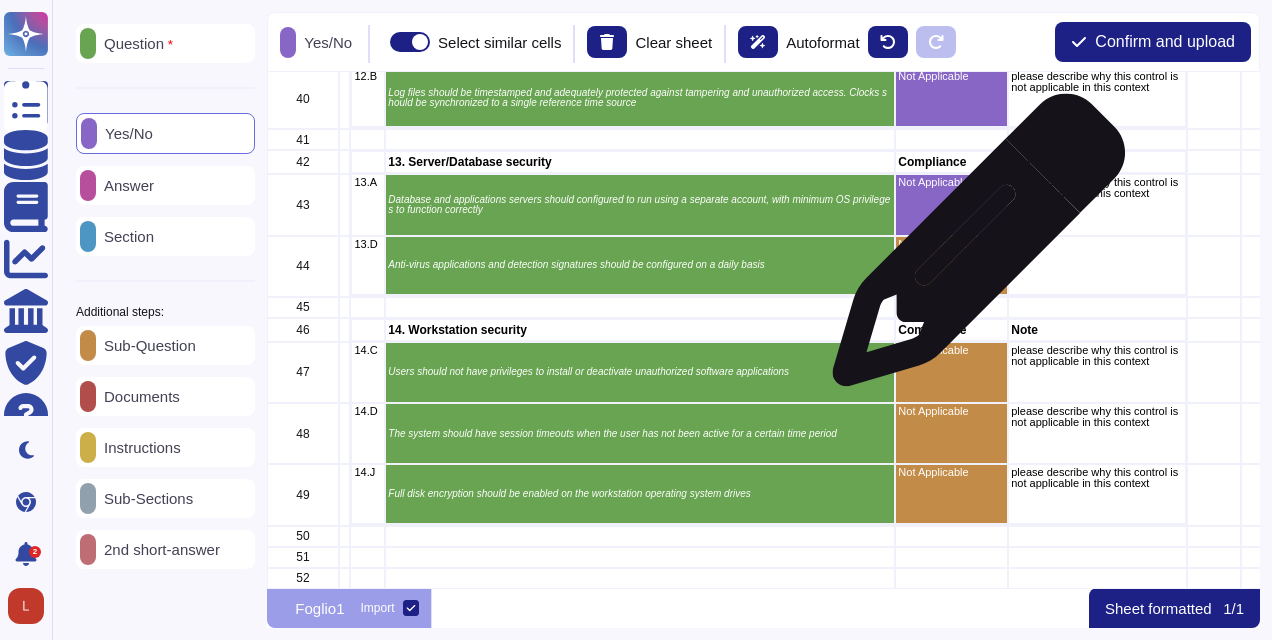 click on "Not Applicable" at bounding box center (952, 266) 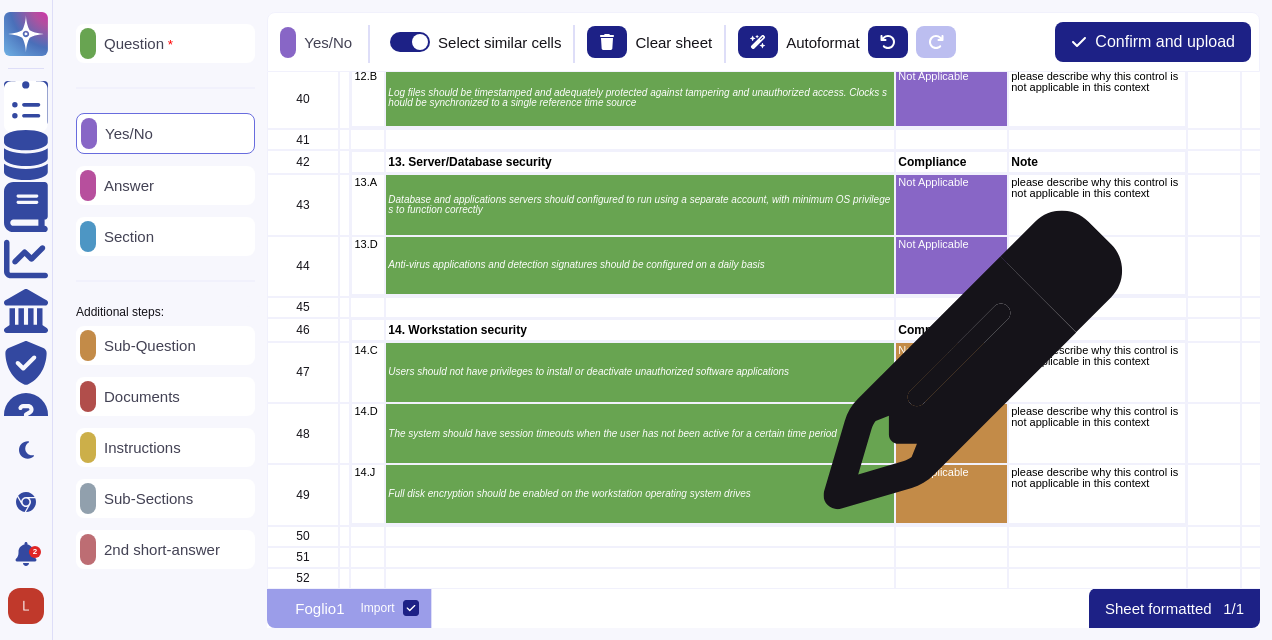 click on "Not Applicable" at bounding box center [952, 372] 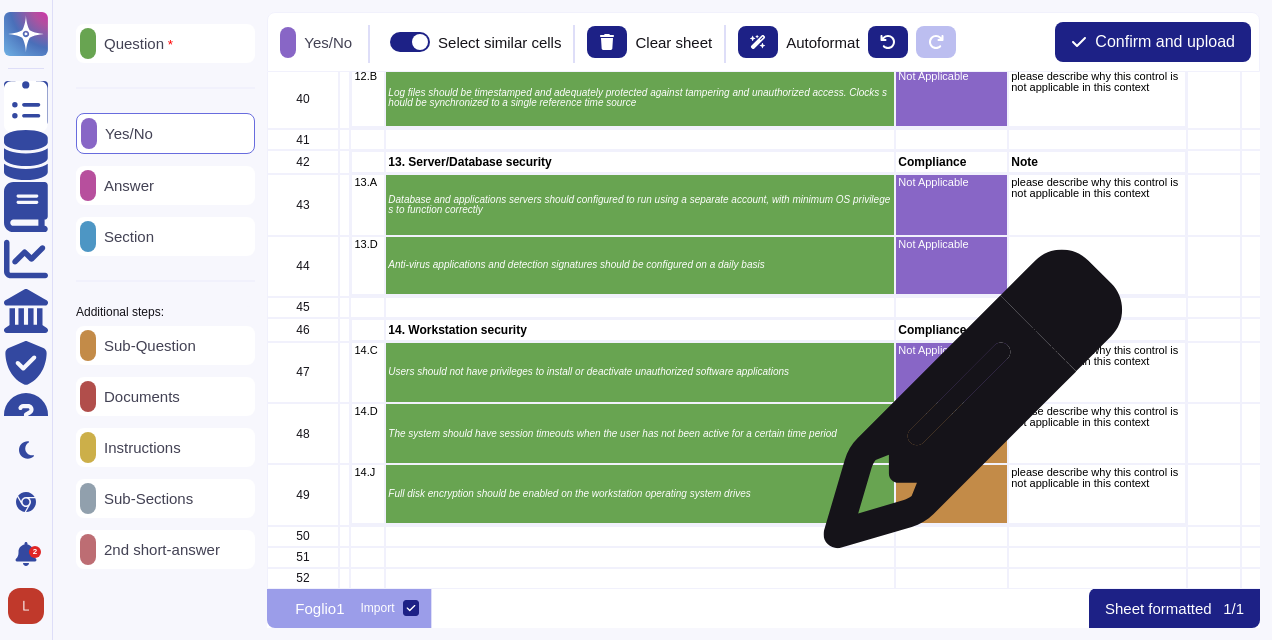 click on "Not Applicable" at bounding box center [952, 433] 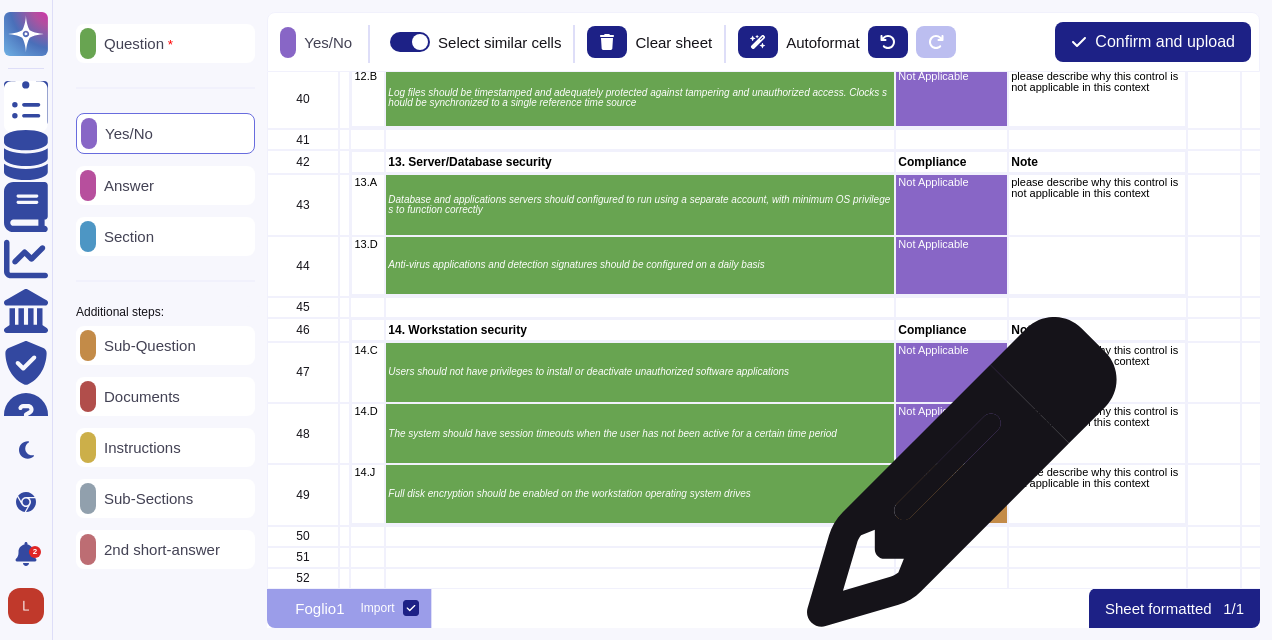click on "Not Applicable" at bounding box center (952, 494) 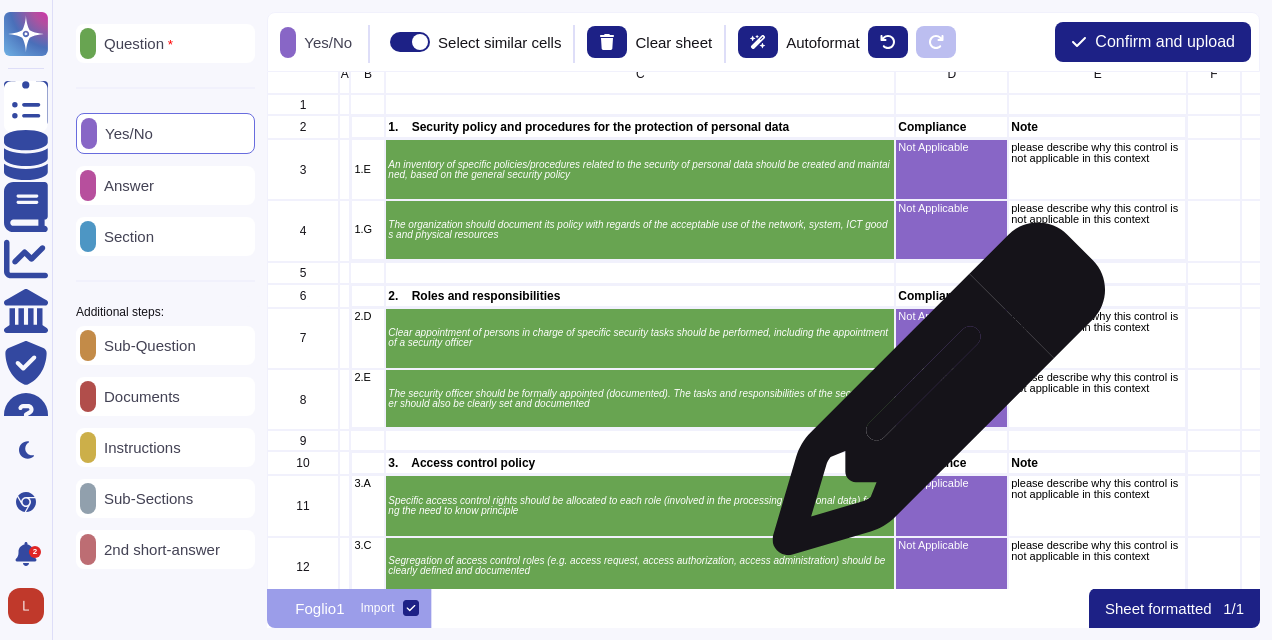 scroll, scrollTop: 0, scrollLeft: 0, axis: both 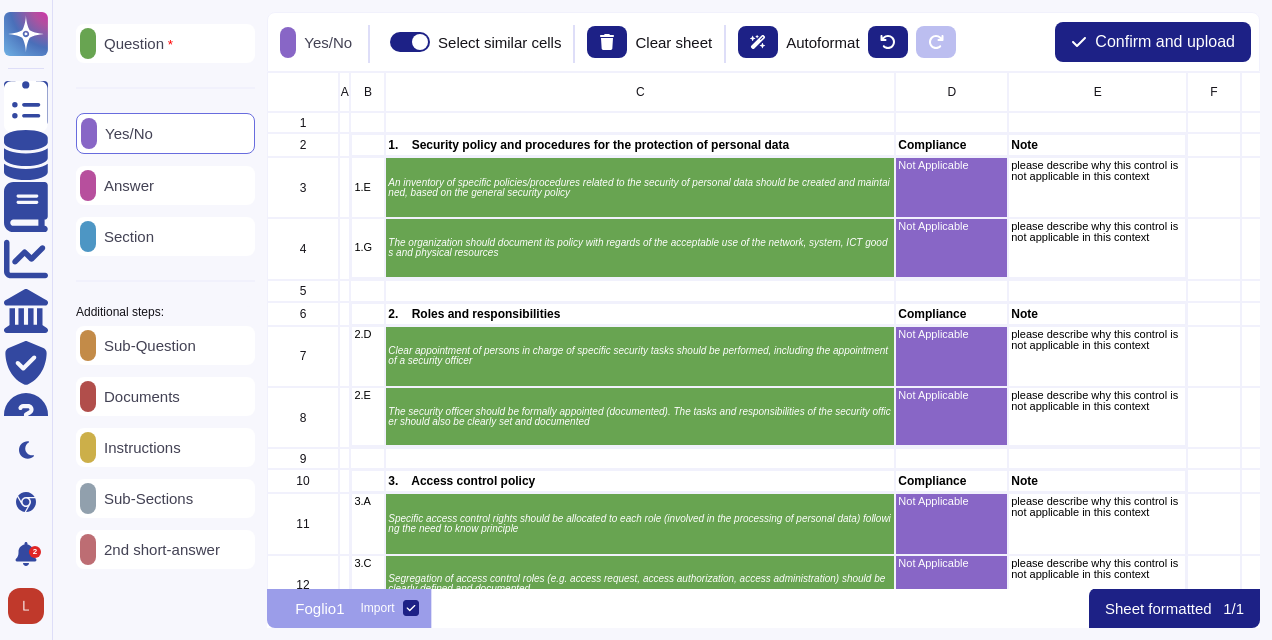 click 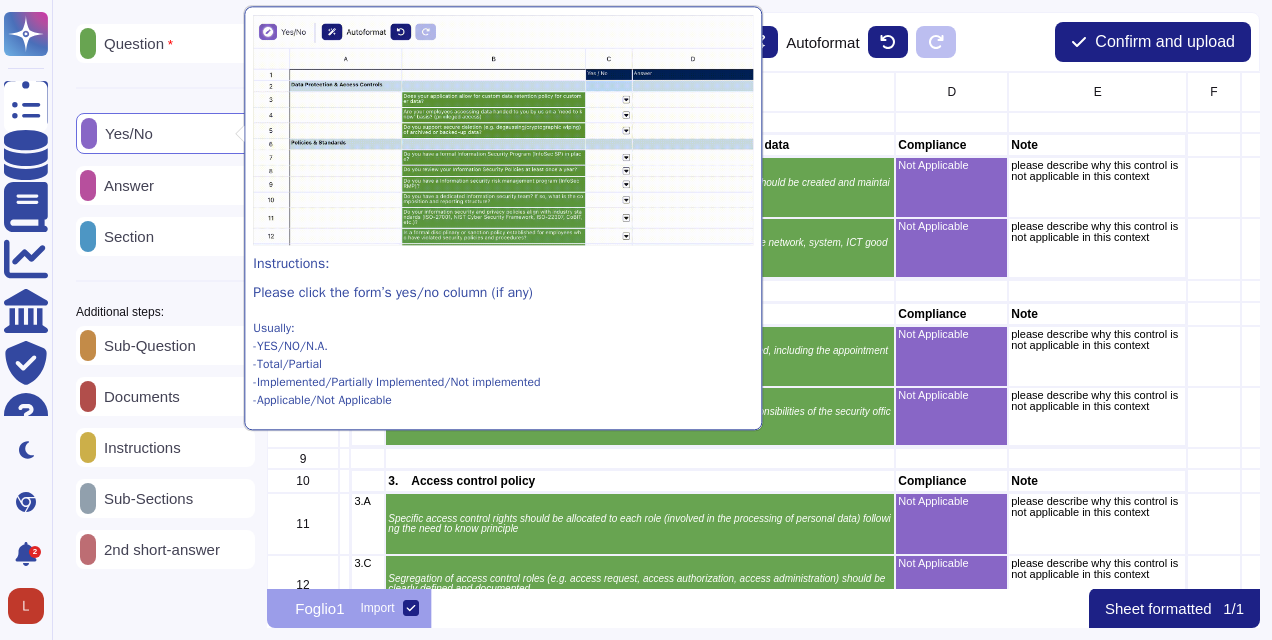 click 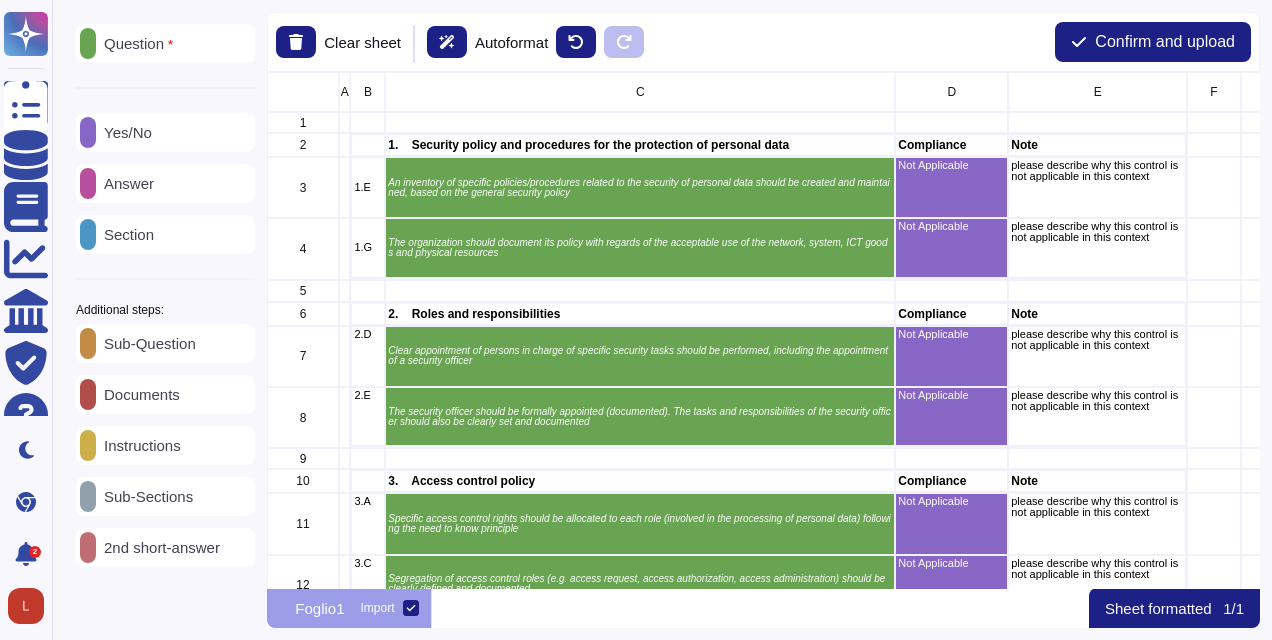 click on "Answer" at bounding box center [125, 183] 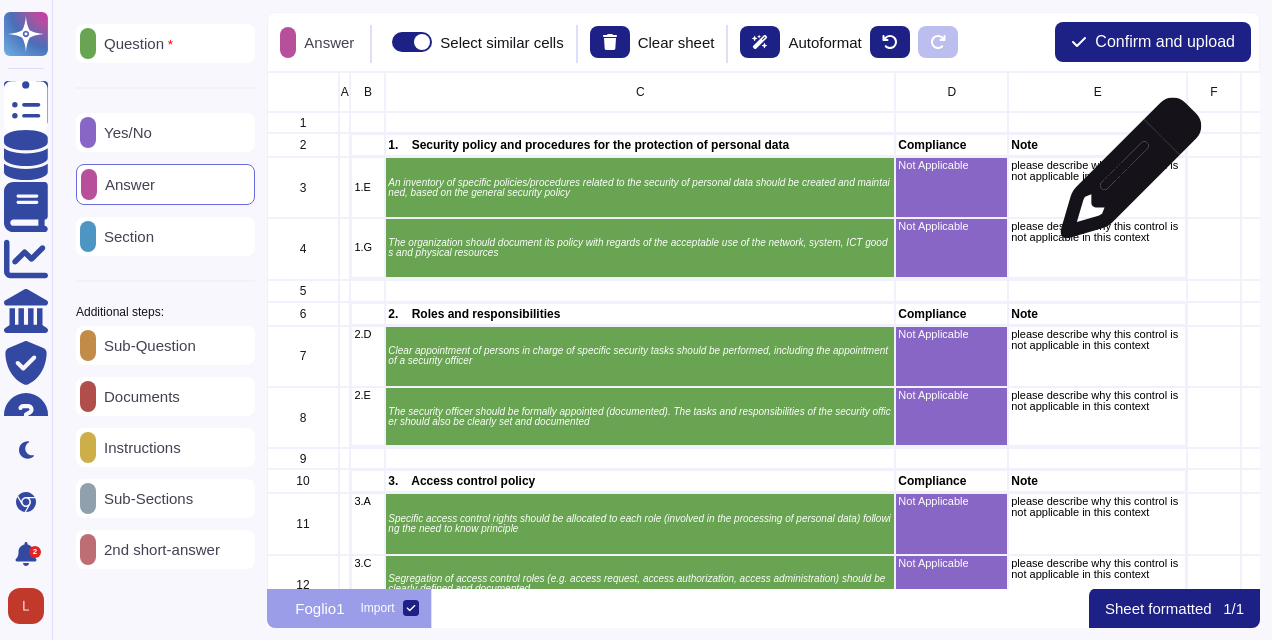 click on "please describe why this control is not applicable in this context" at bounding box center (1098, 171) 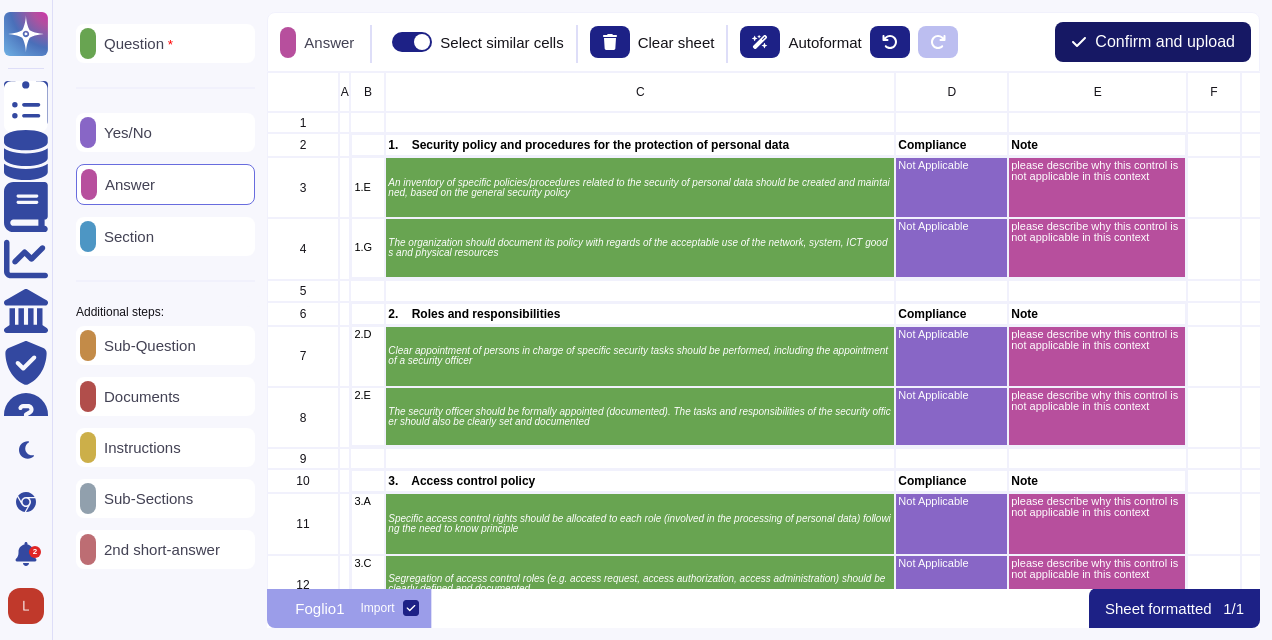 click on "Confirm and upload" at bounding box center (1153, 42) 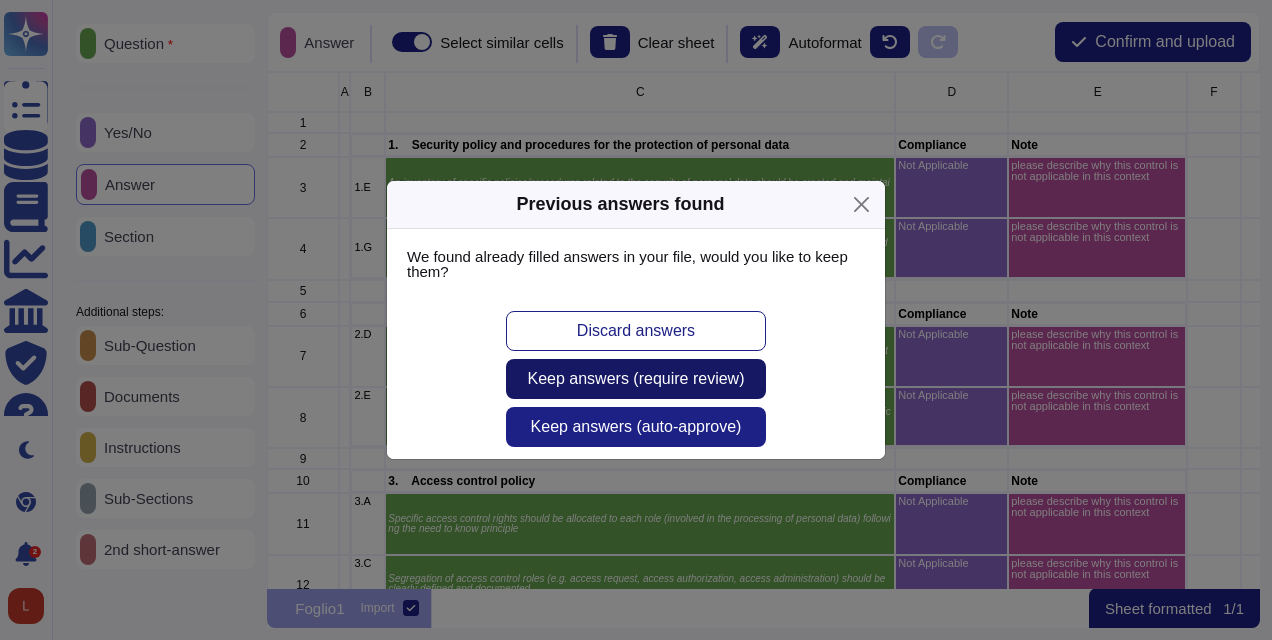 click on "Keep answers (require review)" at bounding box center (636, 379) 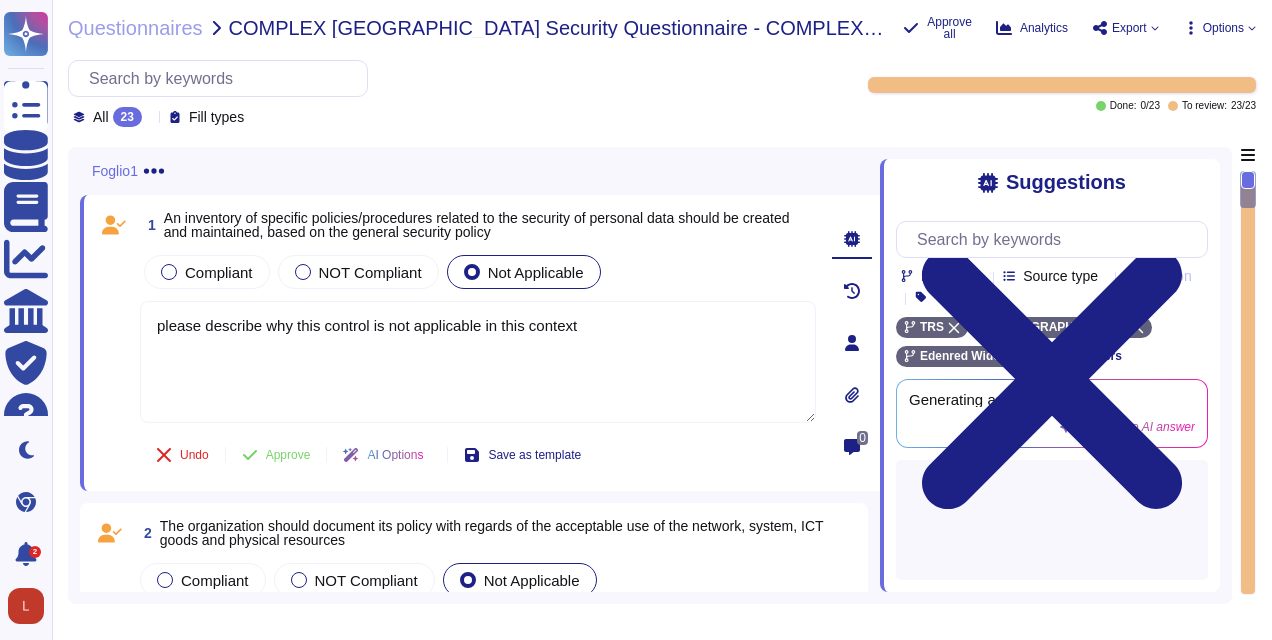 type on "please describe why this control is not applicable in this context" 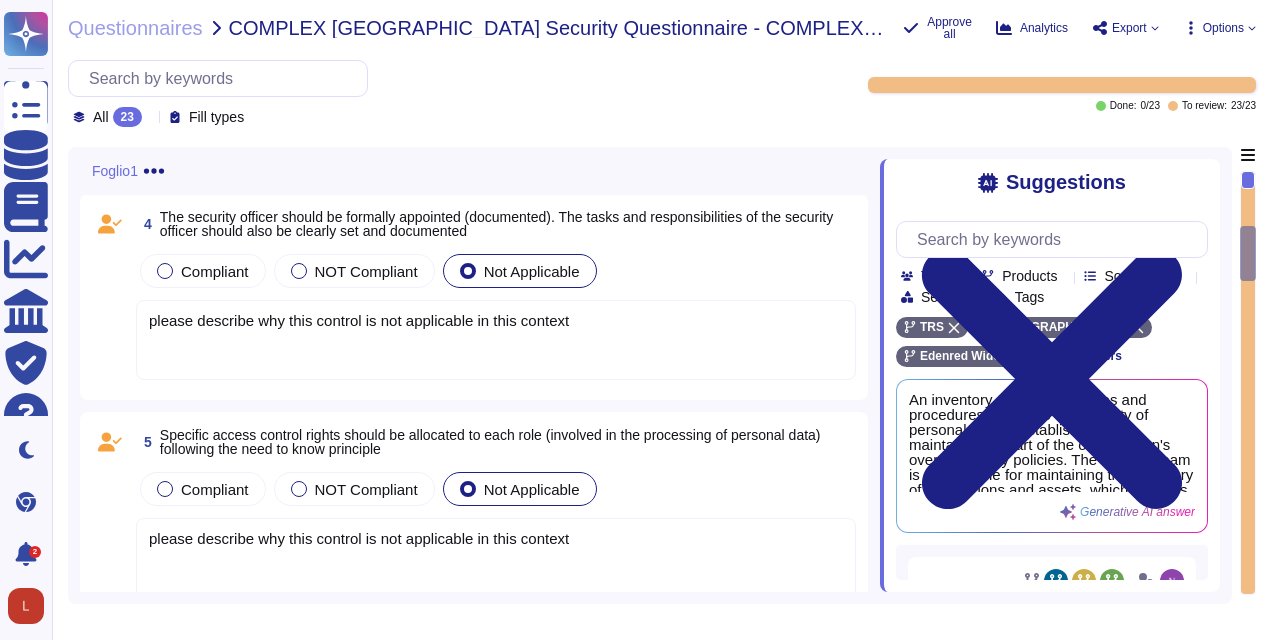 scroll, scrollTop: 0, scrollLeft: 0, axis: both 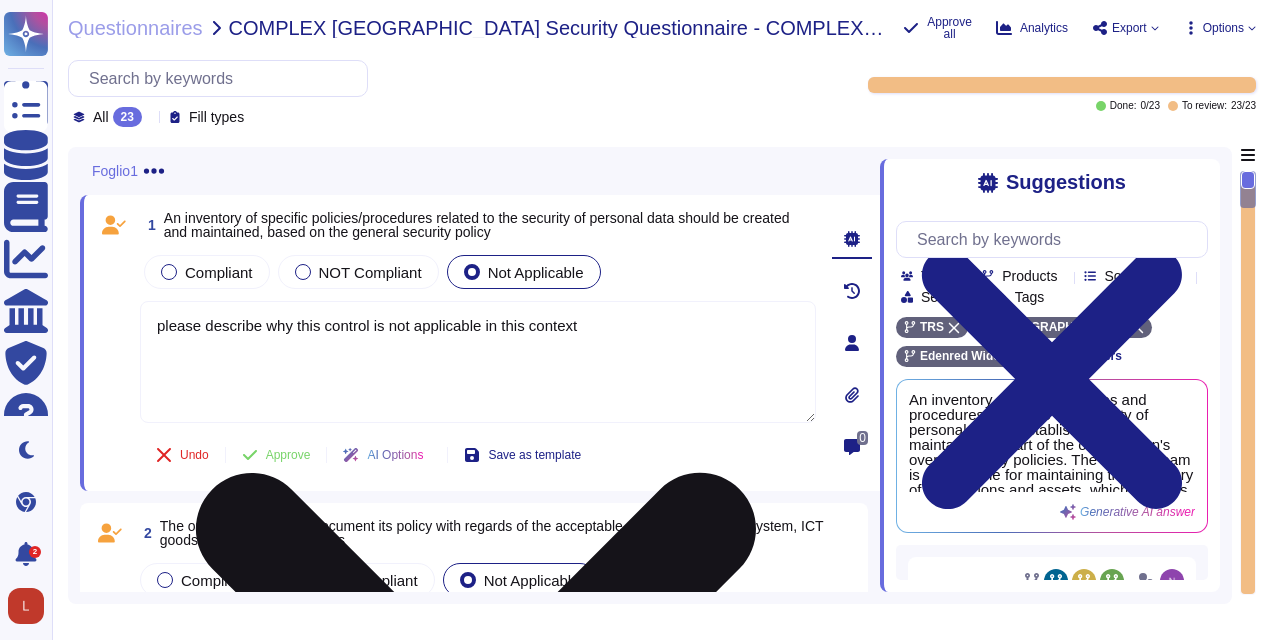 type on "please describe why this control is not applicable in this context" 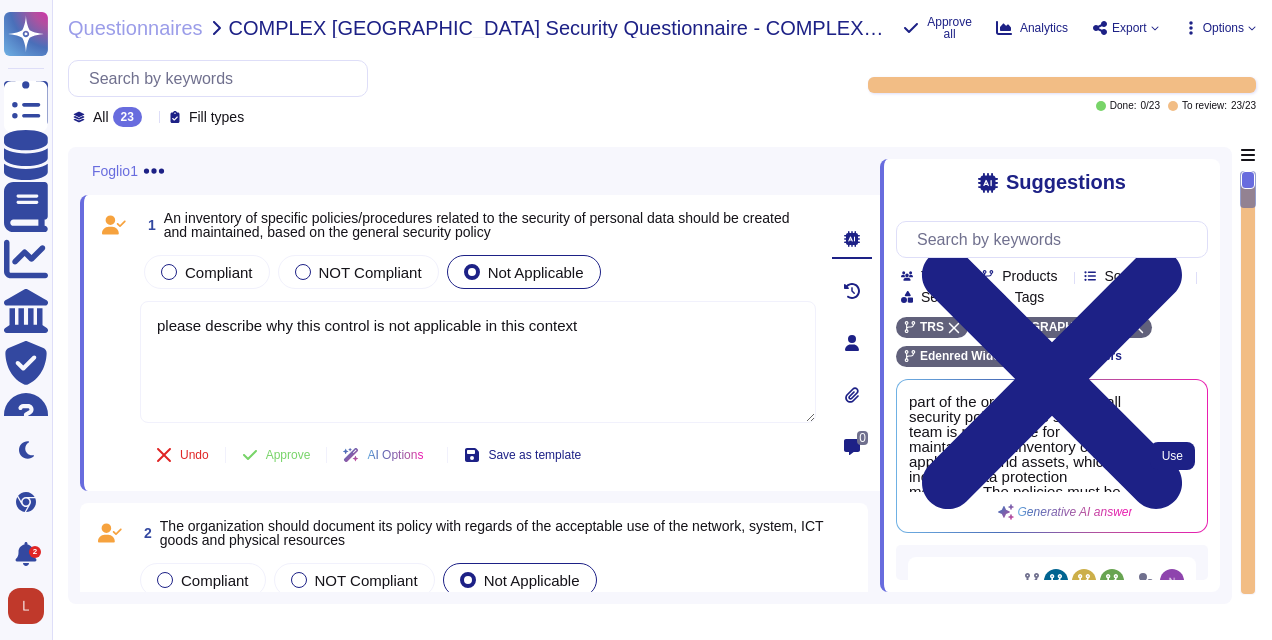 scroll, scrollTop: 100, scrollLeft: 0, axis: vertical 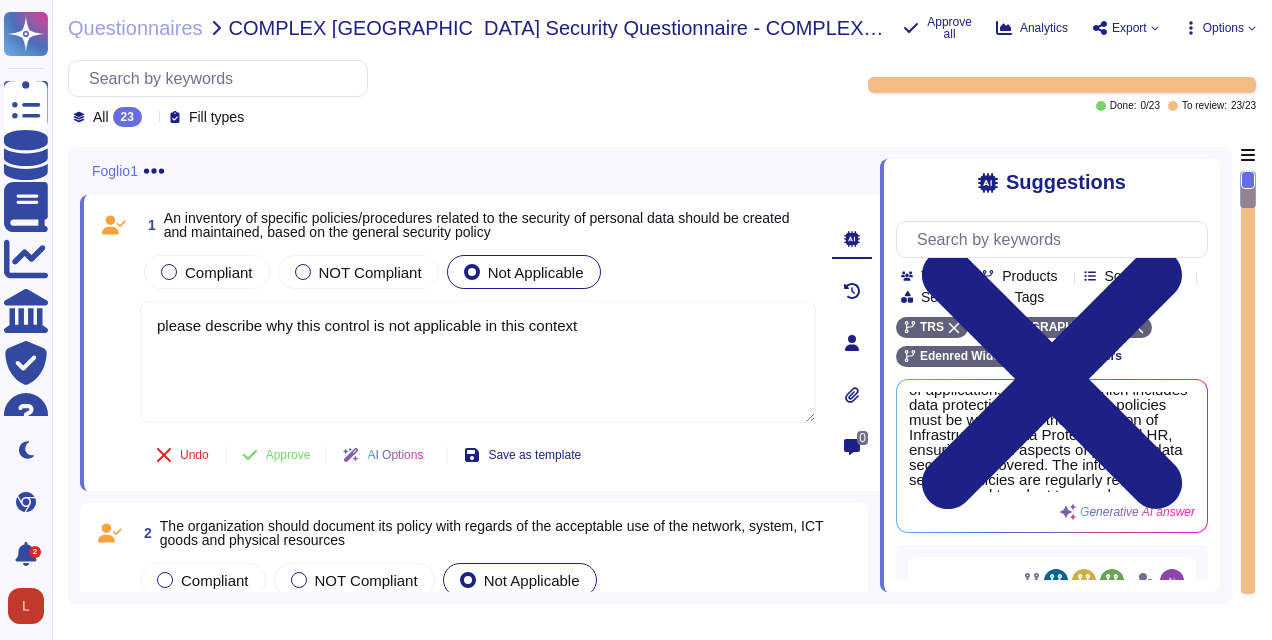 click 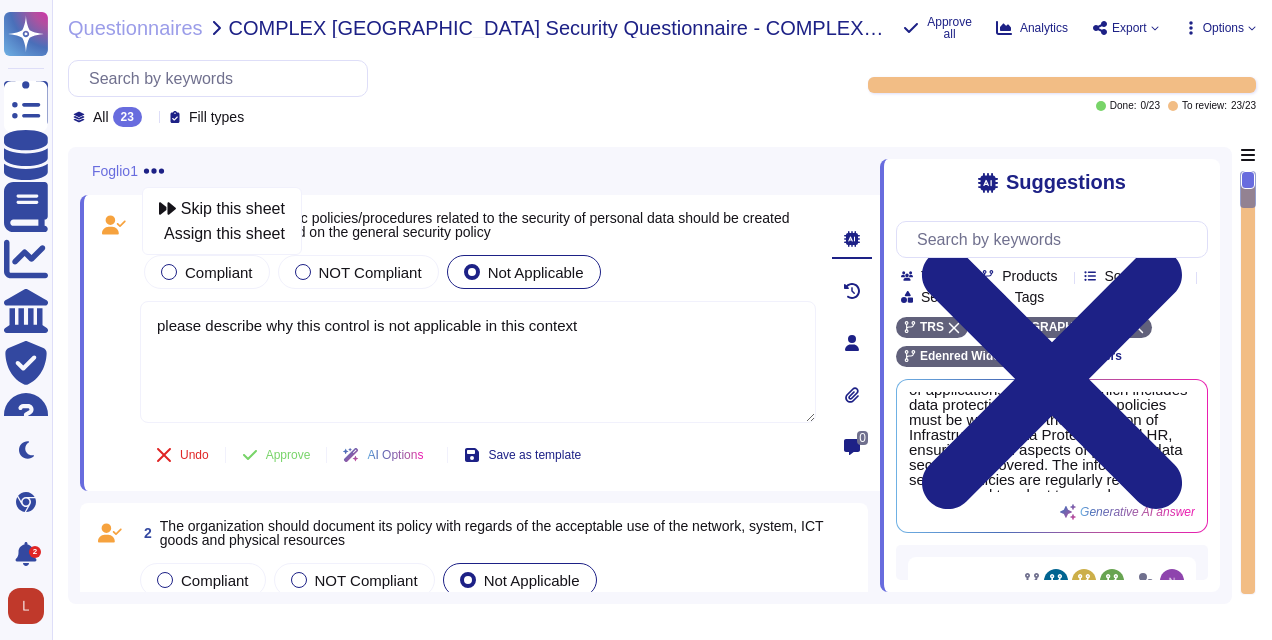 click on "Foglio1 Skip this sheet Assign this sheet" at bounding box center (480, 171) 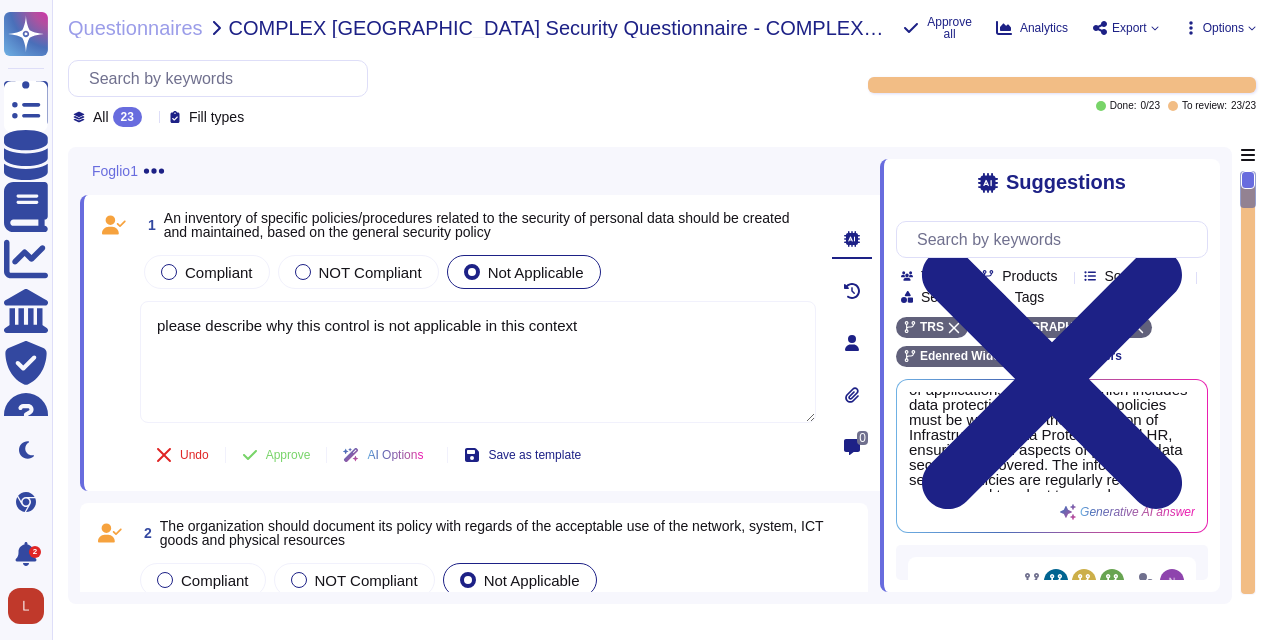 click 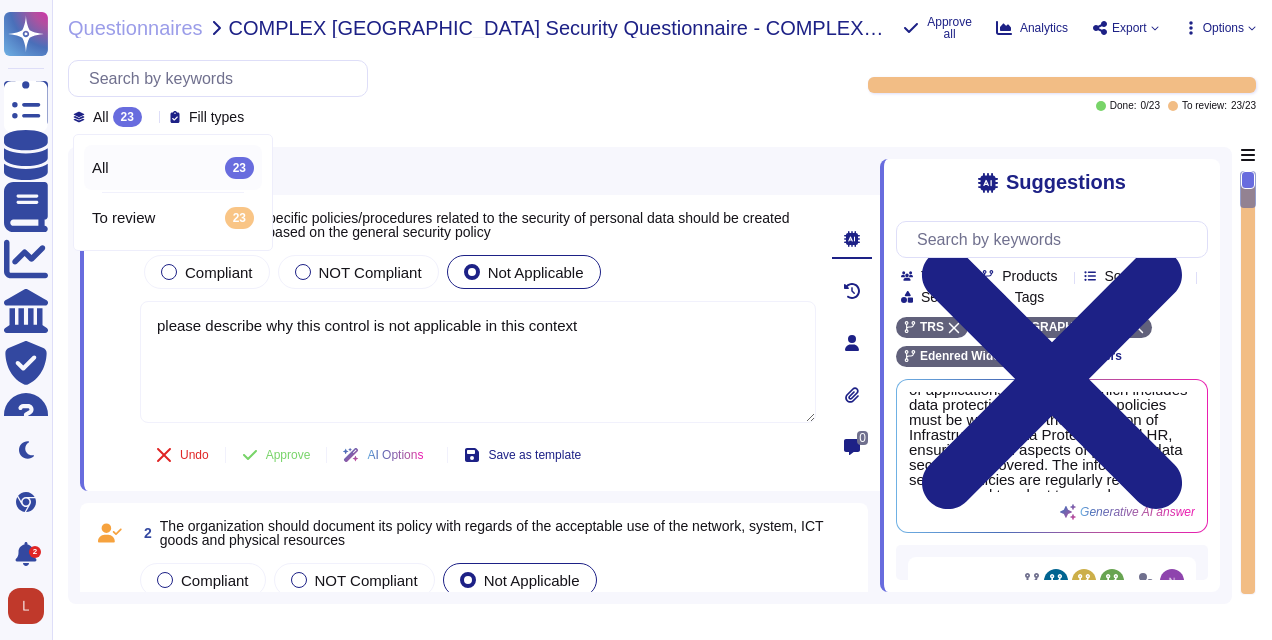 click 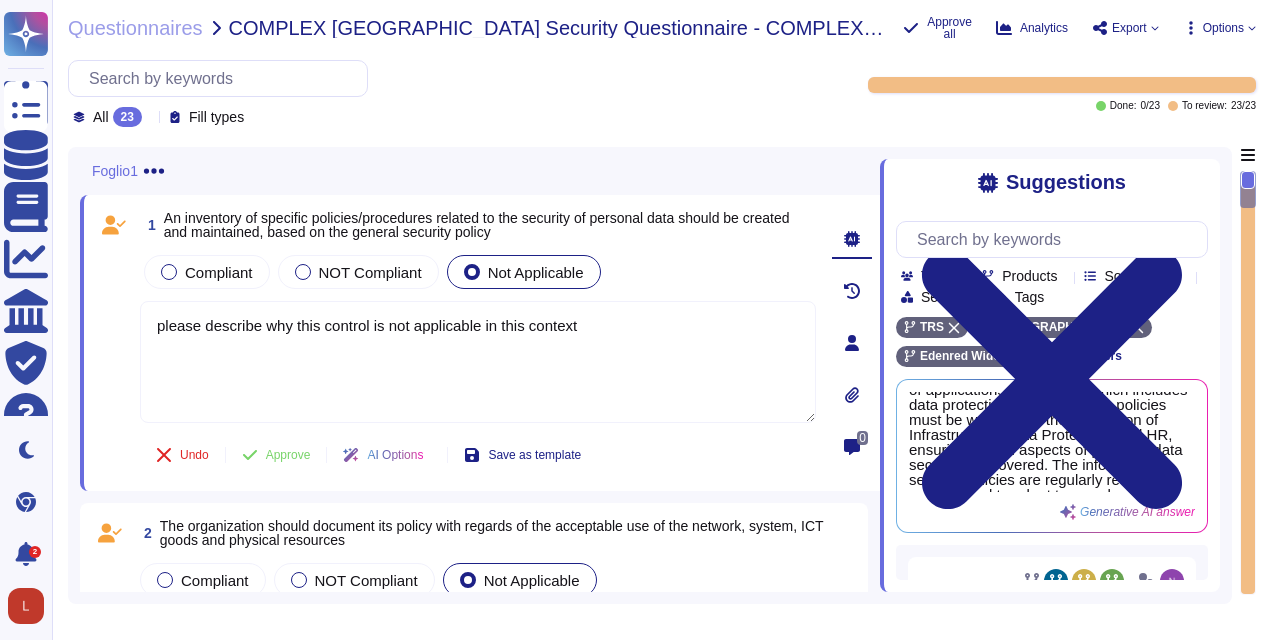 click on "Fill types" at bounding box center [210, 117] 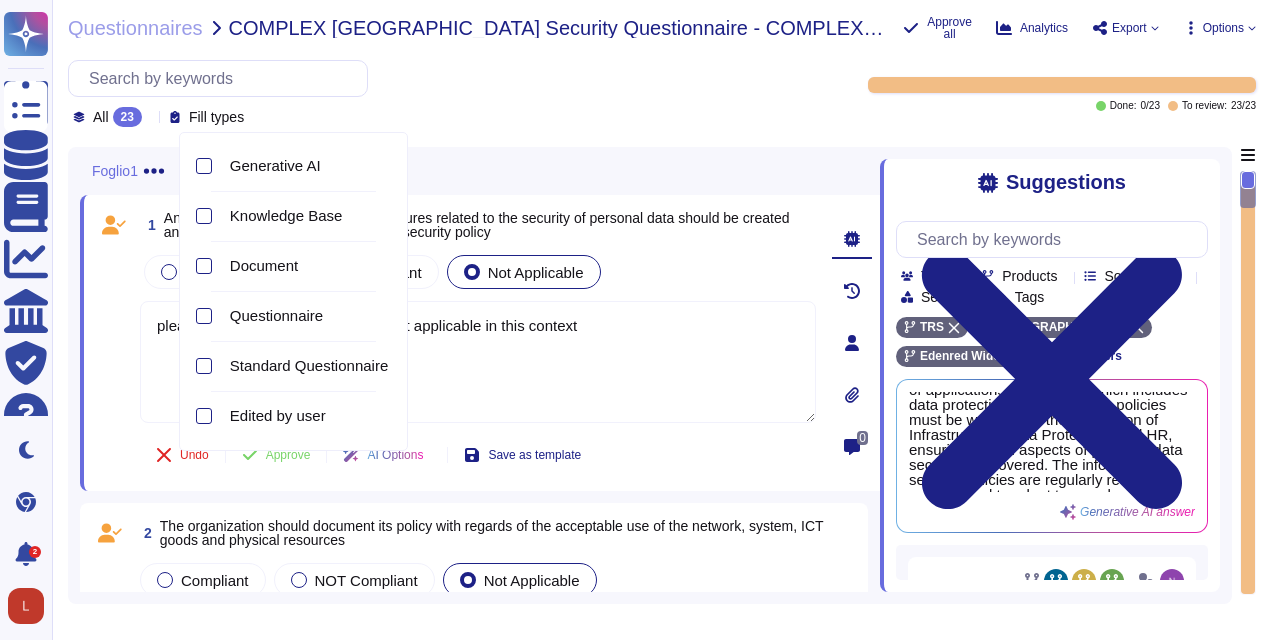 click 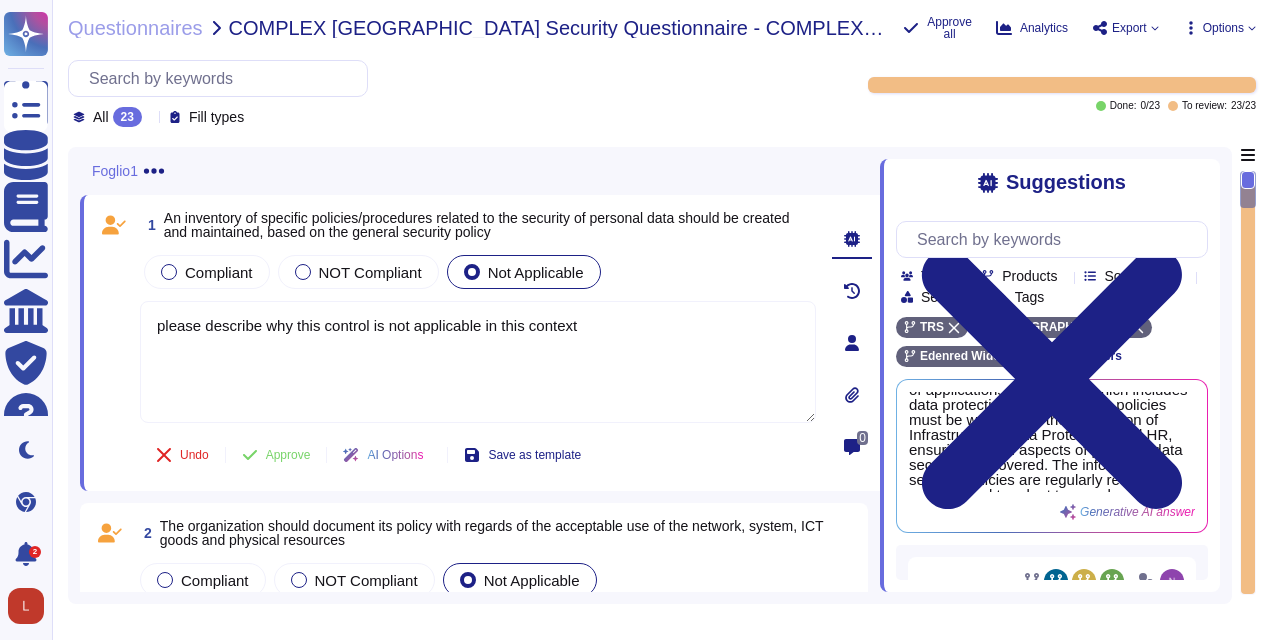 click on "Options" at bounding box center [1219, 28] 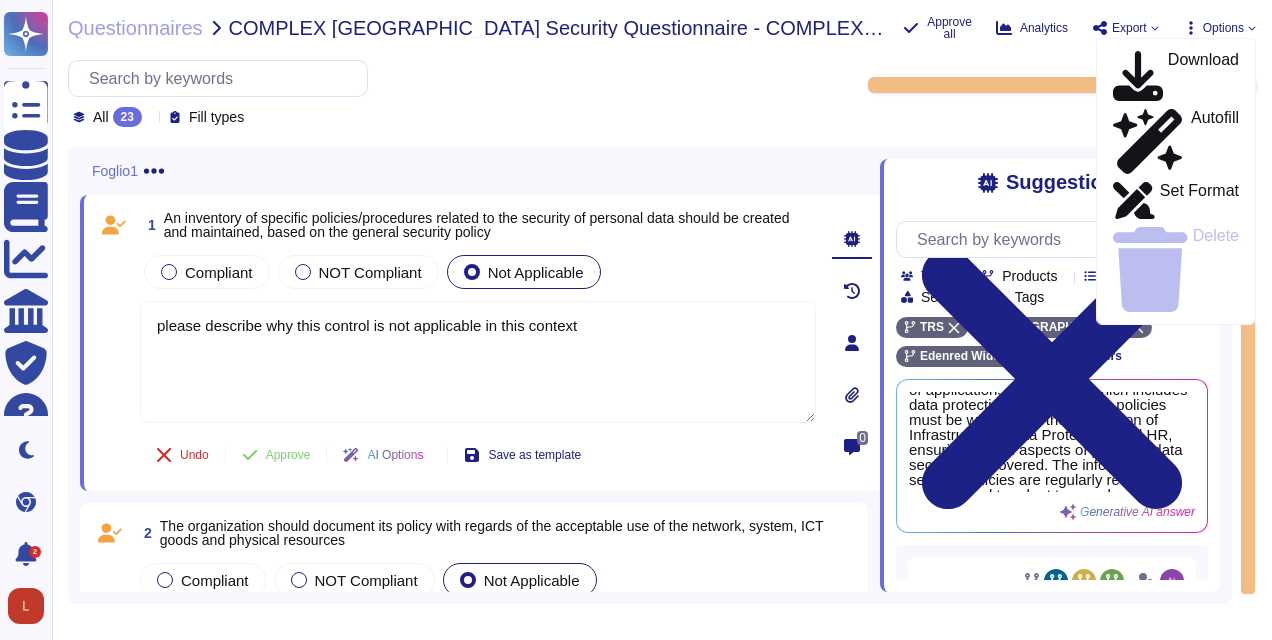 click on "Questionnaires COMPLEX [GEOGRAPHIC_DATA] Security Questionnaire - COMPLEX [GEOGRAPHIC_DATA] Security Questionnaire Approve all Analytics Export Options Download Autofill Set Format Delete All 23 Fill types Done: 0 / 23 To review: 23 / 23 Foglio1 Skip this sheet Assign this sheet 1 An inventory of specific policies/procedures related to the security of personal data should be created and maintained, based on the general security policy Compliant NOT Compliant Not Applicable please describe why this control is not applicable in this context Undo Approve AI Options Save as template 0 2 The organization should document its policy with regards of the acceptable use of the network, system, ICT goods and physical resources Compliant NOT Compliant Not Applicable please describe why this control is not applicable in this context 3 Clear appointment of persons in charge of specific security tasks should be performed, including the appointment of a security officer Compliant NOT Compliant Not Applicable 4 Compliant NOT Compliant Not Applicable" at bounding box center [662, 320] 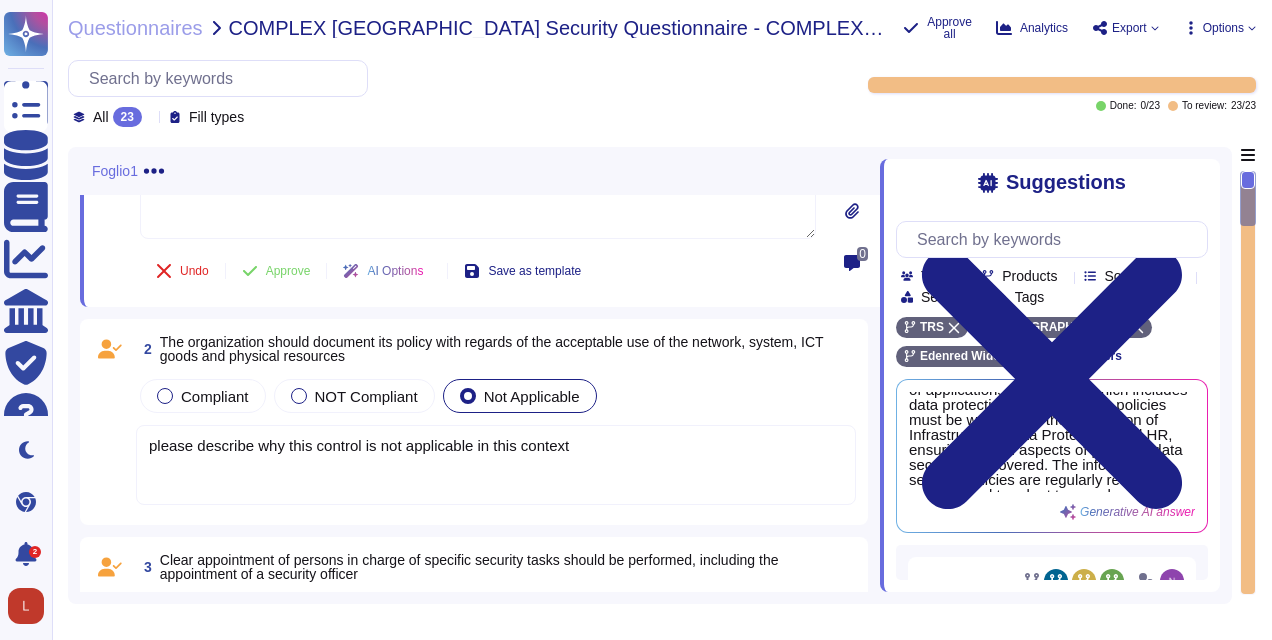 scroll, scrollTop: 200, scrollLeft: 0, axis: vertical 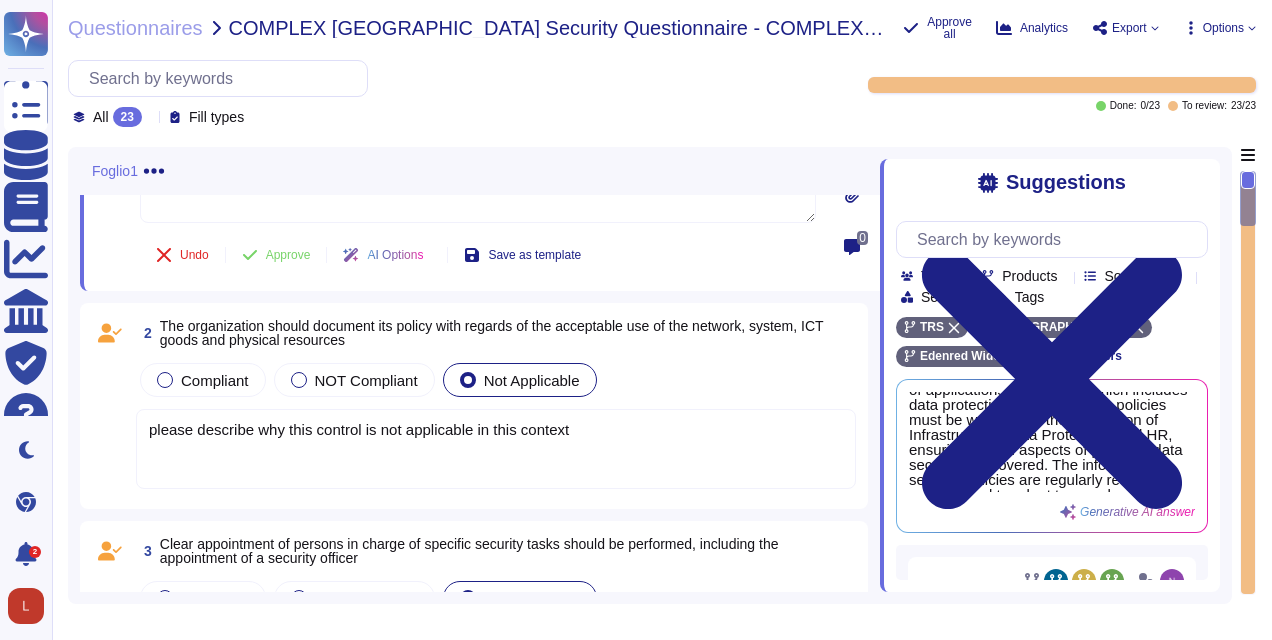 click on "please describe why this control is not applicable in this context" at bounding box center (496, 449) 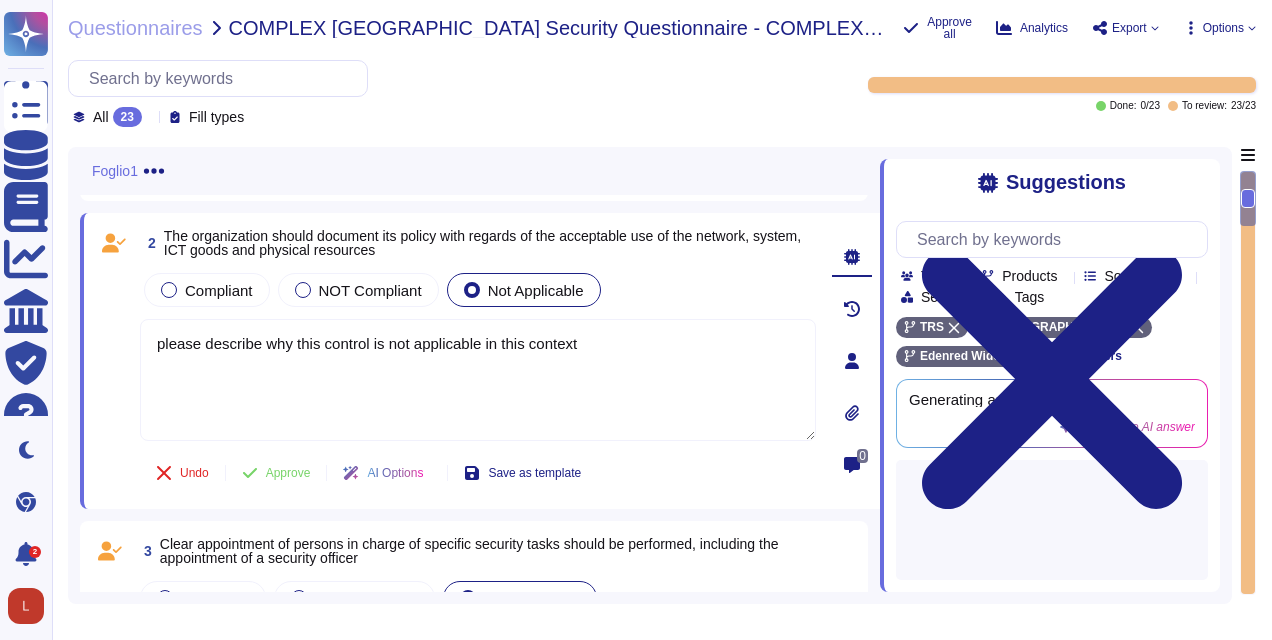 type on "please describe why this control is not applicable in this context" 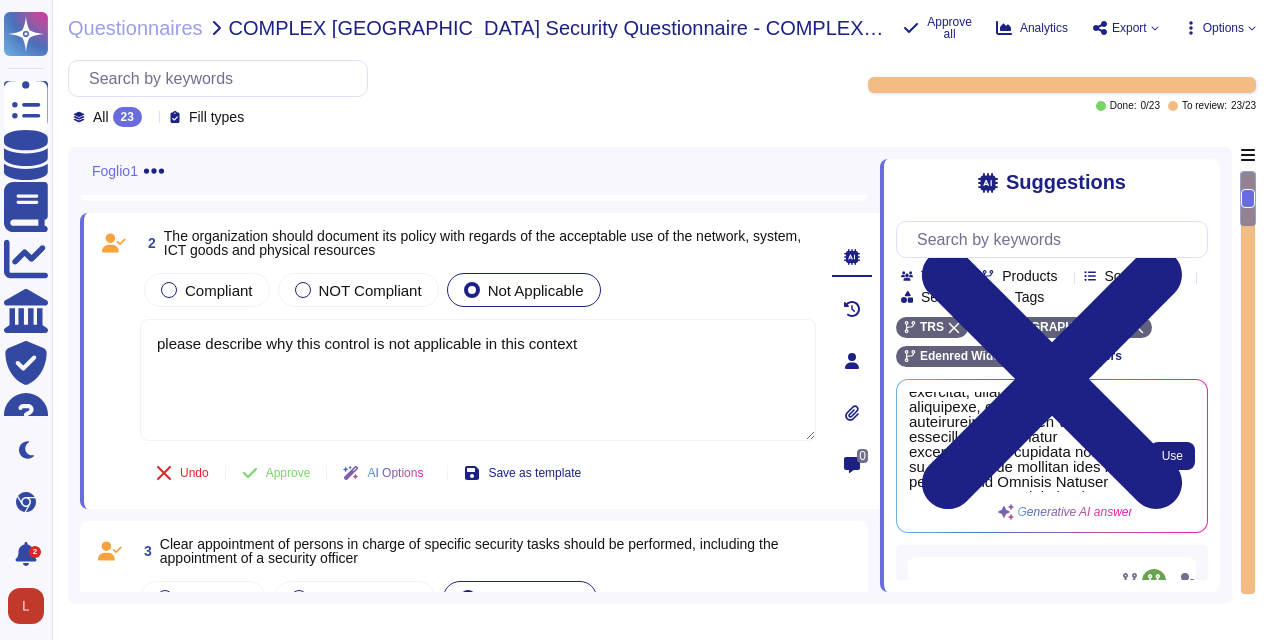 scroll, scrollTop: 80, scrollLeft: 0, axis: vertical 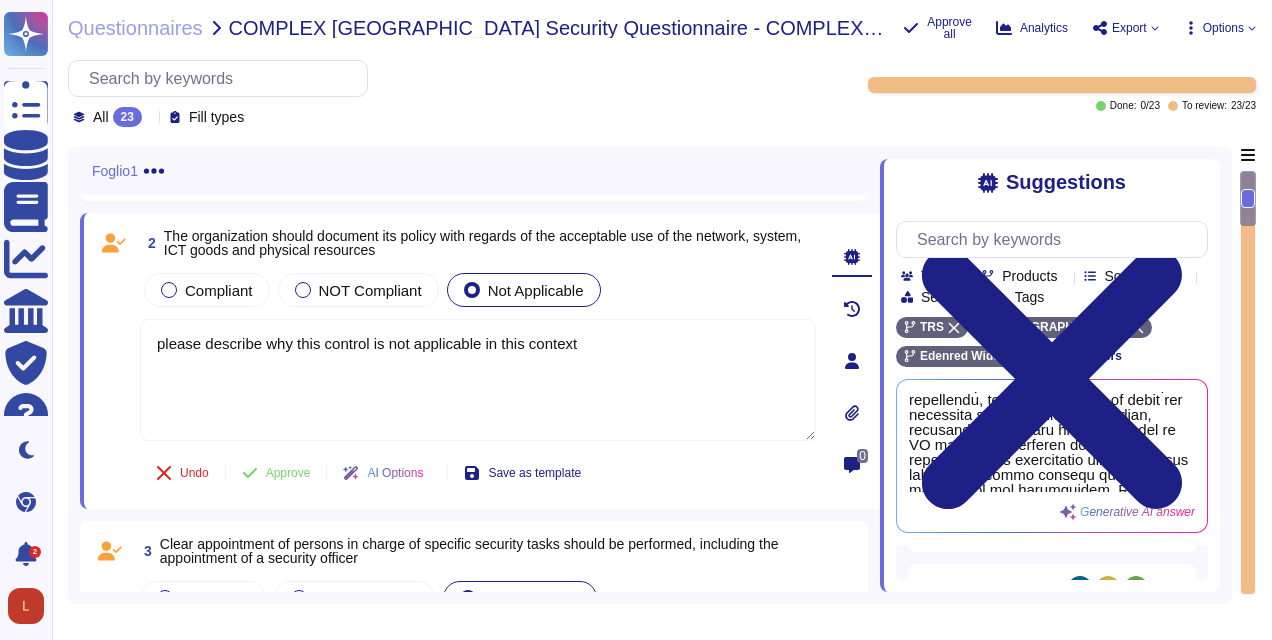 drag, startPoint x: 1252, startPoint y: 204, endPoint x: 1252, endPoint y: 216, distance: 12 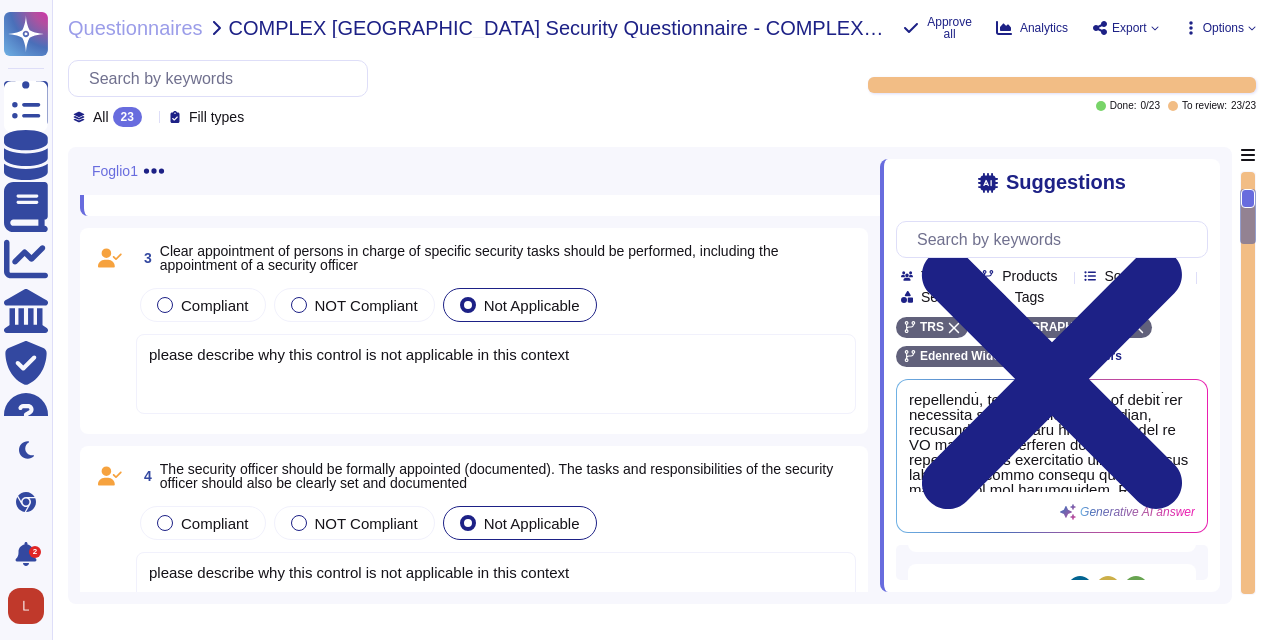 scroll, scrollTop: 500, scrollLeft: 0, axis: vertical 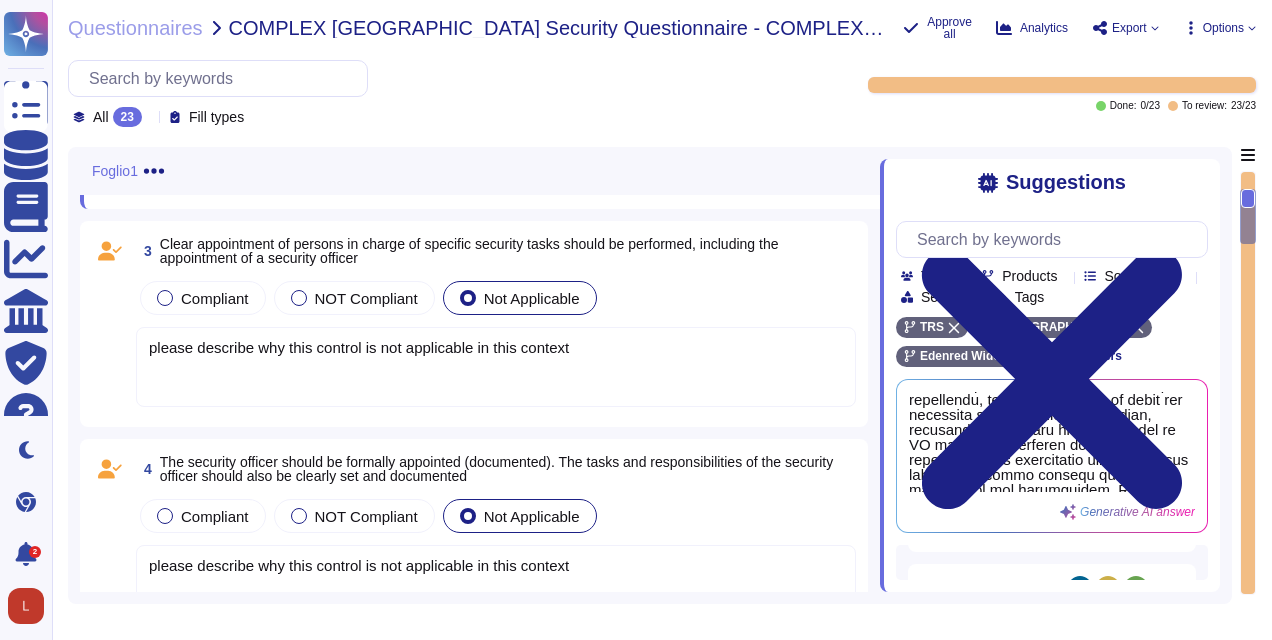 click on "please describe why this control is not applicable in this context" at bounding box center [496, 367] 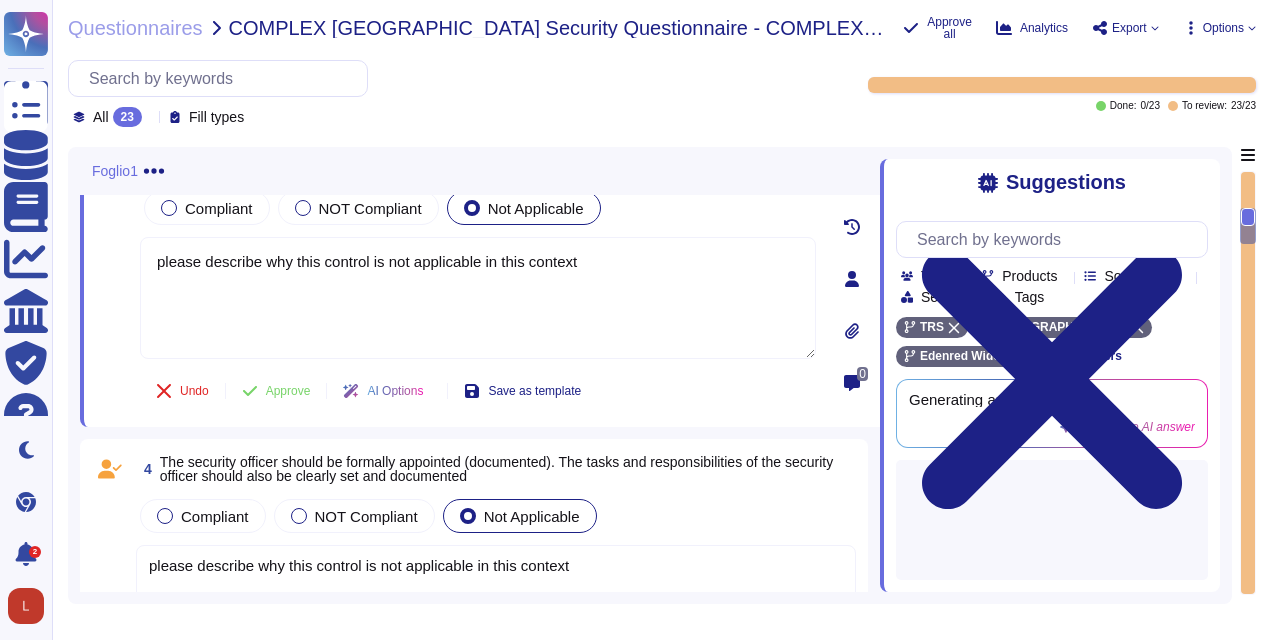 scroll, scrollTop: 0, scrollLeft: 0, axis: both 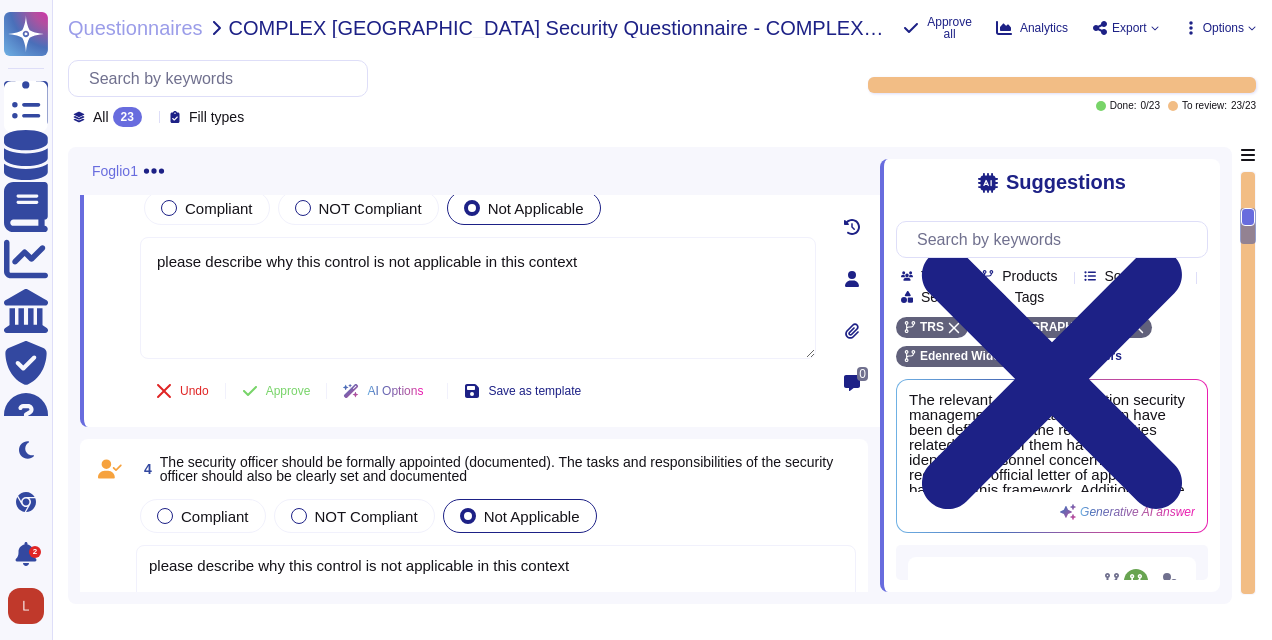 click on "Options" at bounding box center (1219, 28) 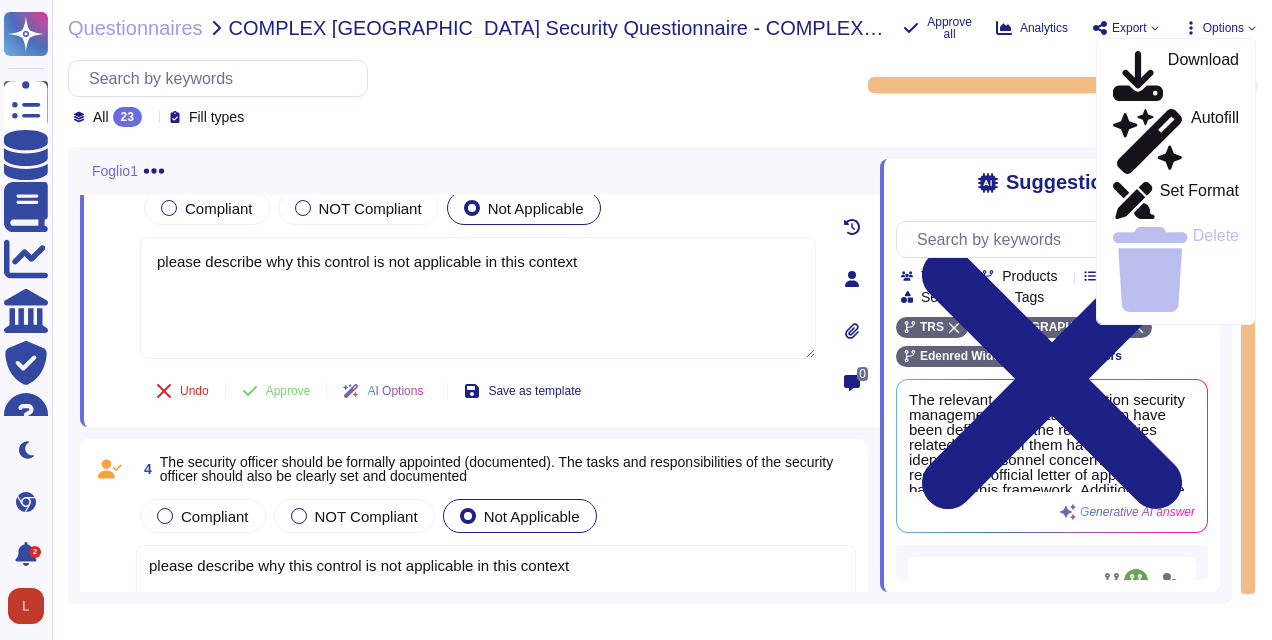 click on "All 23 Fill types" at bounding box center [456, 93] 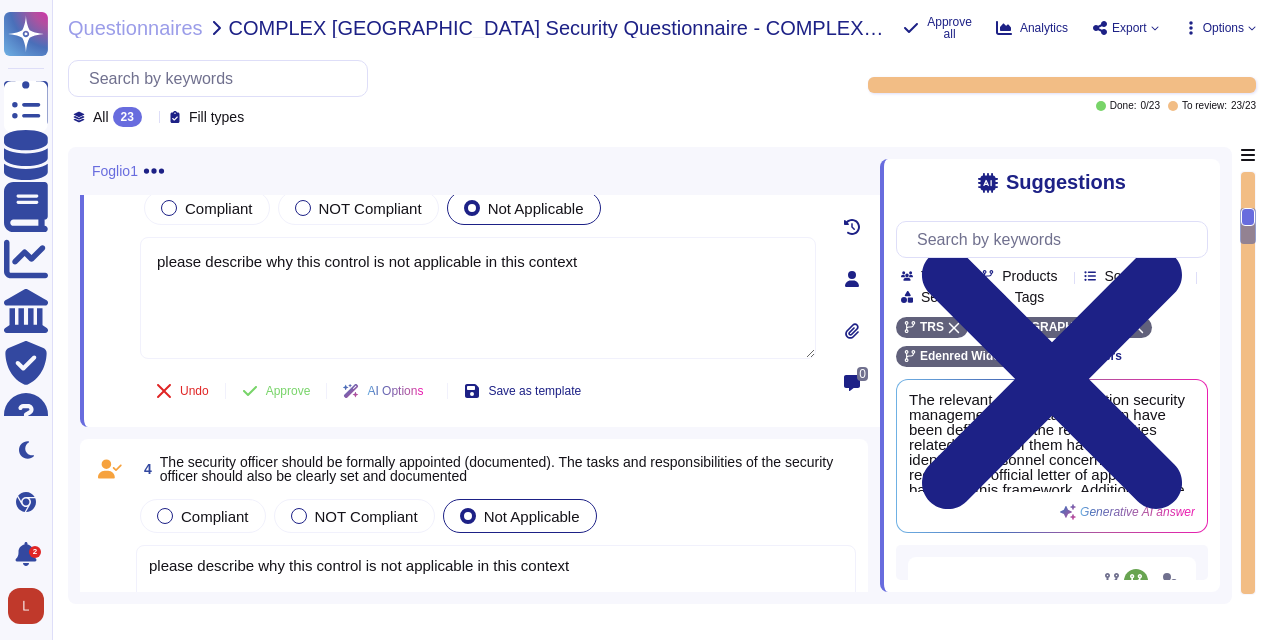 click on "Export" at bounding box center (1125, 28) 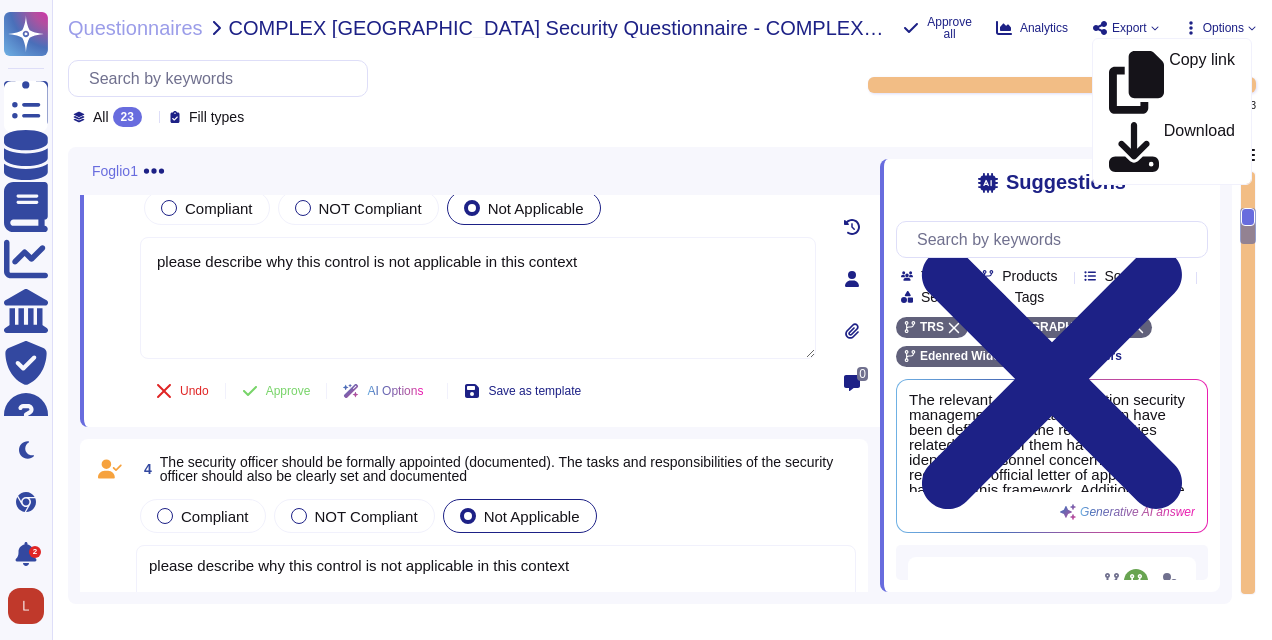 click on "Questionnaires COMPLEX [GEOGRAPHIC_DATA] Security Questionnaire - COMPLEX [GEOGRAPHIC_DATA] Security Questionnaire Approve all Analytics Export Copy link Download Options Download Autofill Set Format Delete All 23 Fill types Done: 0 / 23 To review: 23 / 23 Foglio1 Skip this sheet Assign this sheet 1 An inventory of specific policies/procedures related to the security of personal data should be created and maintained, based on the general security policy Compliant NOT Compliant Not Applicable please describe why this control is not applicable in this context 2 The organization should document its policy with regards of the acceptable use of the network, system, ICT goods and physical resources Compliant NOT Compliant Not Applicable please describe why this control is not applicable in this context 3 Clear appointment of persons in charge of specific security tasks should be performed, including the appointment of a security officer Compliant NOT Compliant Not Applicable Undo Approve AI Options Save as template 0 4 Compliant 5 6 Team" at bounding box center (662, 320) 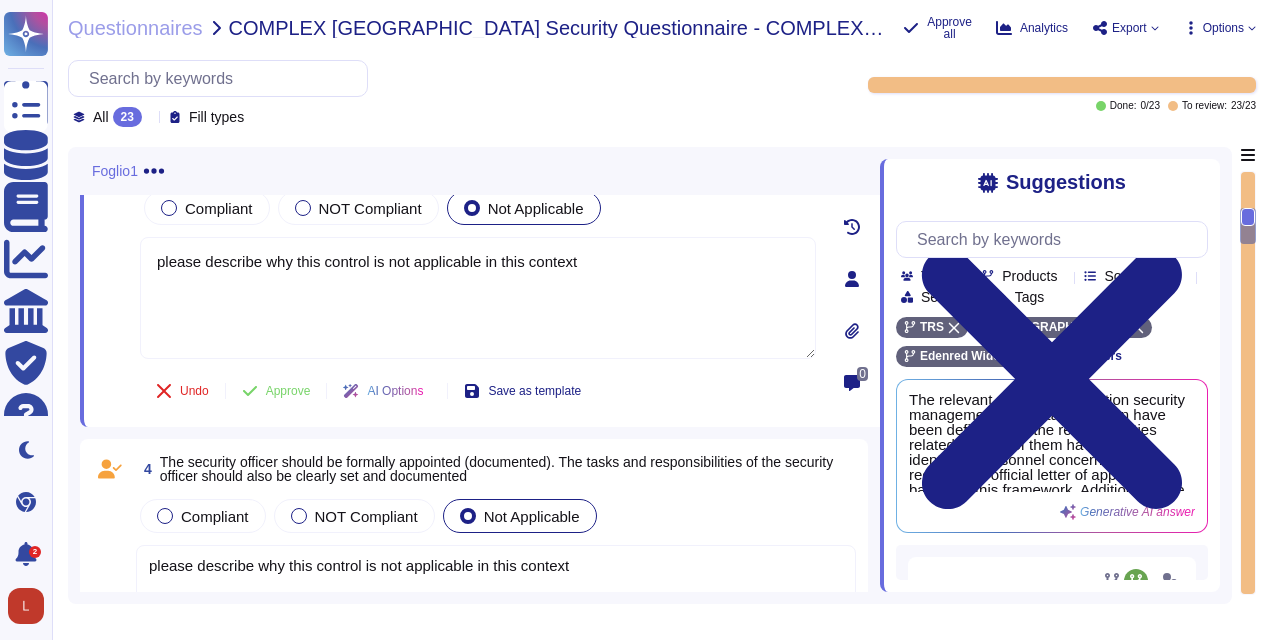 click 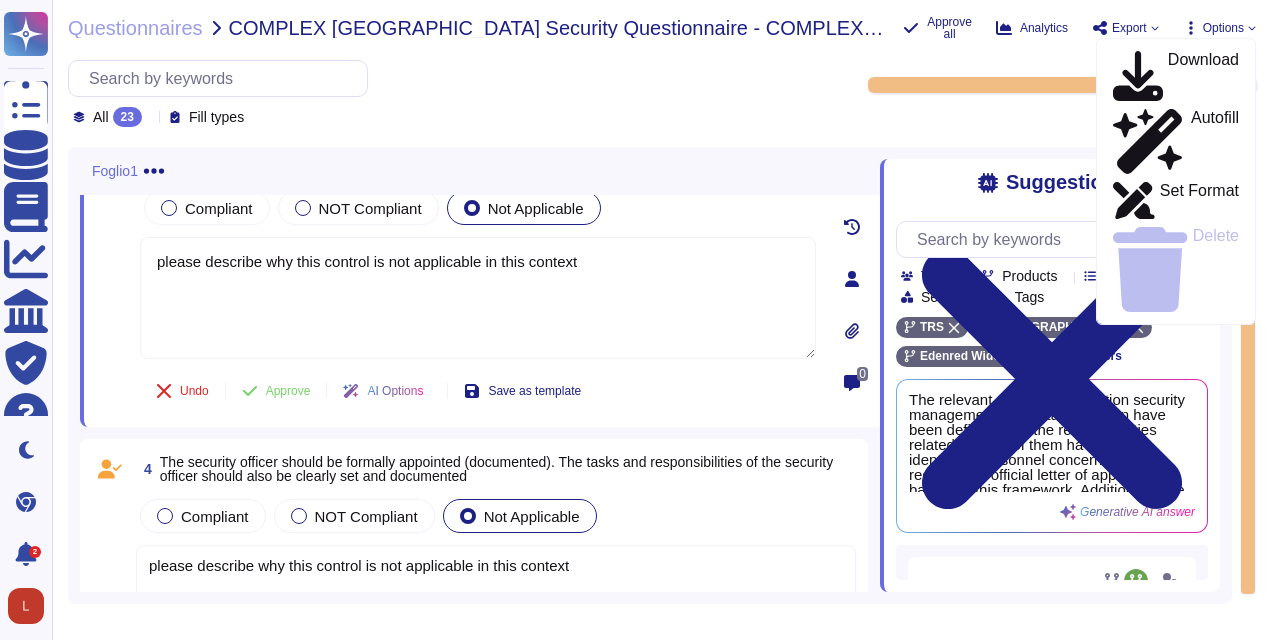 click on "Download Autofill Set Format Delete" at bounding box center (1176, 181) 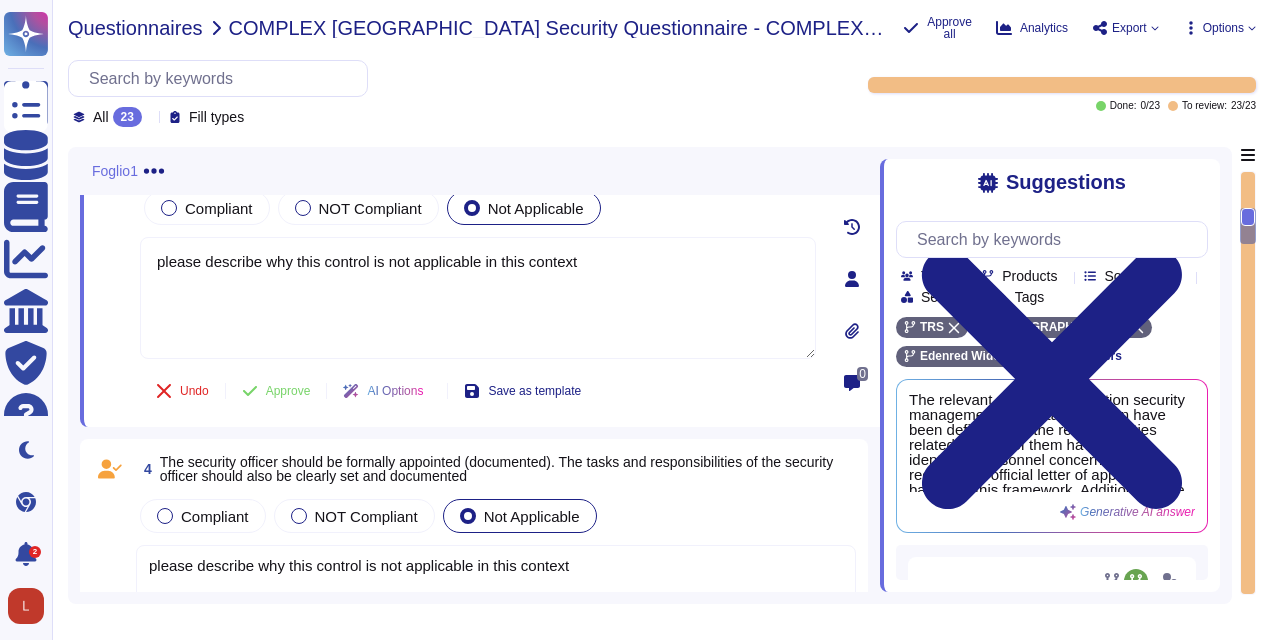 click on "Questionnaires" at bounding box center [135, 28] 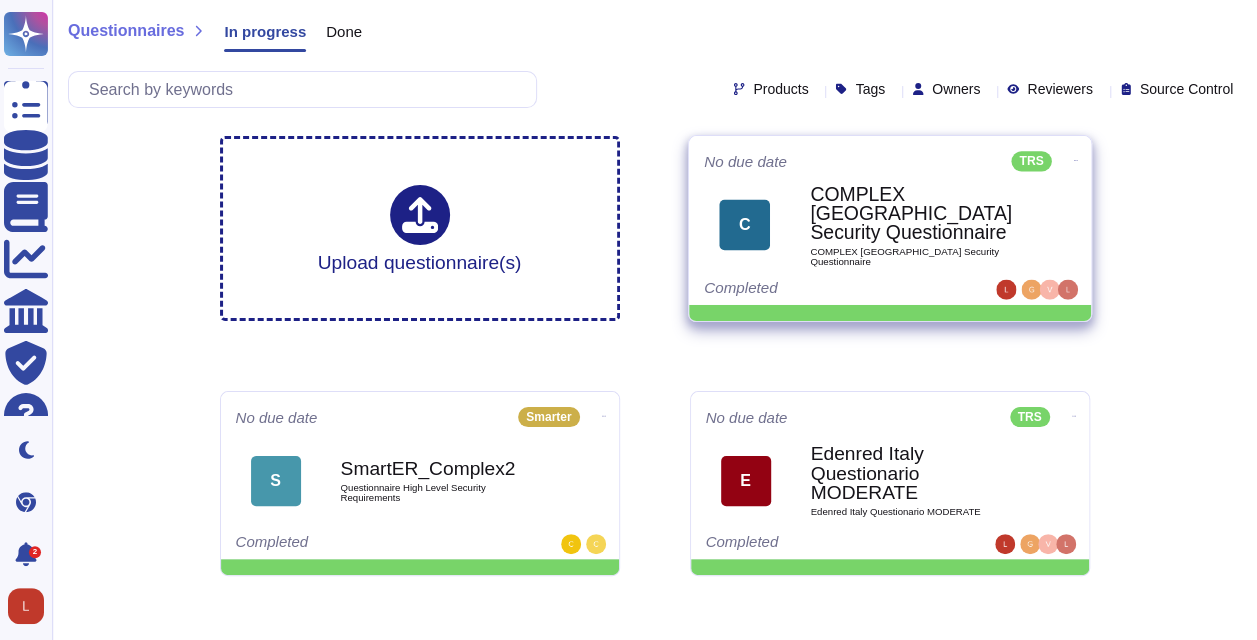 click 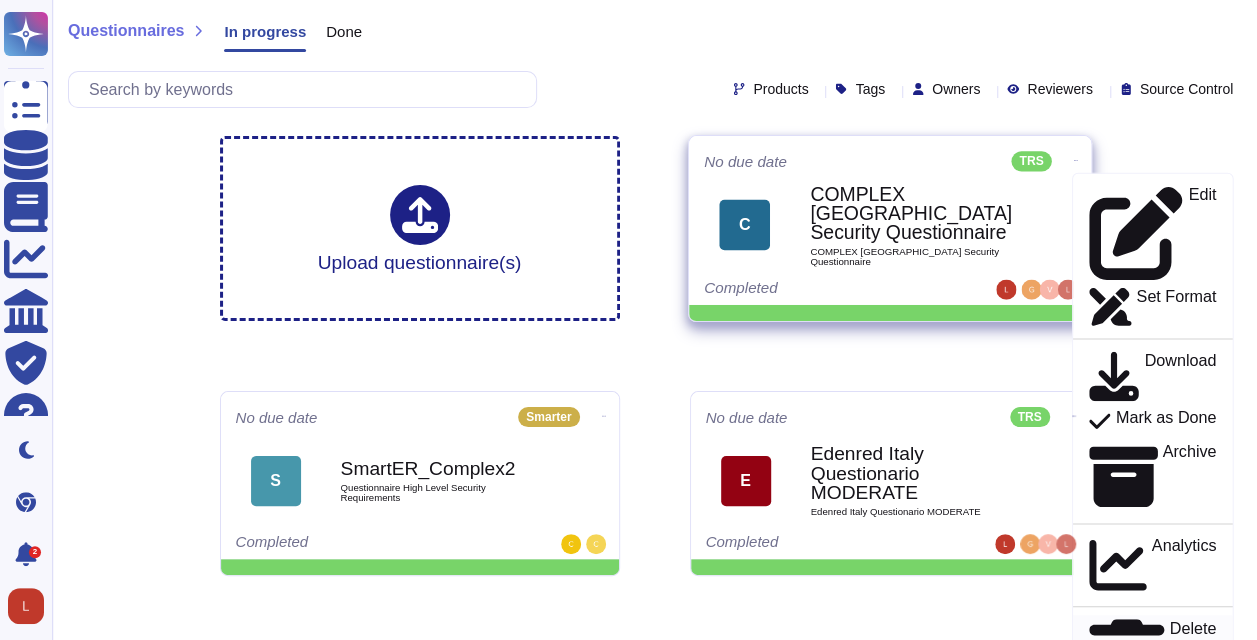 click on "Delete" at bounding box center (1192, 662) 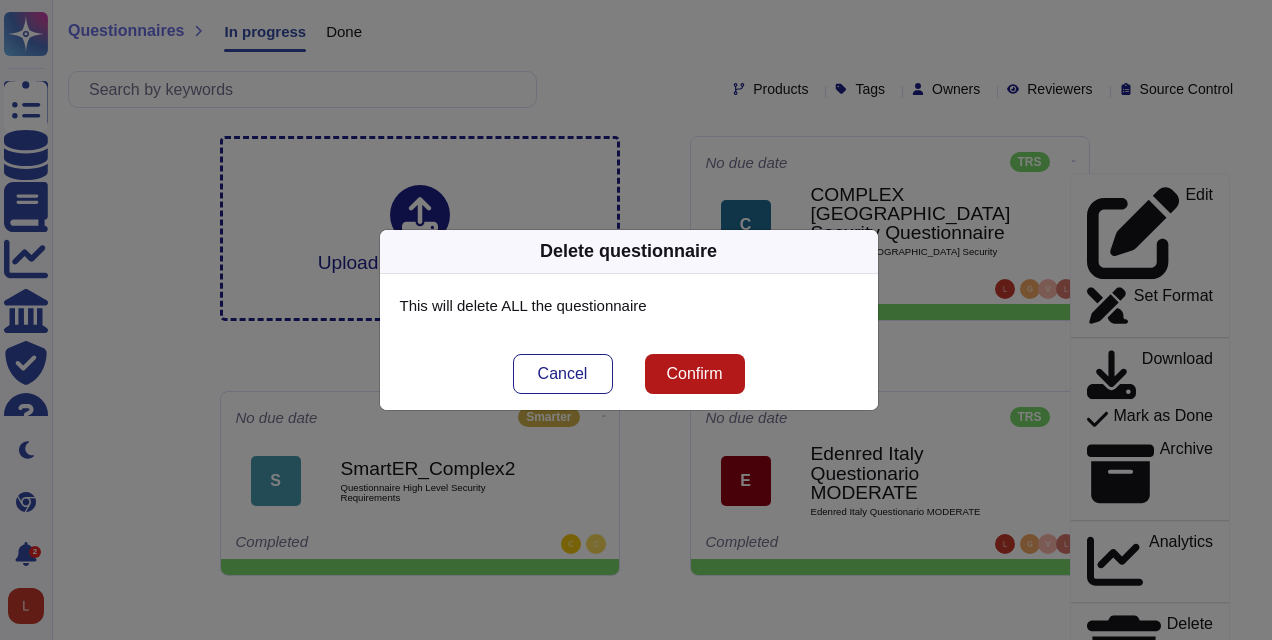 click on "Confirm" at bounding box center (694, 374) 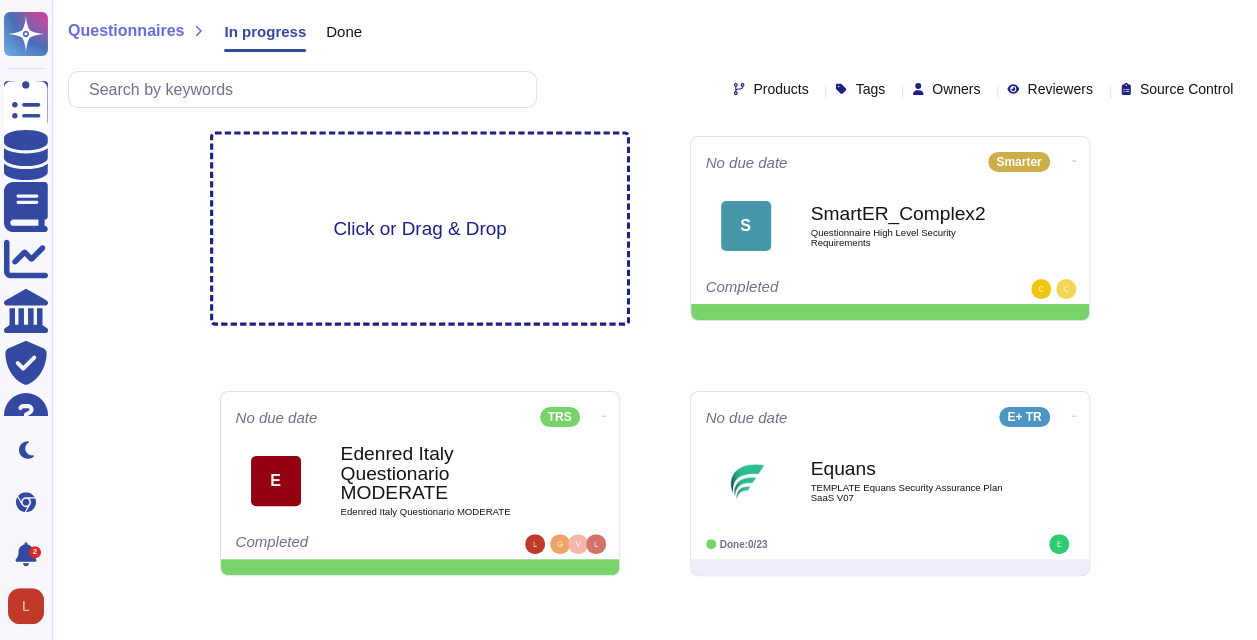 click on "Click or Drag & Drop" at bounding box center [420, 229] 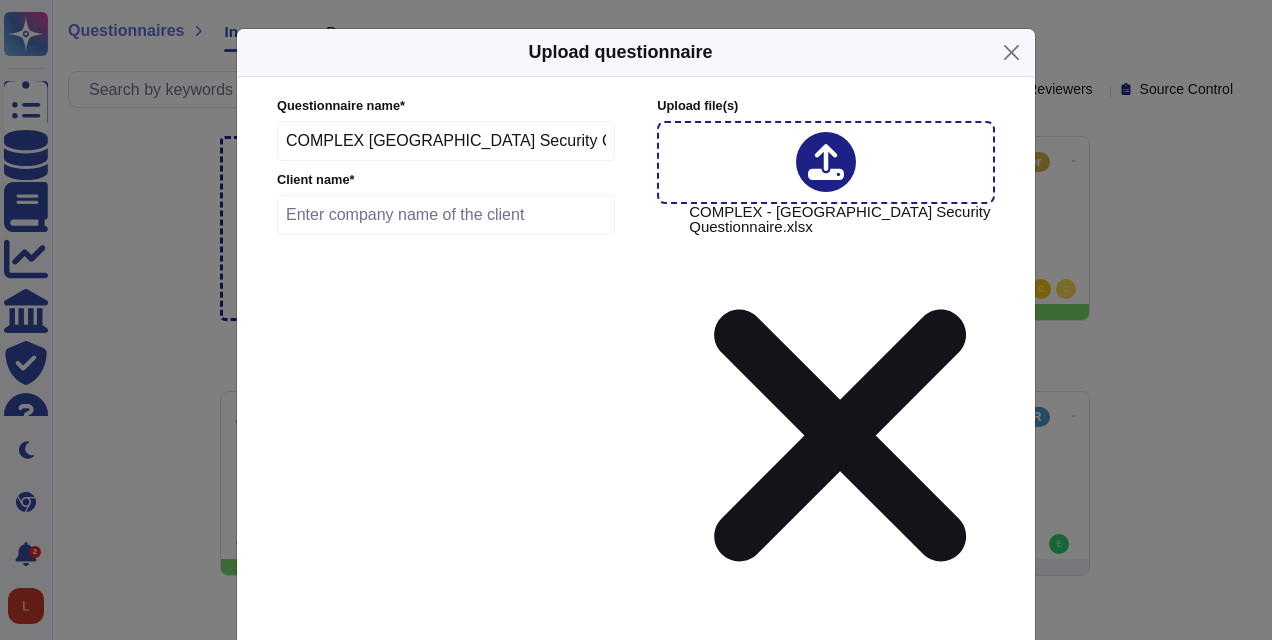 drag, startPoint x: 551, startPoint y: 138, endPoint x: 108, endPoint y: 150, distance: 443.1625 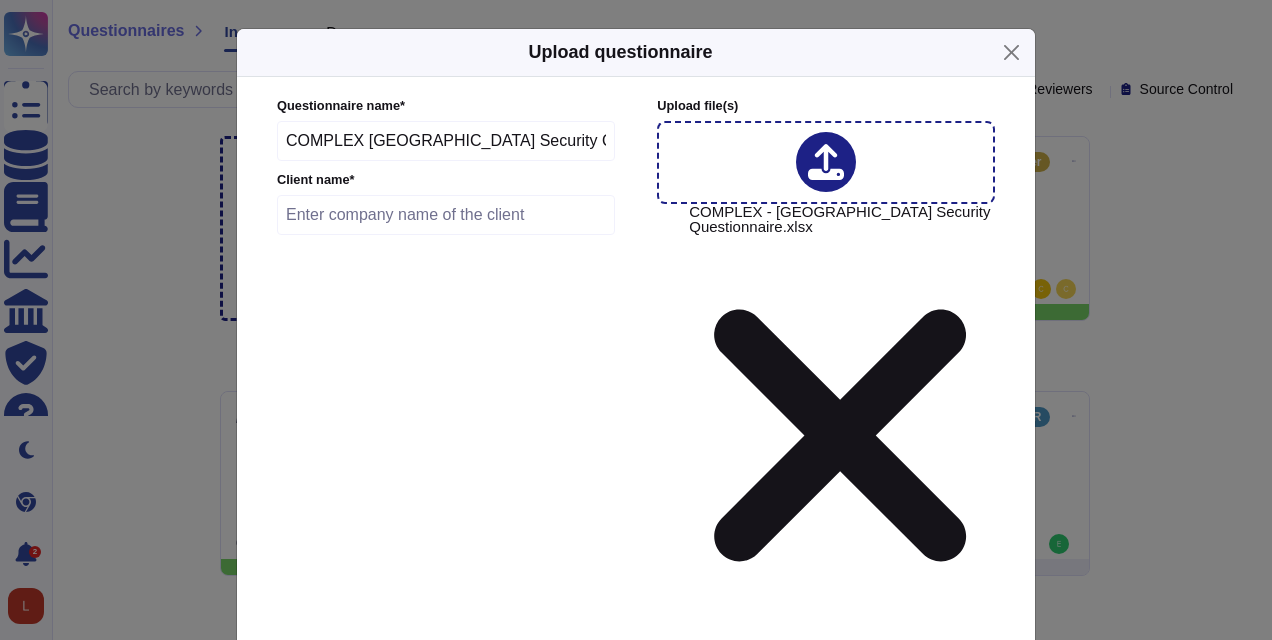 click at bounding box center [446, 215] 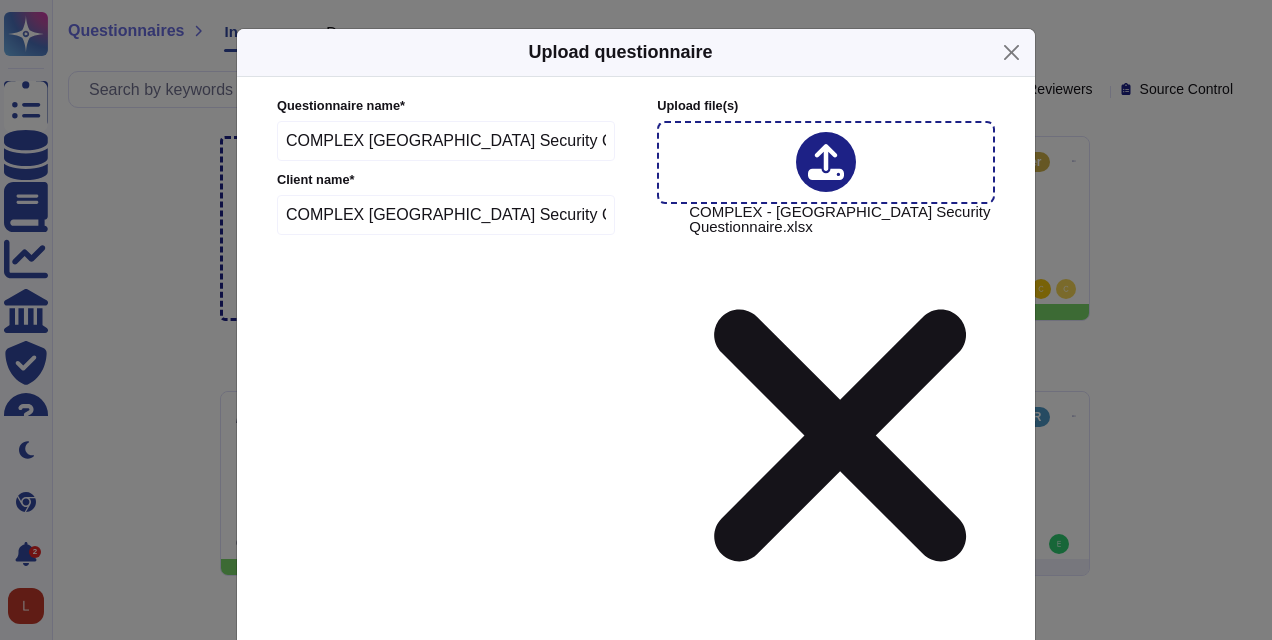 type on "COMPLEX [GEOGRAPHIC_DATA] Security Questionnaire" 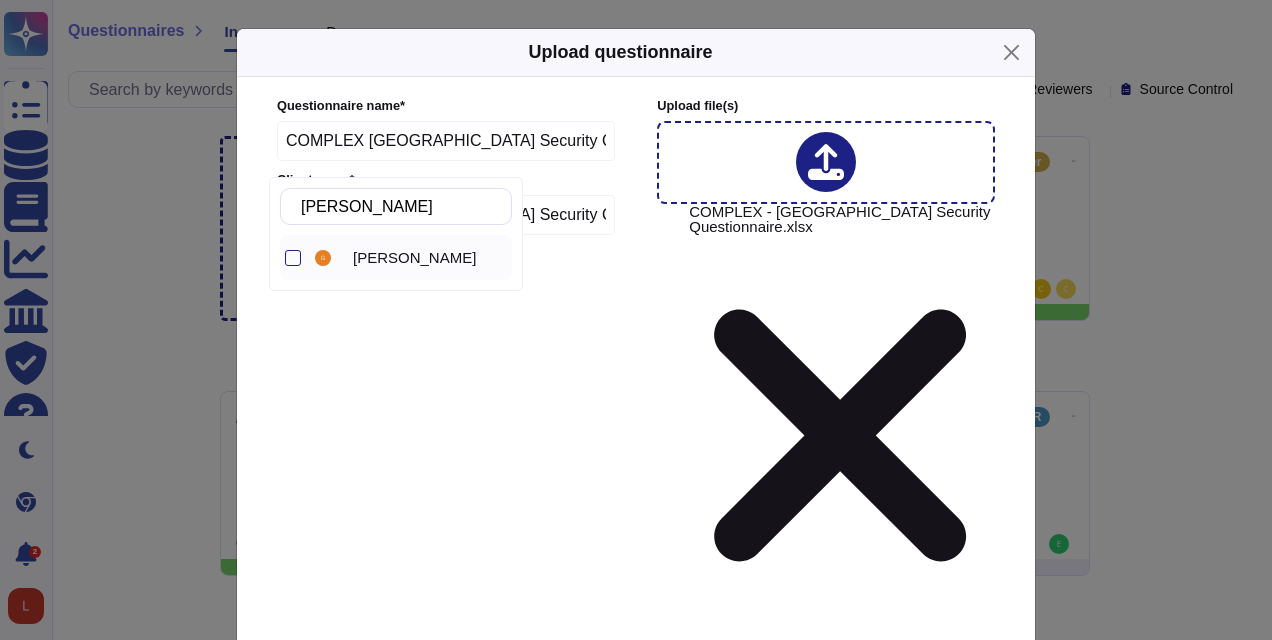 click on "[PERSON_NAME]" at bounding box center (411, 257) 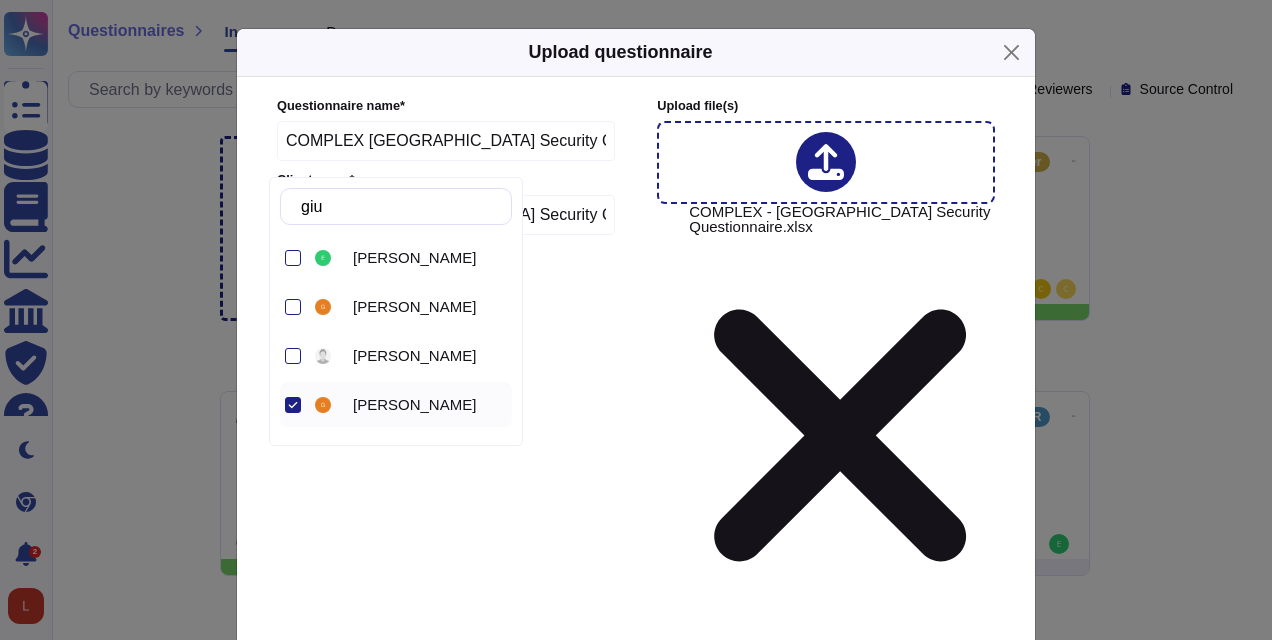 type on "g" 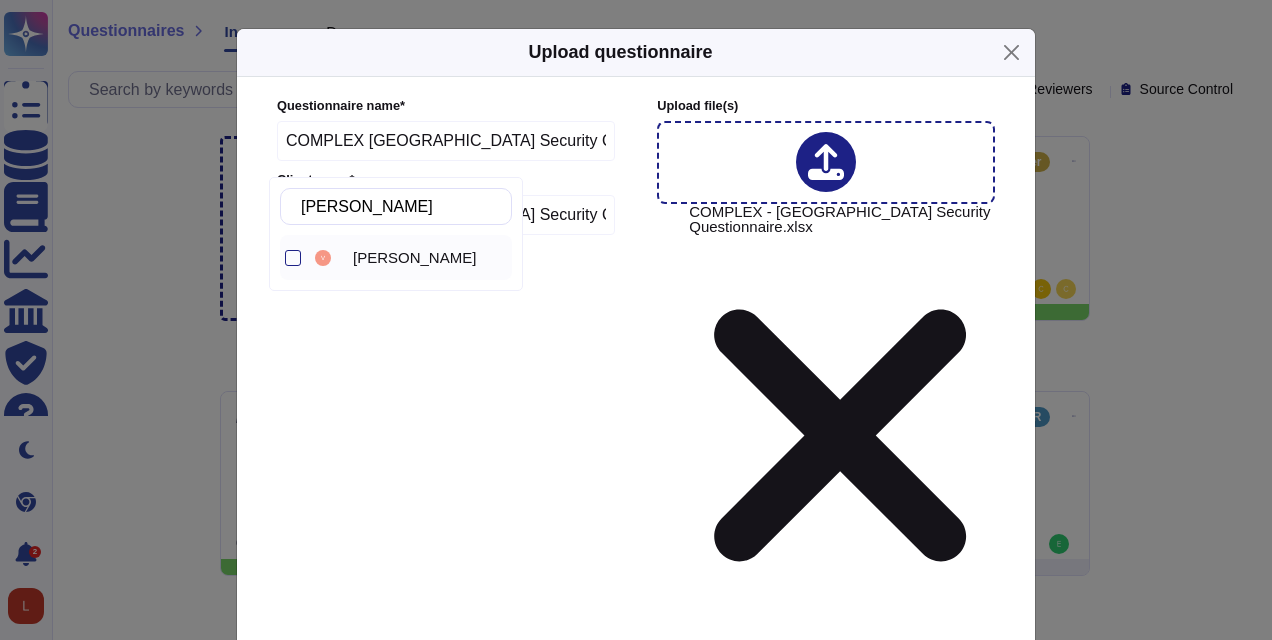 click on "[PERSON_NAME]" at bounding box center [414, 258] 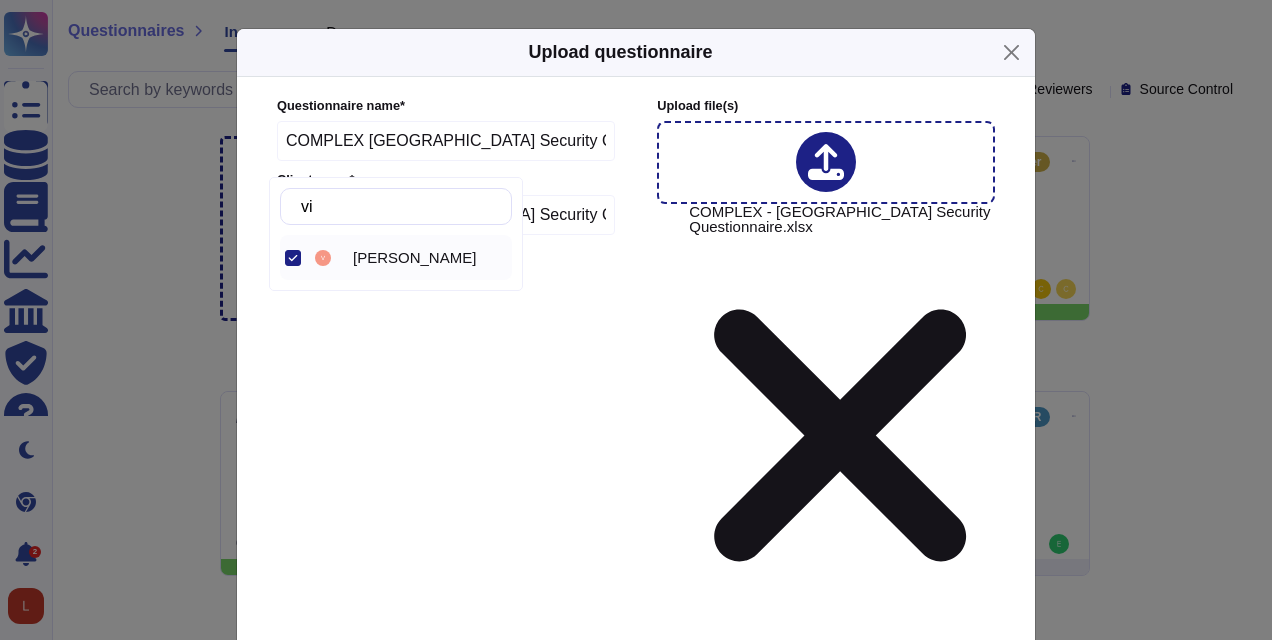 type on "v" 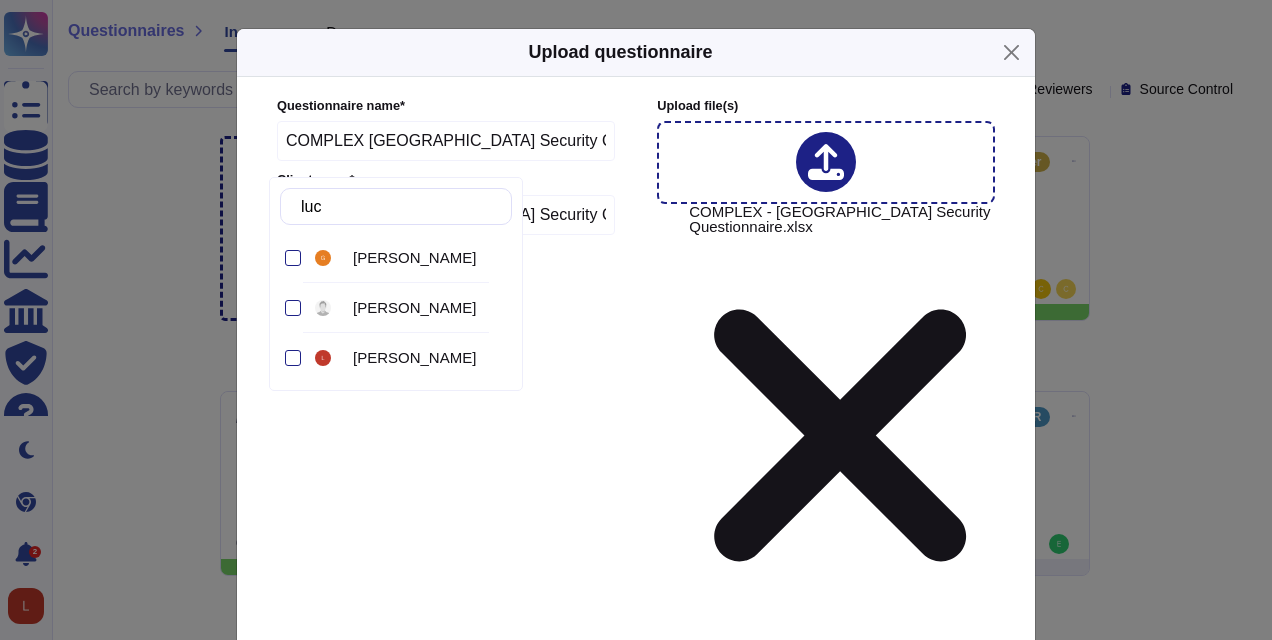 type on "[PERSON_NAME]" 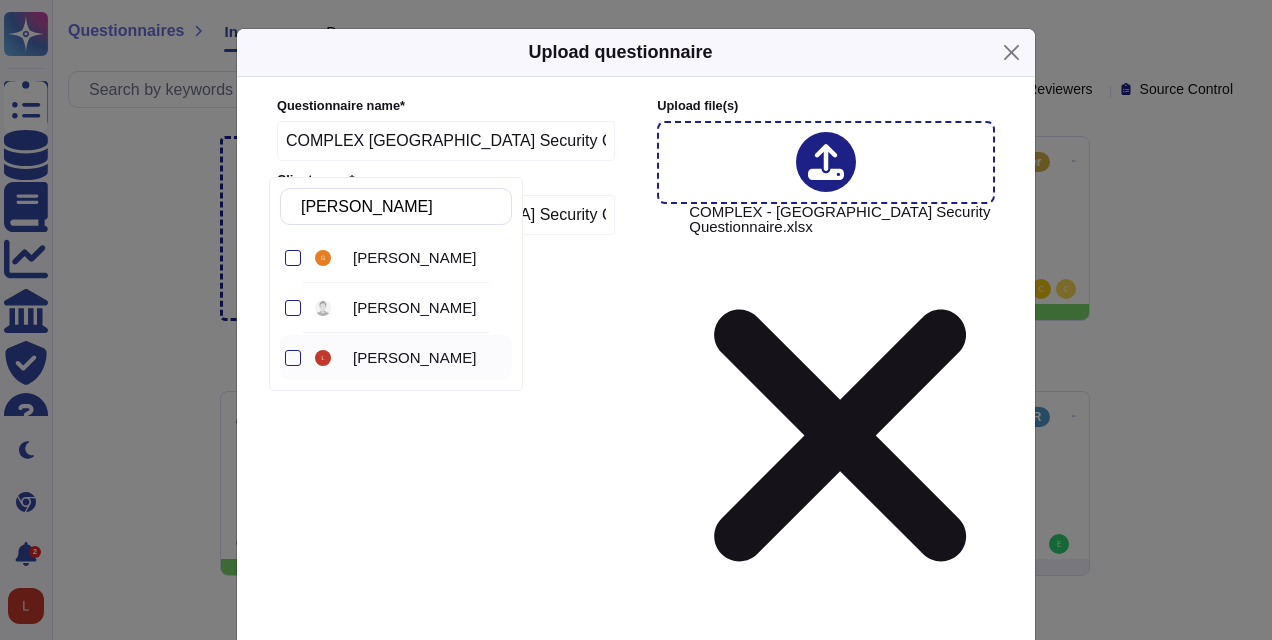 click on "[PERSON_NAME]" at bounding box center (414, 358) 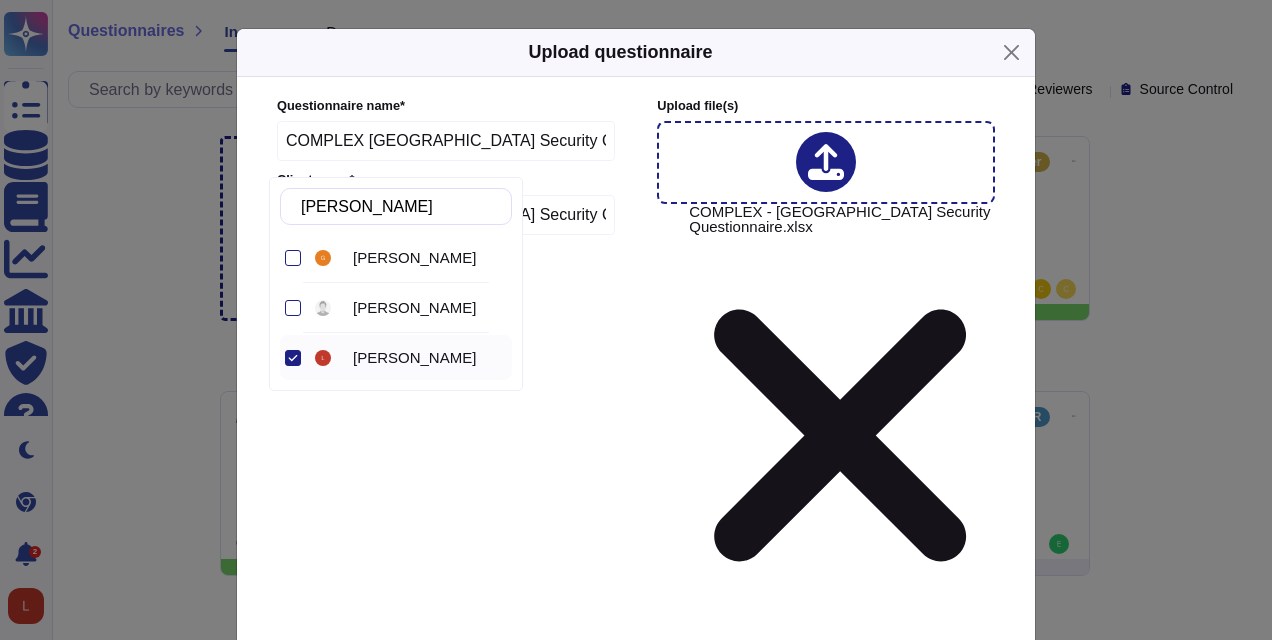 click on "Upload" at bounding box center [636, 989] 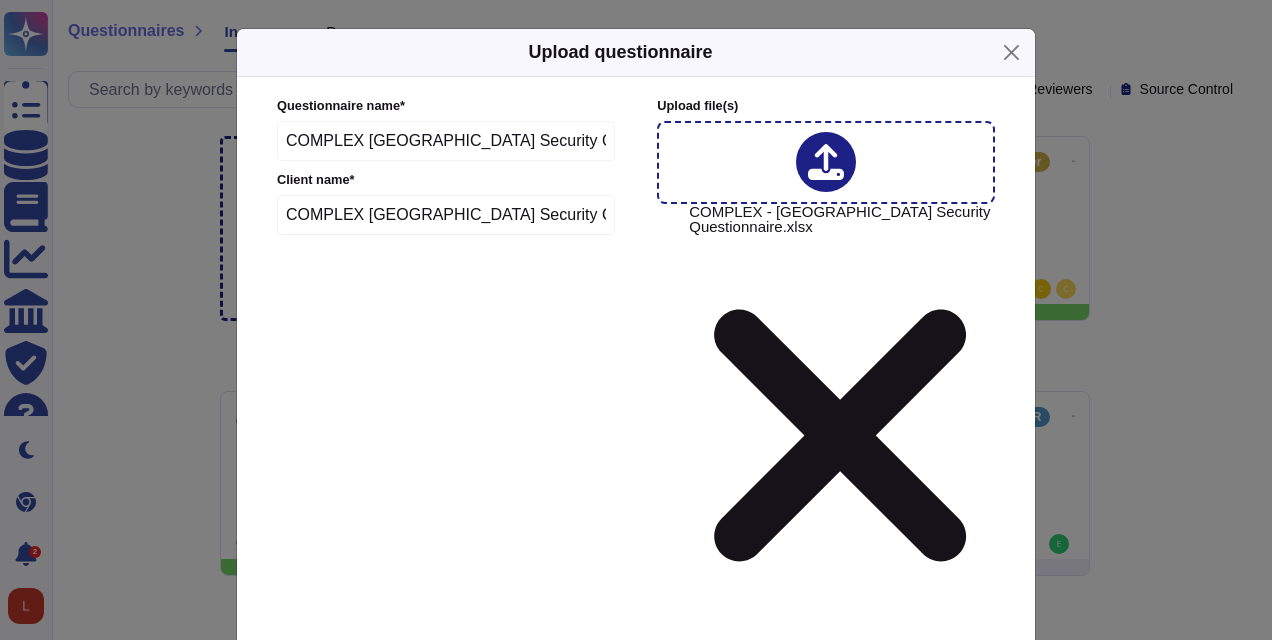 click 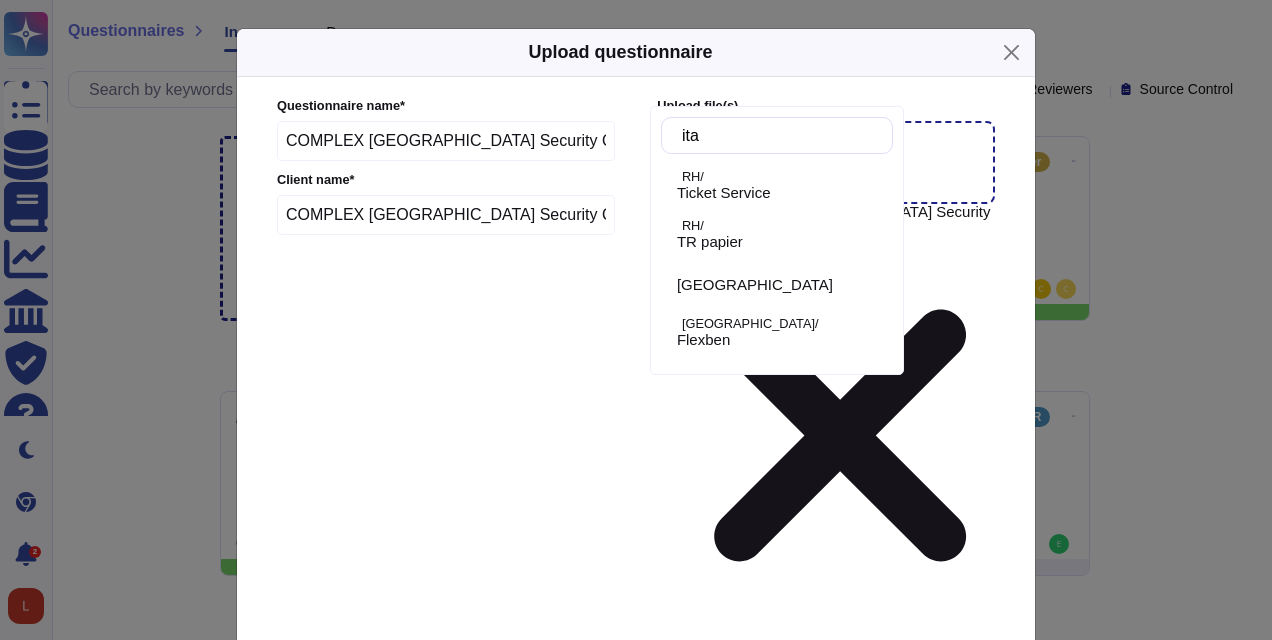 type on "ital" 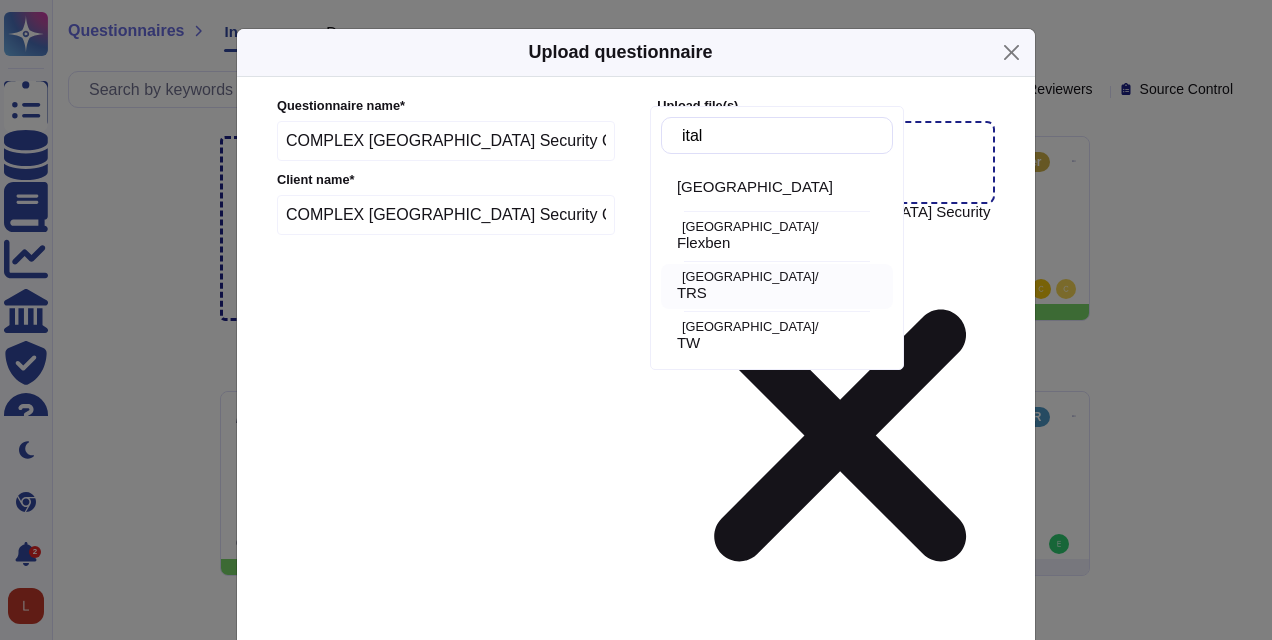 click on "TRS" at bounding box center [781, 293] 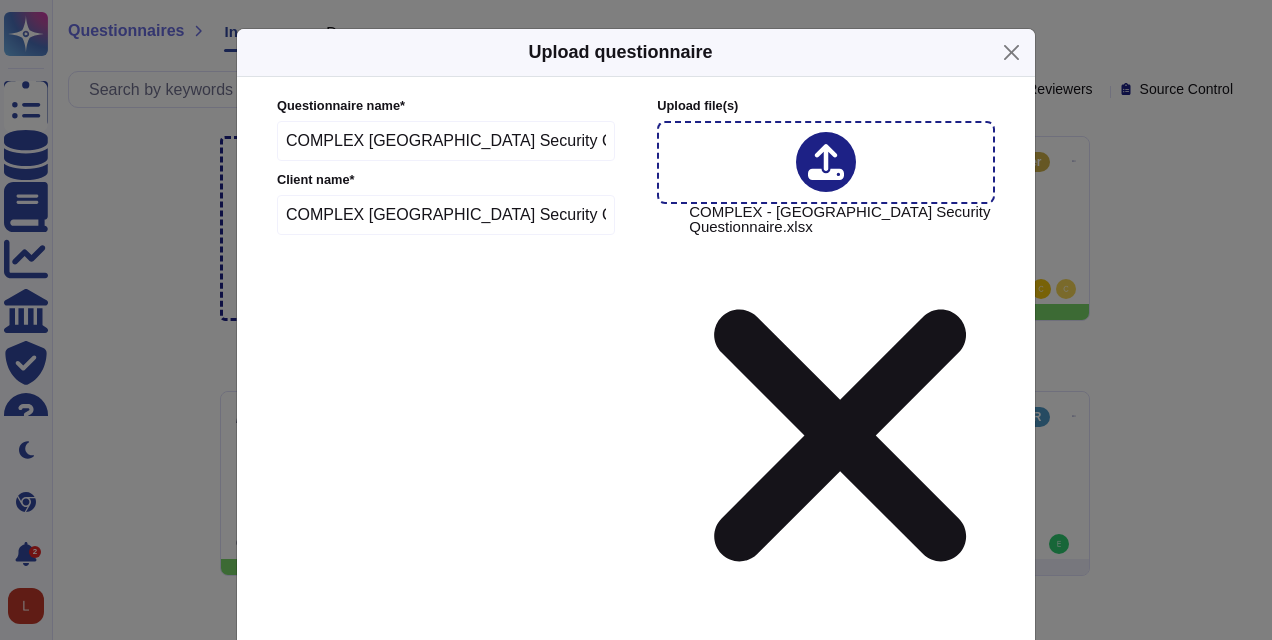 click on "Upload" at bounding box center (636, 989) 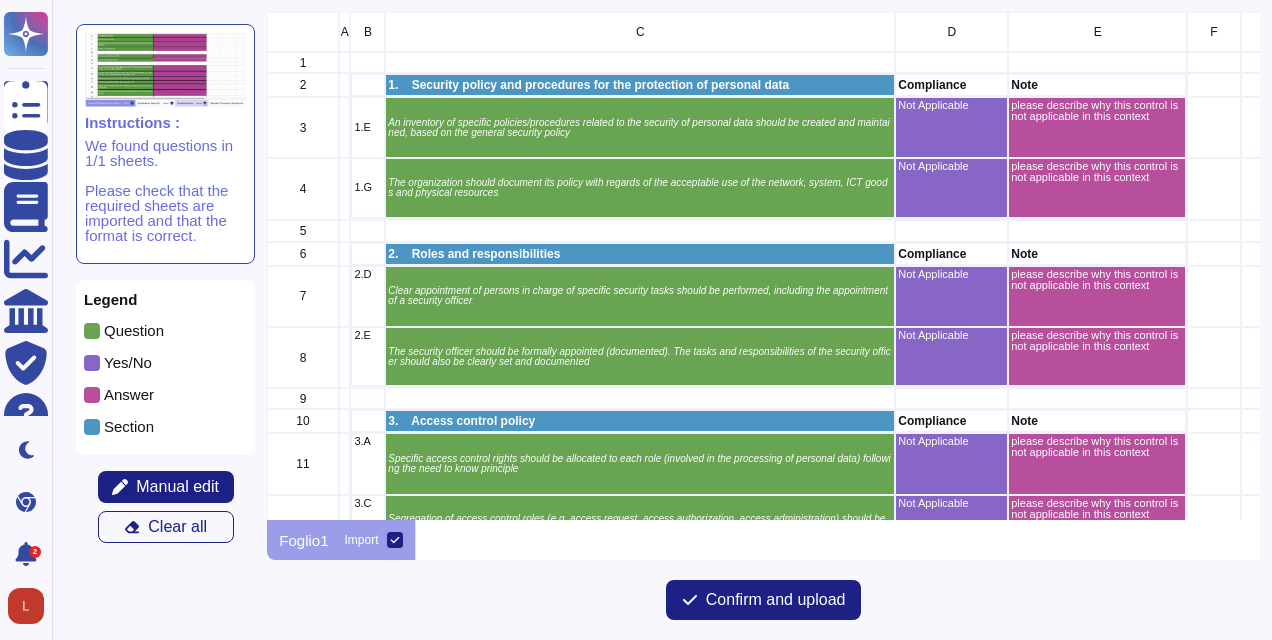 scroll, scrollTop: 16, scrollLeft: 16, axis: both 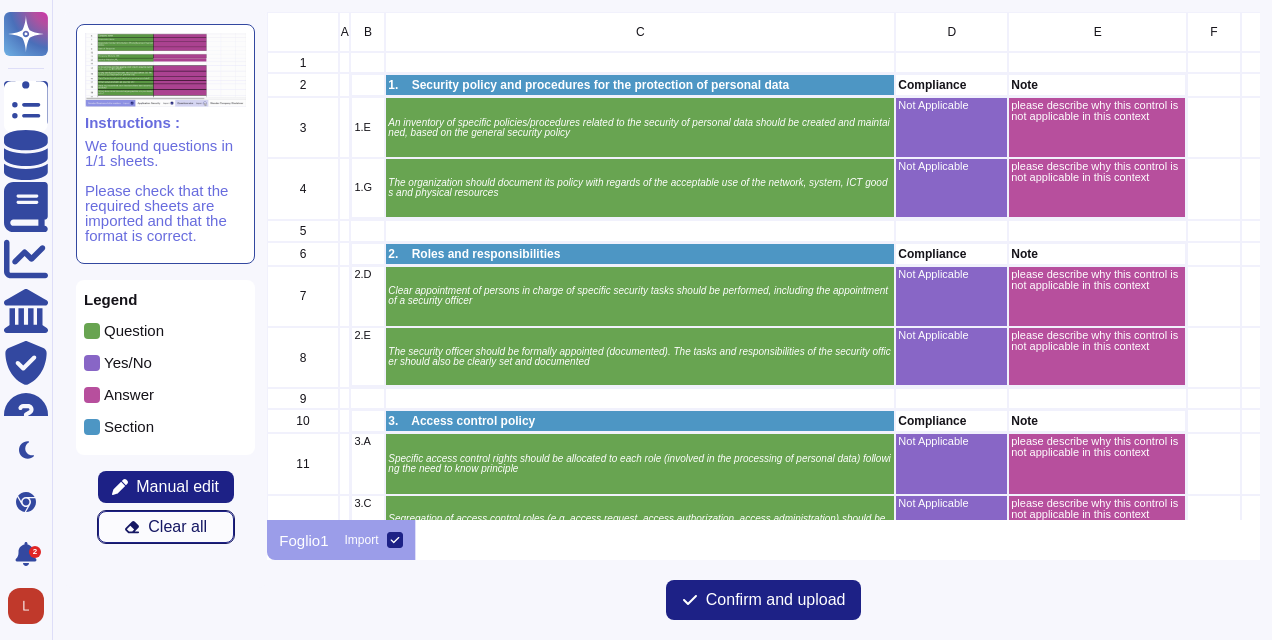 click on "Clear all" at bounding box center [177, 527] 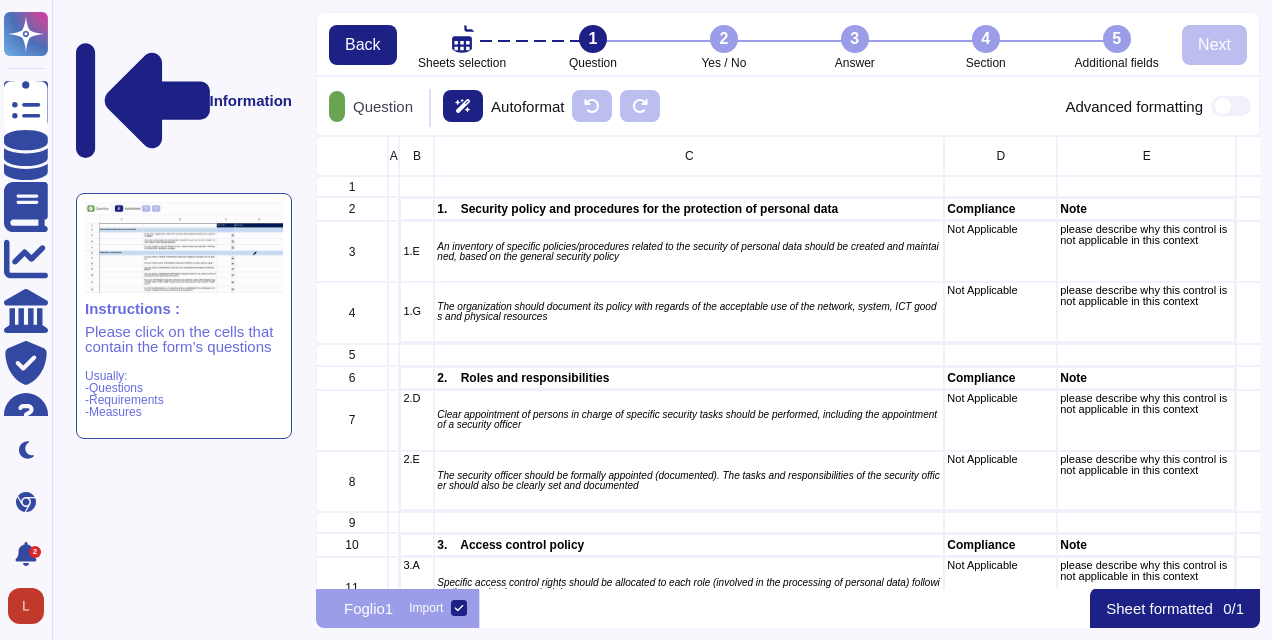 scroll, scrollTop: 16, scrollLeft: 16, axis: both 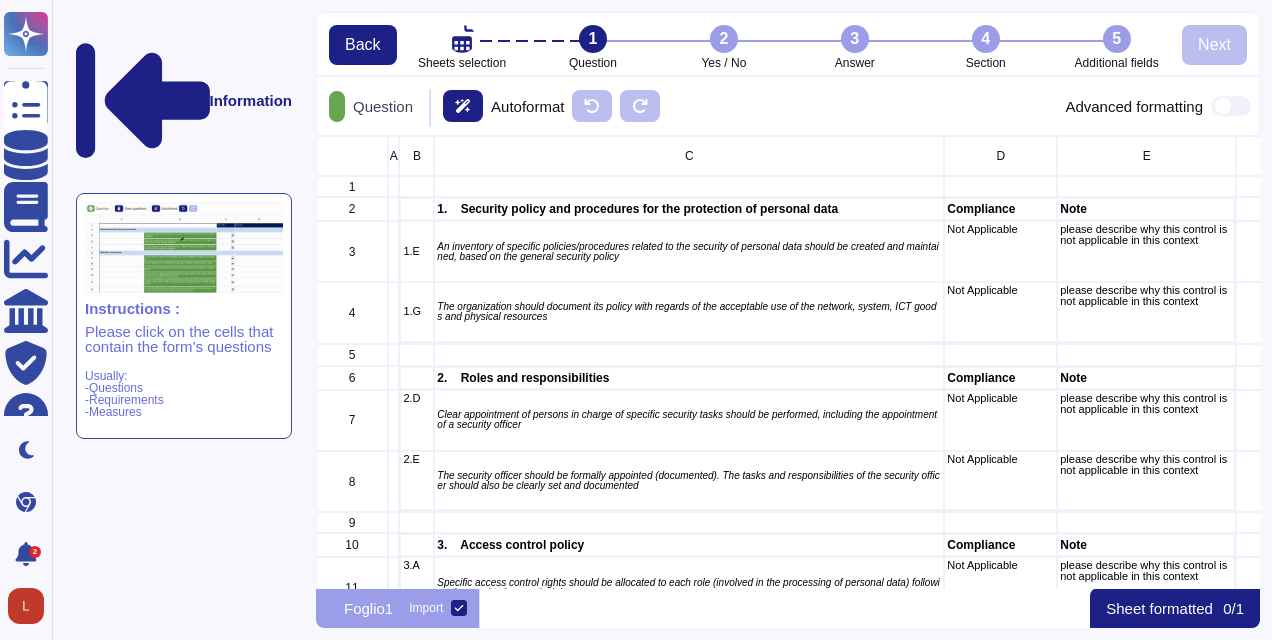 click on "Question" at bounding box center (379, 106) 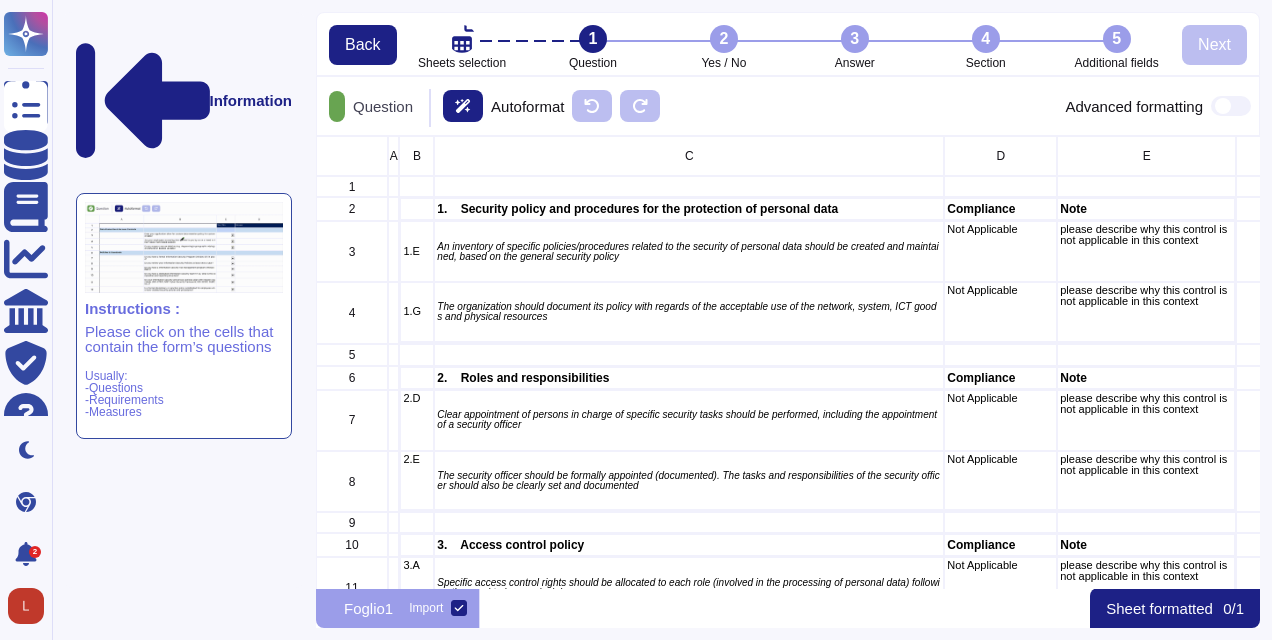 click on "Information Instructions : Please click on the cells that contain the form’s questions Usually:
-Questions
-Requirements
-Measures" at bounding box center [184, 300] 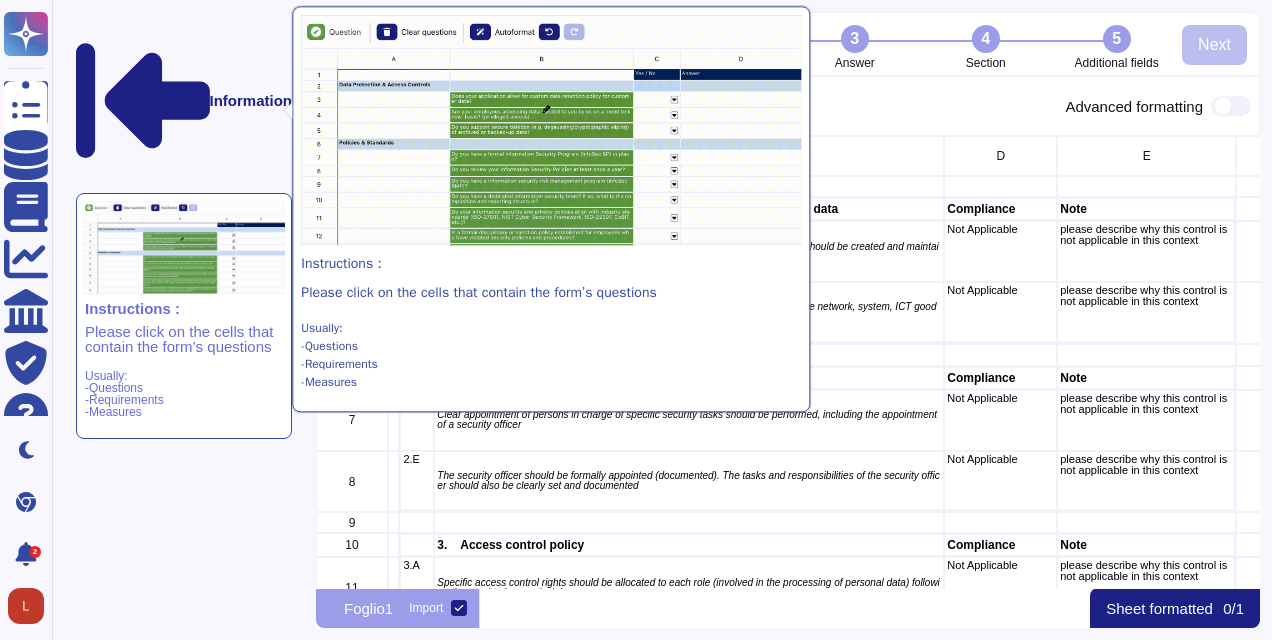 click at bounding box center (184, 247) 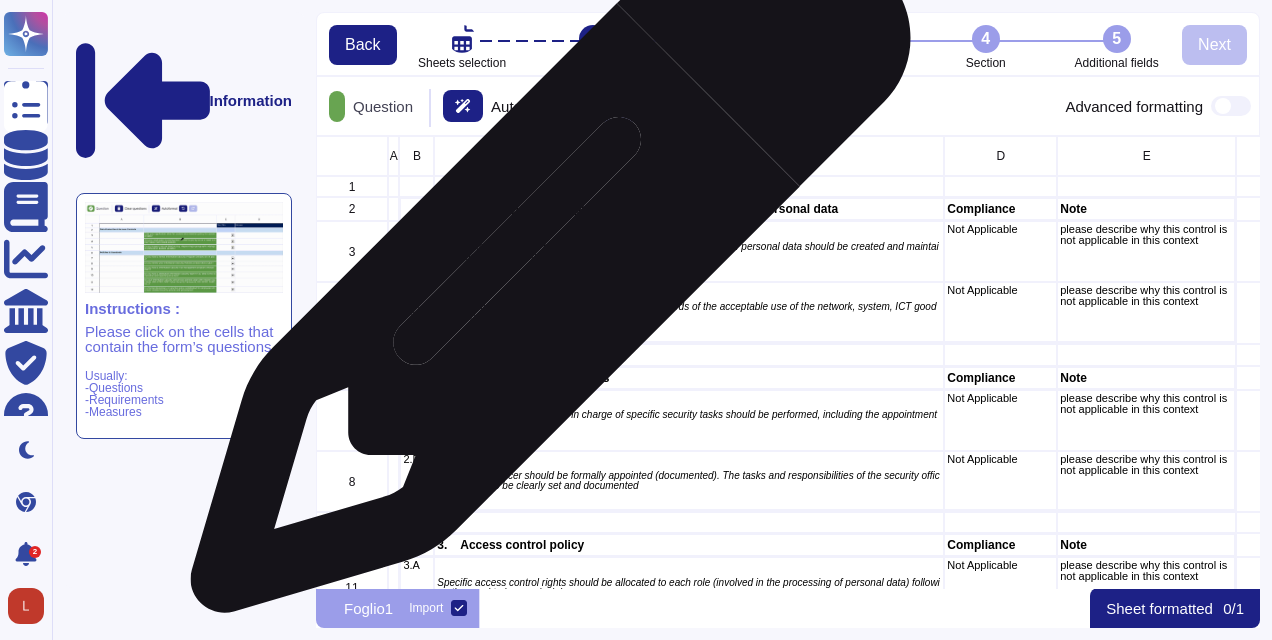click on "An inventory of specific policies/procedures related to the security of personal data should be created and maintained, based on the general security policy" at bounding box center [689, 251] 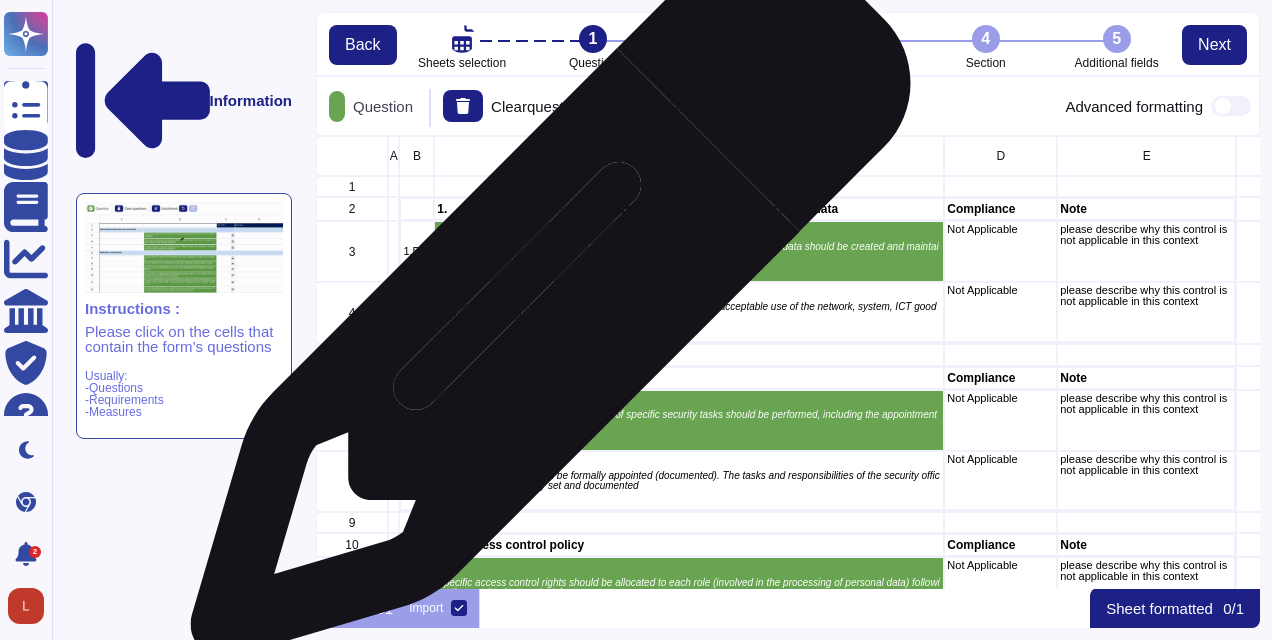click on "The organization should document its policy with regards of the acceptable use of the network, system, ICT goods and physical resources" at bounding box center [689, 312] 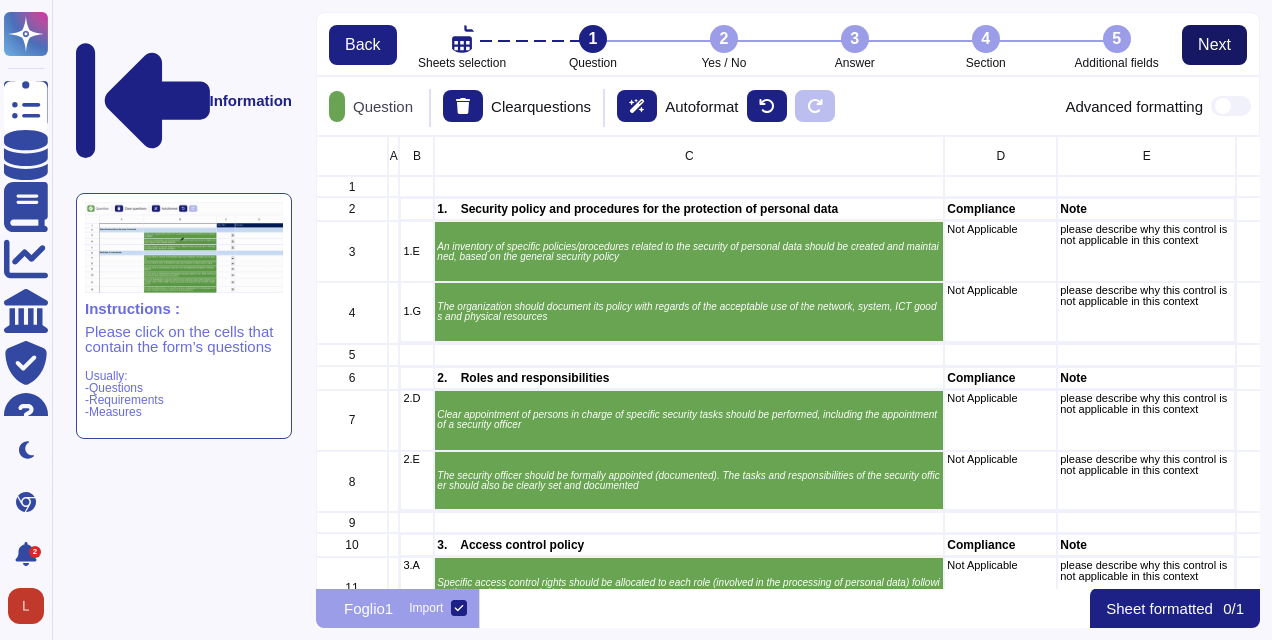 click on "Next" at bounding box center [1214, 45] 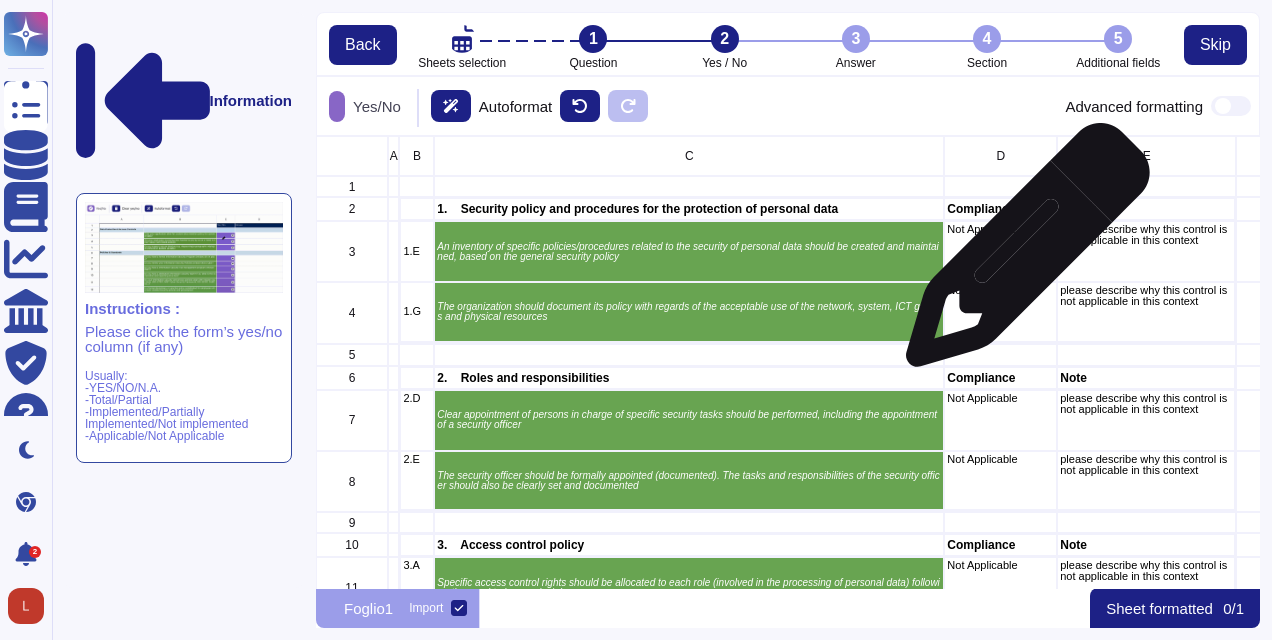 click on "Not Applicable" at bounding box center (1000, 251) 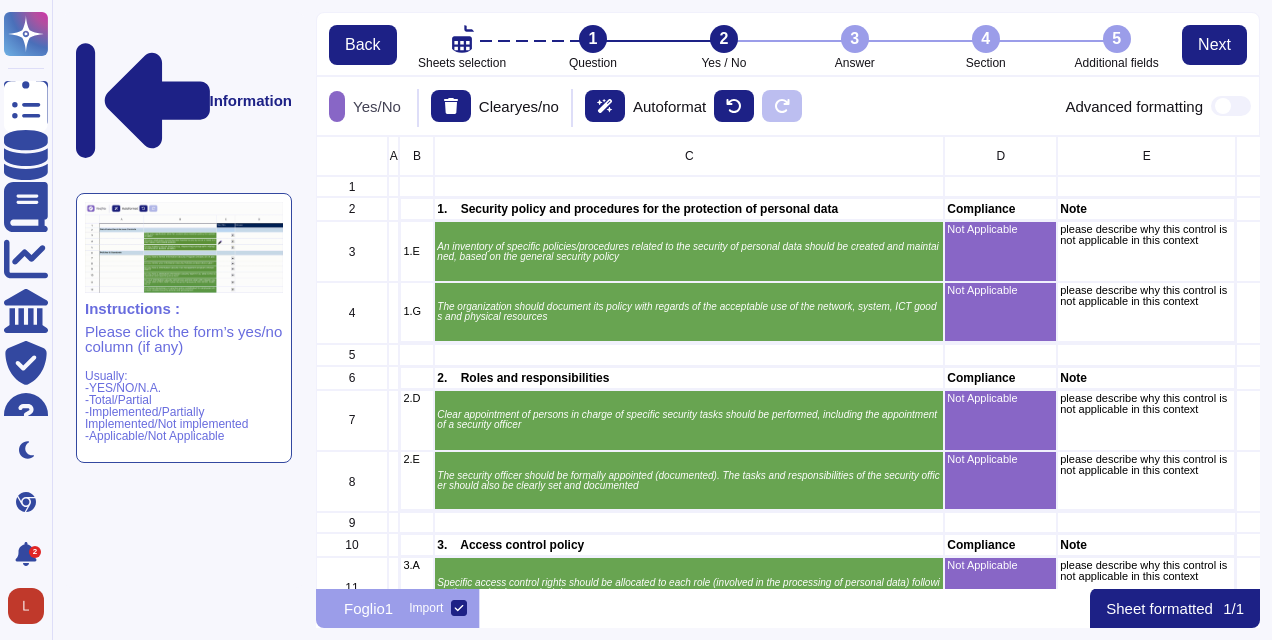 click at bounding box center (1231, 106) 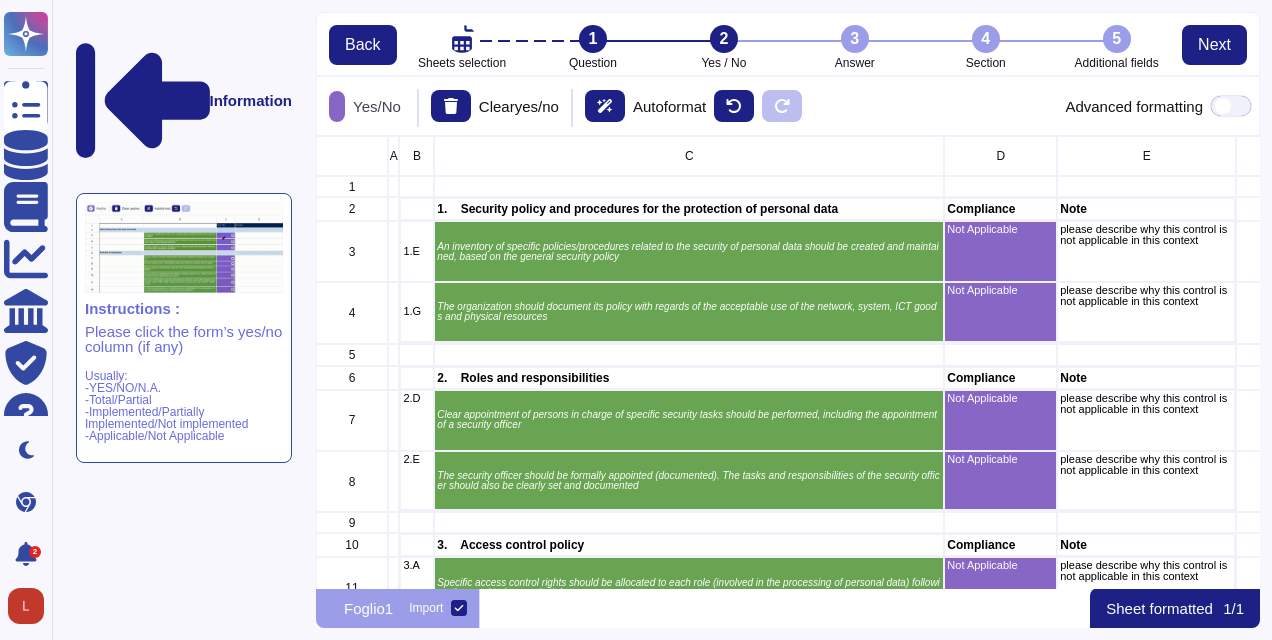 click at bounding box center (1203, 106) 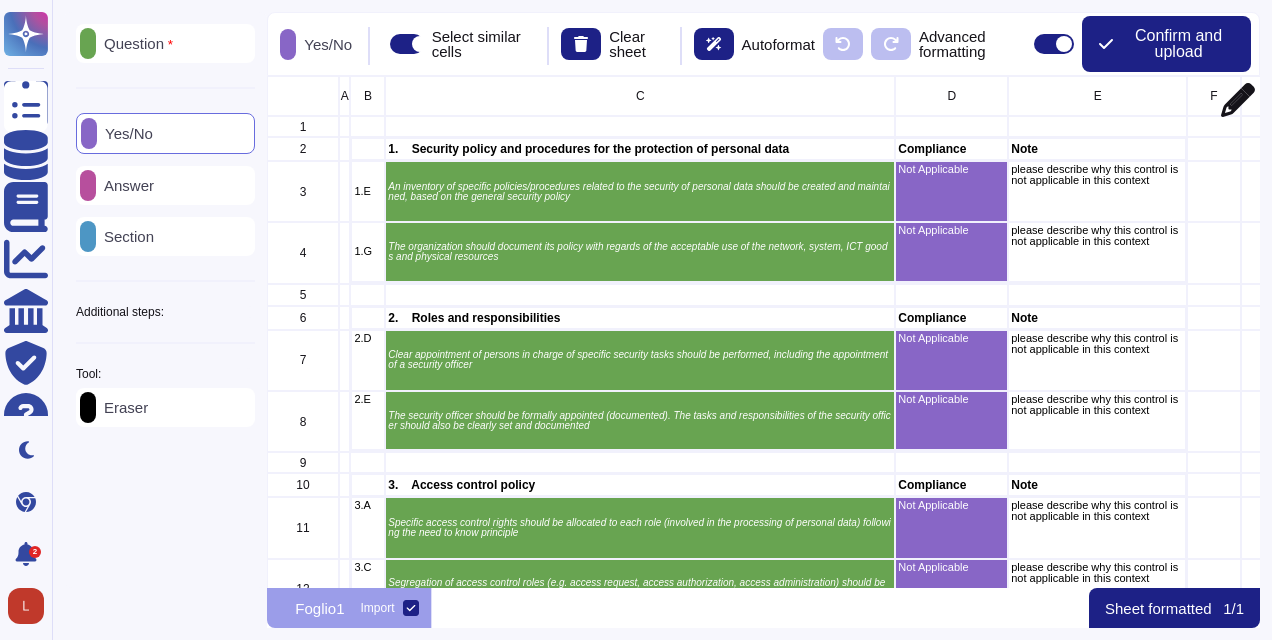 scroll, scrollTop: 16, scrollLeft: 16, axis: both 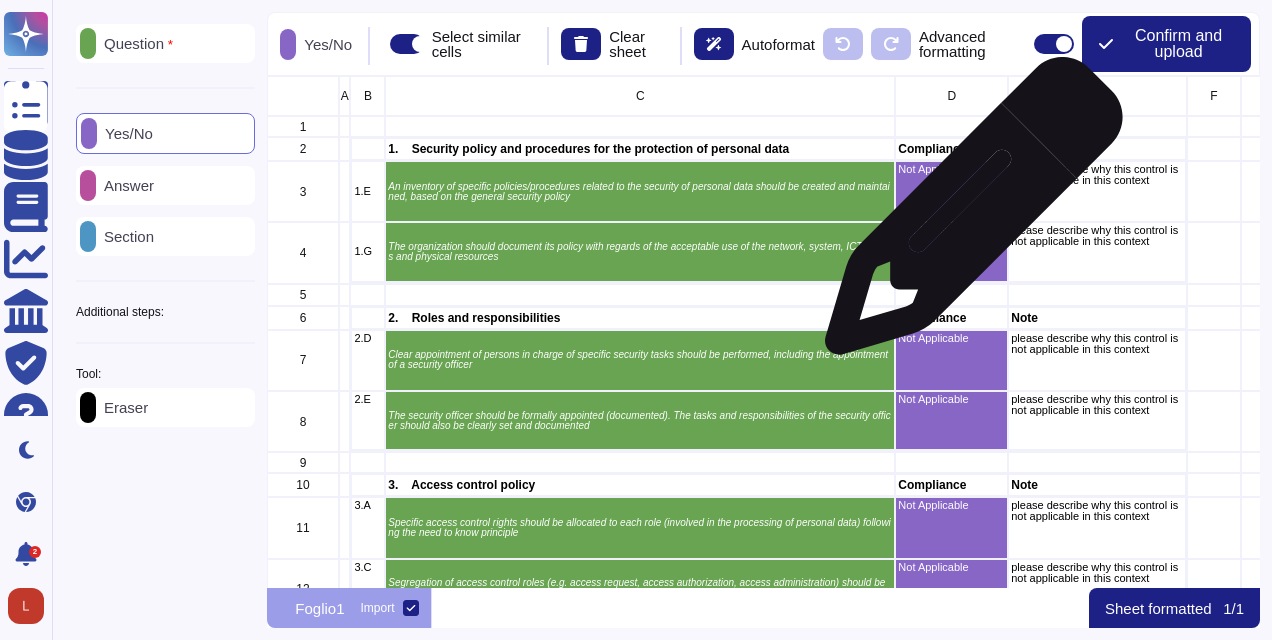 drag, startPoint x: 961, startPoint y: 192, endPoint x: 966, endPoint y: 216, distance: 24.5153 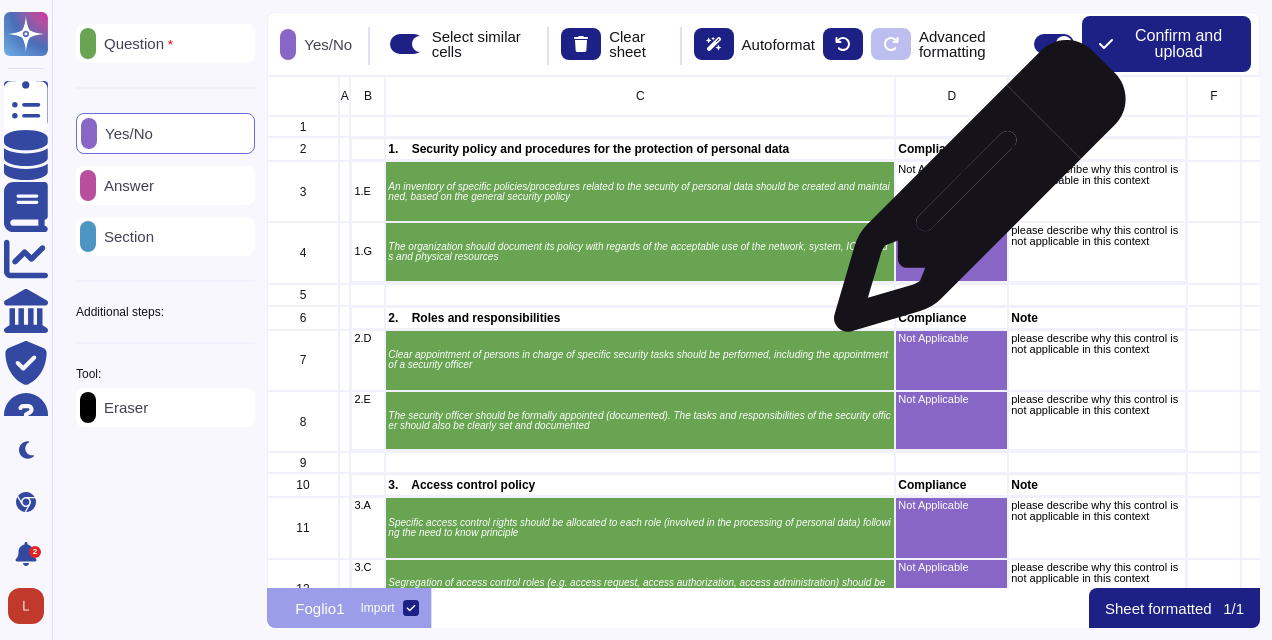 click on "Not Applicable" at bounding box center (952, 191) 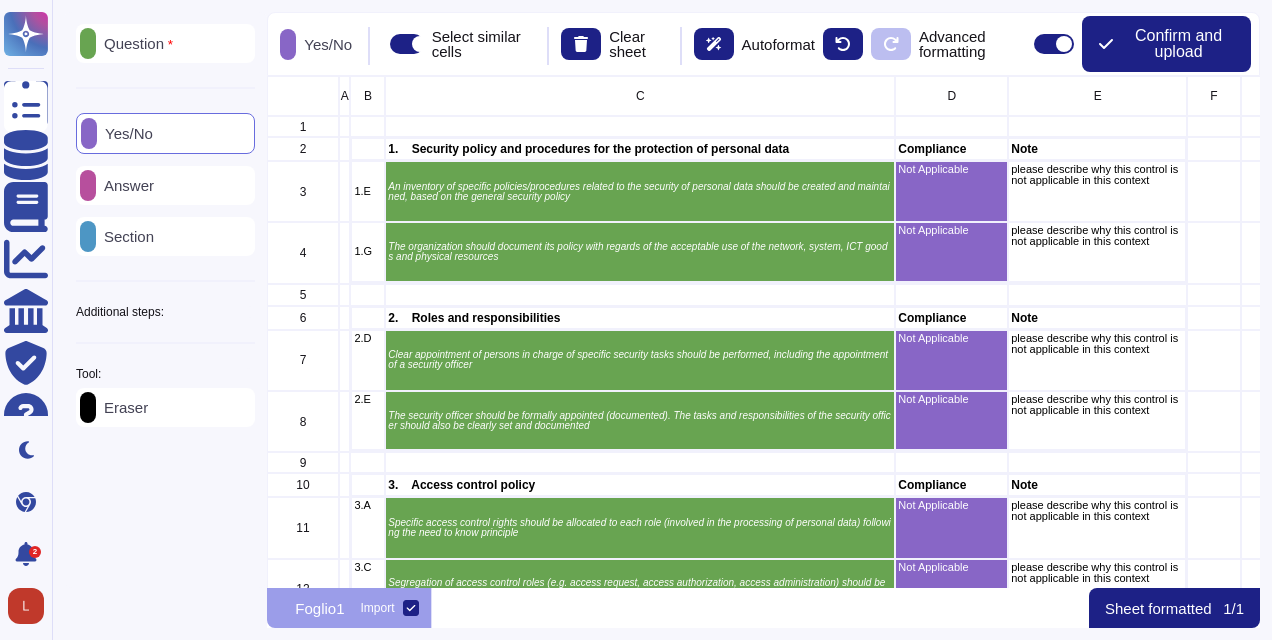 click 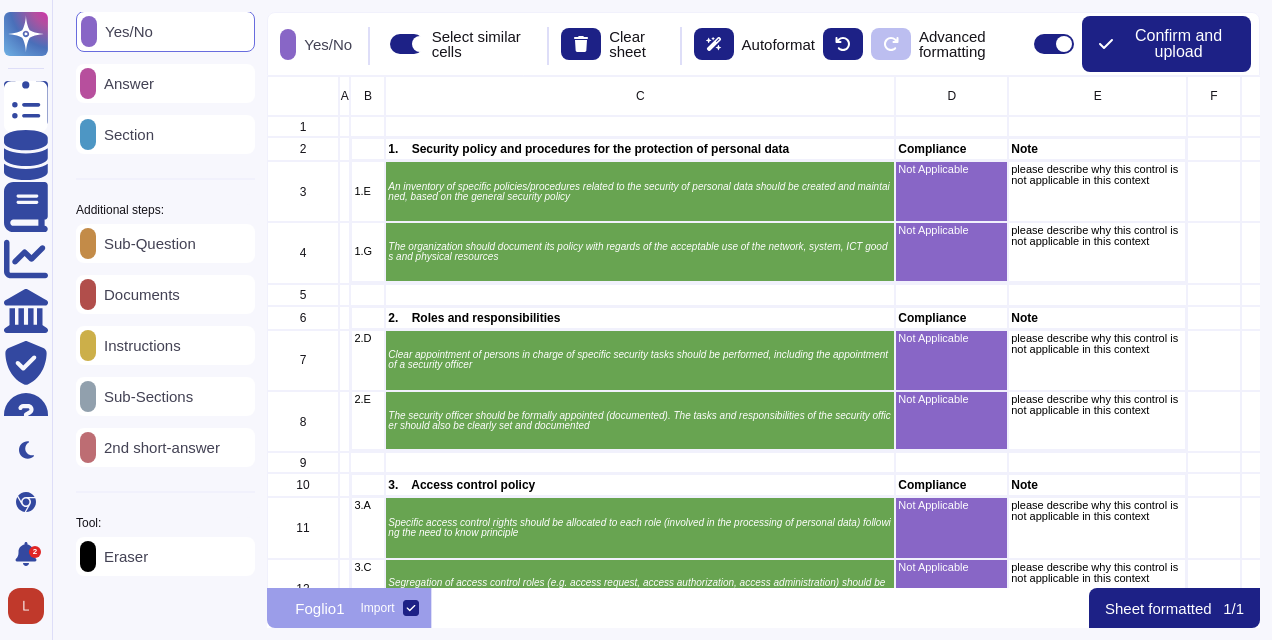scroll, scrollTop: 107, scrollLeft: 0, axis: vertical 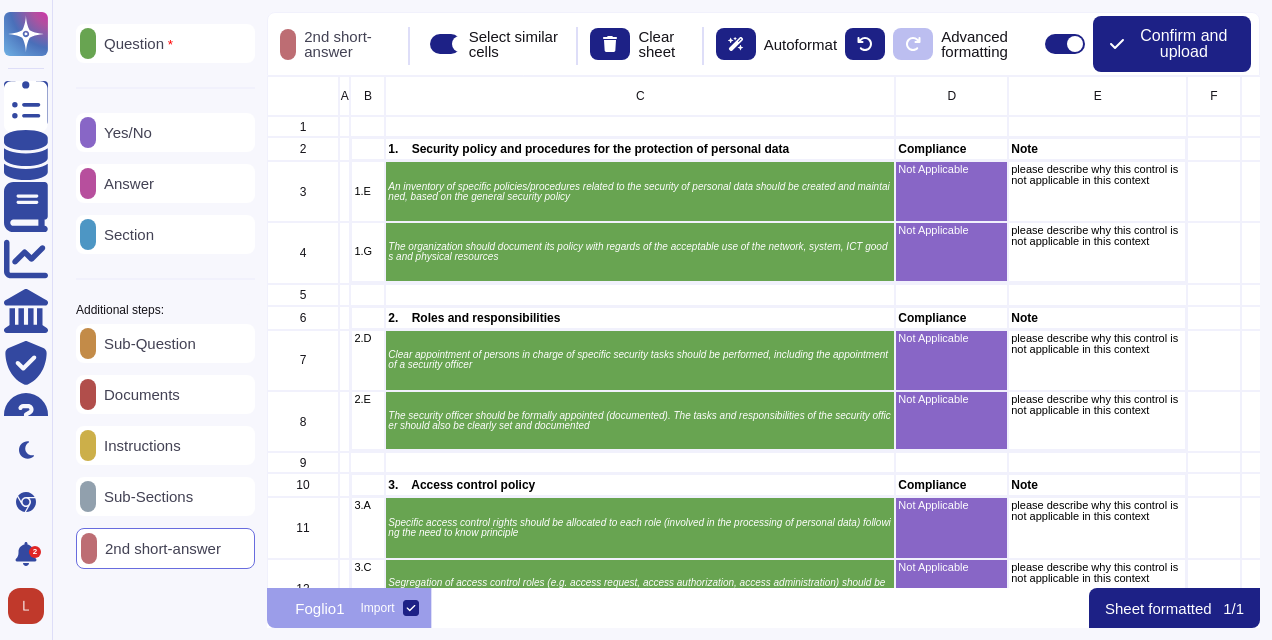 click on "Answer" at bounding box center (165, 183) 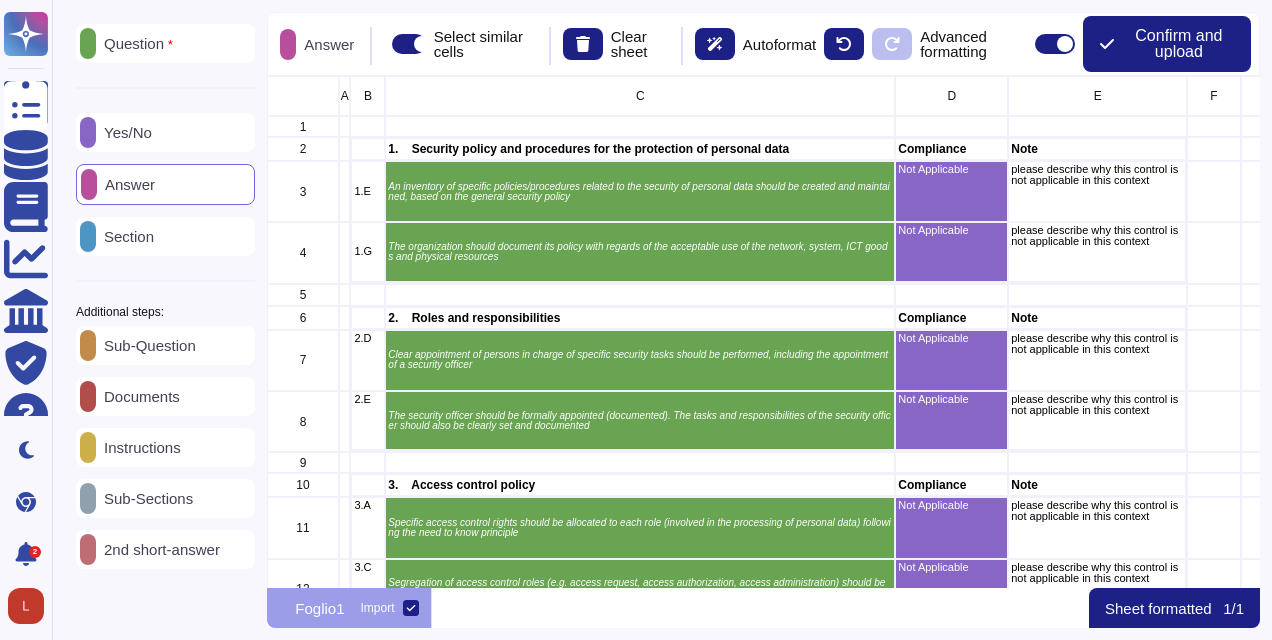 click on "Yes/No" at bounding box center [165, 132] 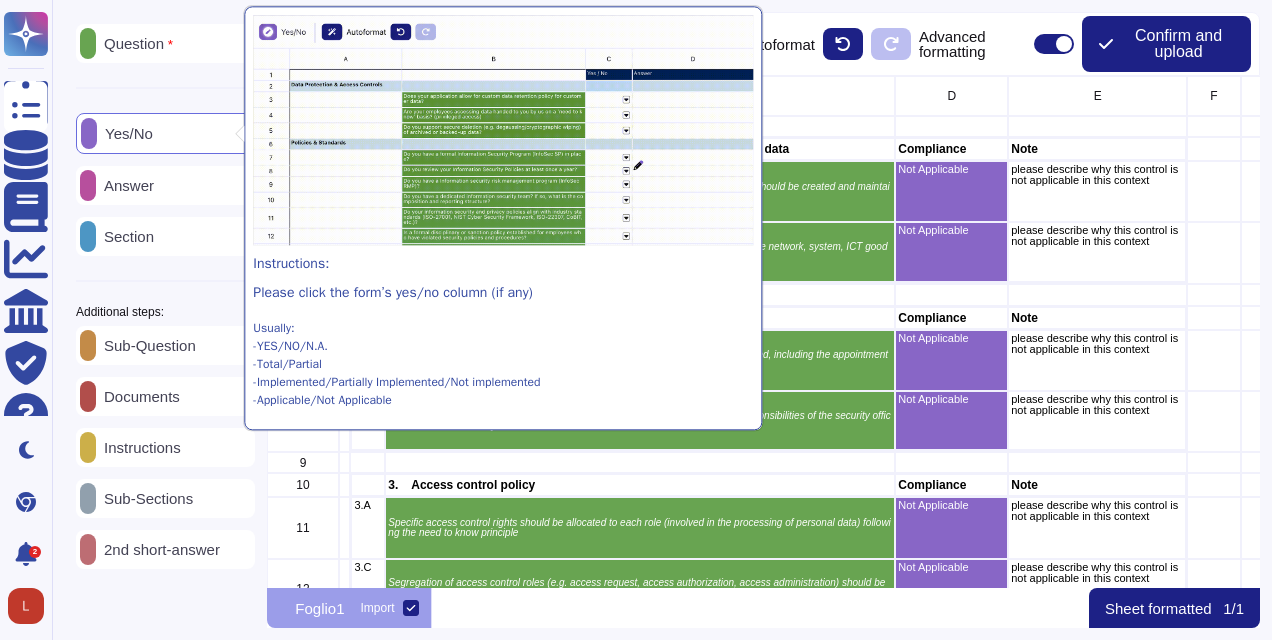 click 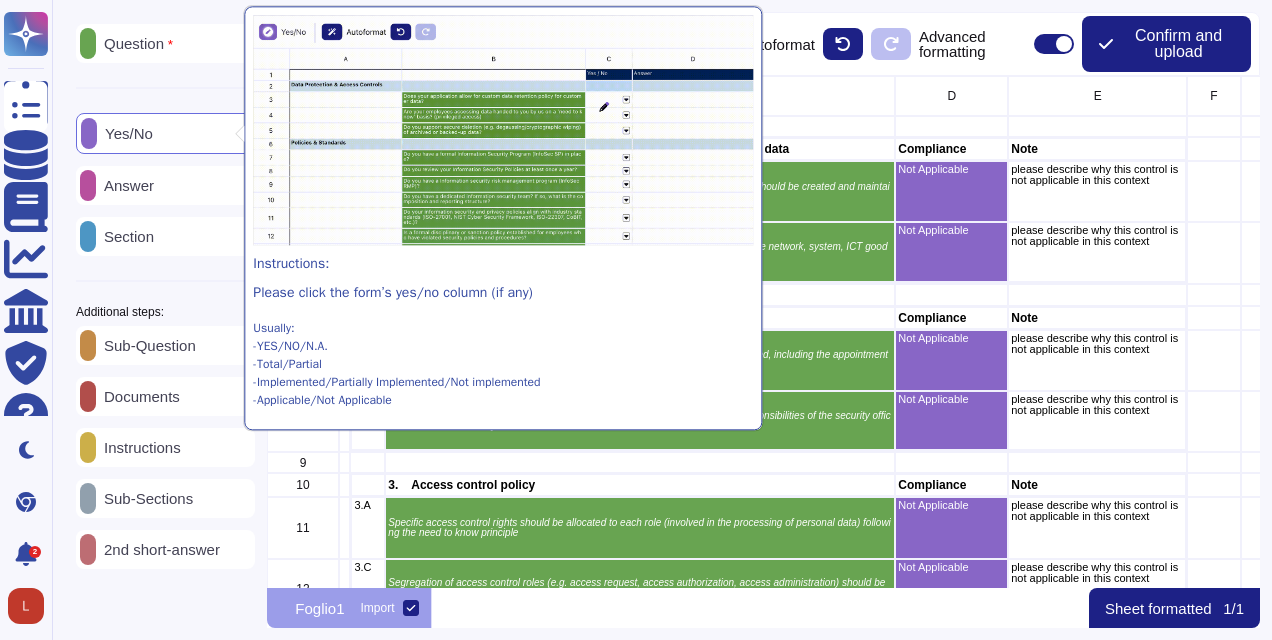 scroll, scrollTop: 16, scrollLeft: 16, axis: both 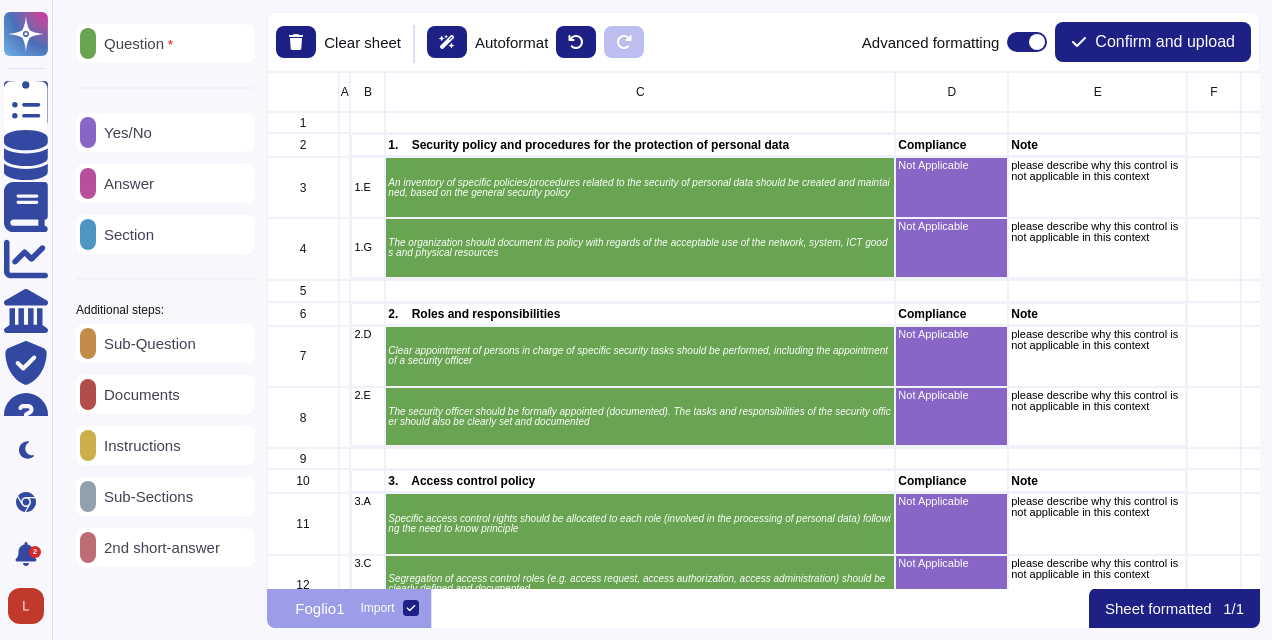 click 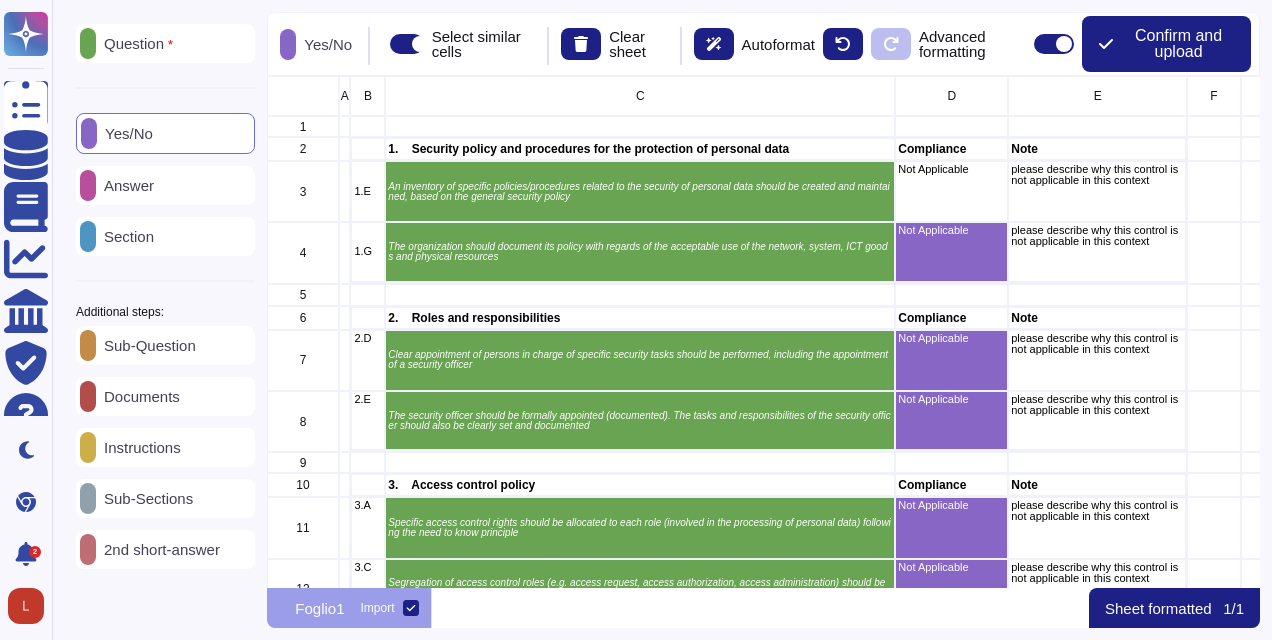 scroll, scrollTop: 496, scrollLeft: 977, axis: both 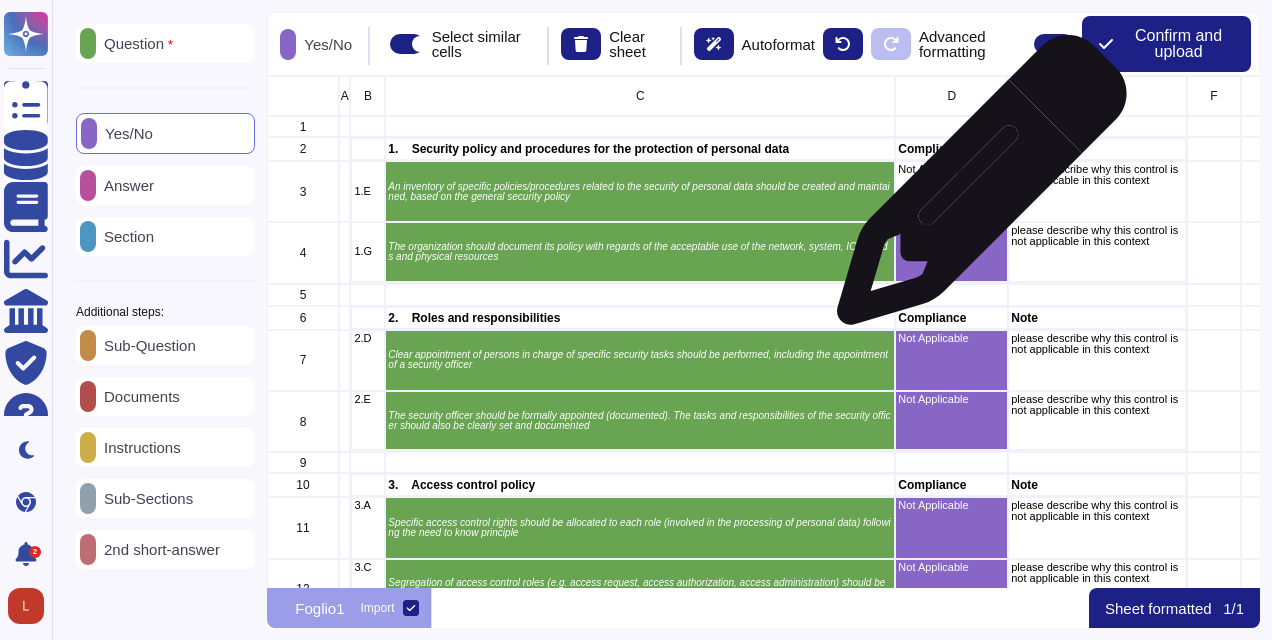 click on "Not Applicable" at bounding box center [952, 191] 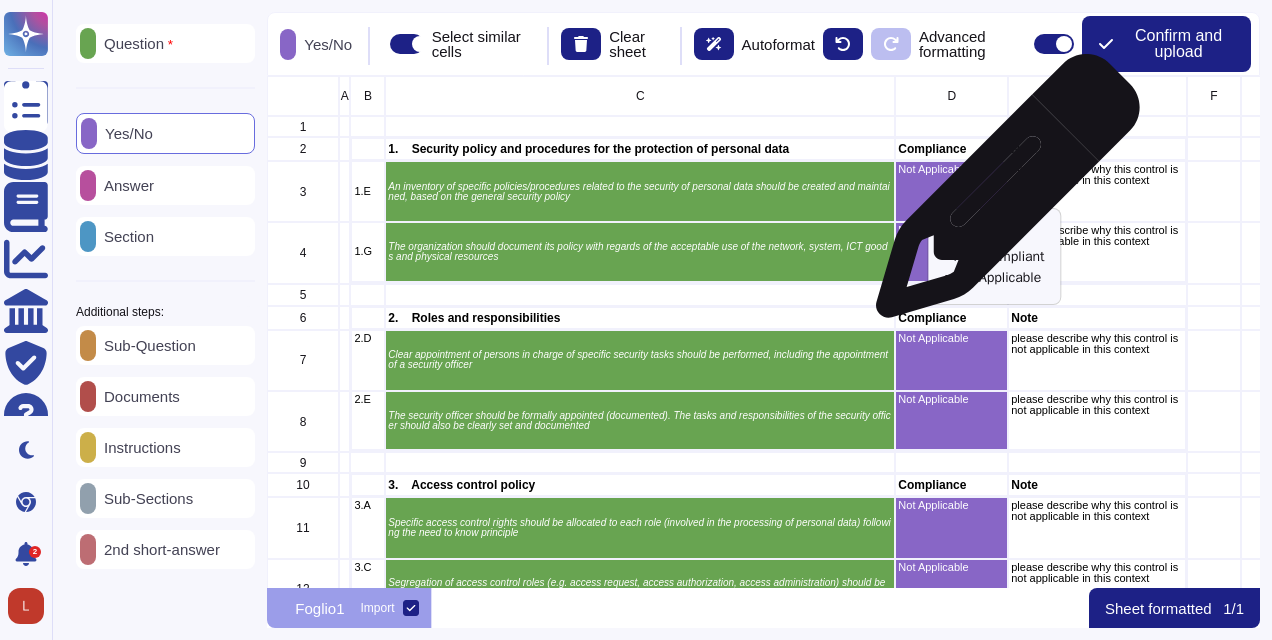click 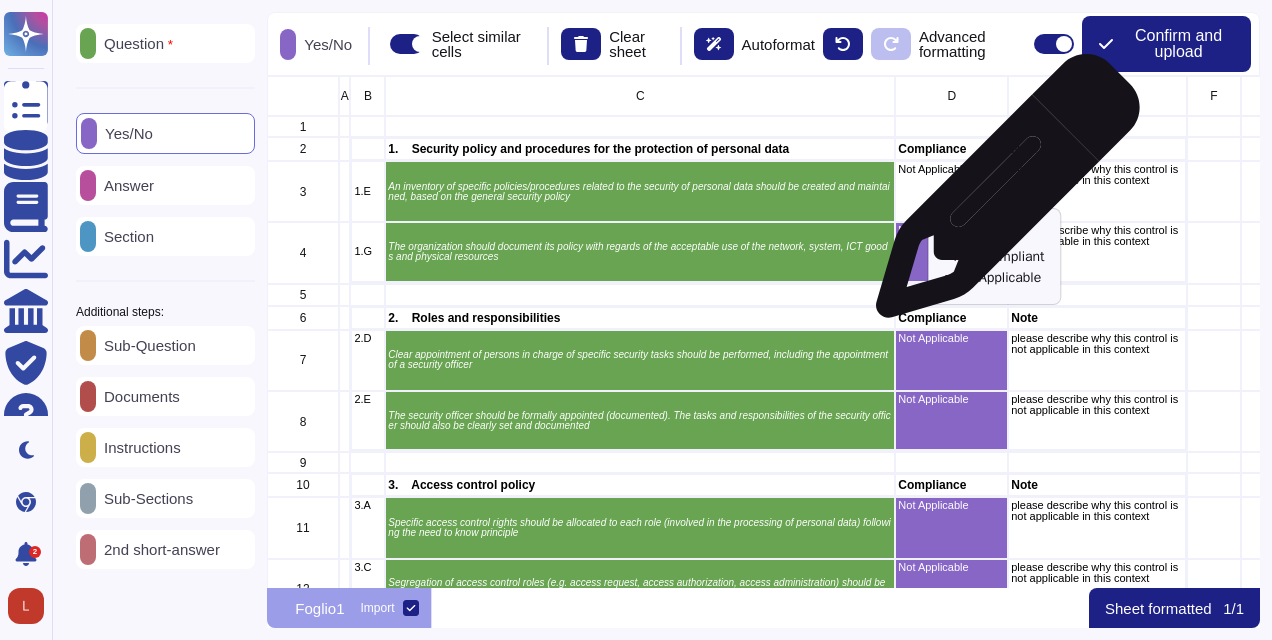 click 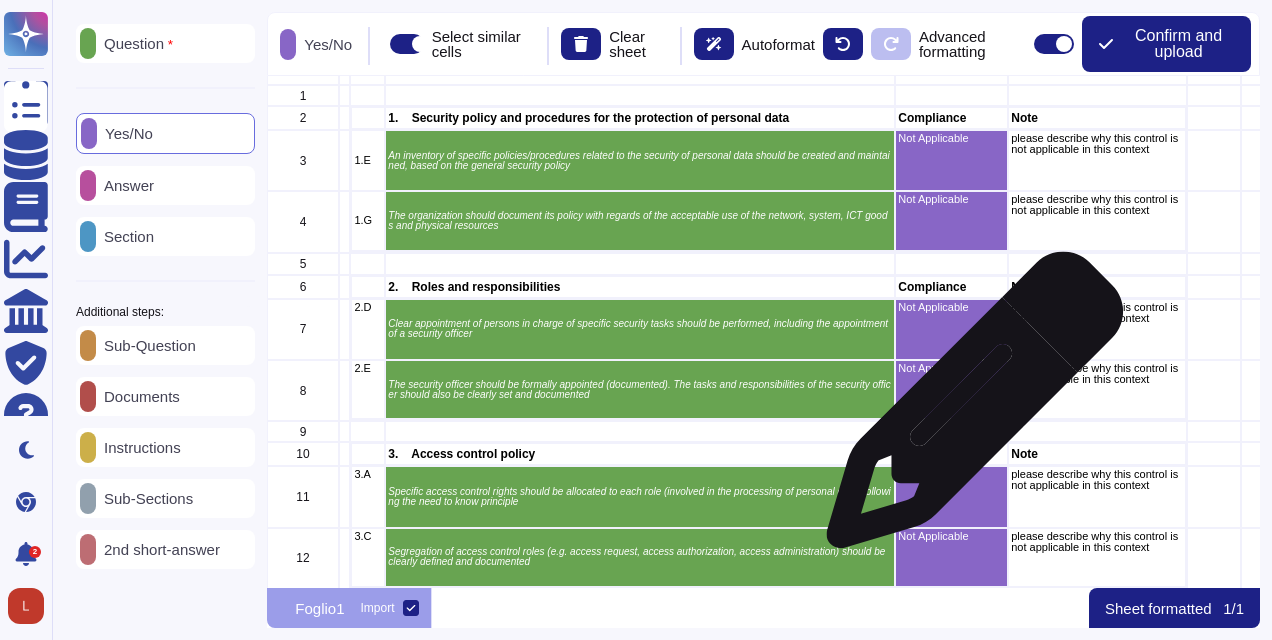 scroll, scrollTop: 0, scrollLeft: 0, axis: both 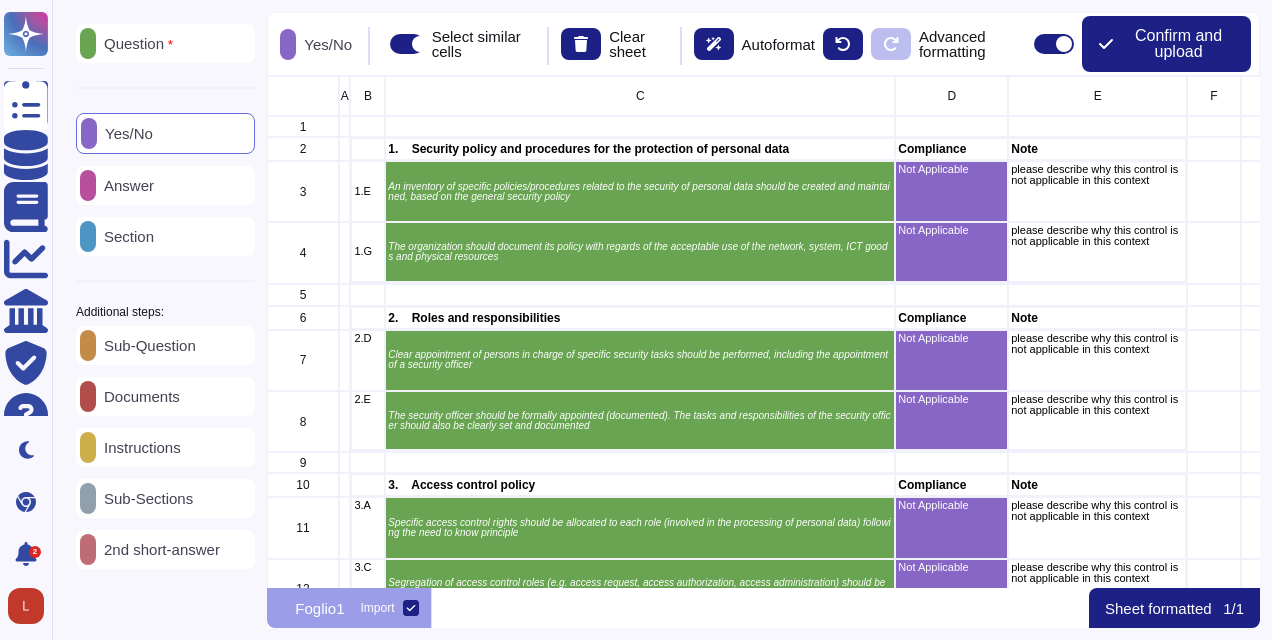 click on "2nd short-answer" at bounding box center [158, 549] 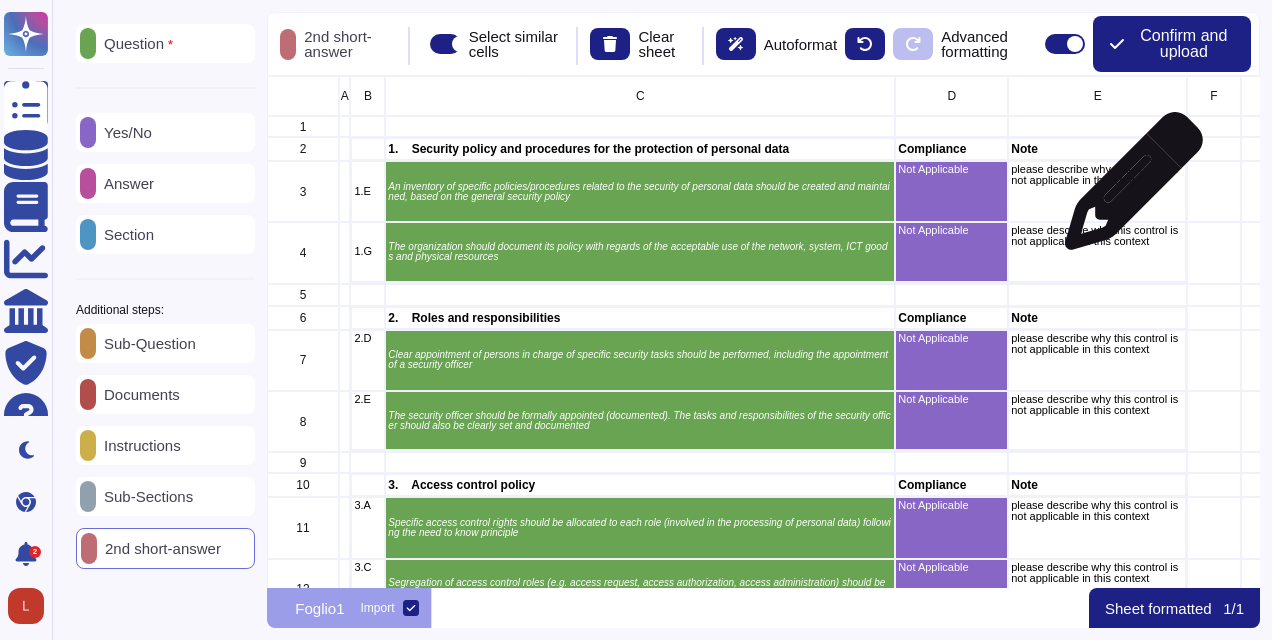 click on "please describe why this control is not applicable in this context" at bounding box center (1098, 191) 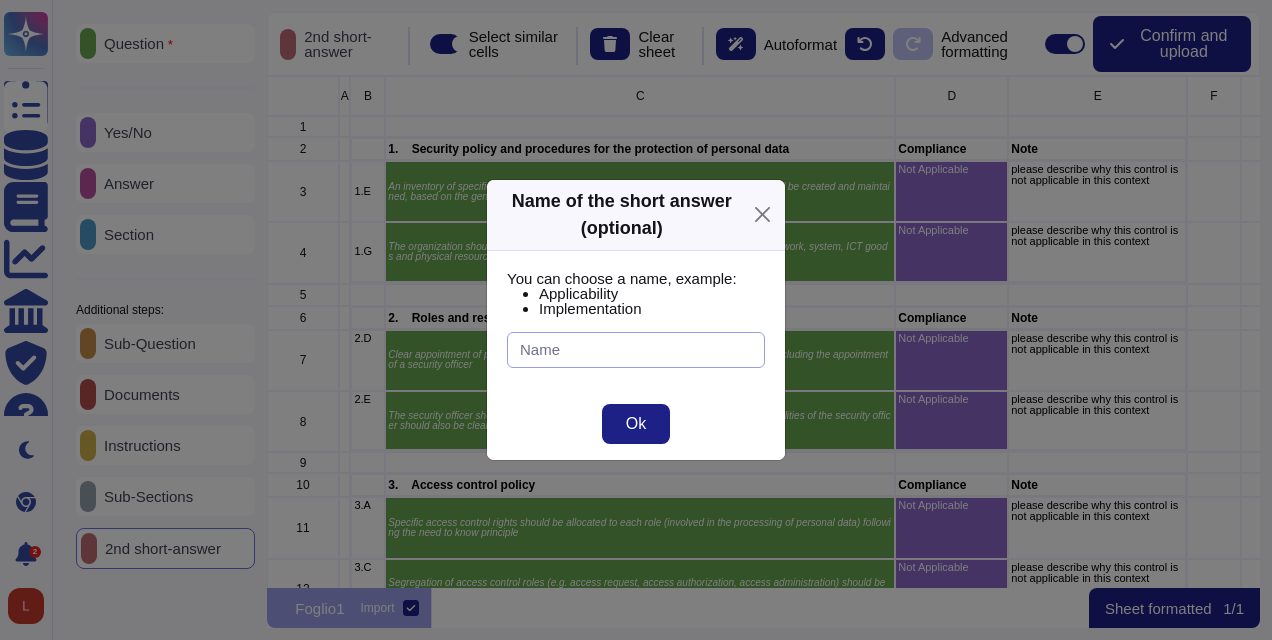 click at bounding box center (636, 350) 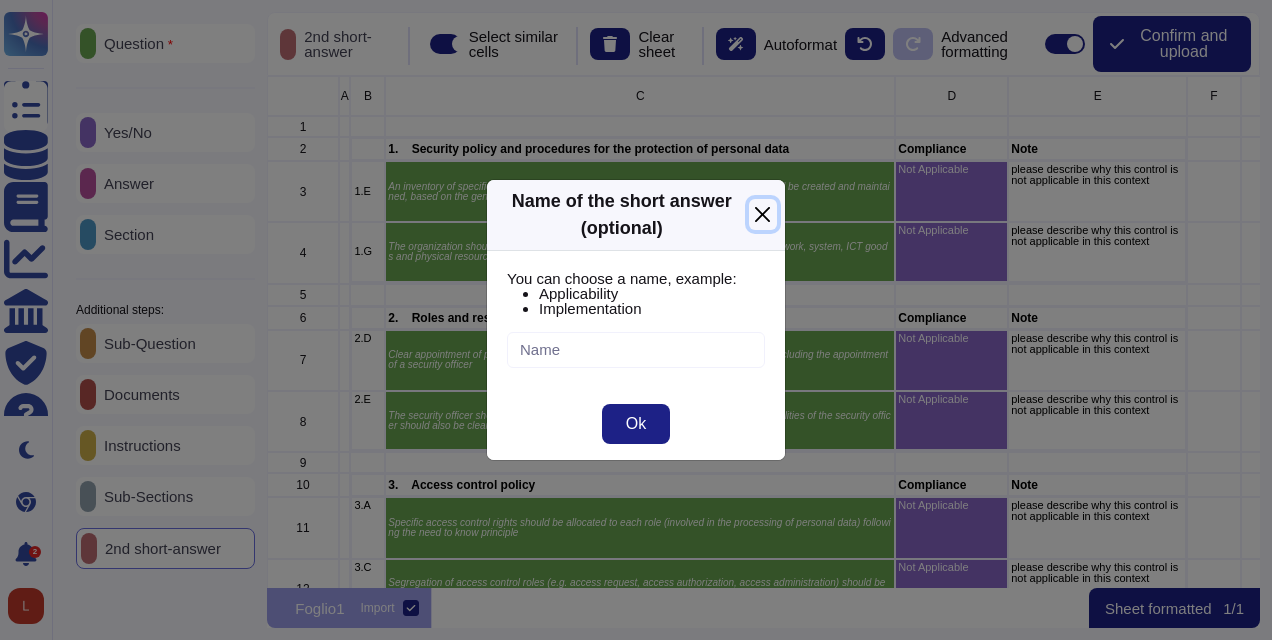 click at bounding box center (763, 214) 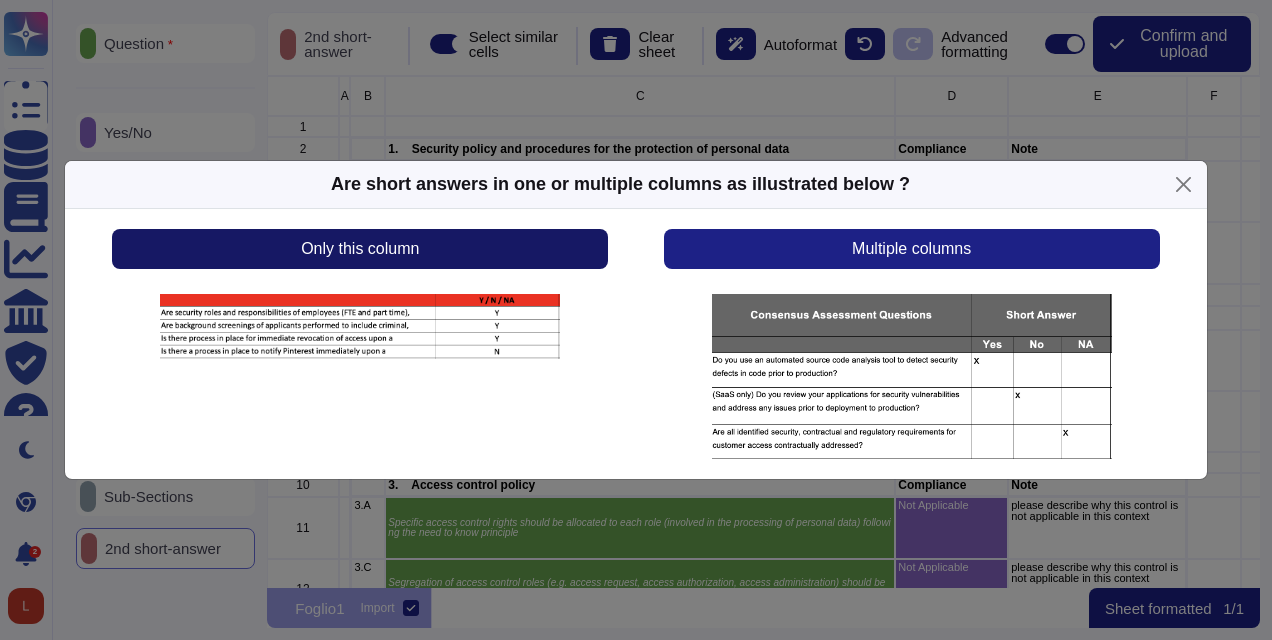 click on "Only this column" at bounding box center [360, 249] 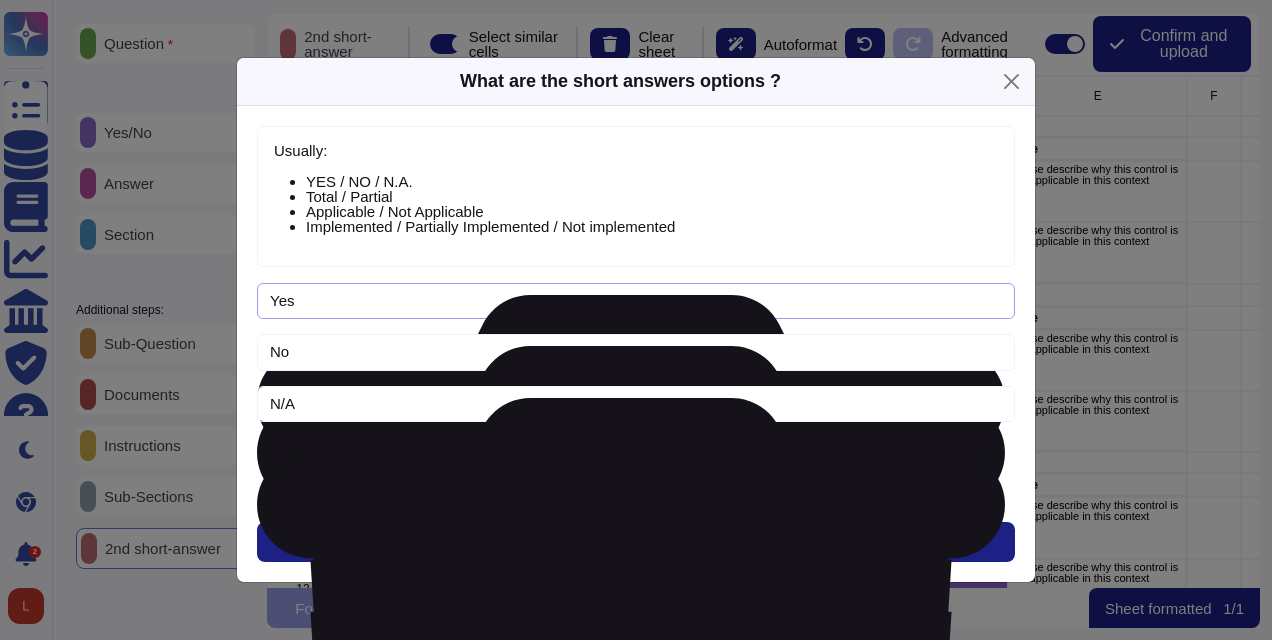 drag, startPoint x: 352, startPoint y: 304, endPoint x: 192, endPoint y: 311, distance: 160.15305 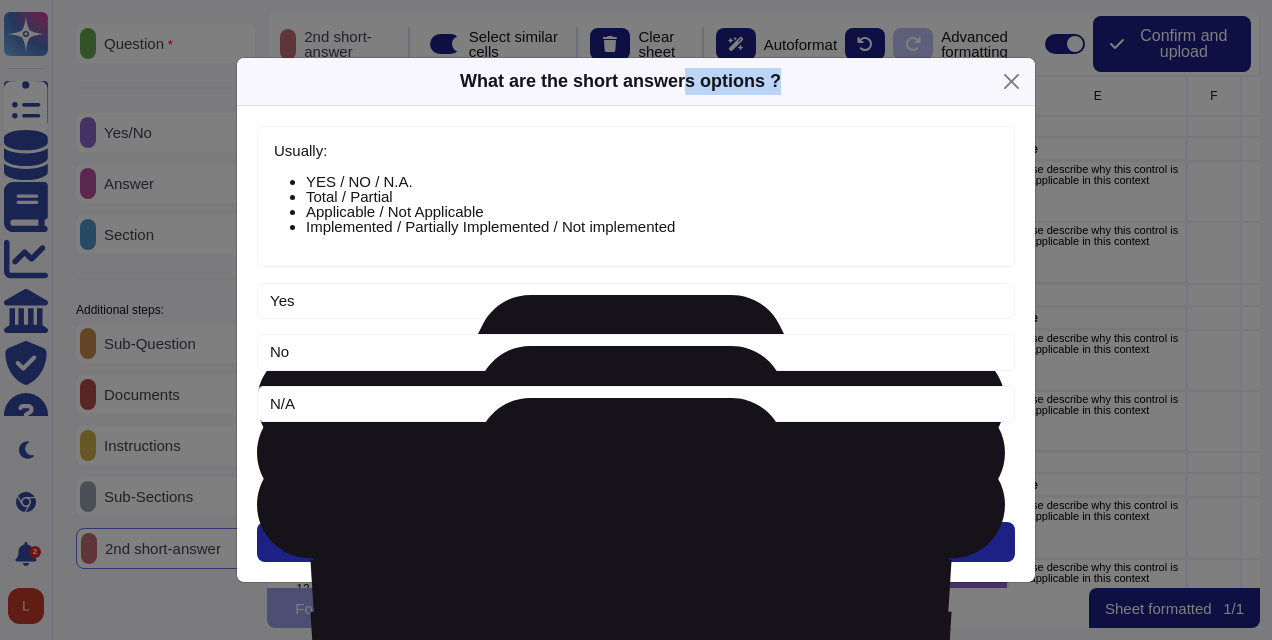 drag, startPoint x: 802, startPoint y: 82, endPoint x: 689, endPoint y: 76, distance: 113.15918 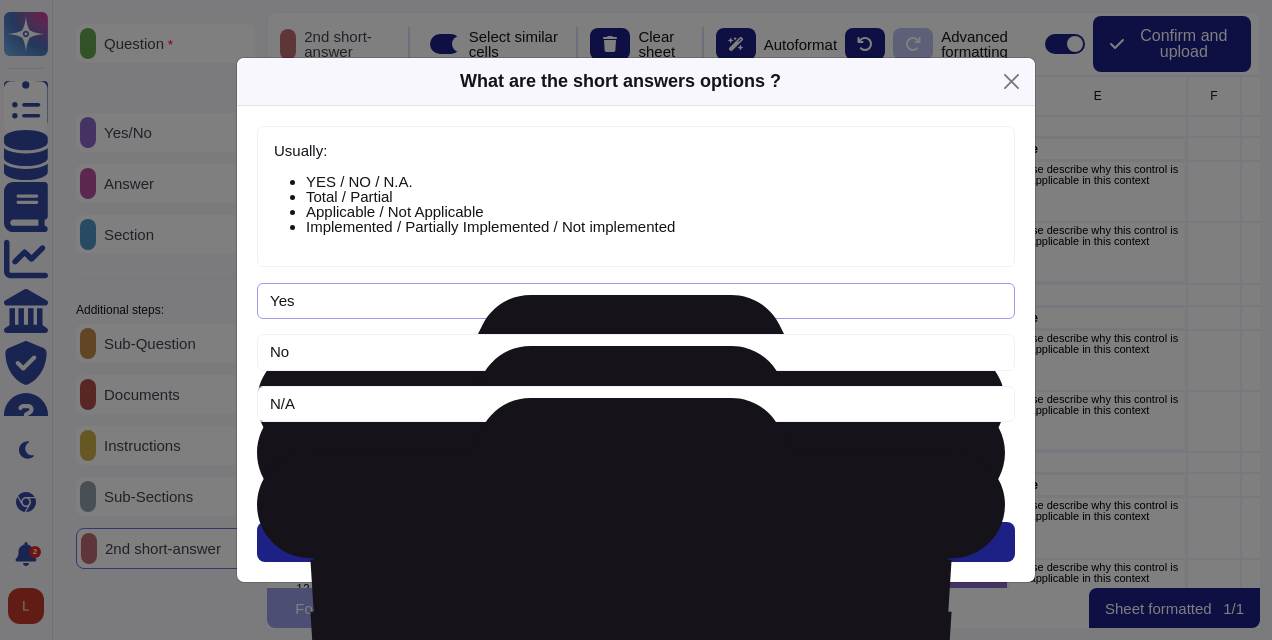 click on "Yes" at bounding box center (636, 301) 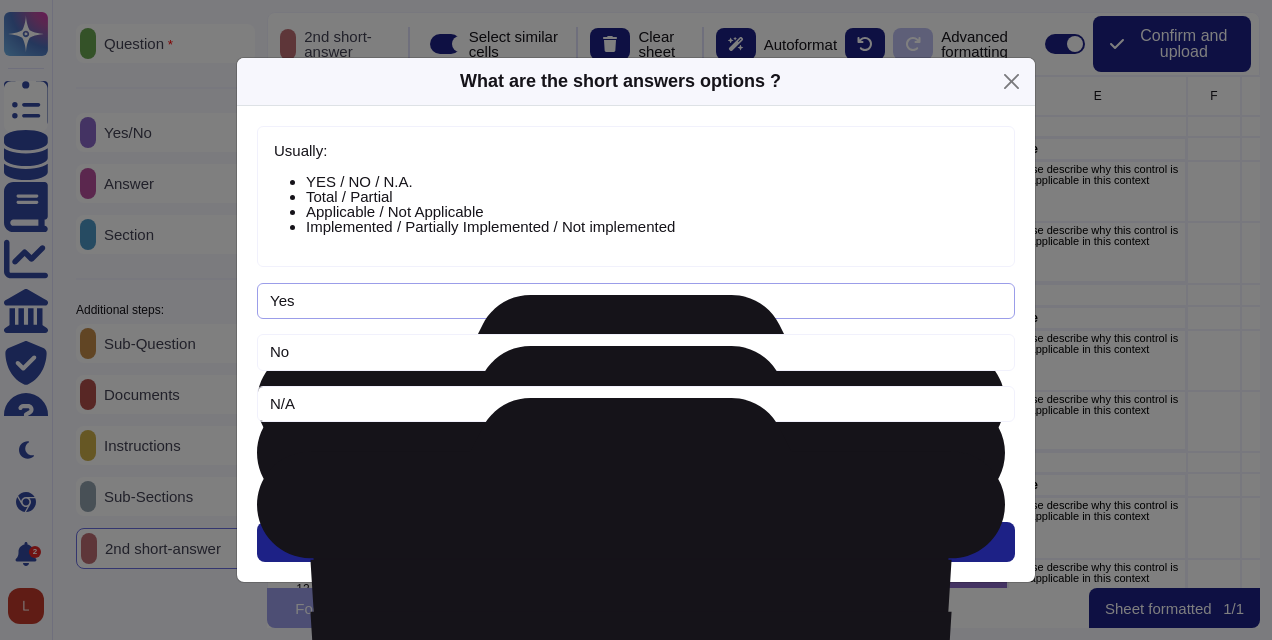 drag, startPoint x: 328, startPoint y: 297, endPoint x: 252, endPoint y: 306, distance: 76.53104 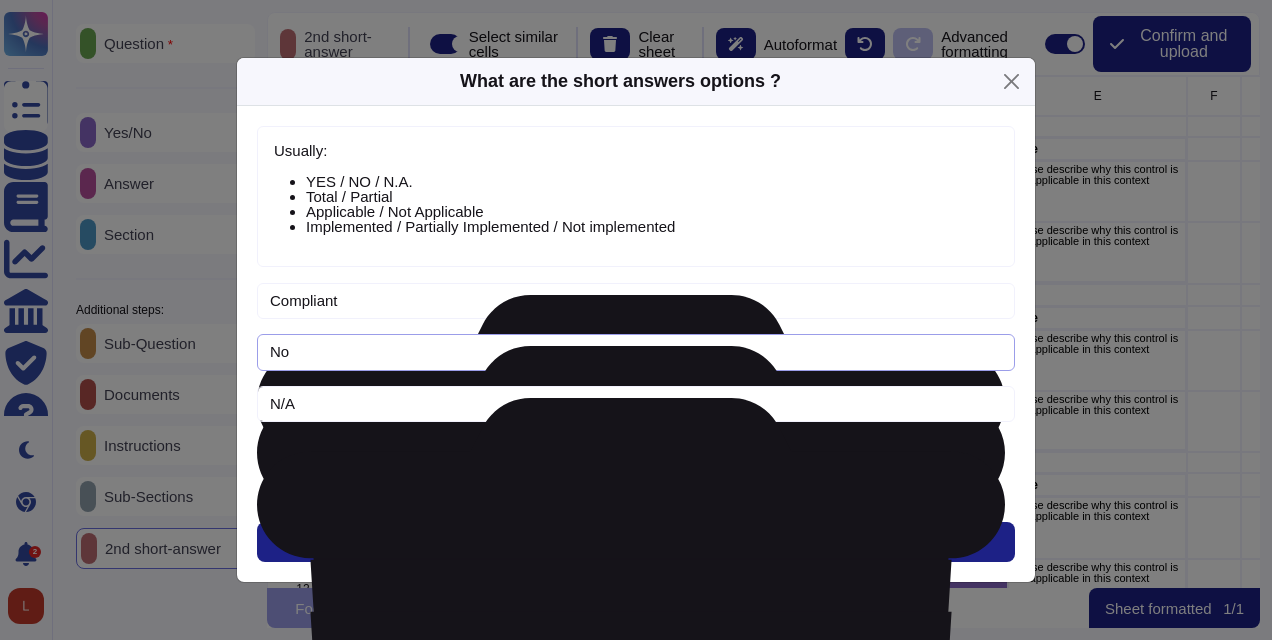 type on "Compliant" 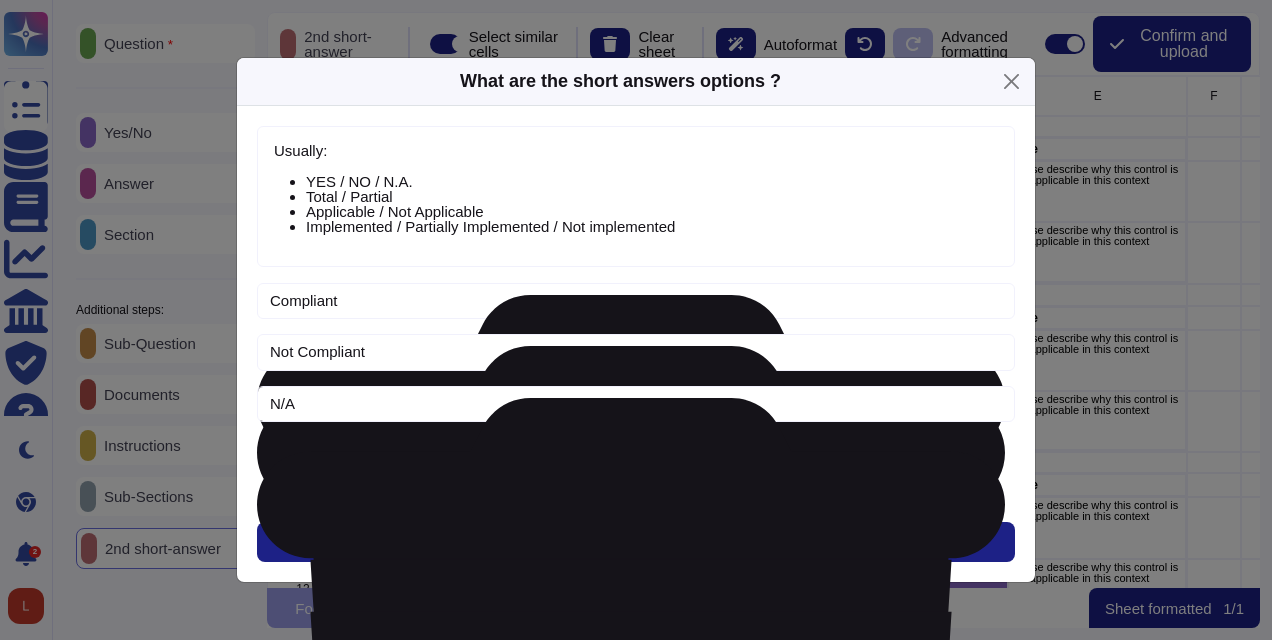 type on "Not Compliant" 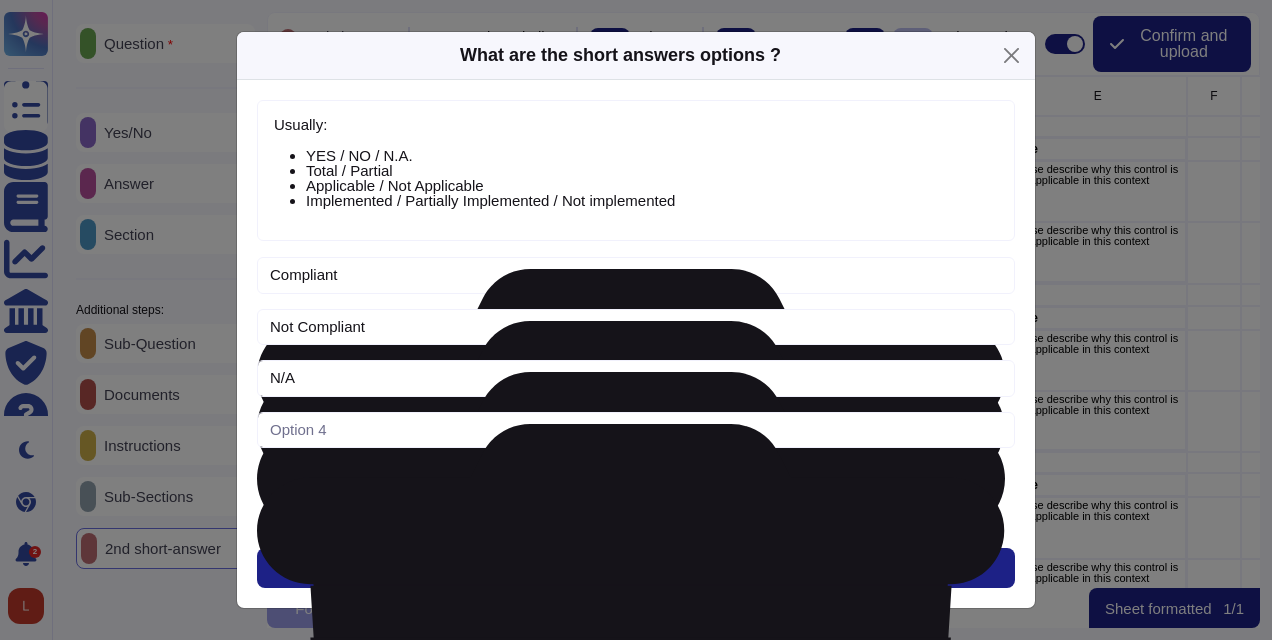 click 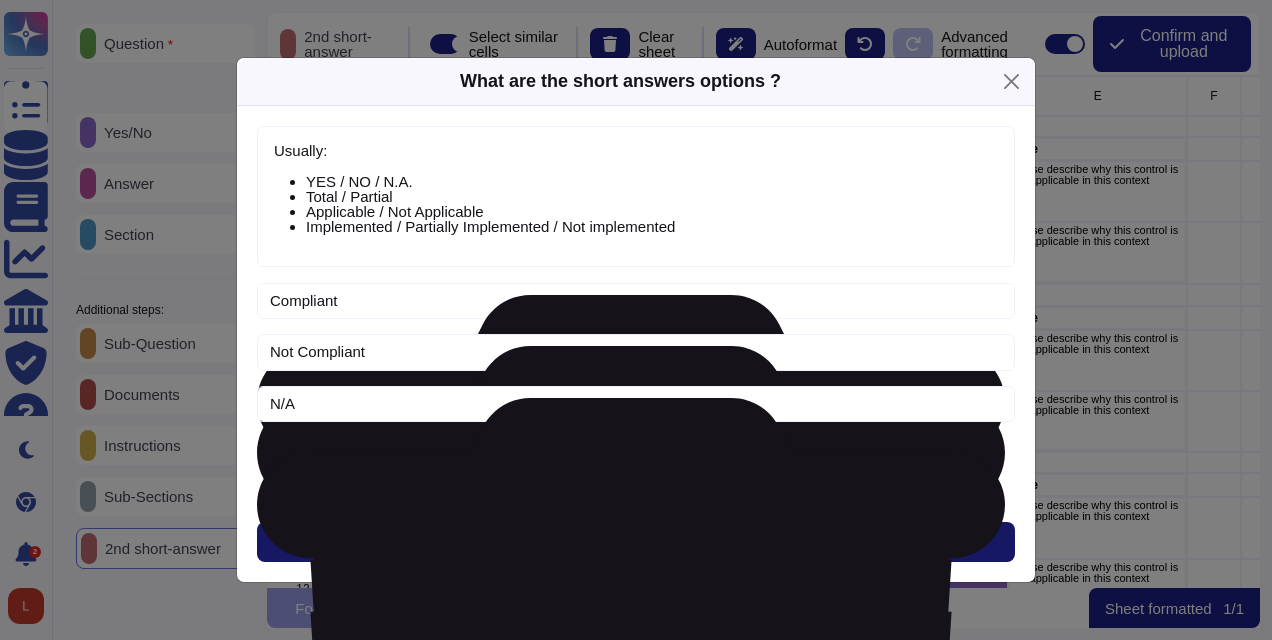 click on "Next" at bounding box center (636, 542) 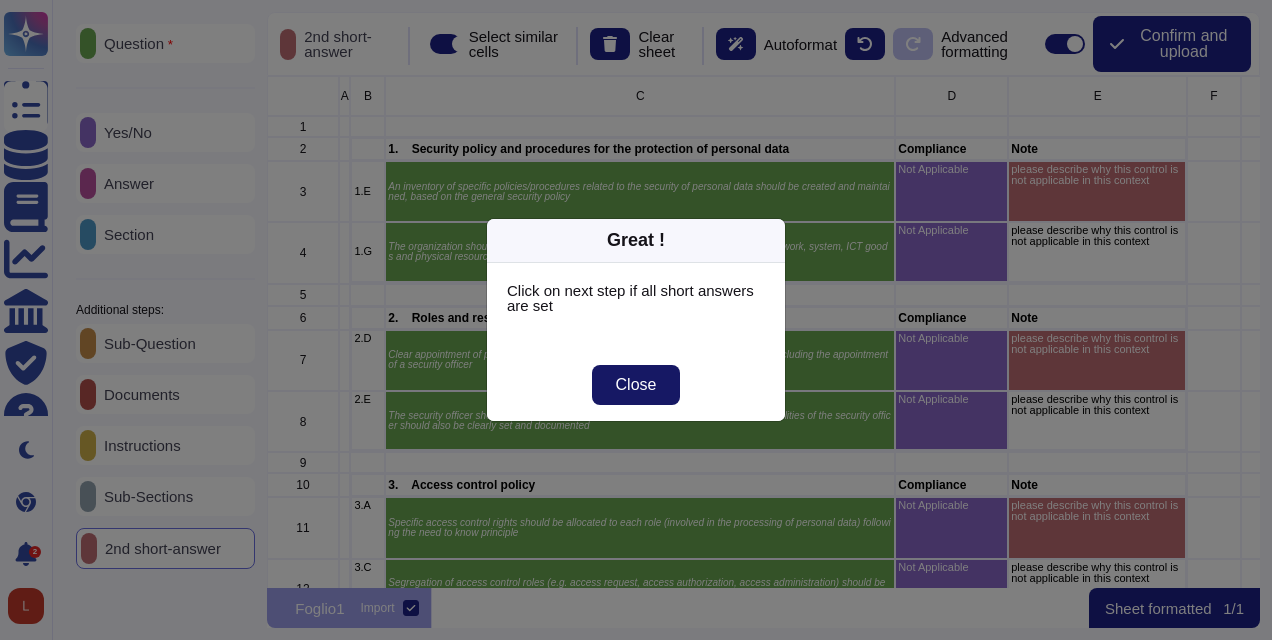 click on "Close" at bounding box center (636, 385) 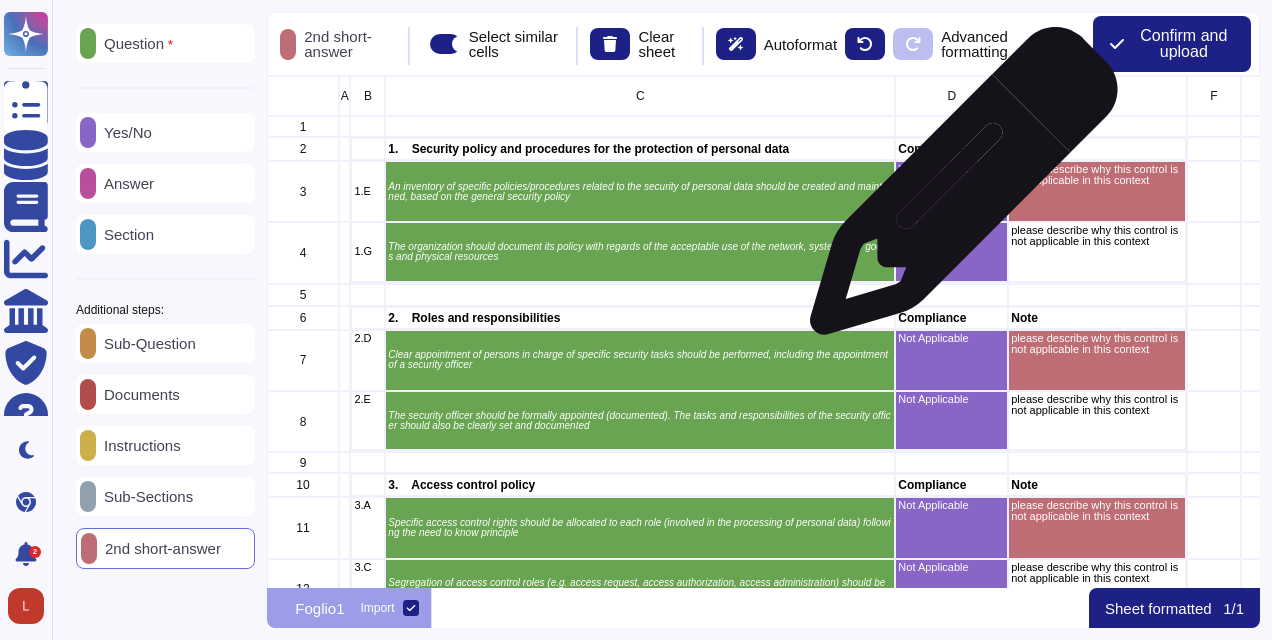 click on "Not Applicable" at bounding box center [952, 191] 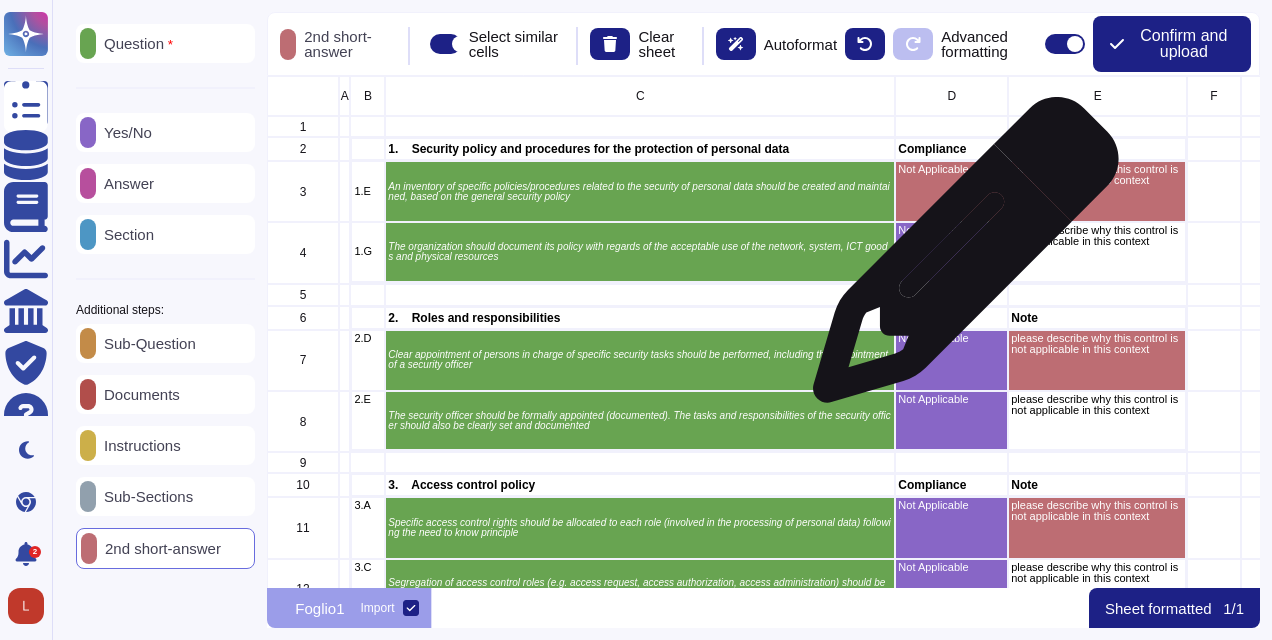click on "Not Applicable" at bounding box center [952, 252] 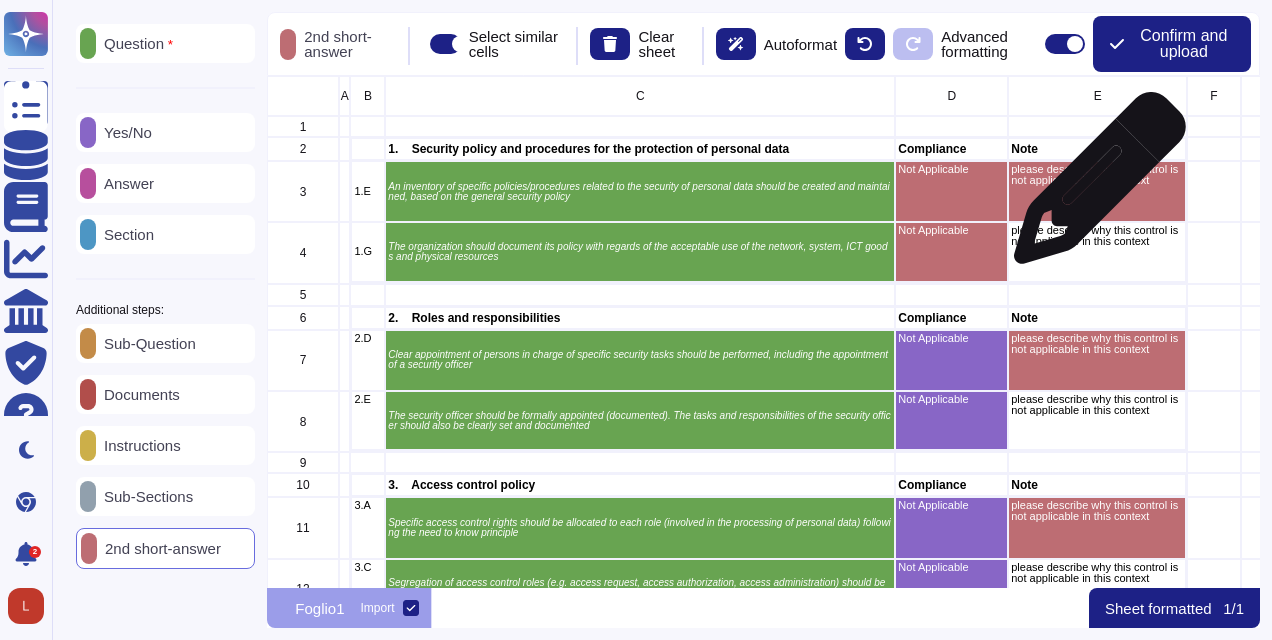 click on "please describe why this control is not applicable in this context" at bounding box center [1098, 191] 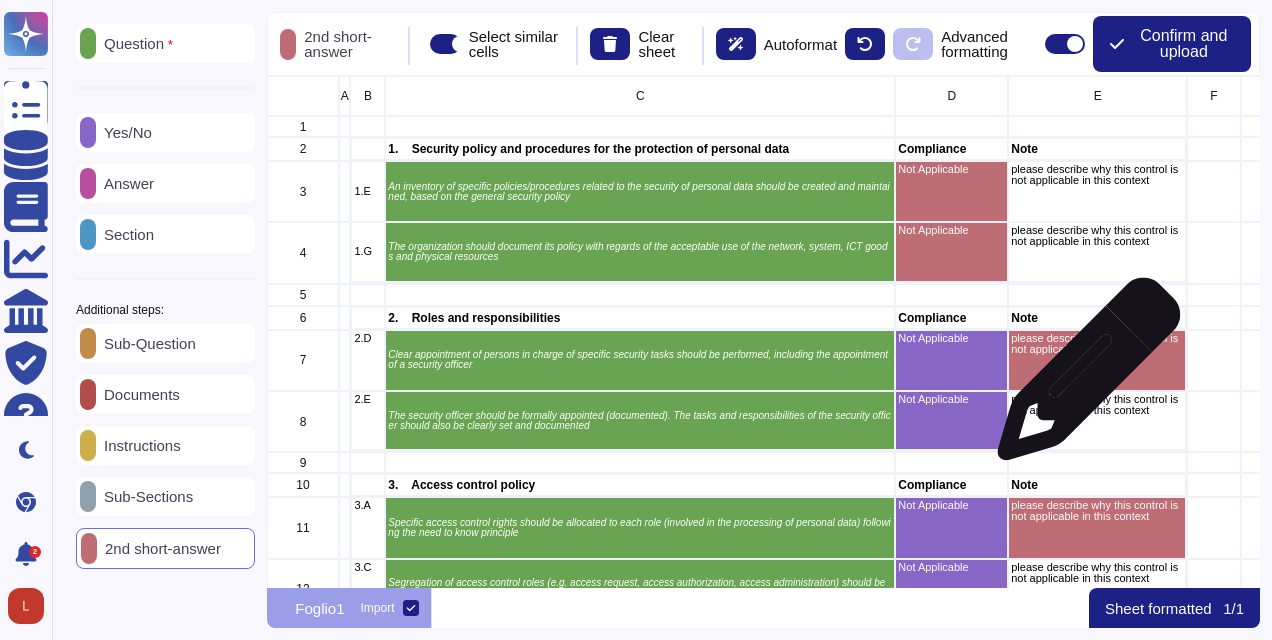 click on "please describe why this control is not applicable in this context" at bounding box center [1098, 360] 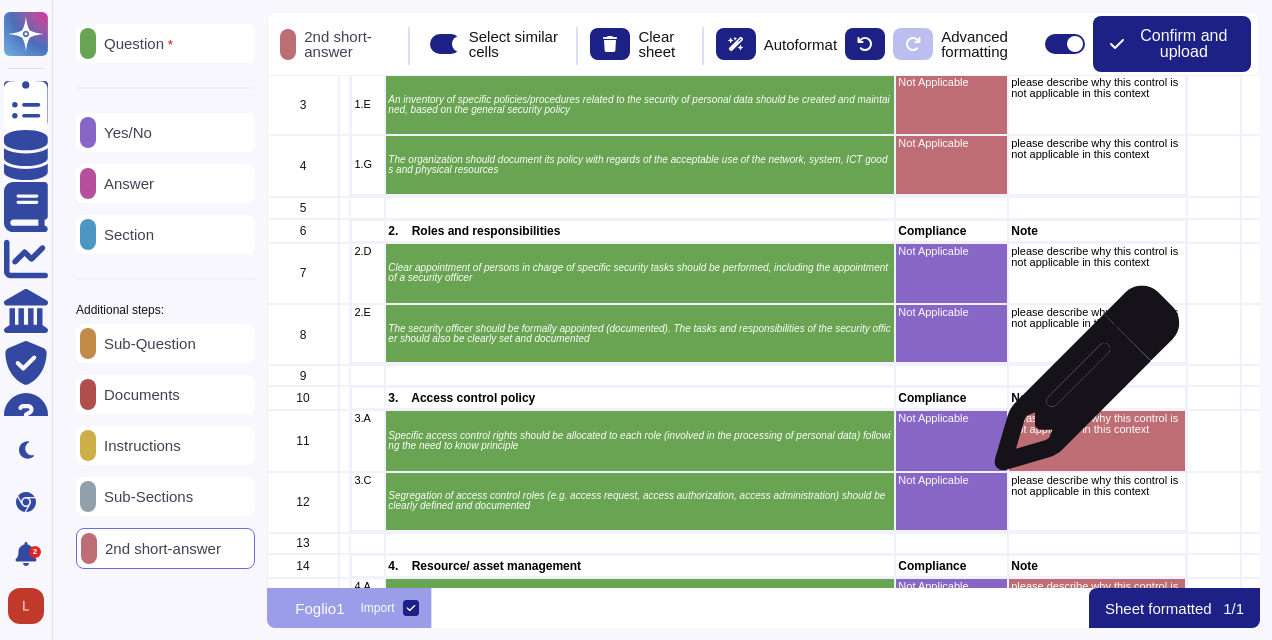 scroll, scrollTop: 200, scrollLeft: 0, axis: vertical 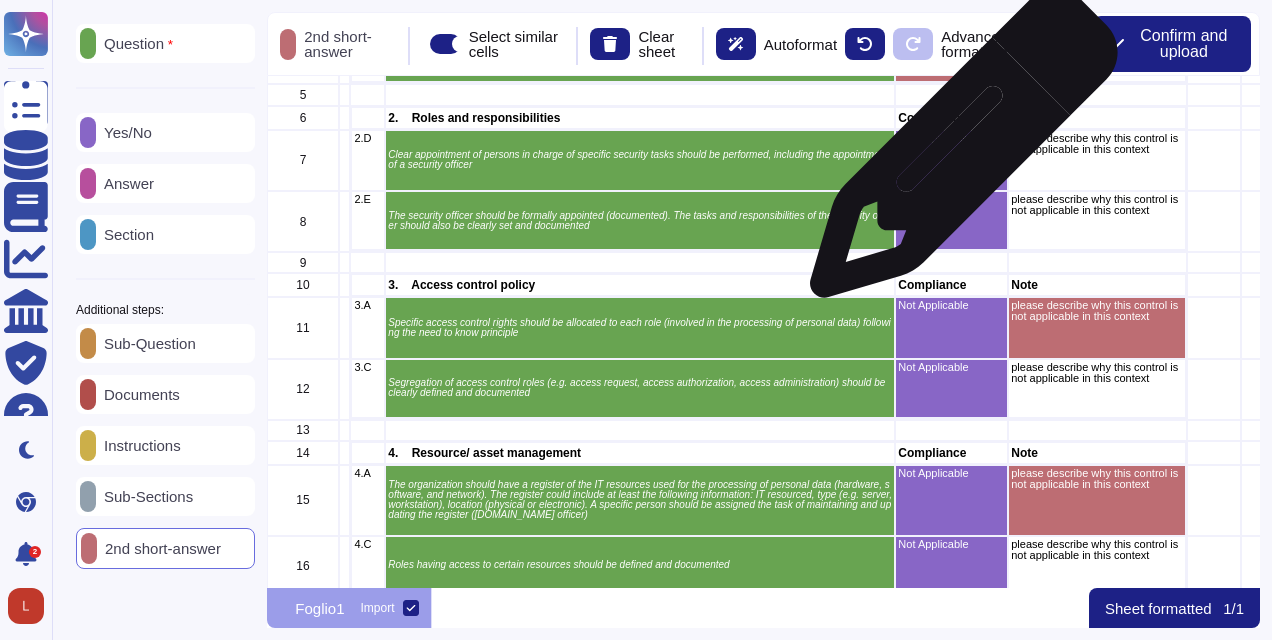 click on "Not Applicable" at bounding box center (952, 160) 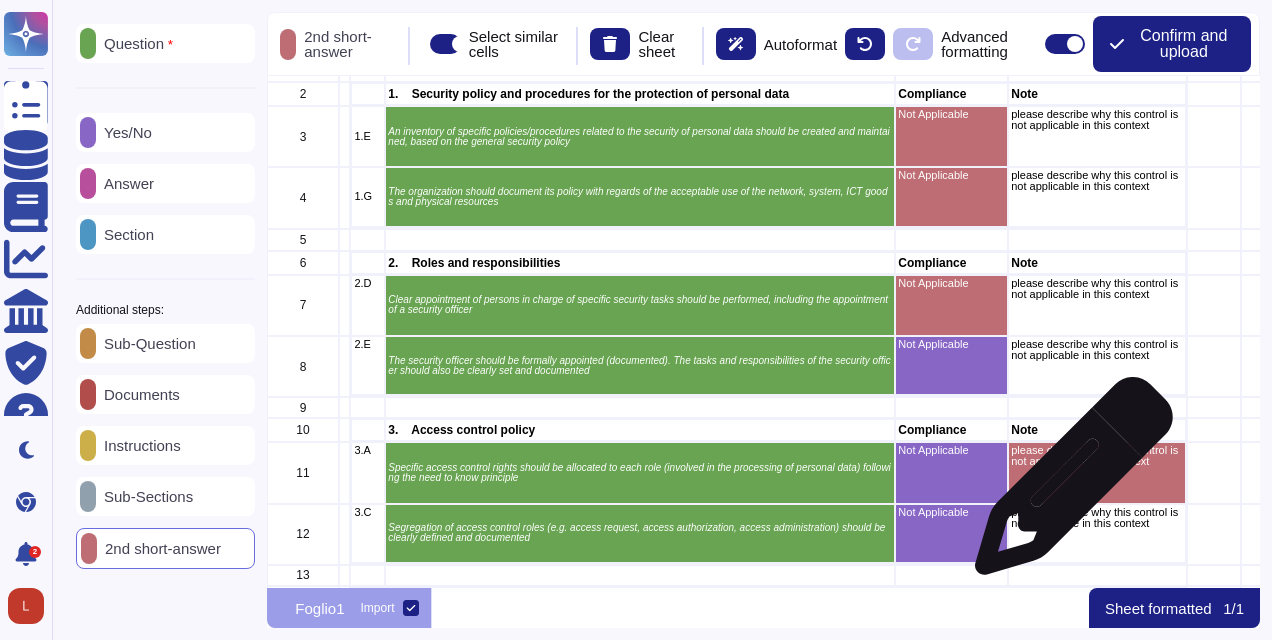 scroll, scrollTop: 100, scrollLeft: 0, axis: vertical 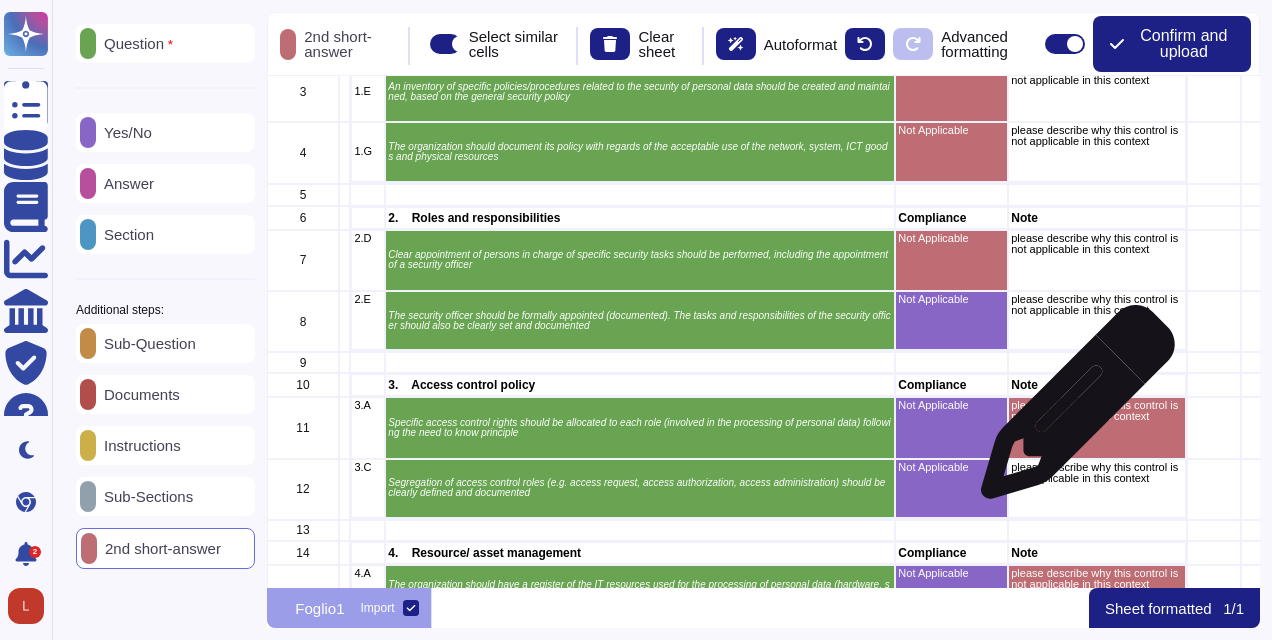 click on "please describe why this control is not applicable in this context" at bounding box center (1098, 411) 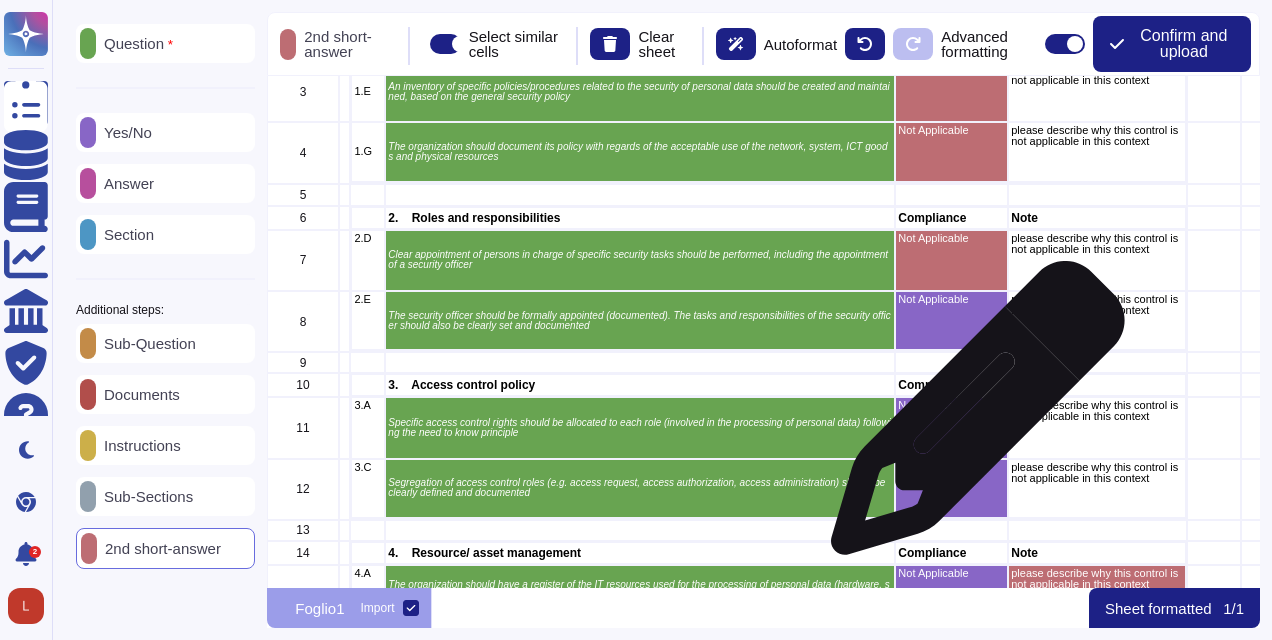 click on "Not Applicable" at bounding box center (952, 427) 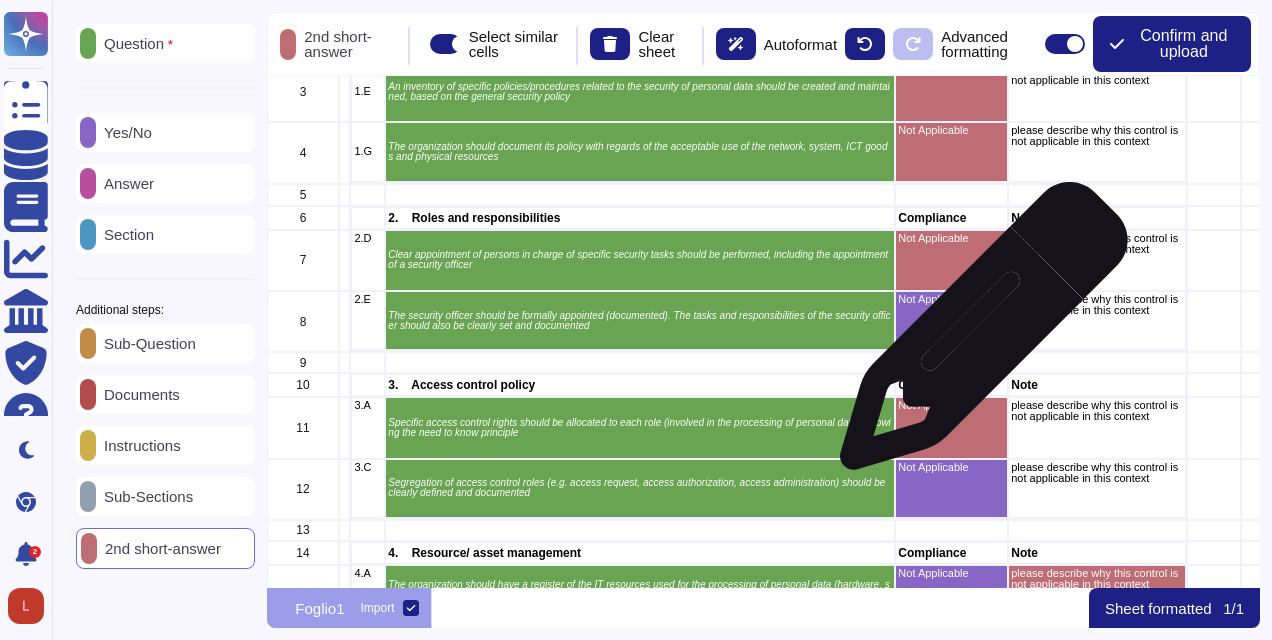click on "Not Applicable" at bounding box center (952, 321) 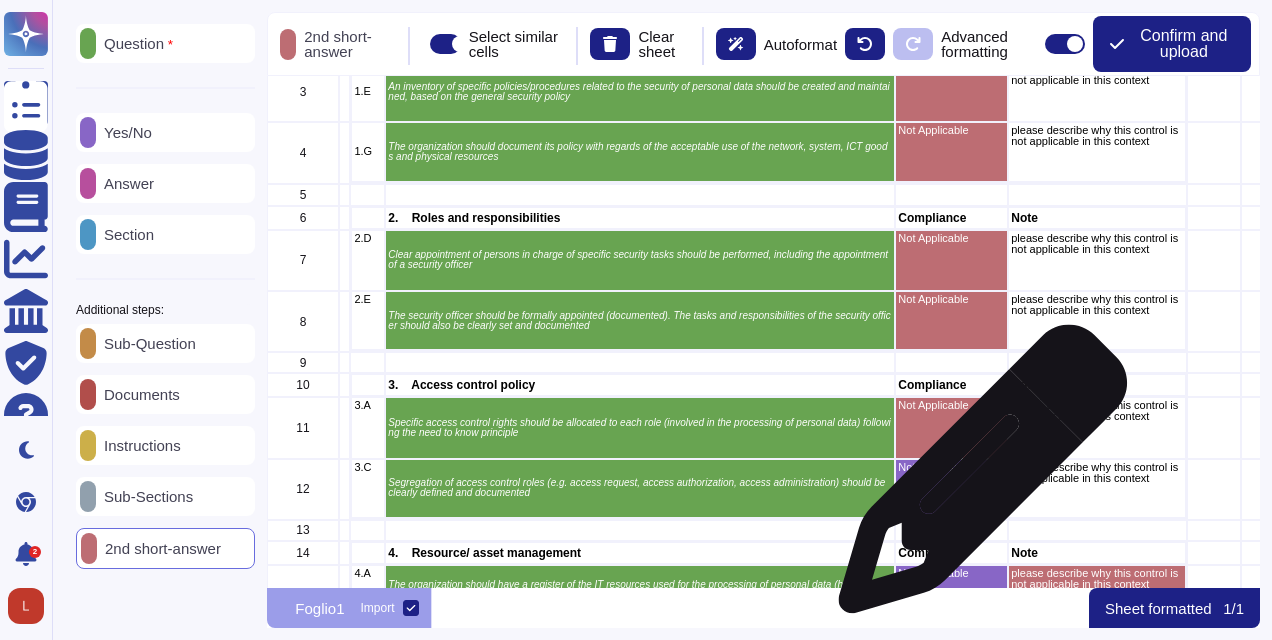 click on "Not Applicable" at bounding box center [952, 489] 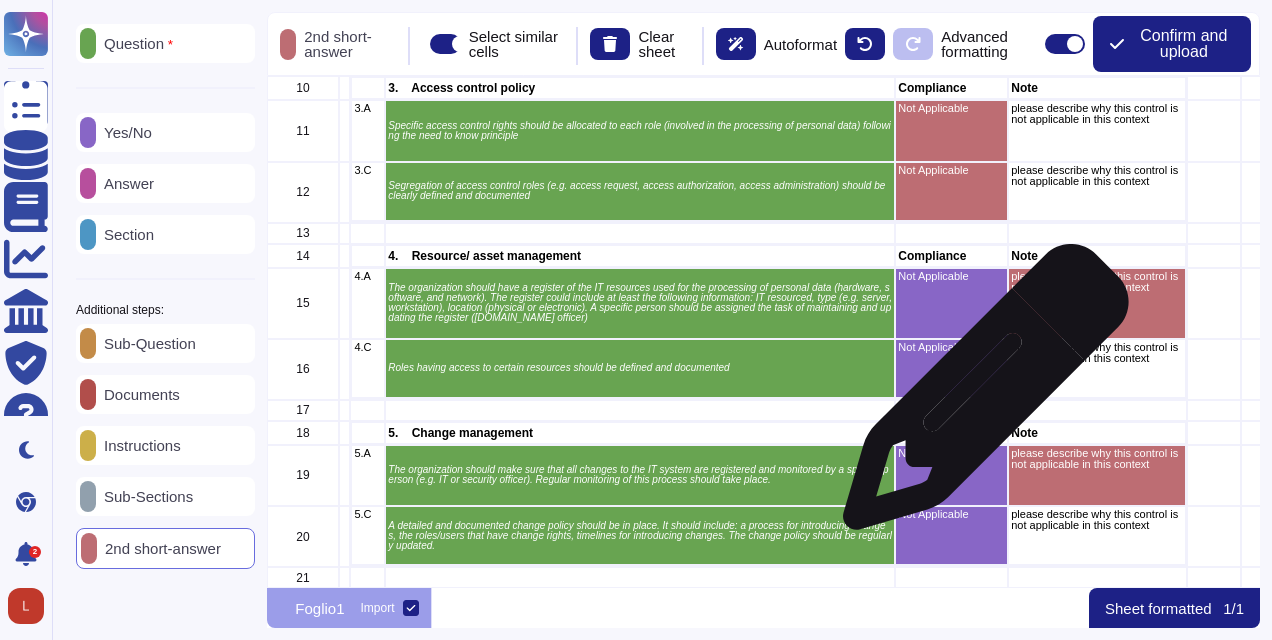 scroll, scrollTop: 400, scrollLeft: 0, axis: vertical 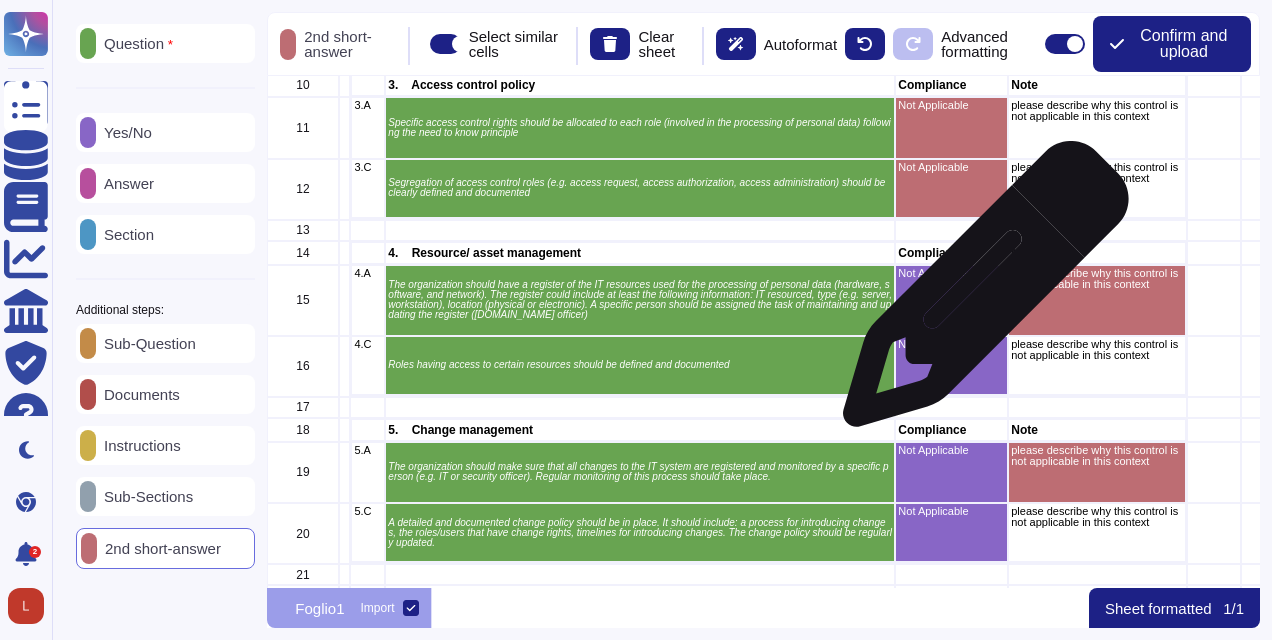 click on "Not Applicable" at bounding box center [952, 300] 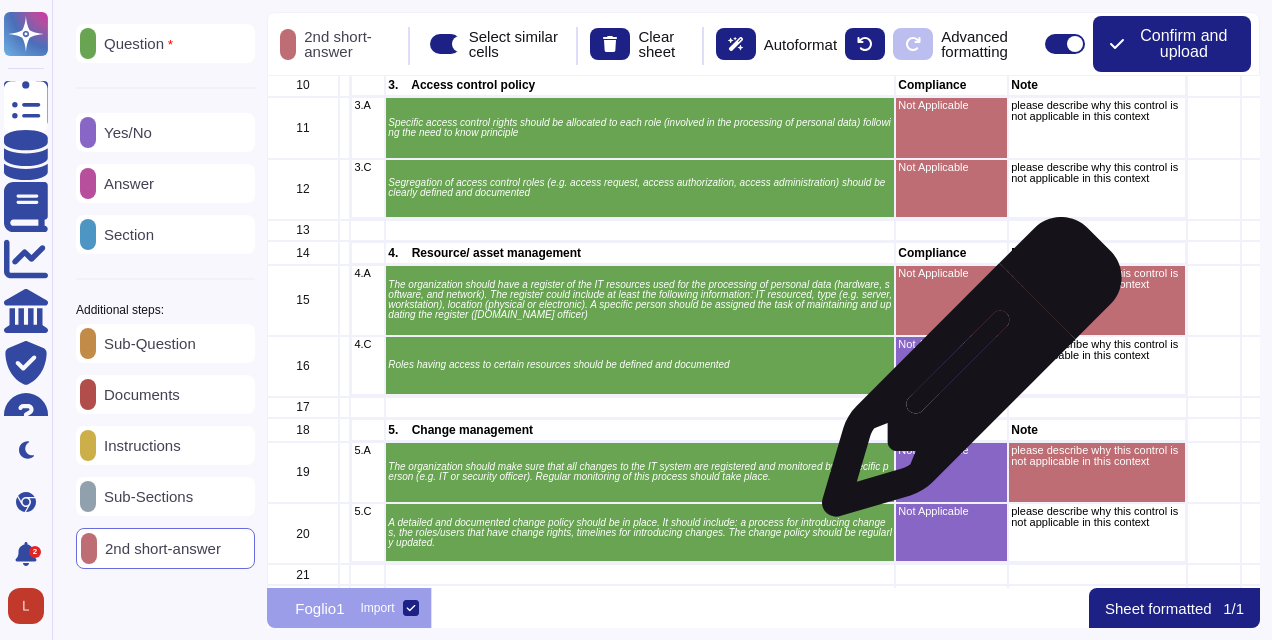 drag, startPoint x: 964, startPoint y: 377, endPoint x: 1016, endPoint y: 346, distance: 60.53924 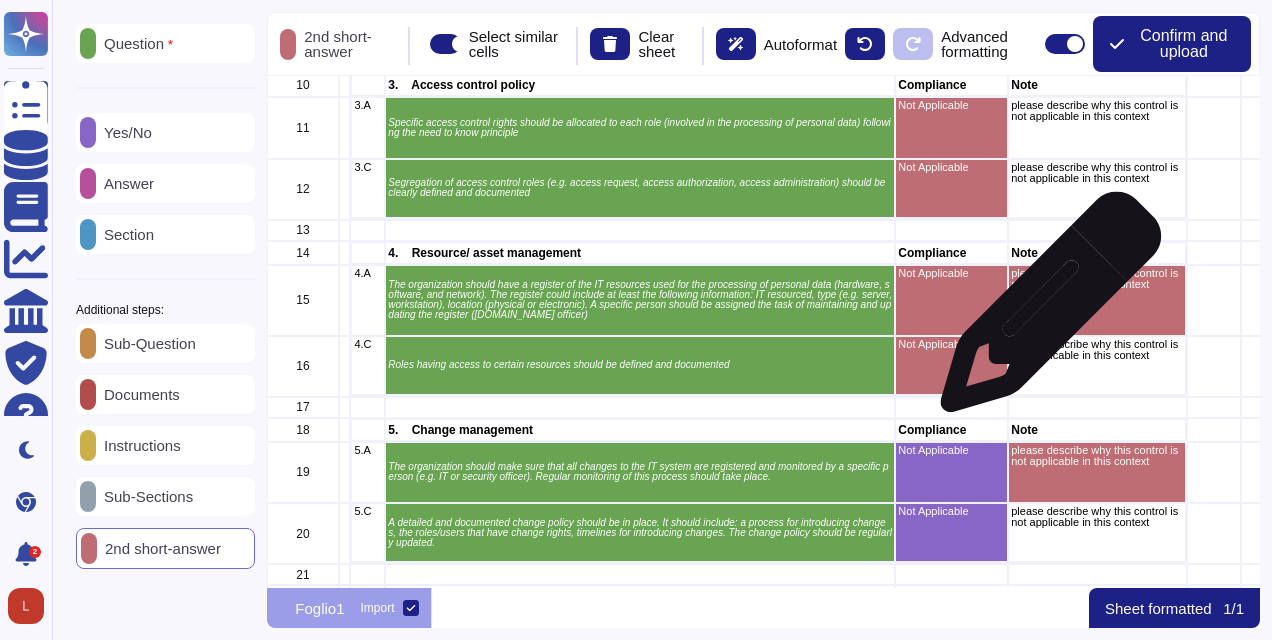 click on "please describe why this control is not applicable in this context" at bounding box center [1098, 300] 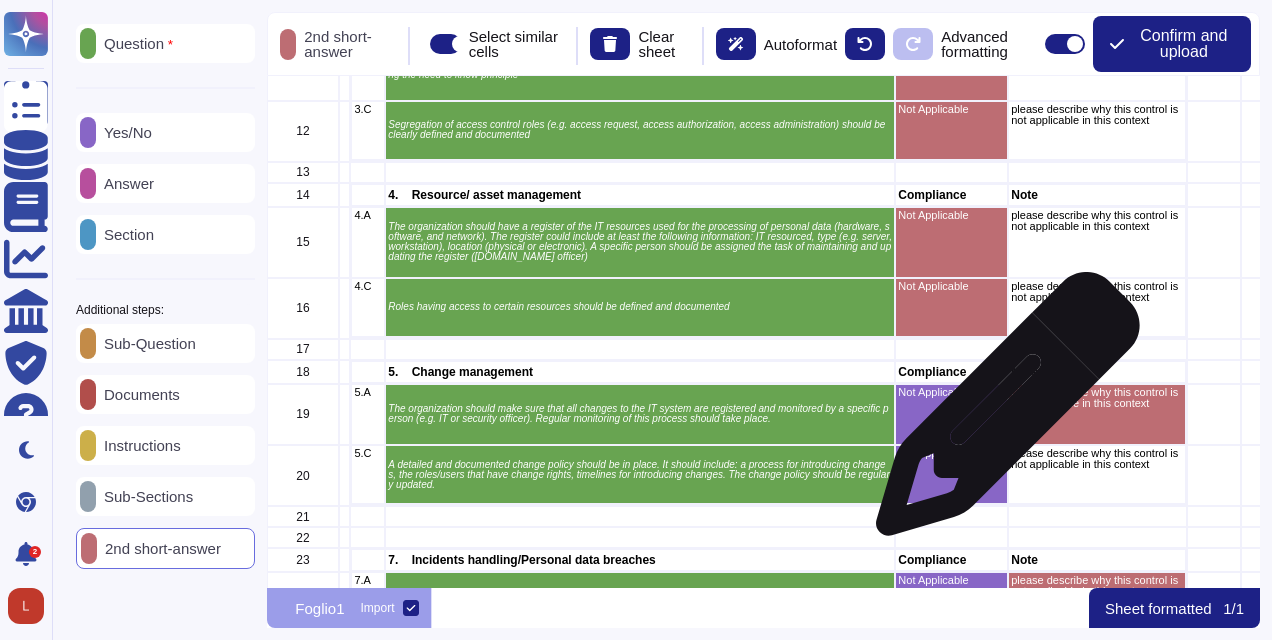 scroll, scrollTop: 500, scrollLeft: 0, axis: vertical 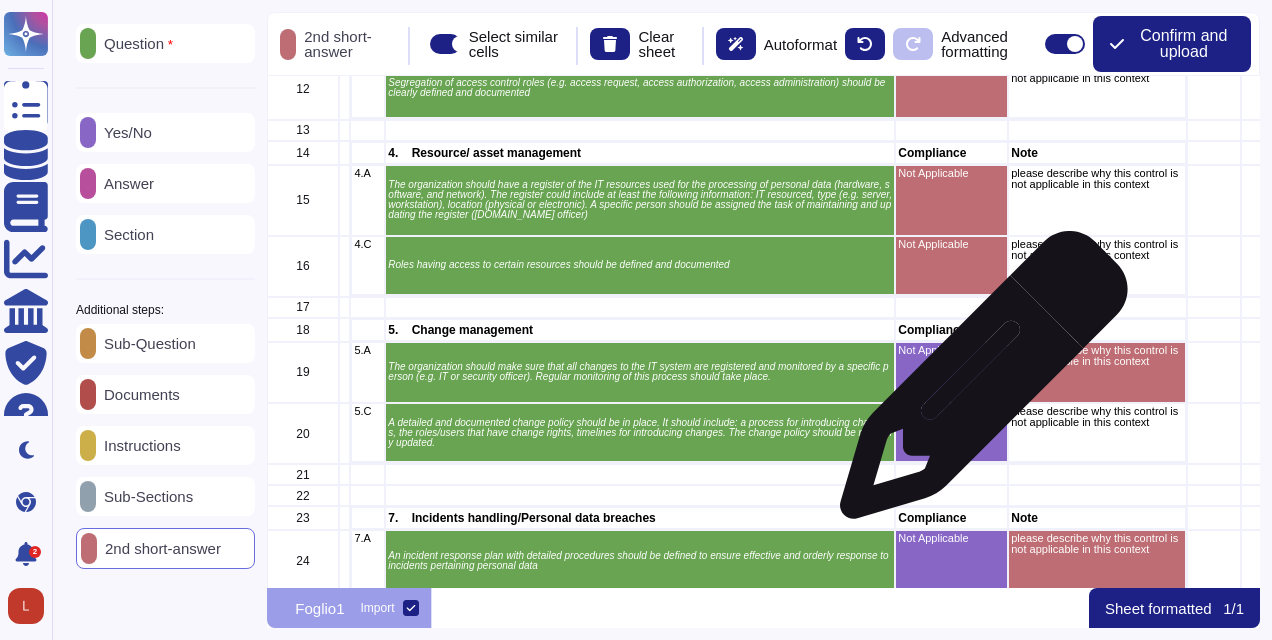 click on "Not Applicable" at bounding box center [952, 372] 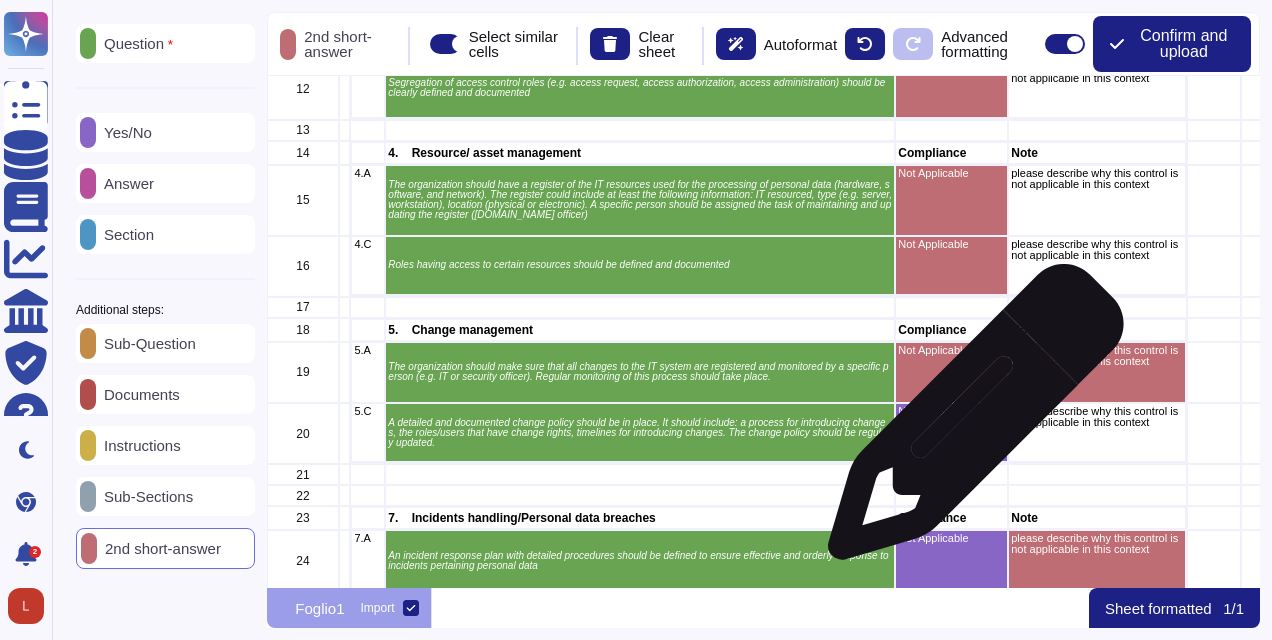click on "Not Applicable" at bounding box center (952, 433) 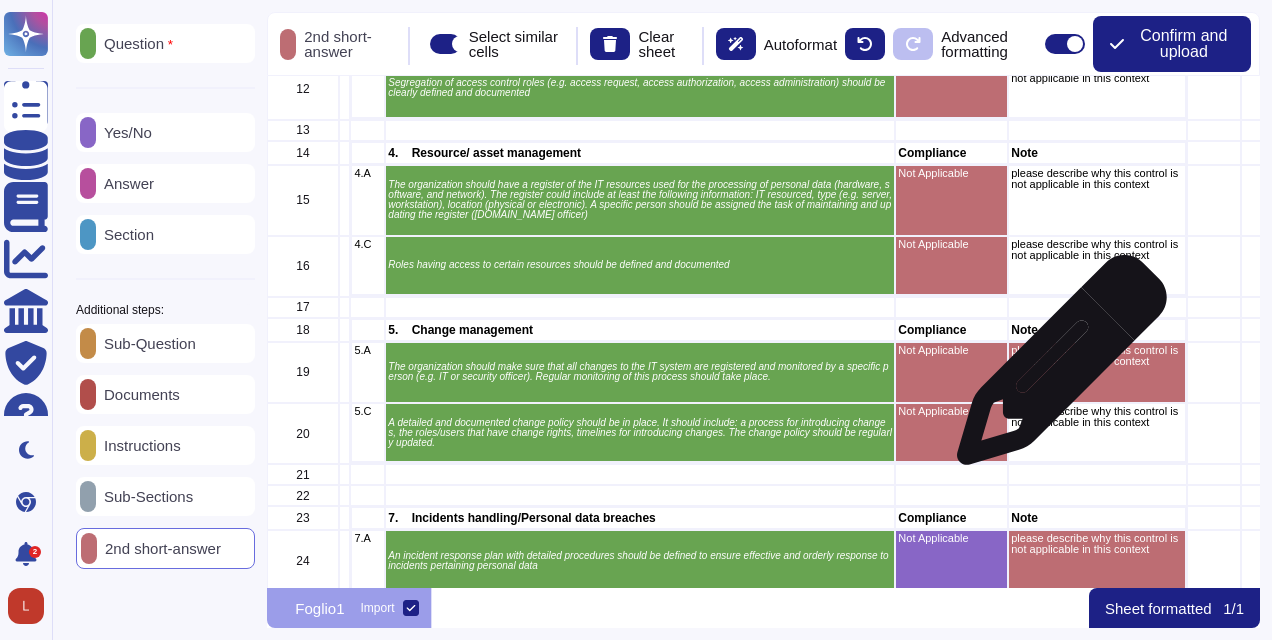 drag, startPoint x: 1059, startPoint y: 368, endPoint x: 1050, endPoint y: 382, distance: 16.643316 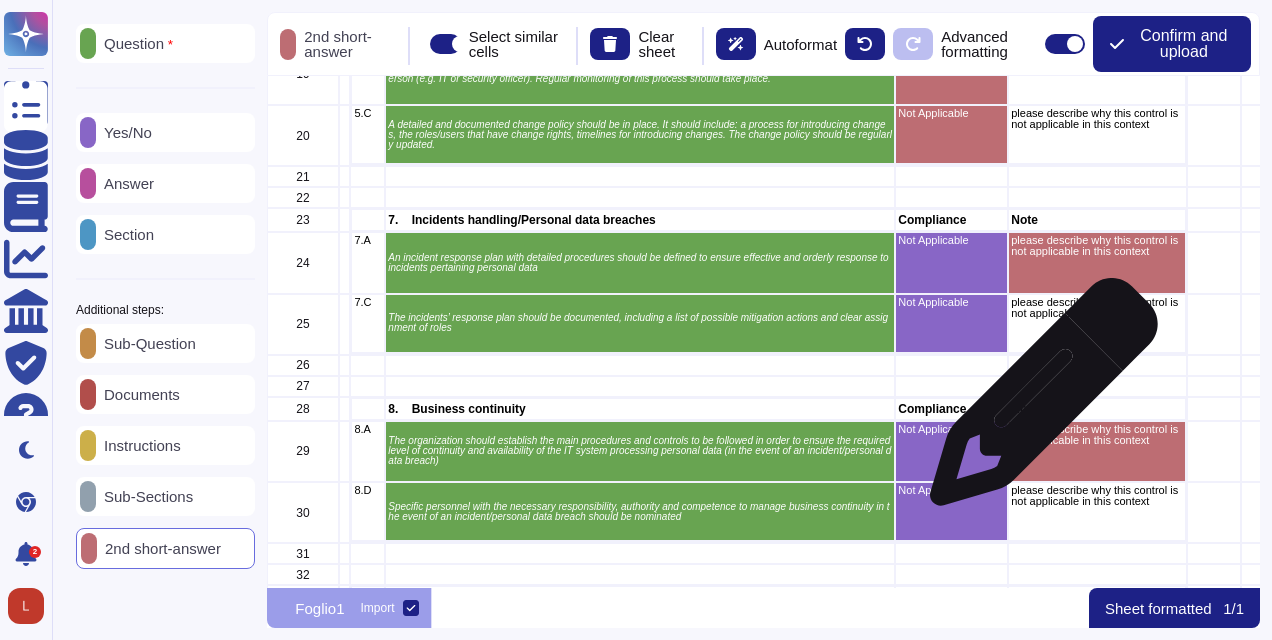 scroll, scrollTop: 800, scrollLeft: 0, axis: vertical 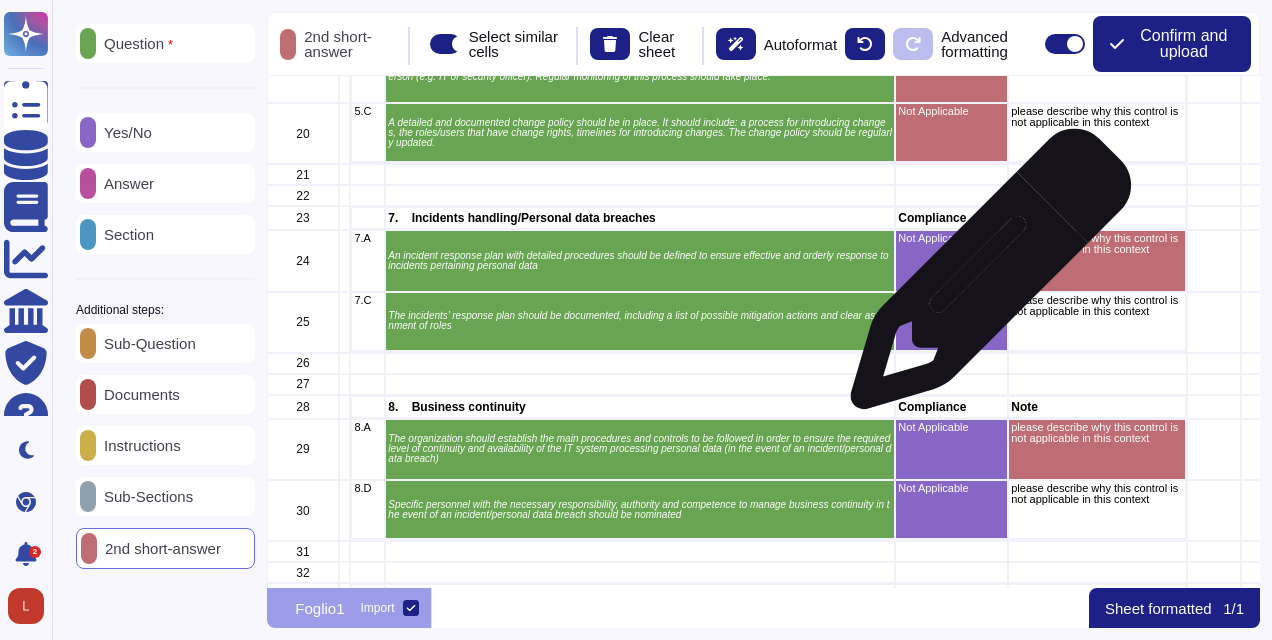 click on "Not Applicable" at bounding box center (952, 260) 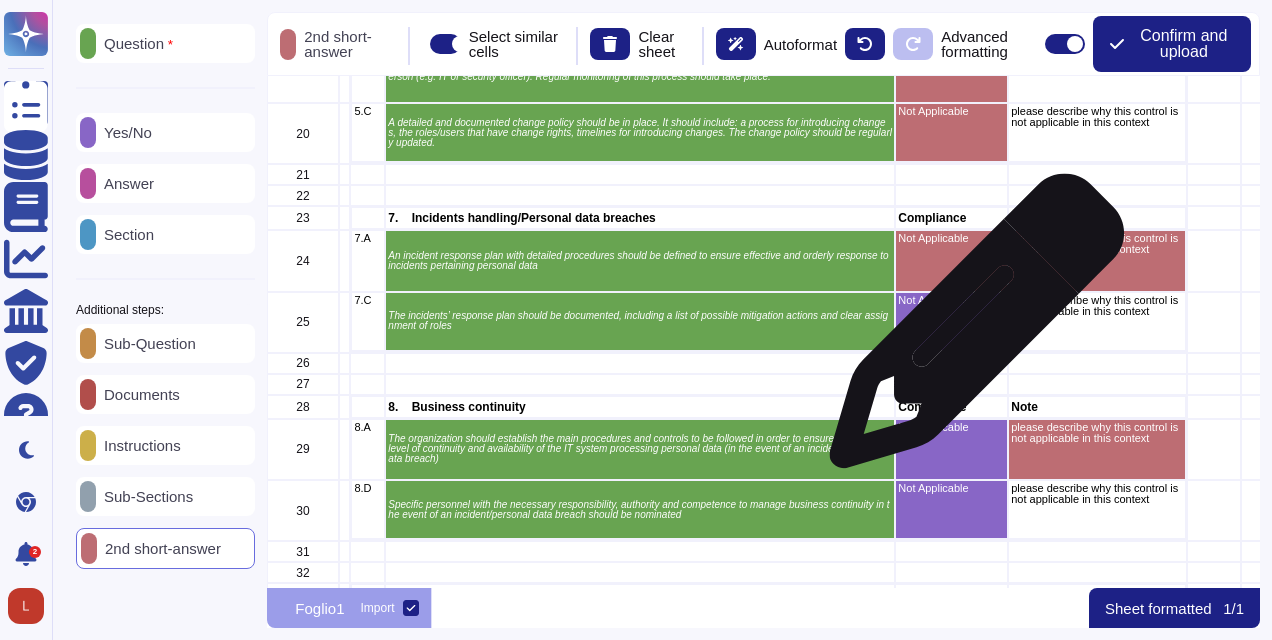 drag, startPoint x: 969, startPoint y: 331, endPoint x: 1040, endPoint y: 293, distance: 80.529495 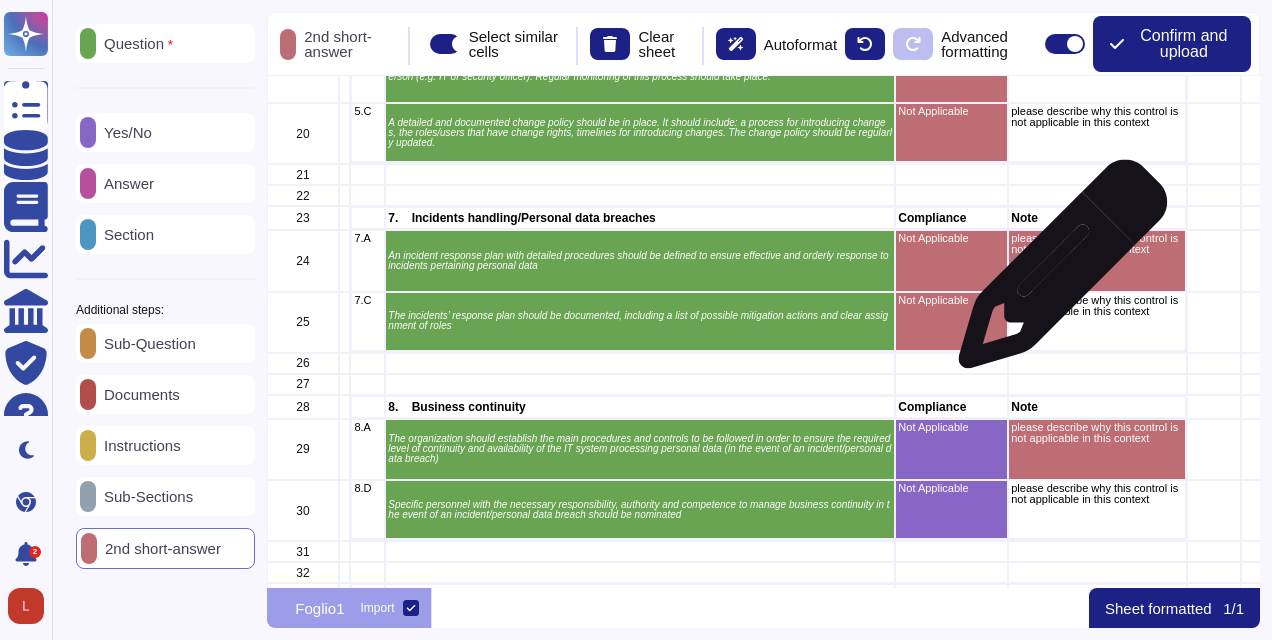 click on "please describe why this control is not applicable in this context" at bounding box center (1098, 260) 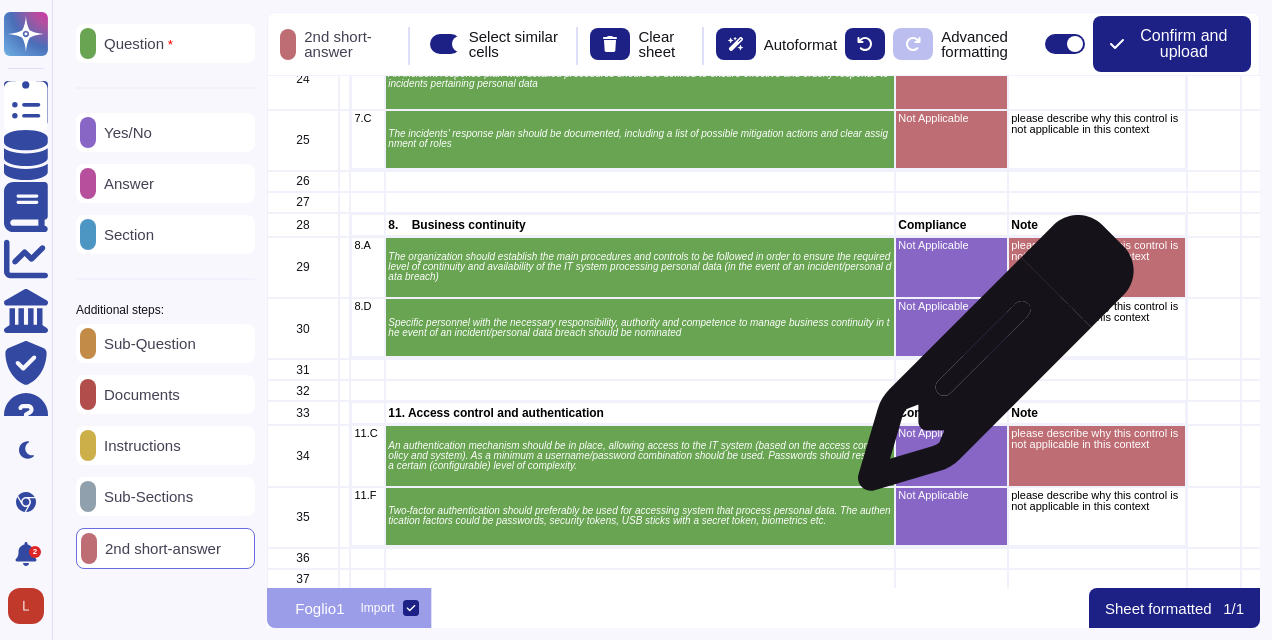 scroll, scrollTop: 1000, scrollLeft: 0, axis: vertical 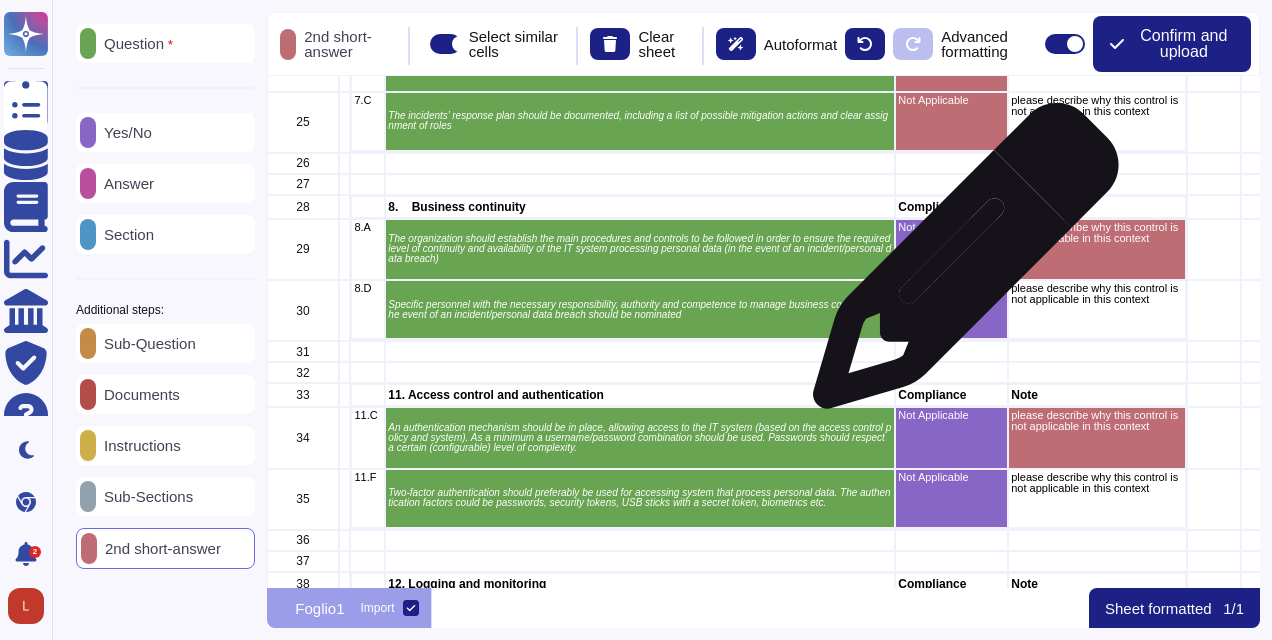 click on "Not Applicable" at bounding box center [952, 249] 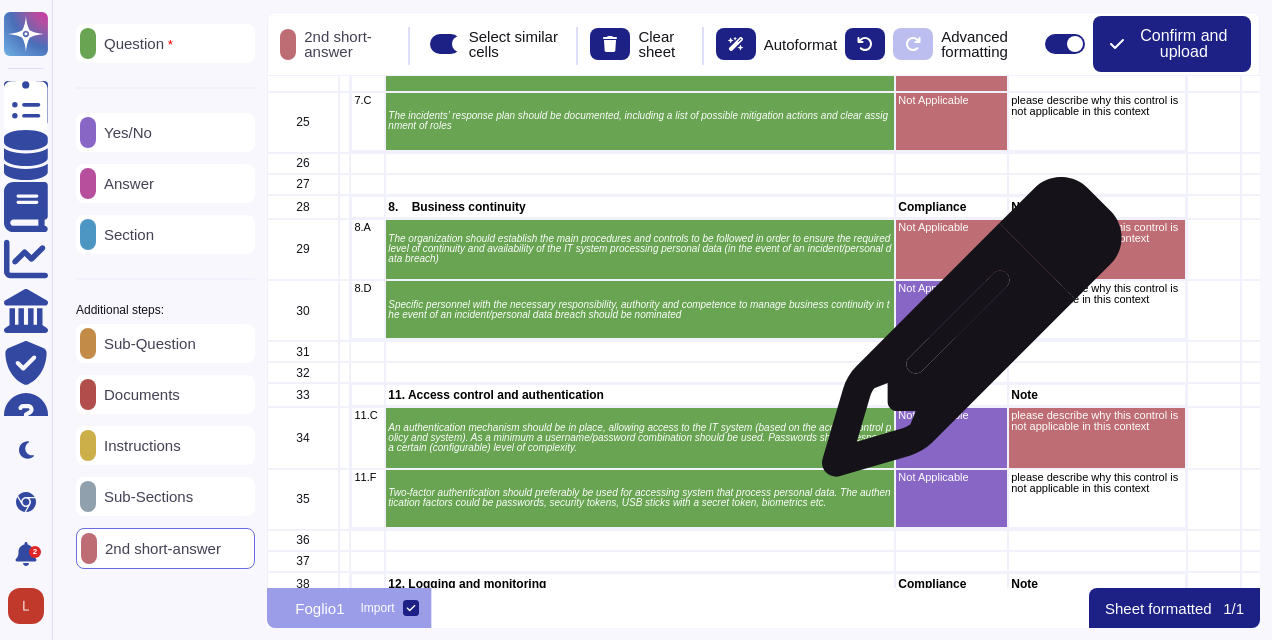 click on "Not Applicable" at bounding box center [952, 310] 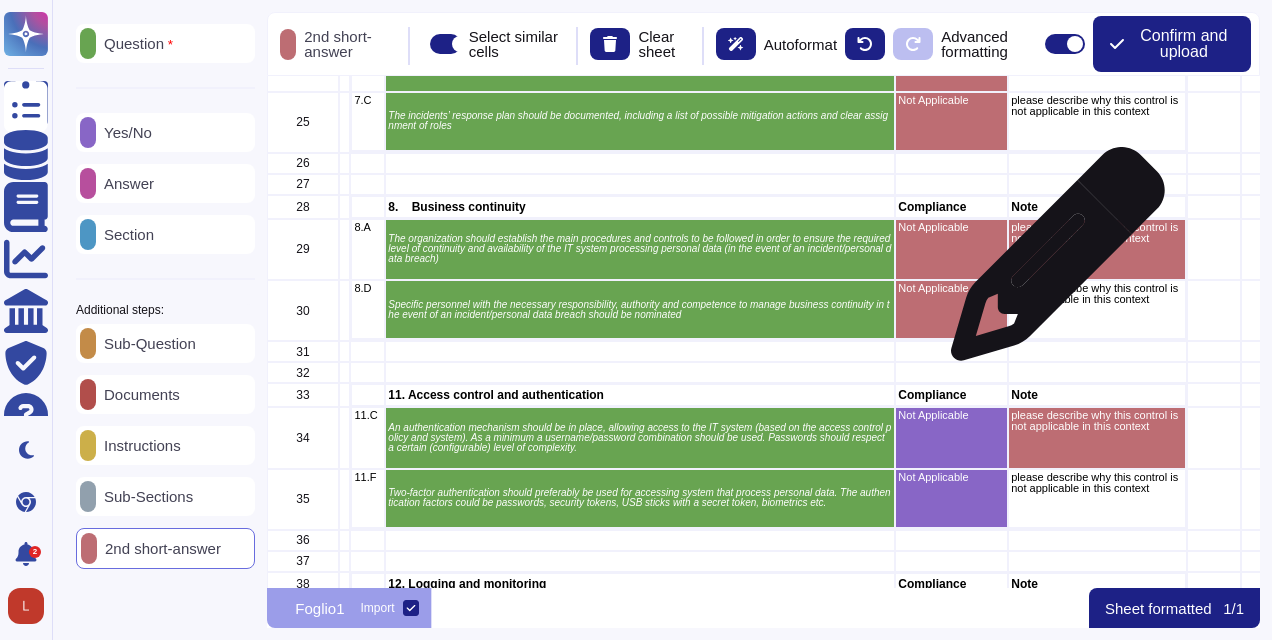 click on "please describe why this control is not applicable in this context" at bounding box center (1098, 249) 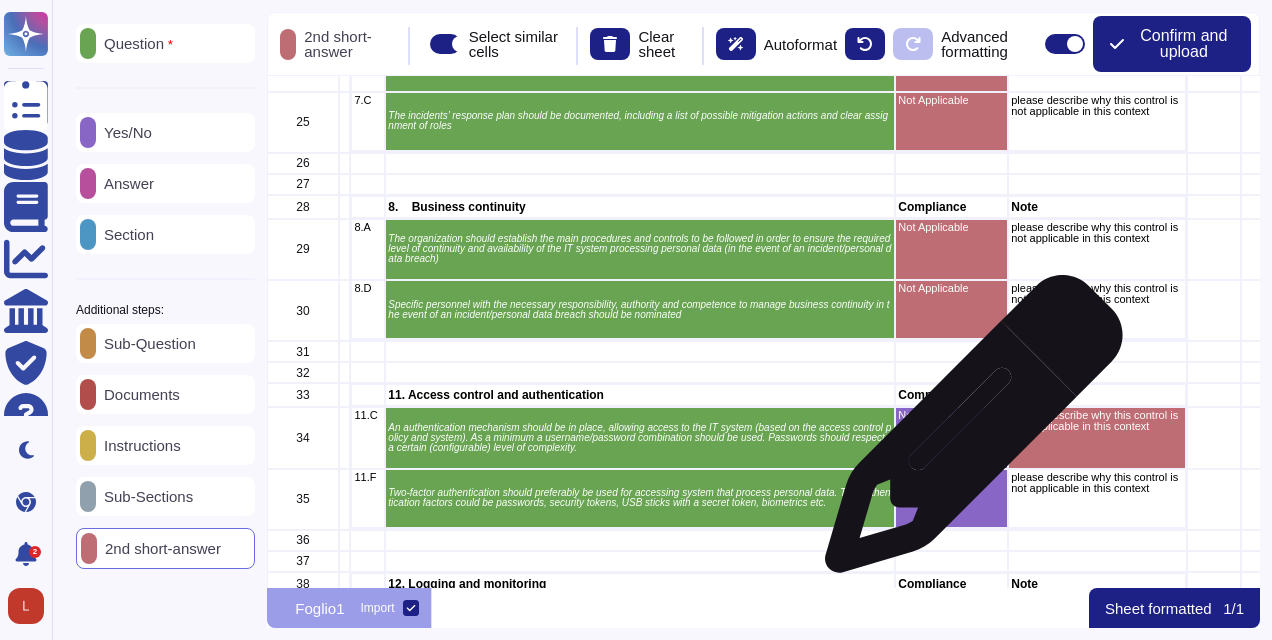 drag, startPoint x: 966, startPoint y: 434, endPoint x: 965, endPoint y: 492, distance: 58.00862 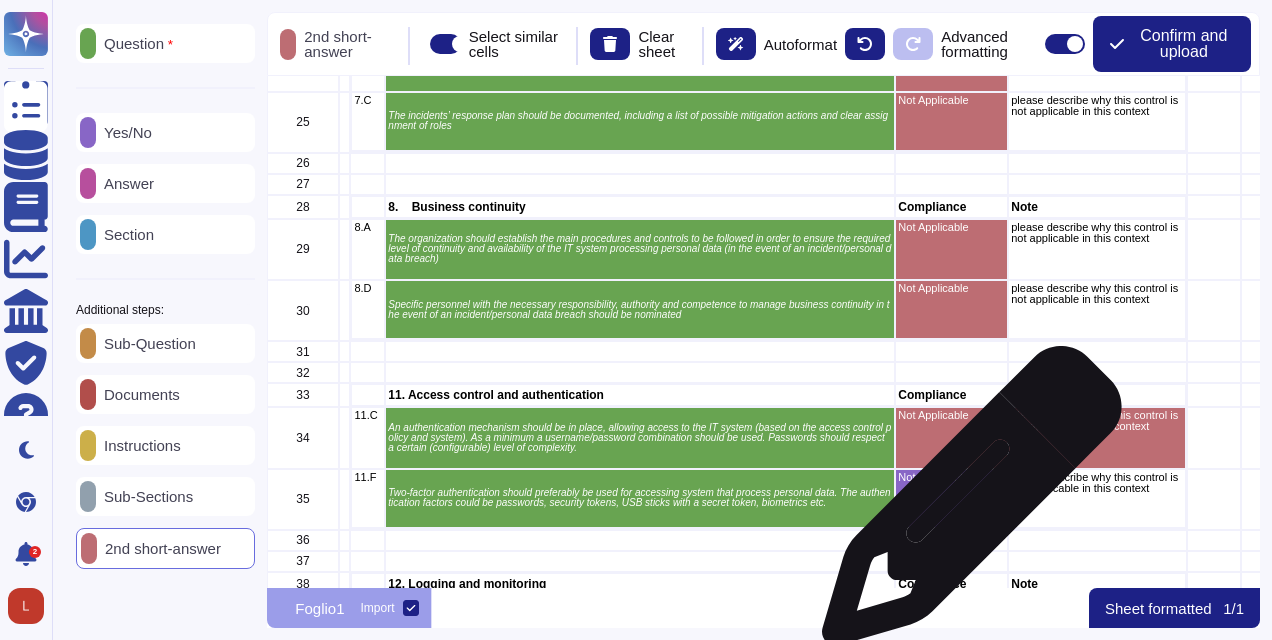 click on "Not Applicable" at bounding box center [952, 499] 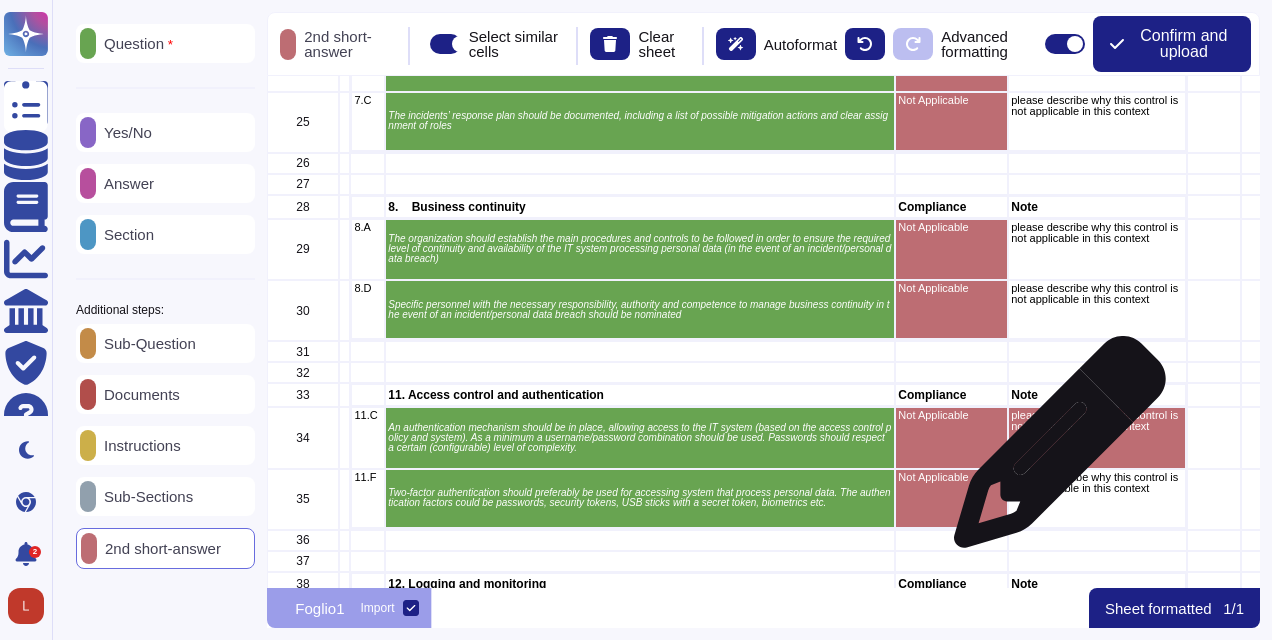 click on "please describe why this control is not applicable in this context" at bounding box center (1098, 437) 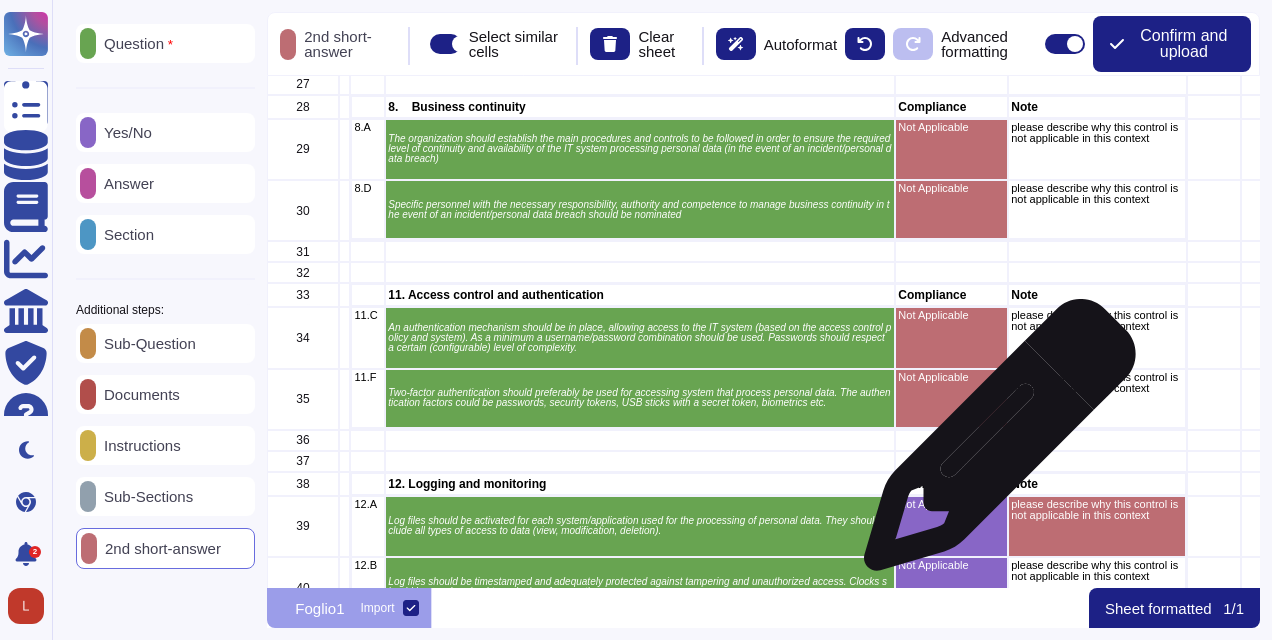 scroll, scrollTop: 1300, scrollLeft: 0, axis: vertical 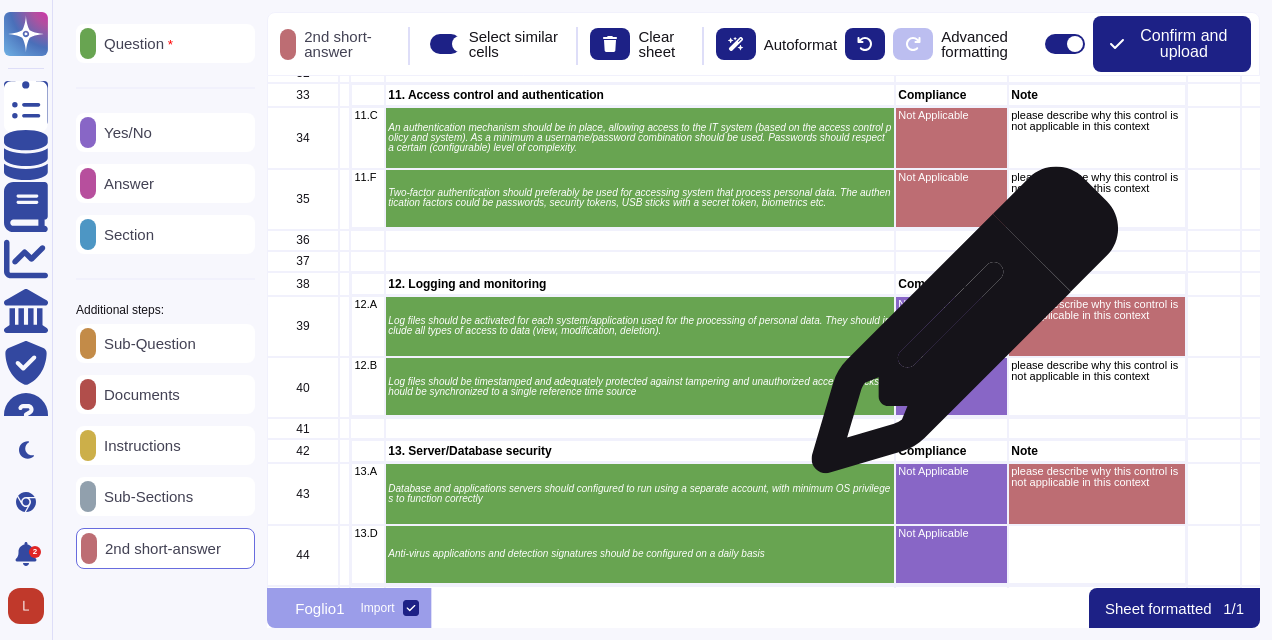 click on "Not Applicable" at bounding box center [952, 326] 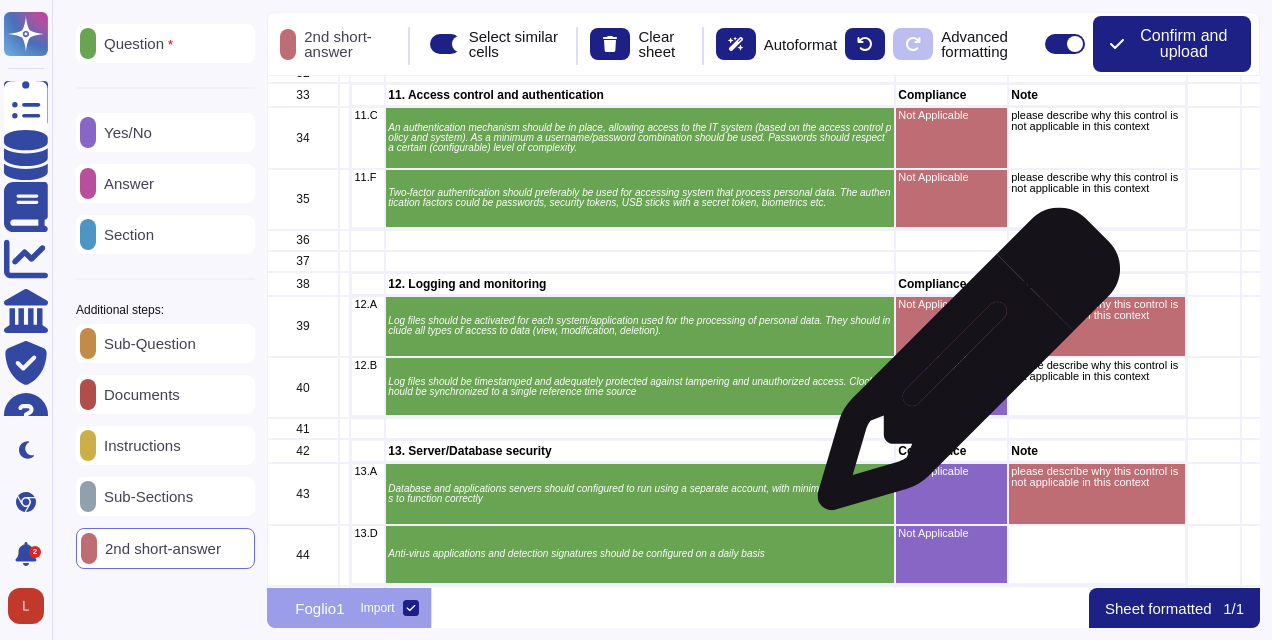 drag, startPoint x: 962, startPoint y: 394, endPoint x: 972, endPoint y: 390, distance: 10.770329 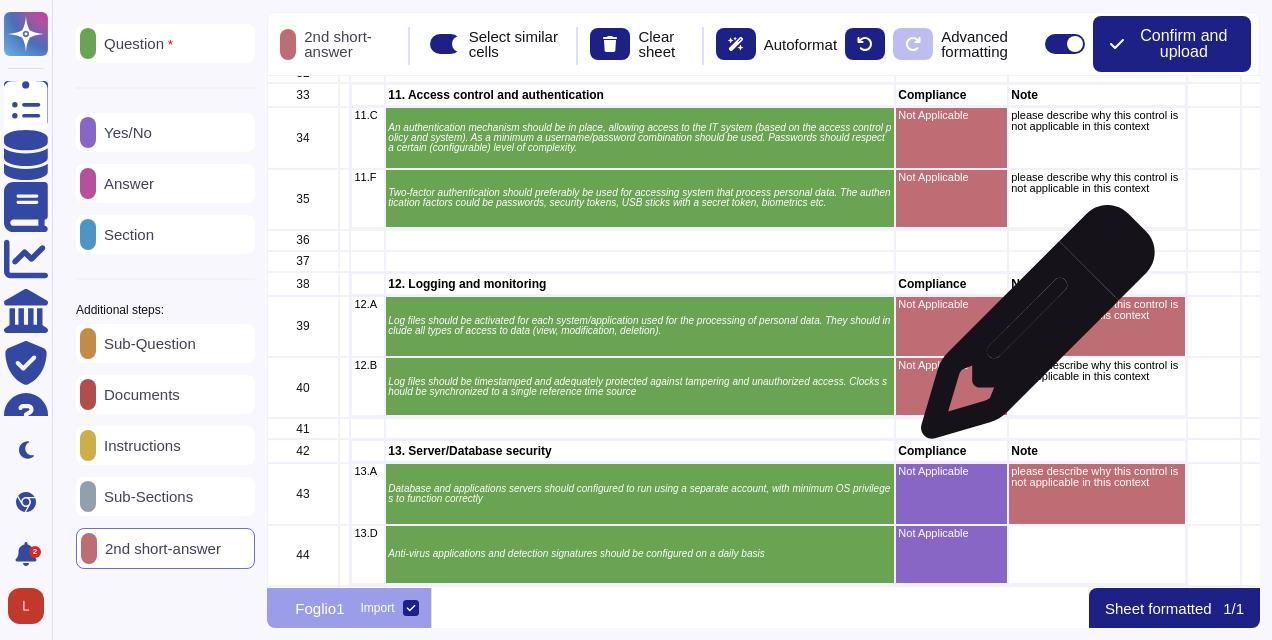 click on "please describe why this control is not applicable in this context" at bounding box center (1098, 326) 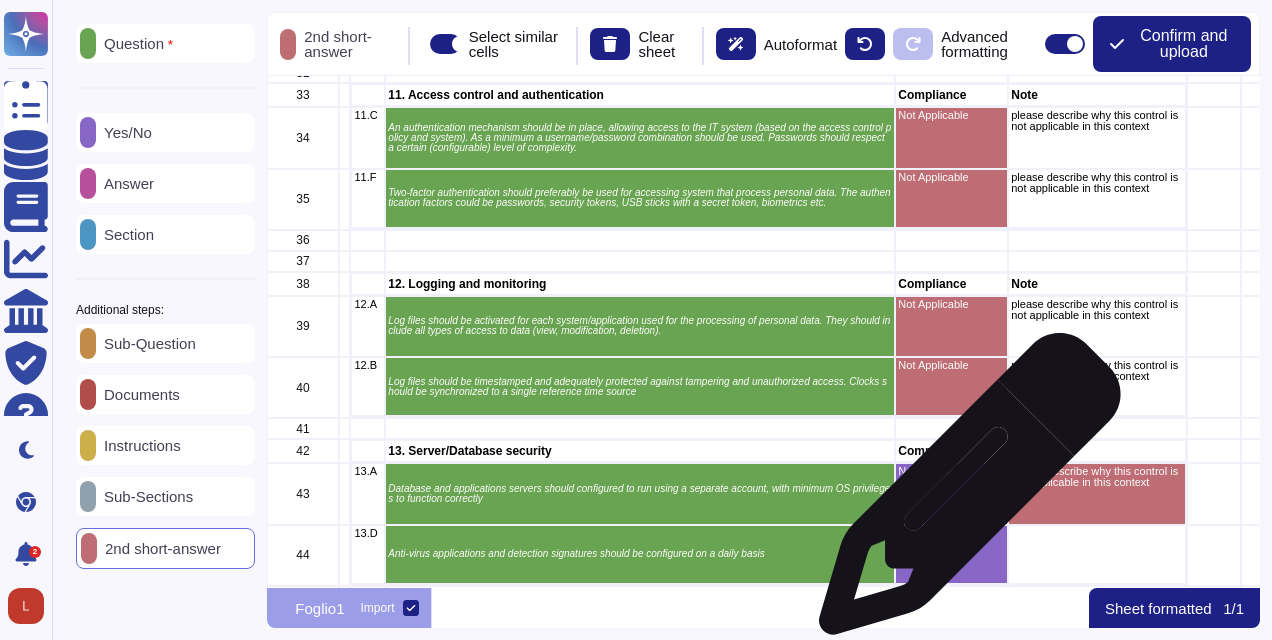 click on "Not Applicable" at bounding box center (952, 493) 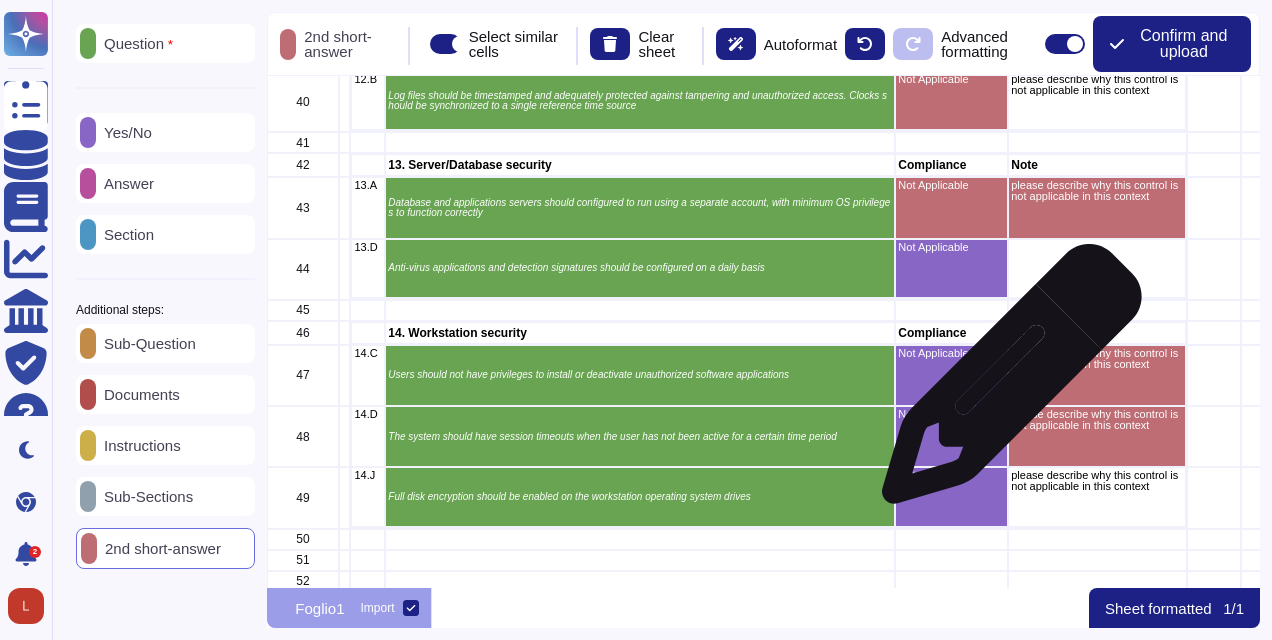 scroll, scrollTop: 1600, scrollLeft: 0, axis: vertical 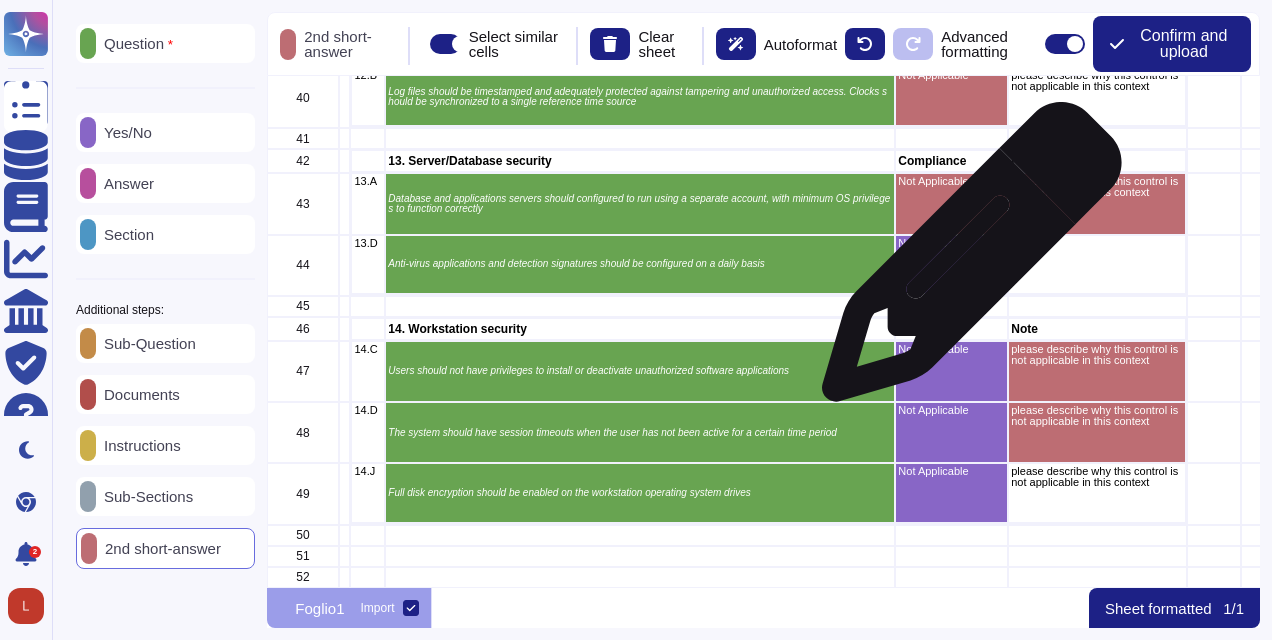 click on "Not Applicable" at bounding box center [952, 265] 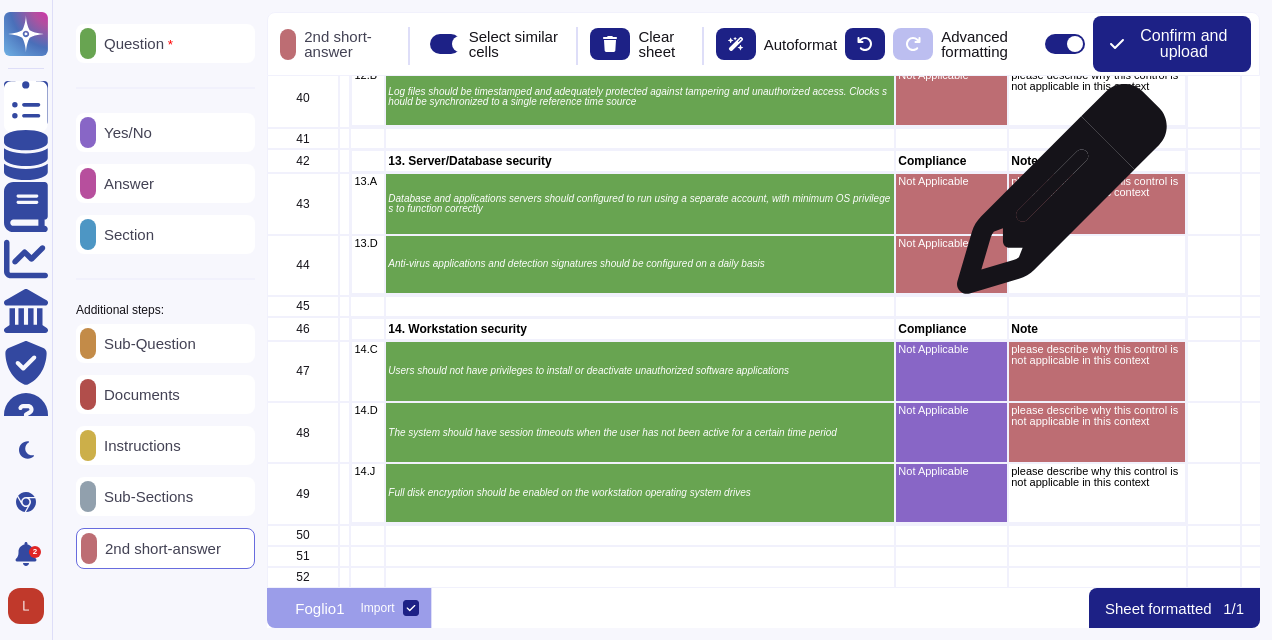 drag, startPoint x: 1057, startPoint y: 196, endPoint x: 1016, endPoint y: 260, distance: 76.00658 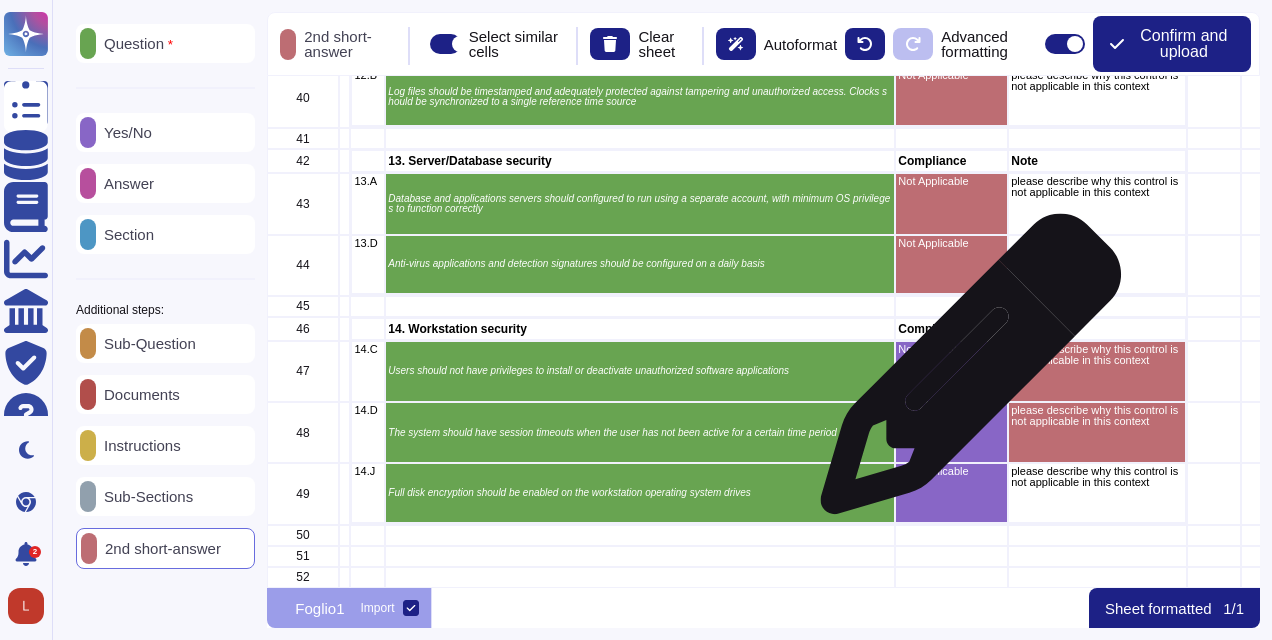 click on "Not Applicable" at bounding box center (952, 371) 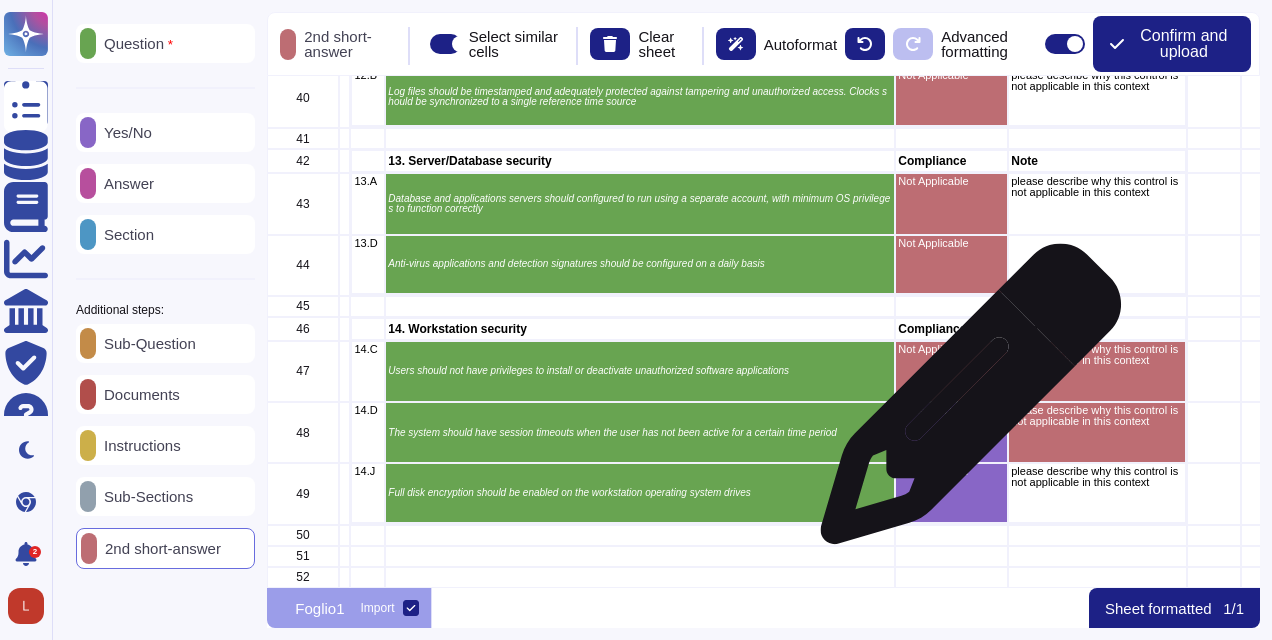 click on "Not Applicable" at bounding box center [952, 432] 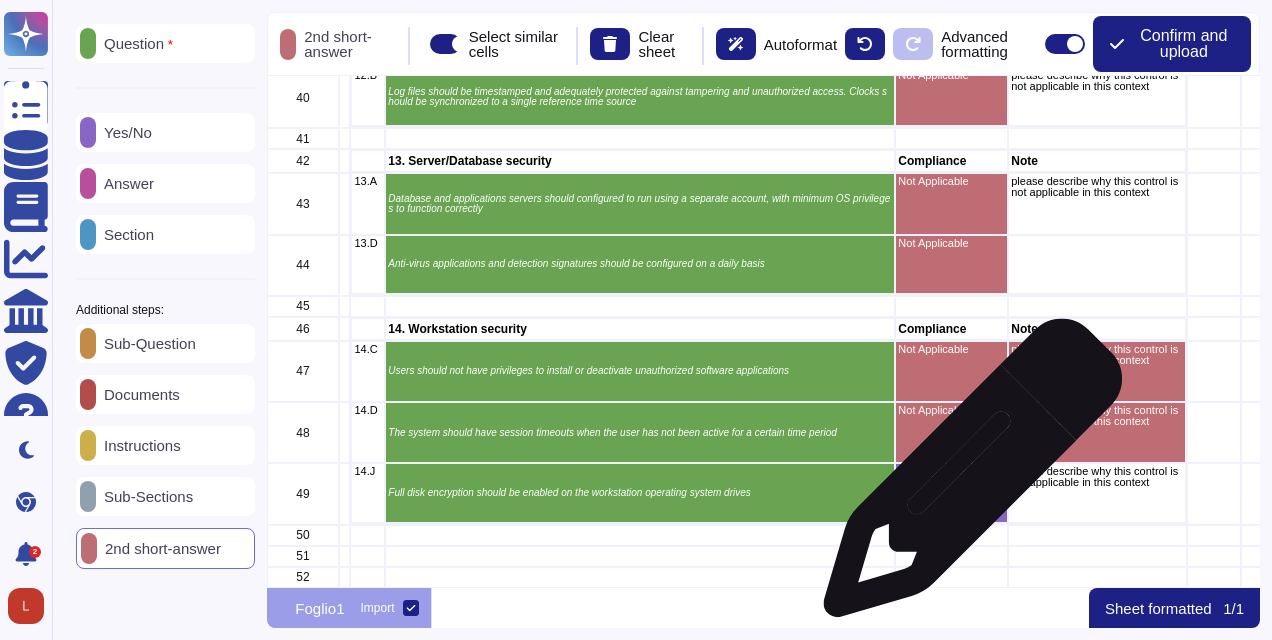 click on "Not Applicable" at bounding box center (952, 493) 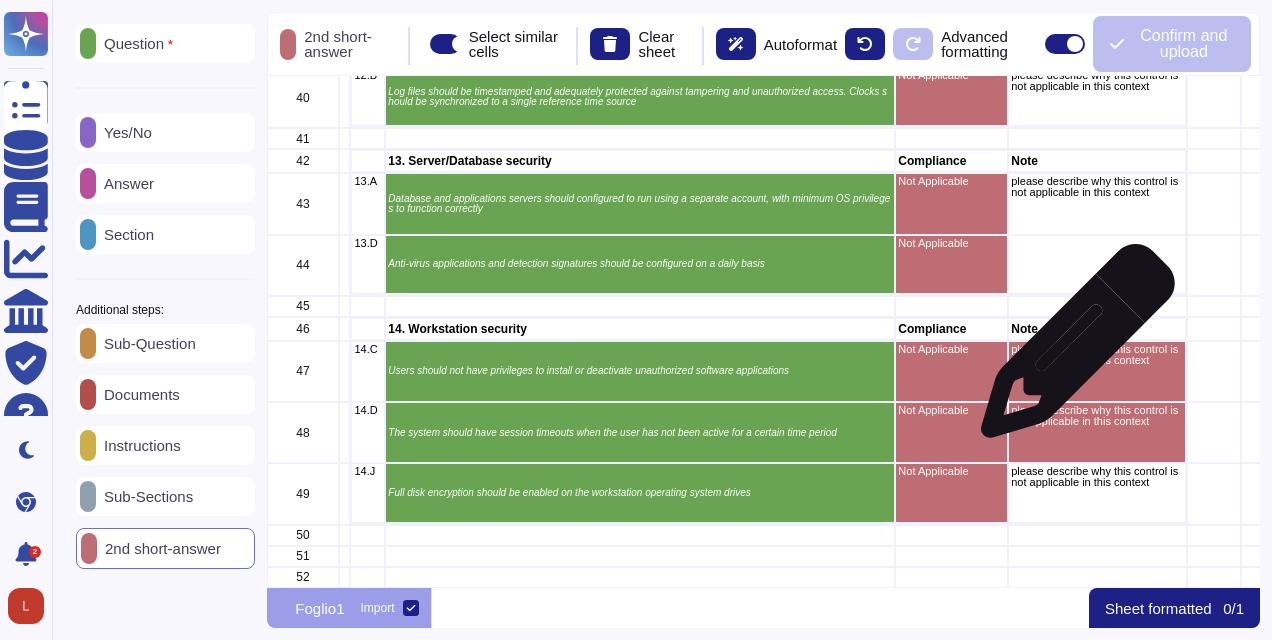 click on "please describe why this control is not applicable in this context" at bounding box center (1098, 355) 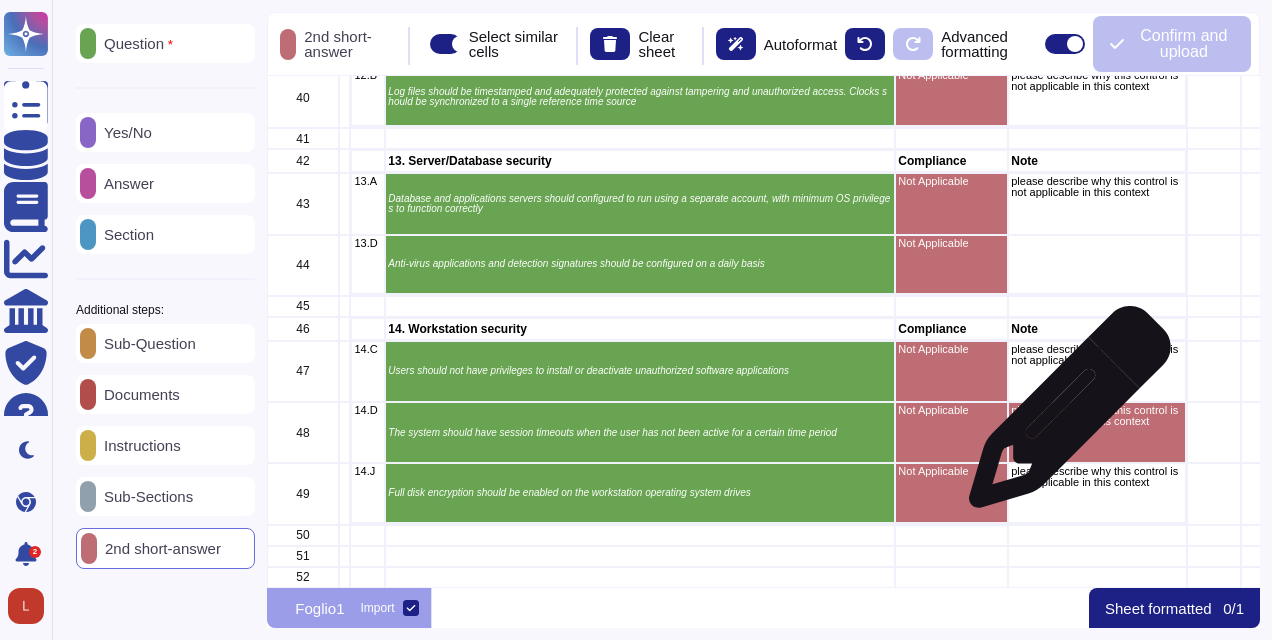 click on "please describe why this control is not applicable in this context" at bounding box center [1098, 416] 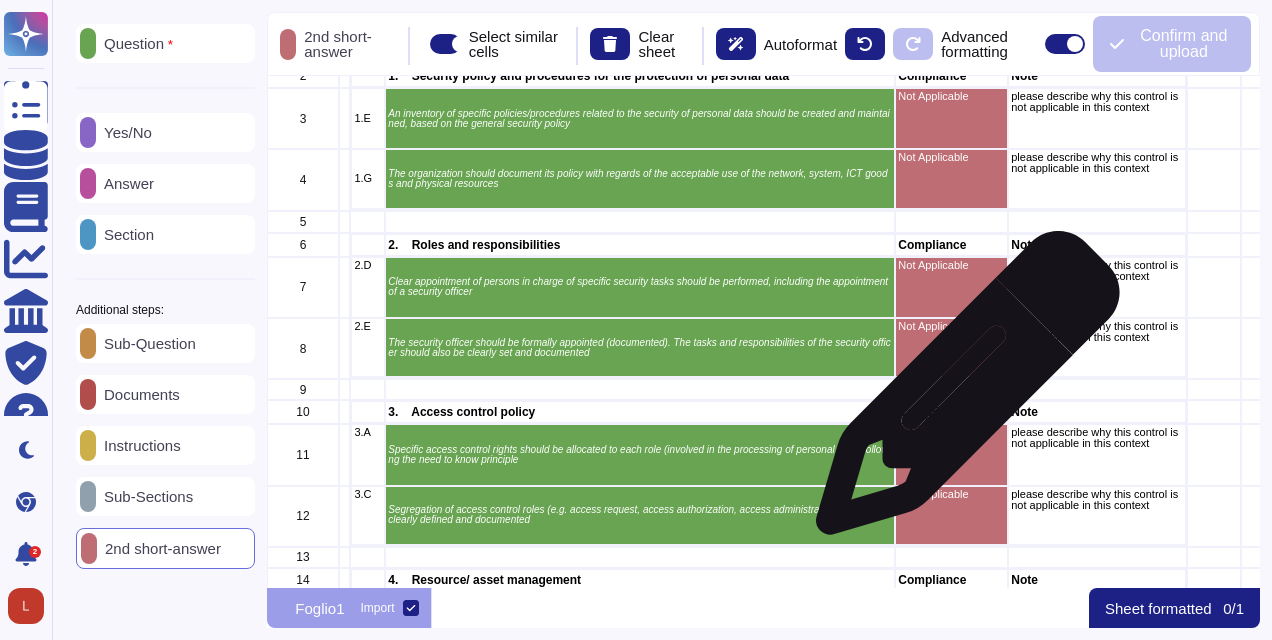 scroll, scrollTop: 0, scrollLeft: 0, axis: both 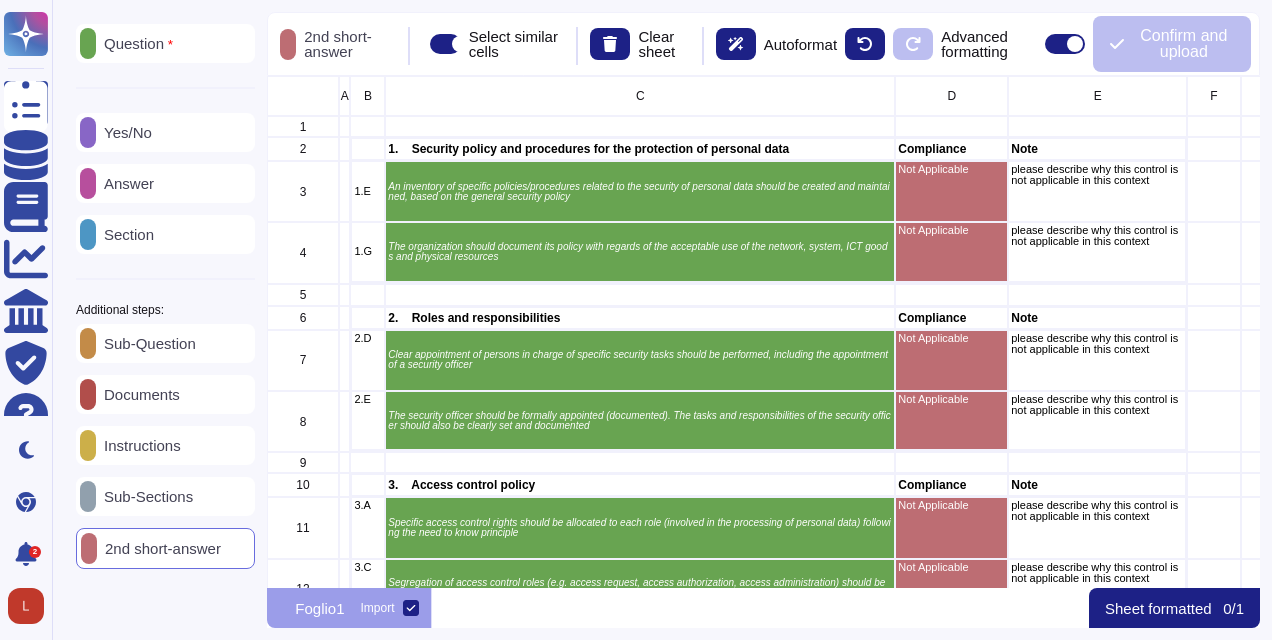 click on "Answer" at bounding box center (125, 183) 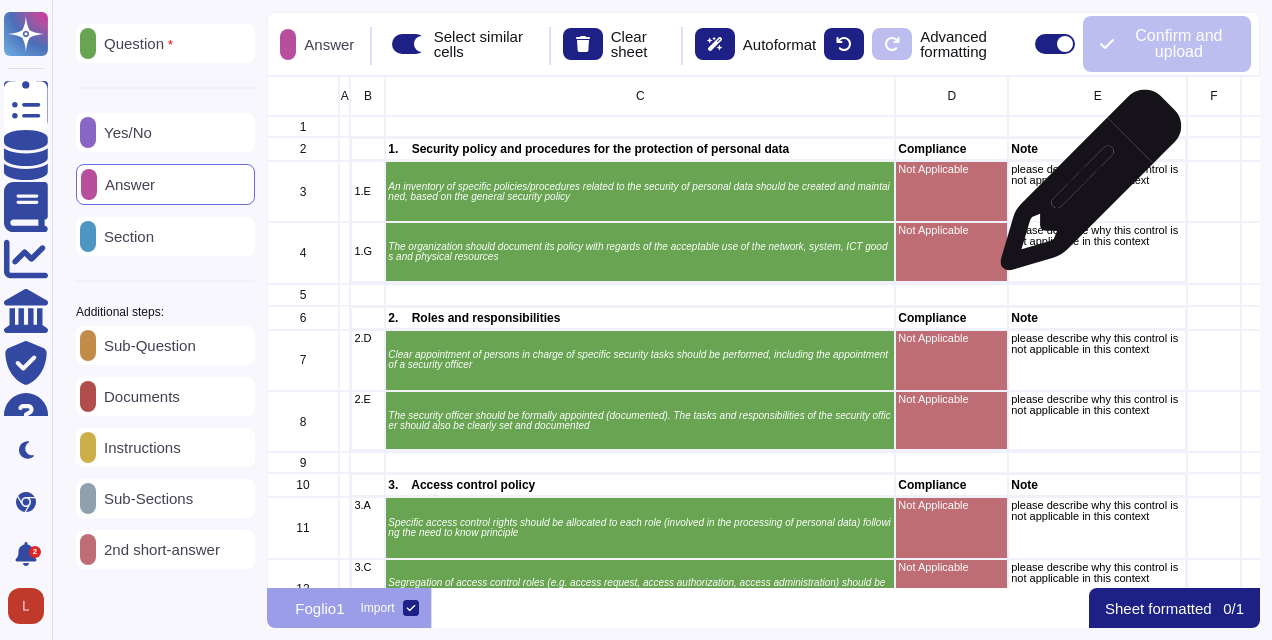 click on "please describe why this control is not applicable in this context" at bounding box center (1098, 191) 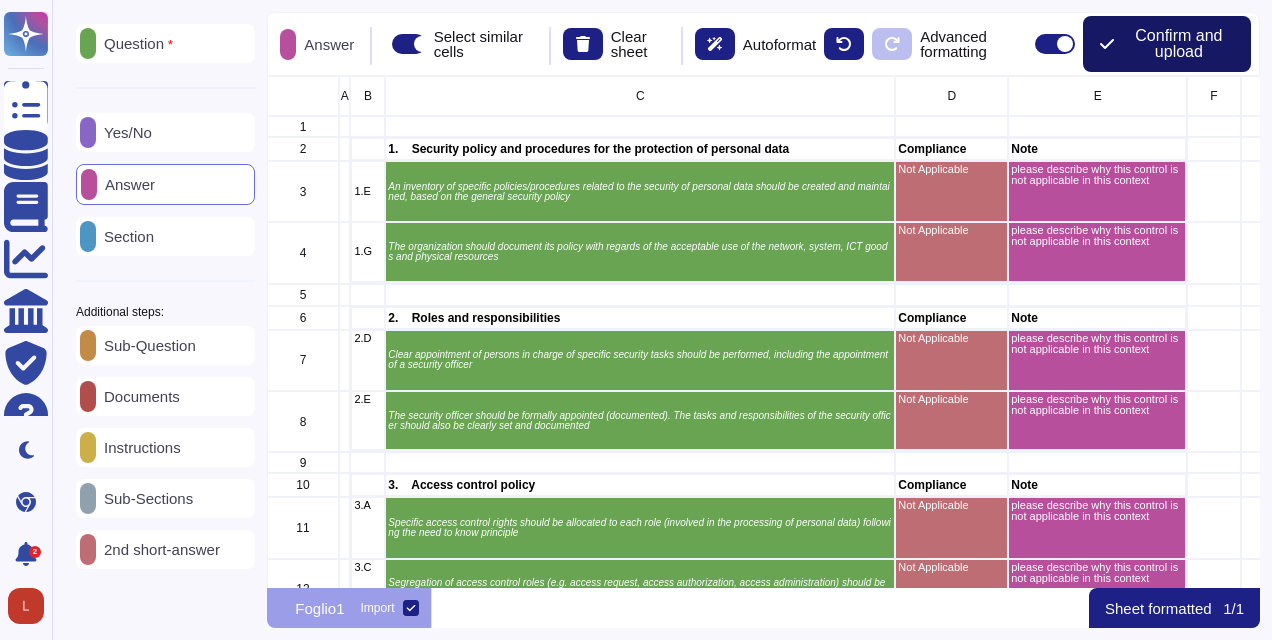 click on "Confirm and upload" at bounding box center [1179, 44] 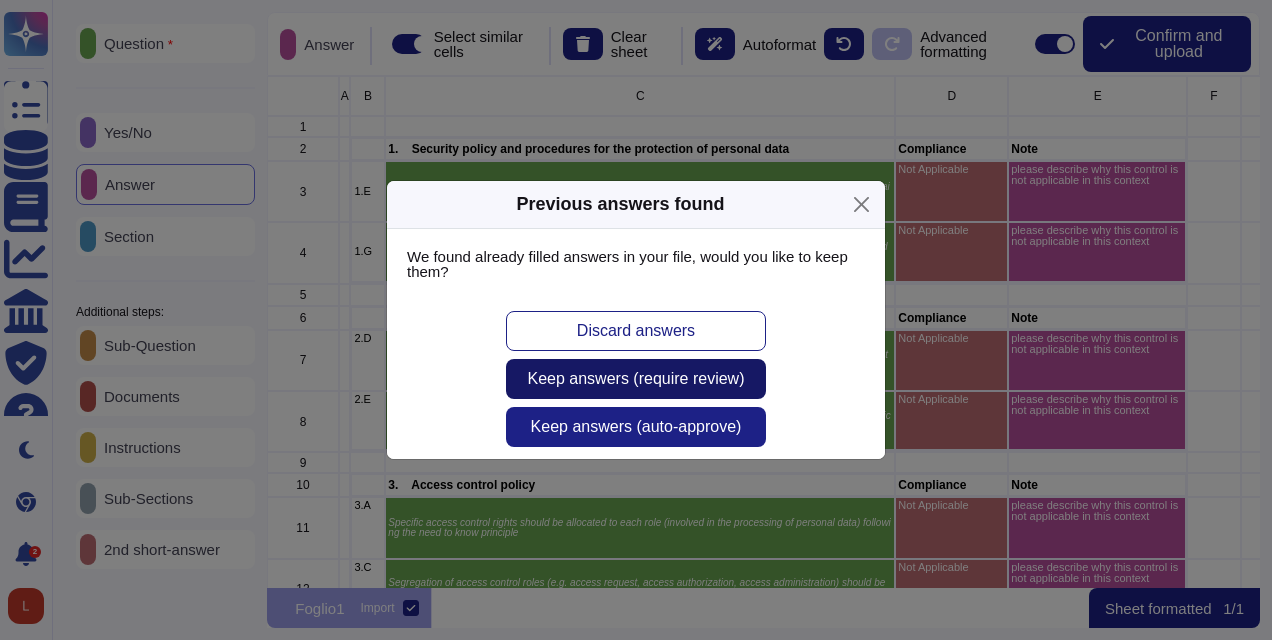 click on "Keep answers (require review)" at bounding box center [636, 379] 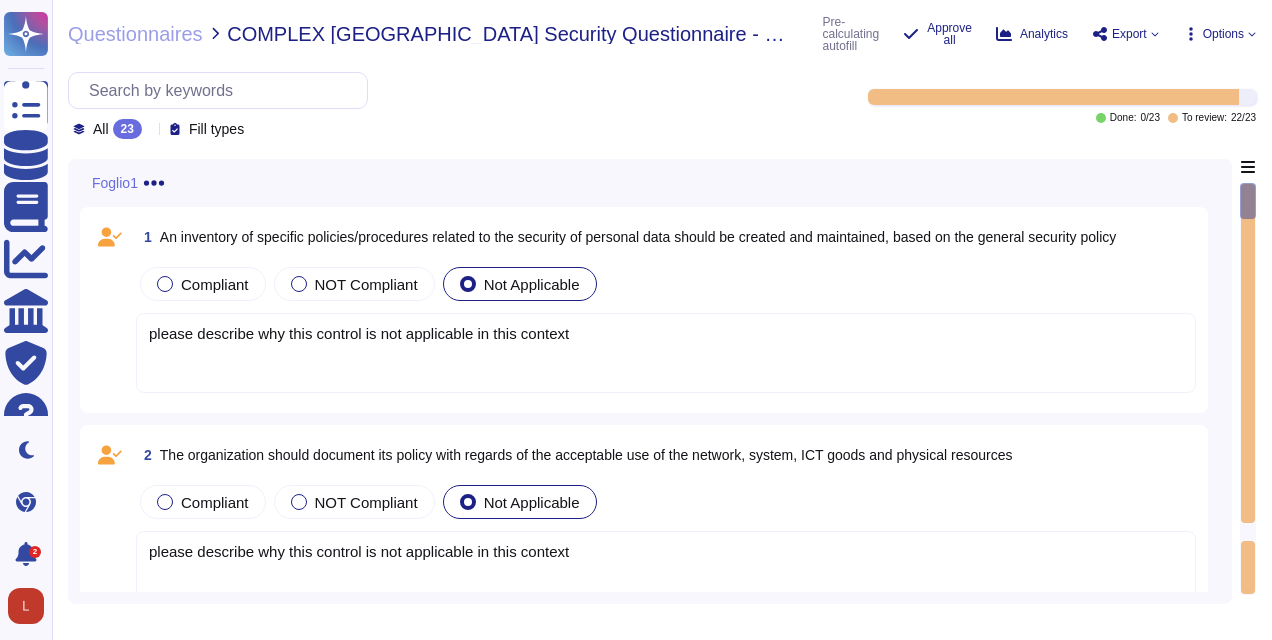 click on "please describe why this control is not applicable in this context" at bounding box center (666, 353) 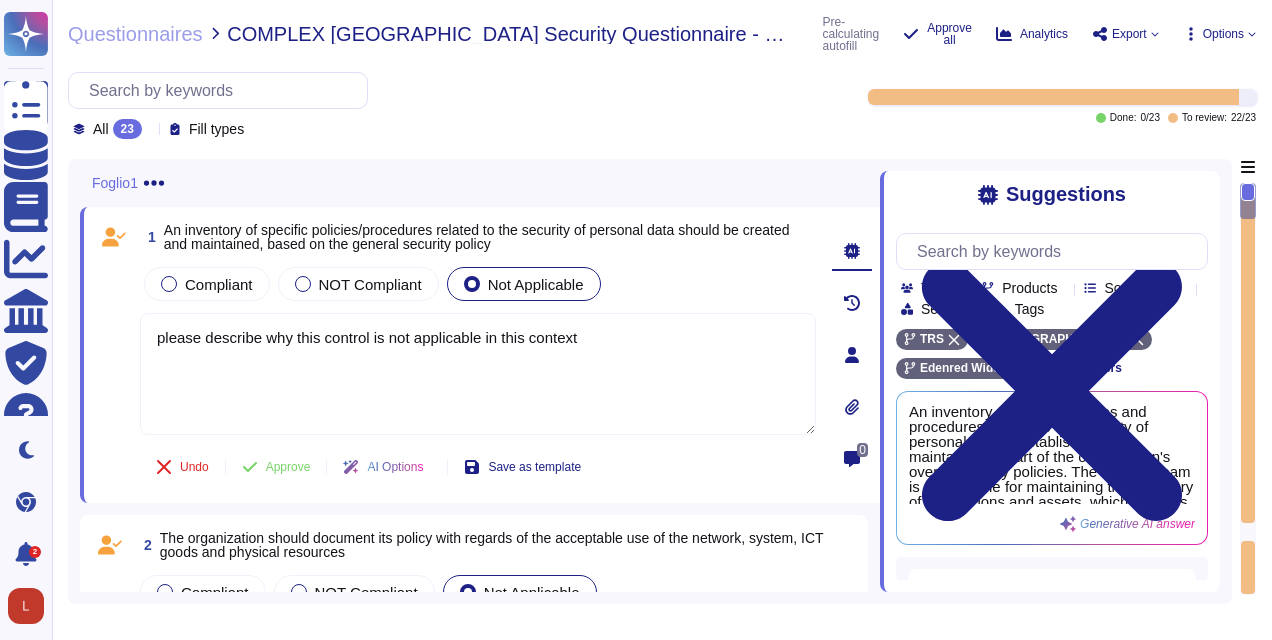 type on "please describe why this control is not applicable in this context" 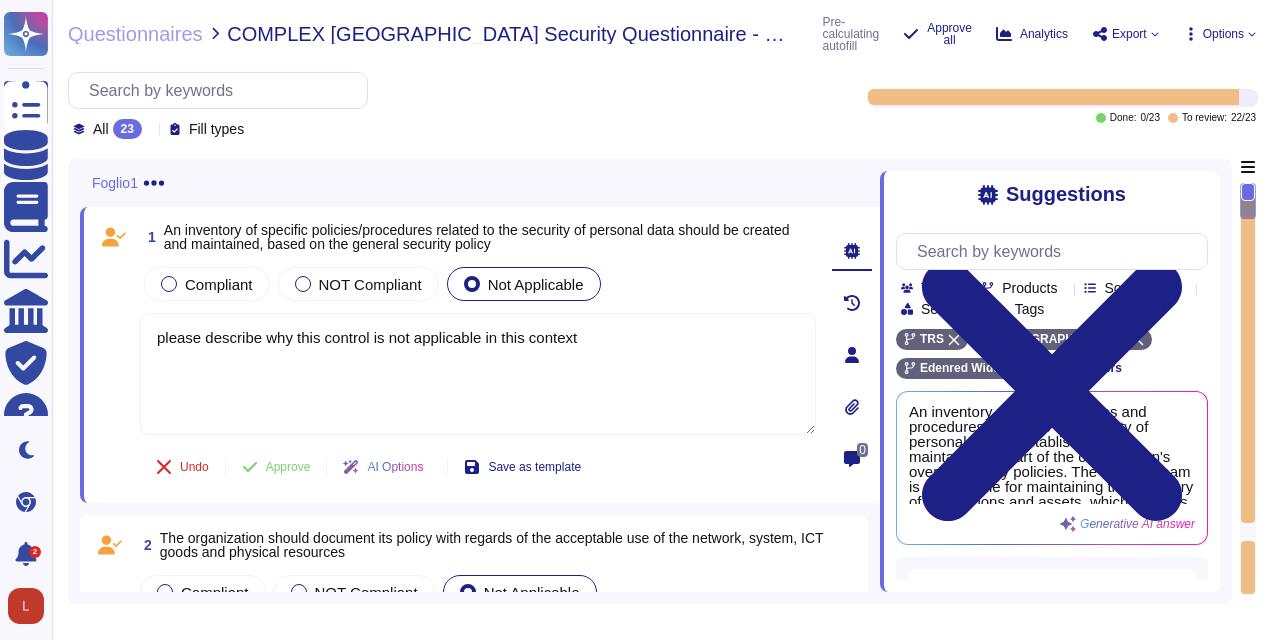 click 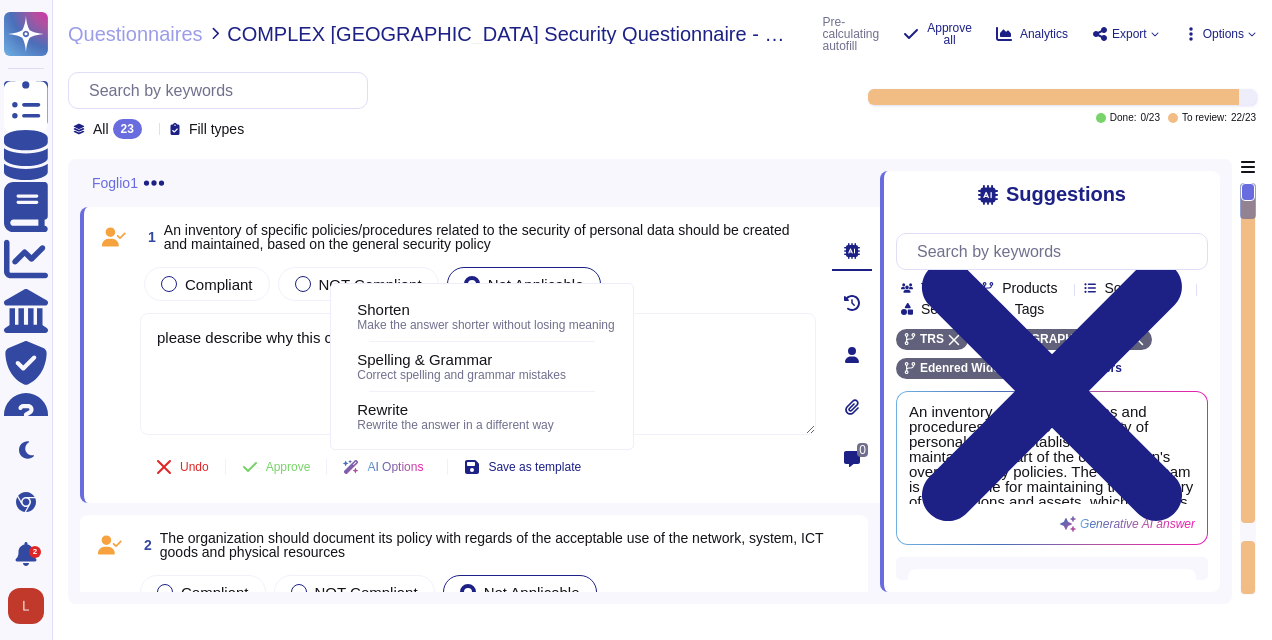 click 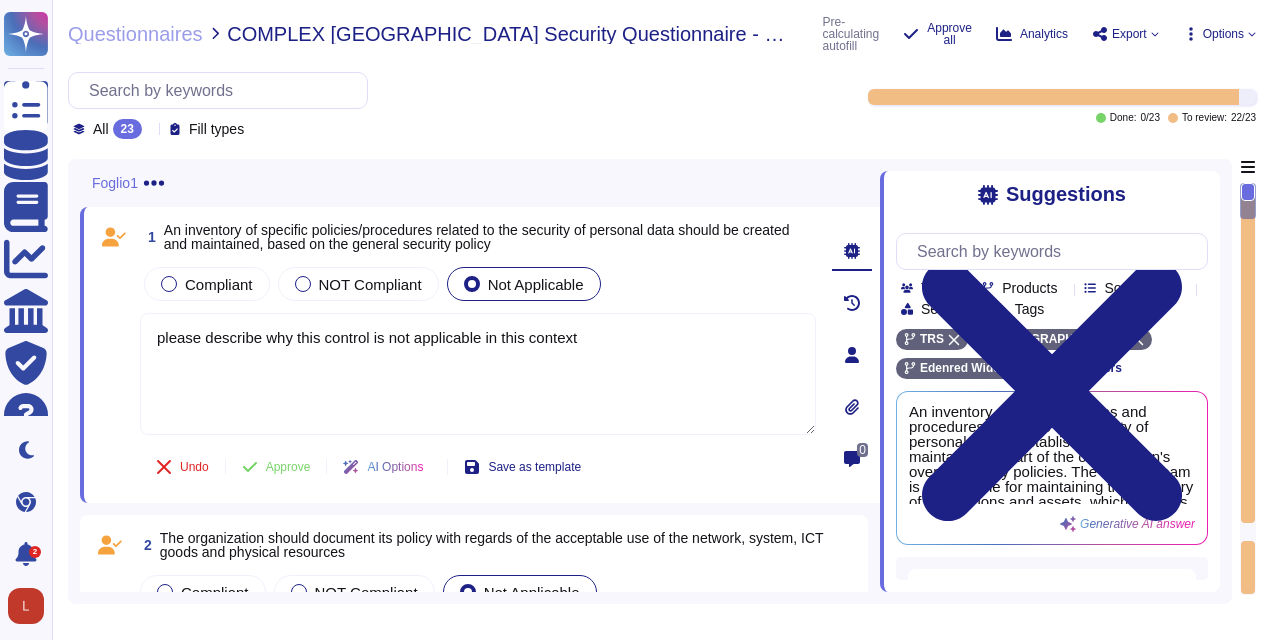 click 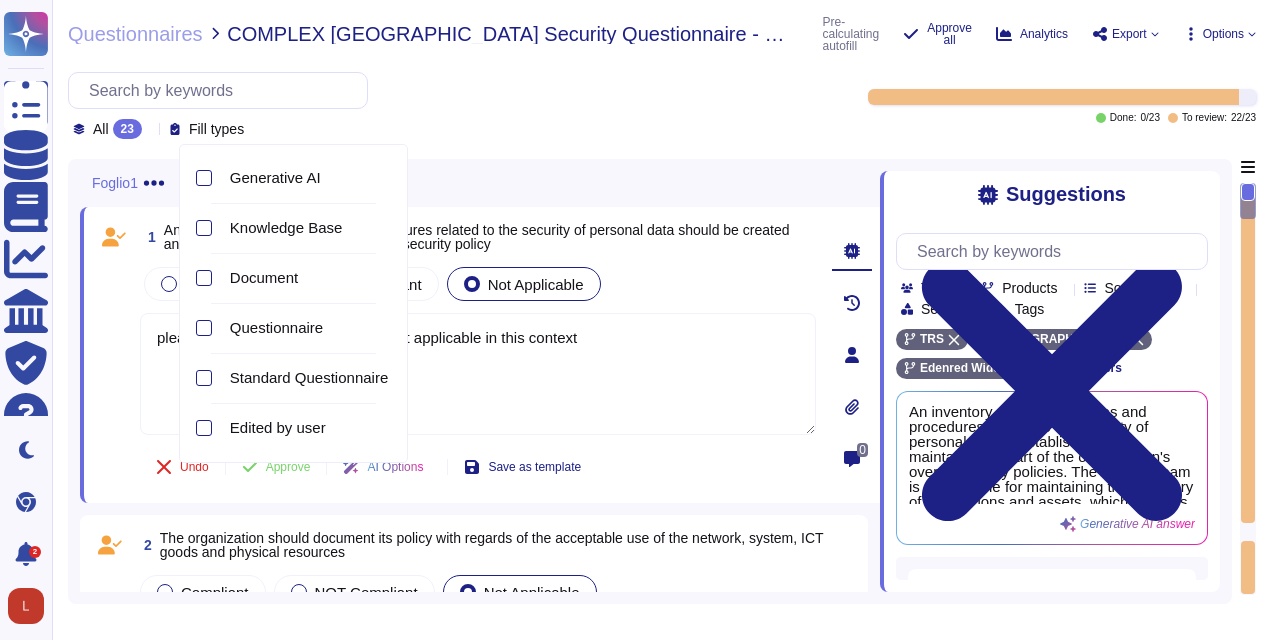 click 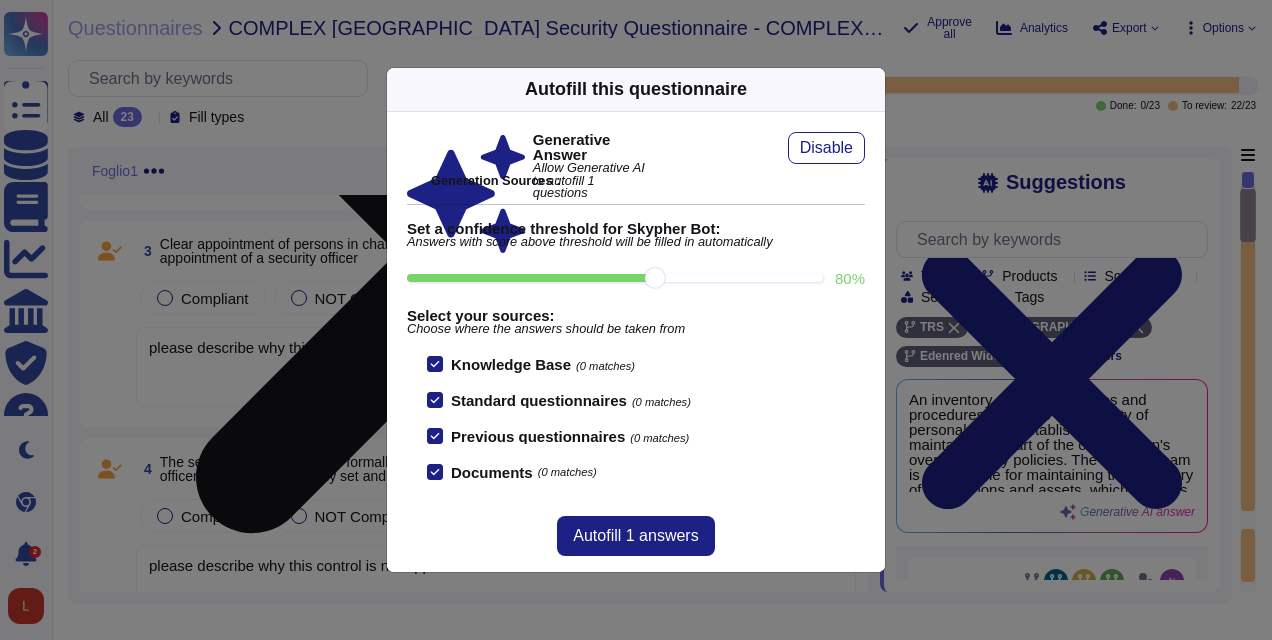 scroll, scrollTop: 416, scrollLeft: 0, axis: vertical 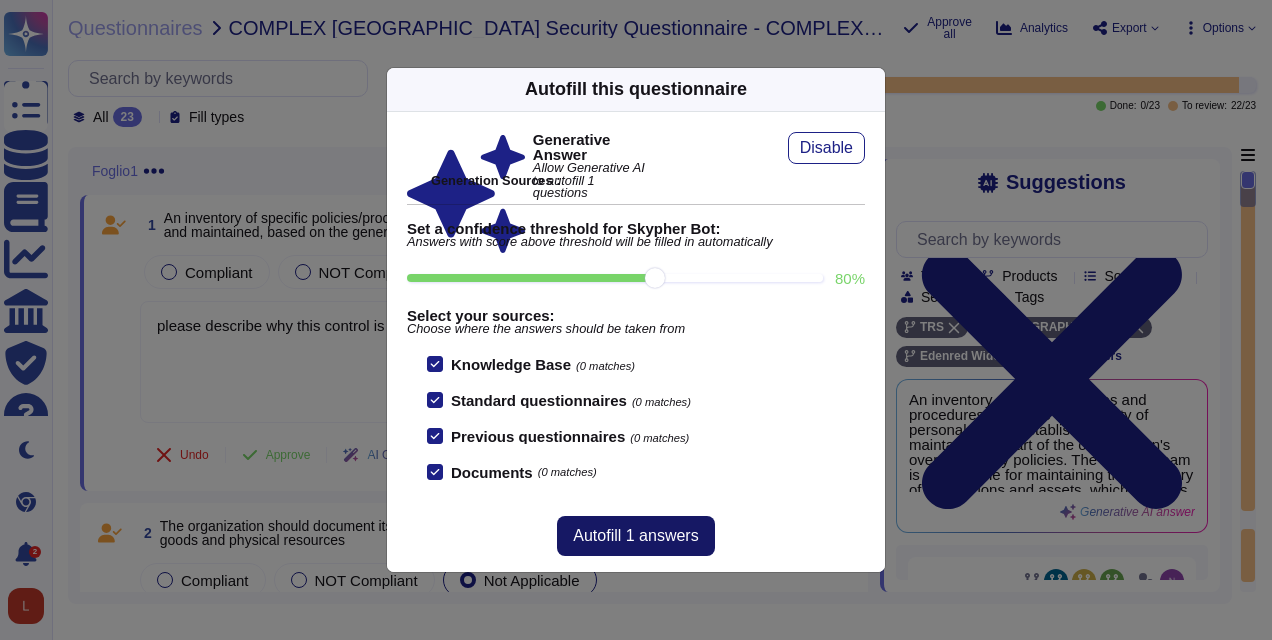 click on "Autofill 1 answers" at bounding box center [635, 536] 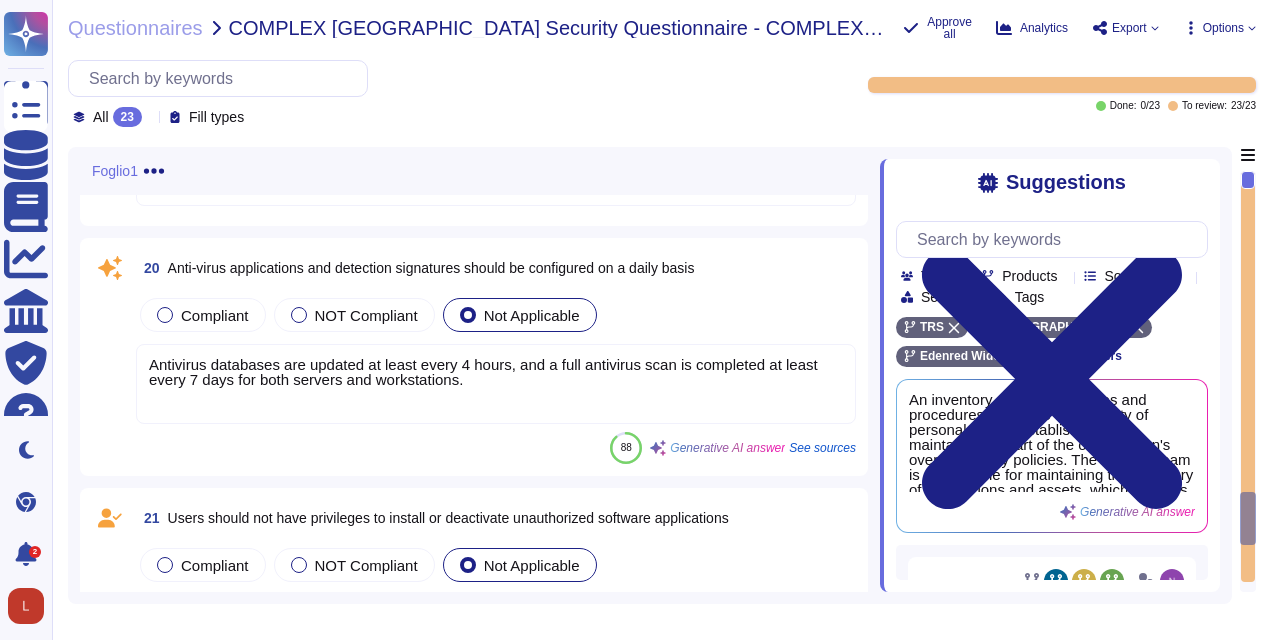 scroll, scrollTop: 3900, scrollLeft: 0, axis: vertical 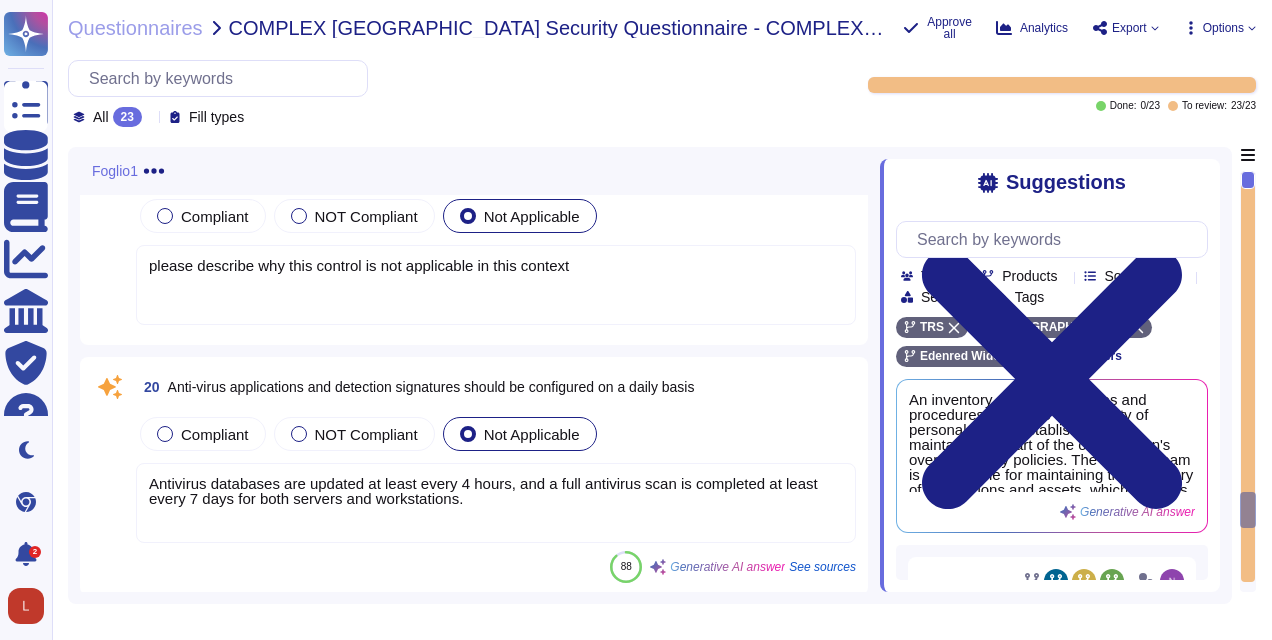 click on "Antivirus databases are updated at least every 4 hours, and a full antivirus scan is completed at least every 7 days for both servers and workstations." at bounding box center (496, 503) 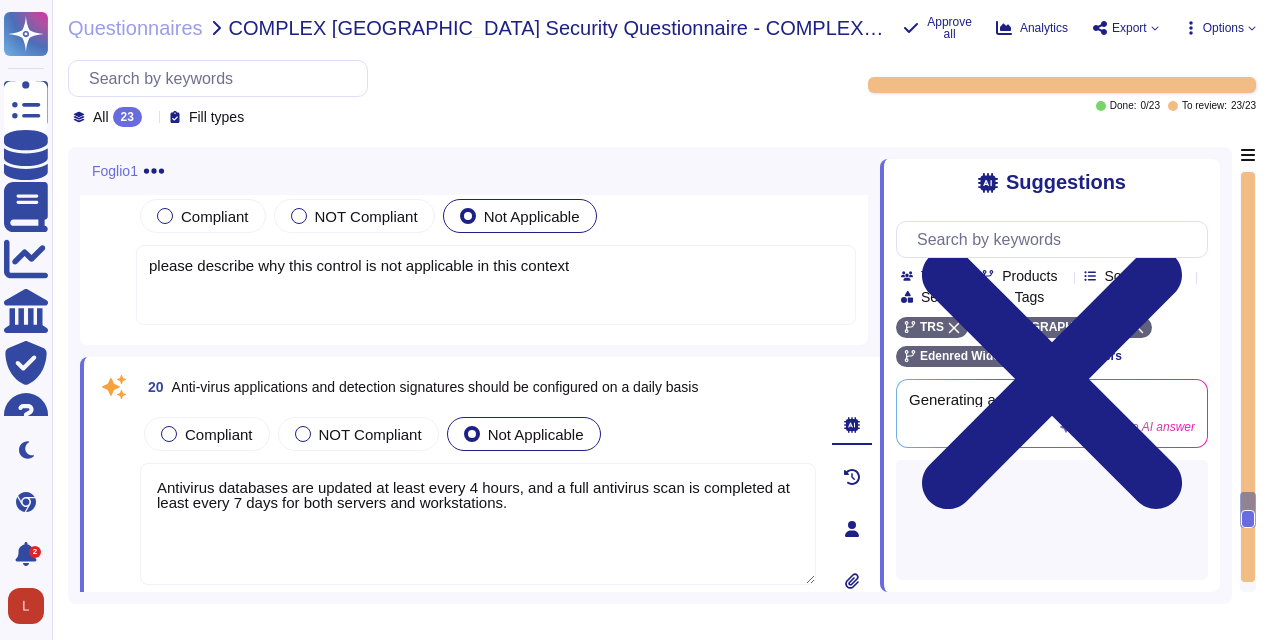type on "Antivirus databases are updated at least every 4 hours, and a full antivirus scan is completed at least every 7 days for both servers and workstations." 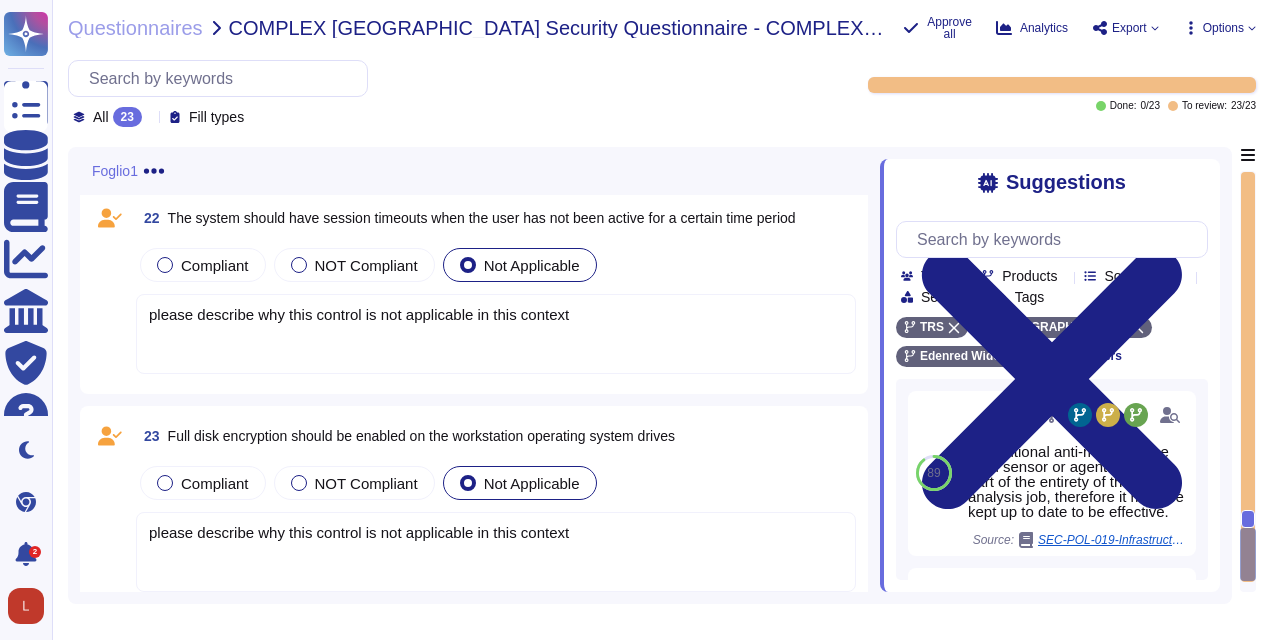 scroll, scrollTop: 4620, scrollLeft: 0, axis: vertical 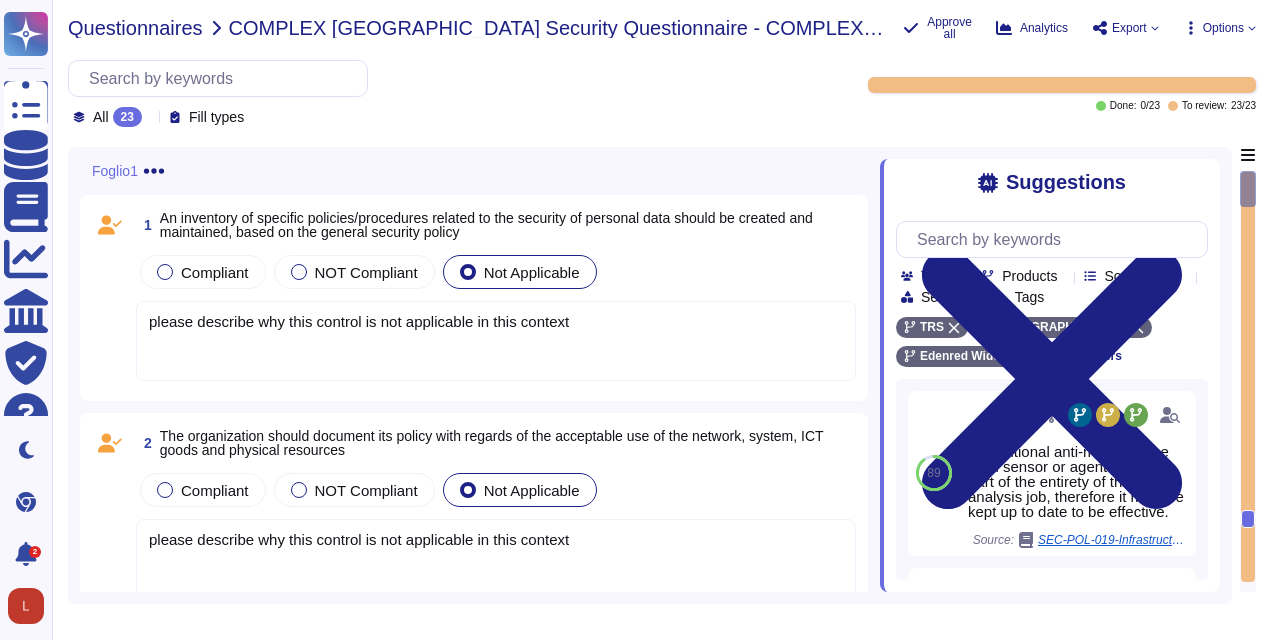 click on "Questionnaires" at bounding box center [135, 28] 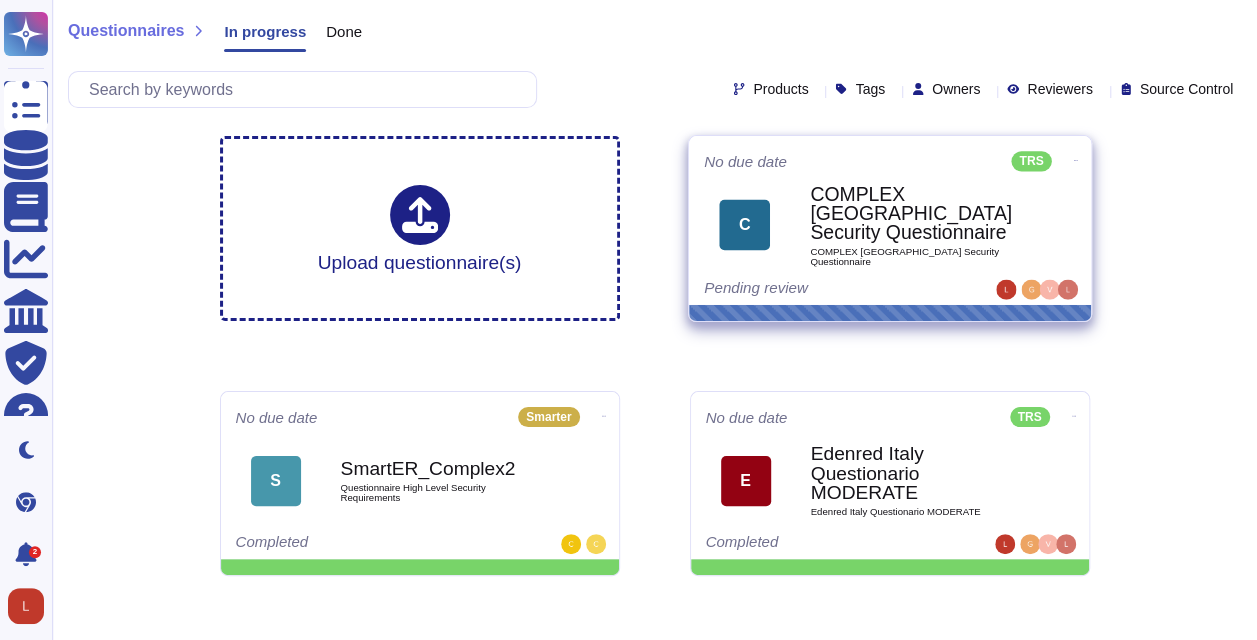 click 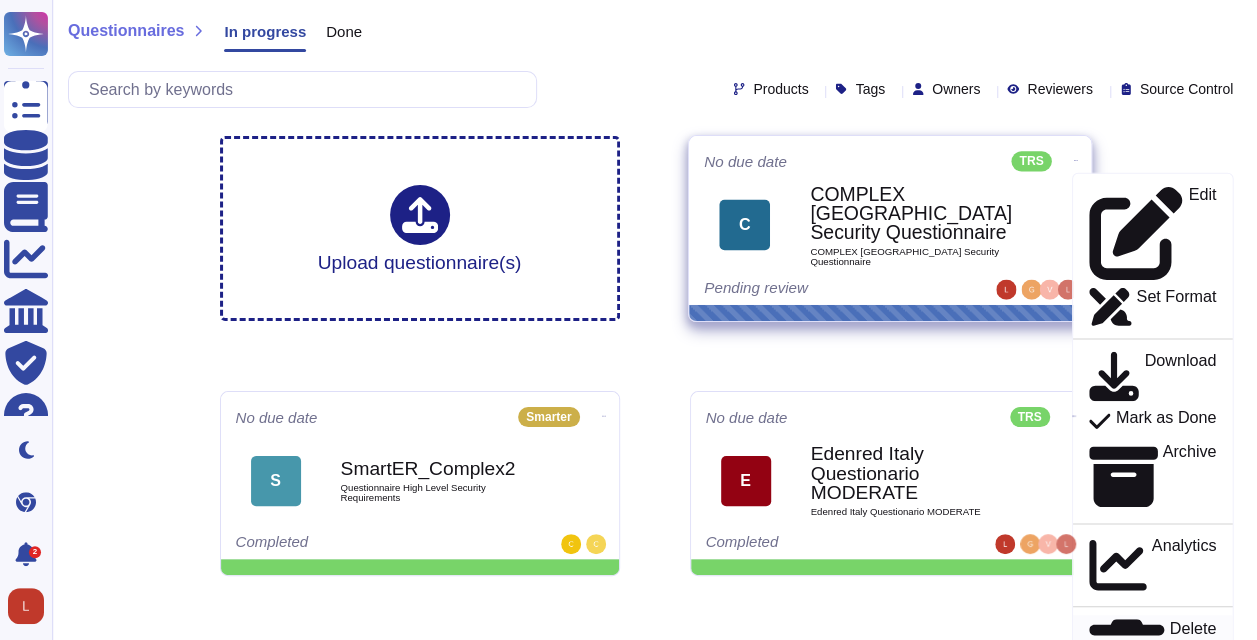click on "Delete" at bounding box center (1192, 662) 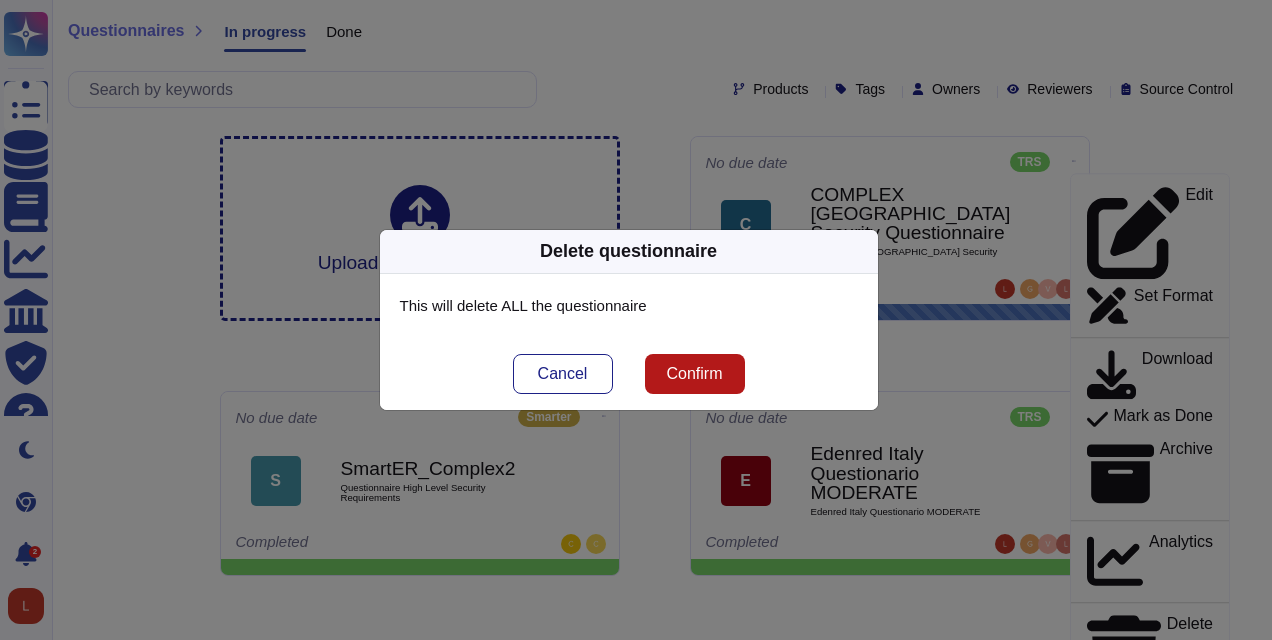 click on "Confirm" at bounding box center [694, 374] 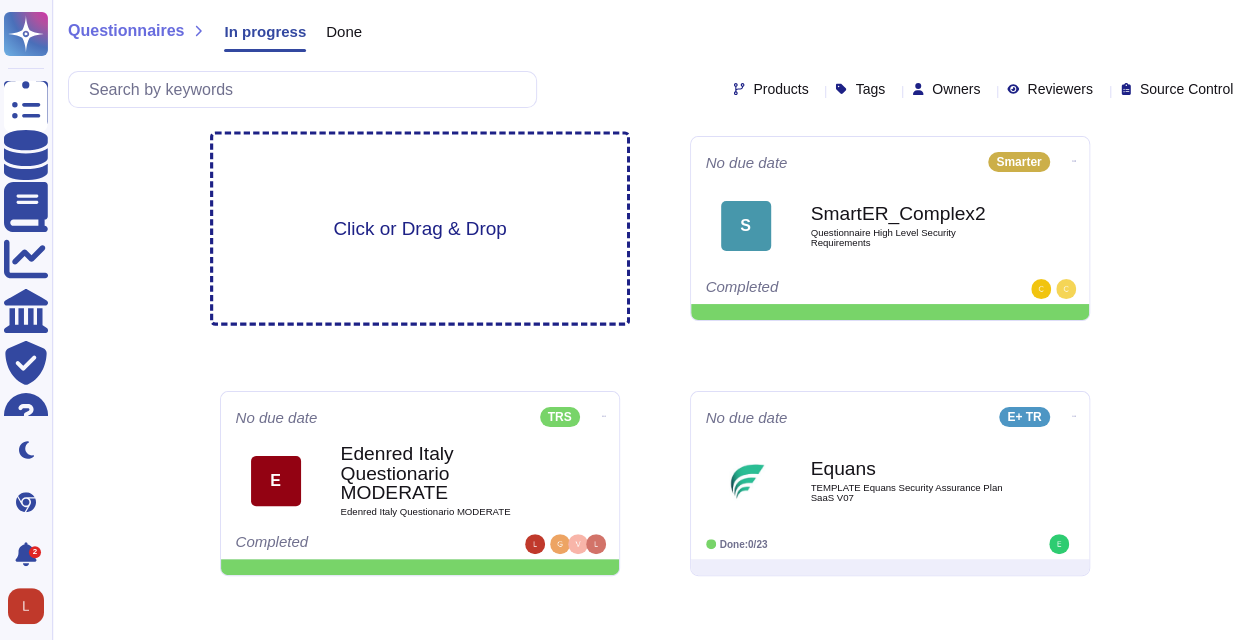 click on "Click or Drag & Drop" at bounding box center [420, 229] 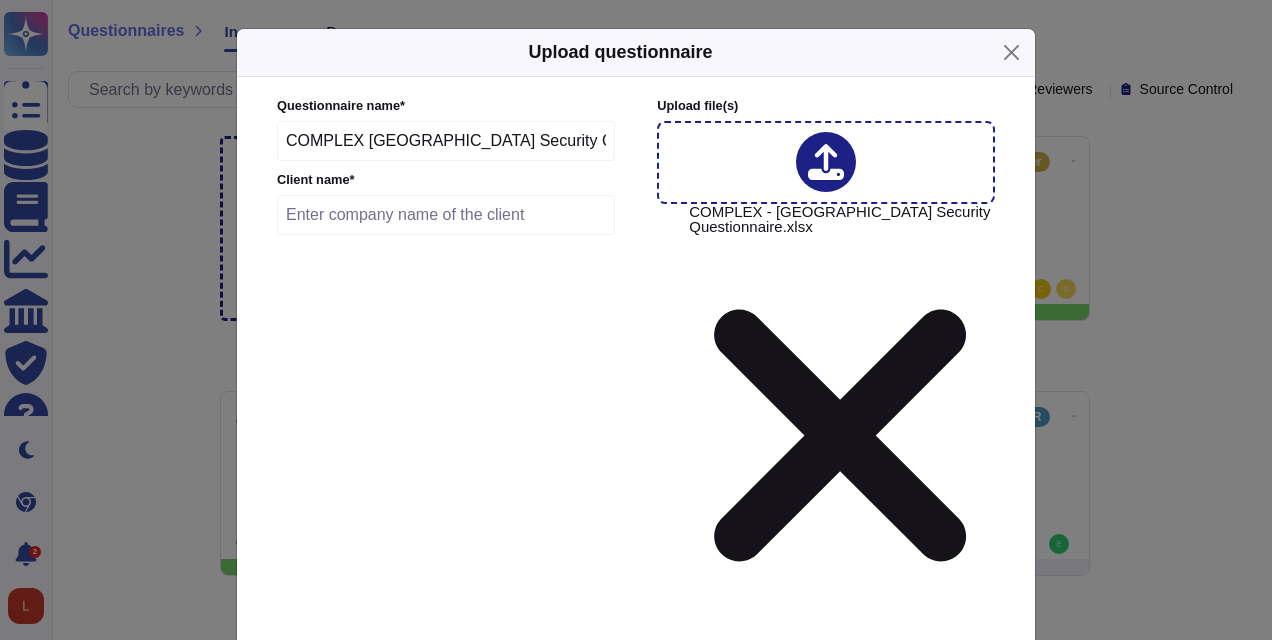 drag, startPoint x: 546, startPoint y: 149, endPoint x: 258, endPoint y: 164, distance: 288.39035 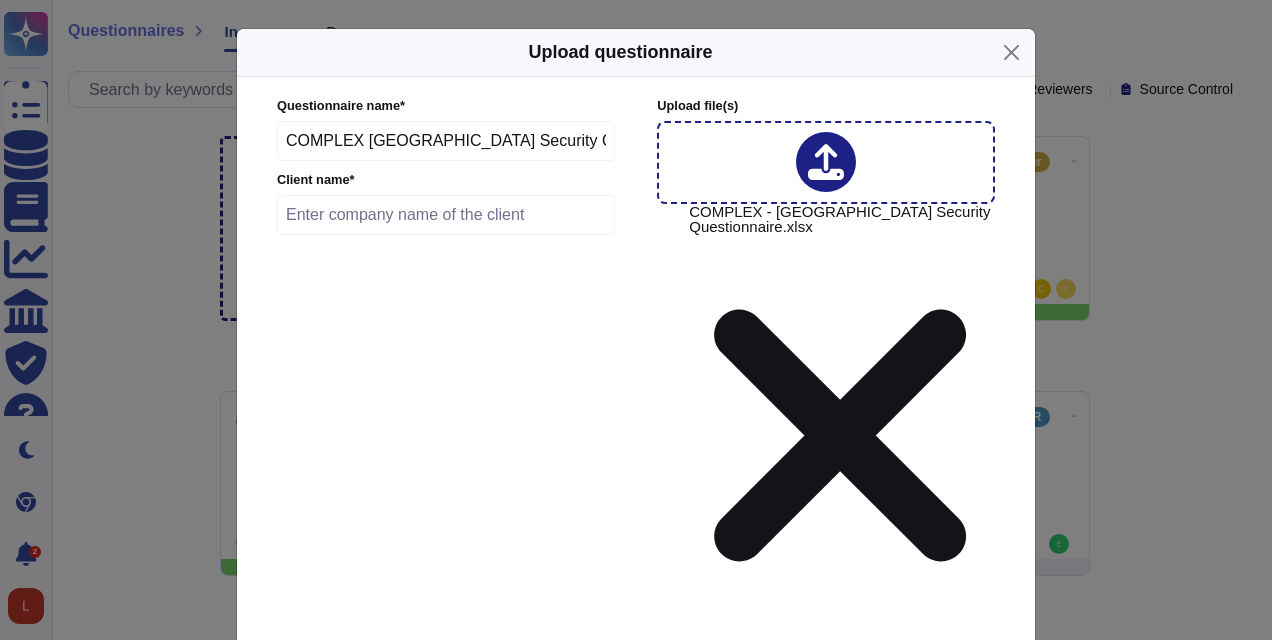click at bounding box center (446, 215) 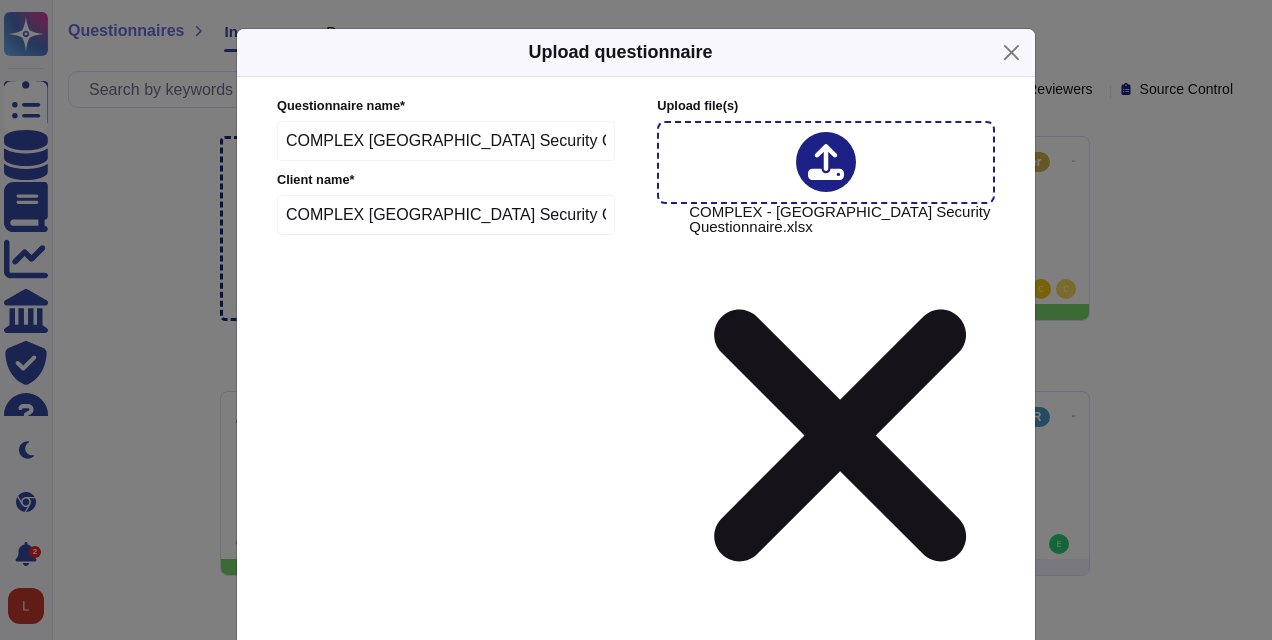 type on "COMPLEX [GEOGRAPHIC_DATA] Security Questionnaire" 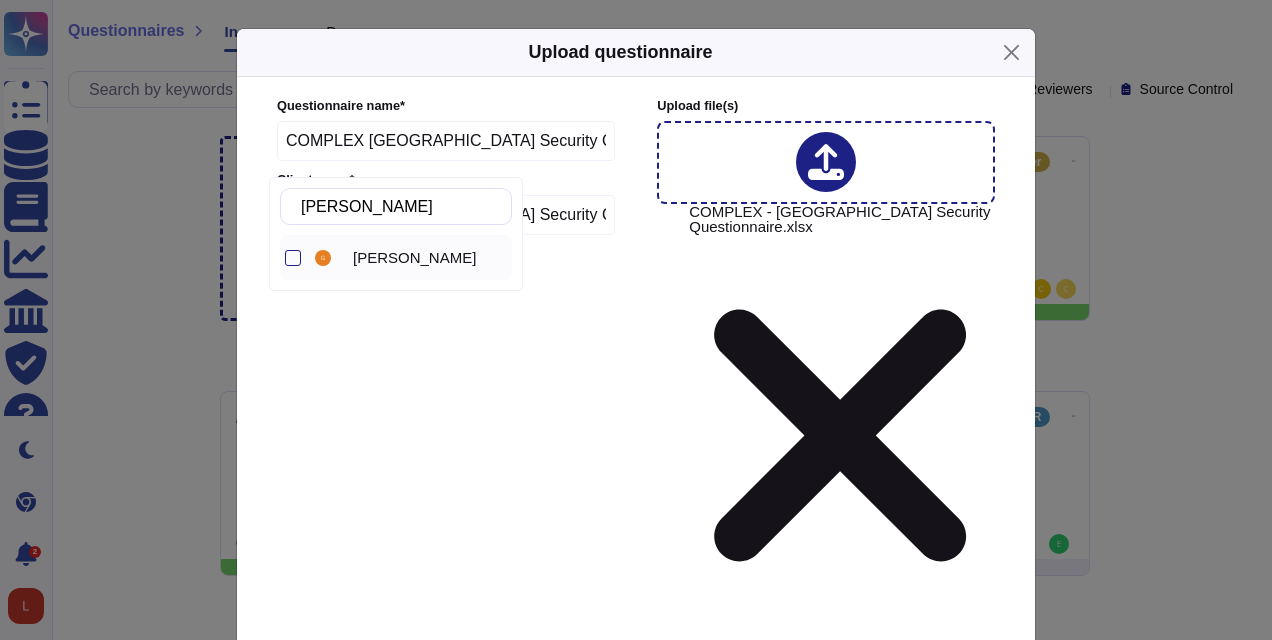 click on "[PERSON_NAME]" at bounding box center [414, 258] 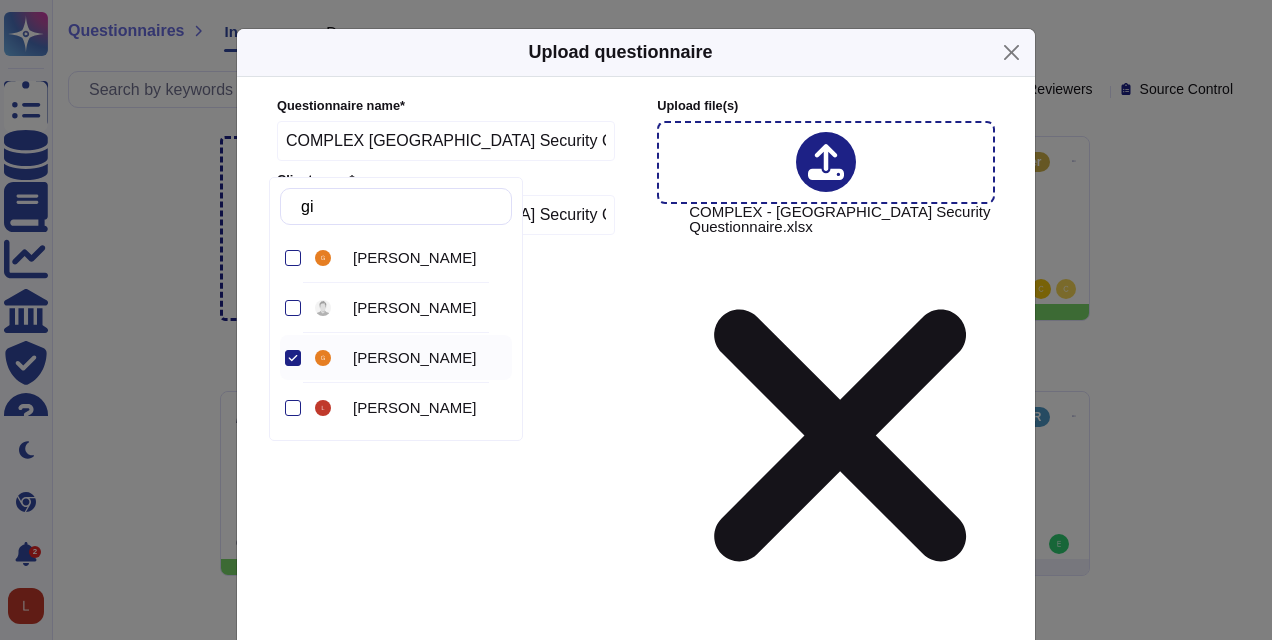type on "g" 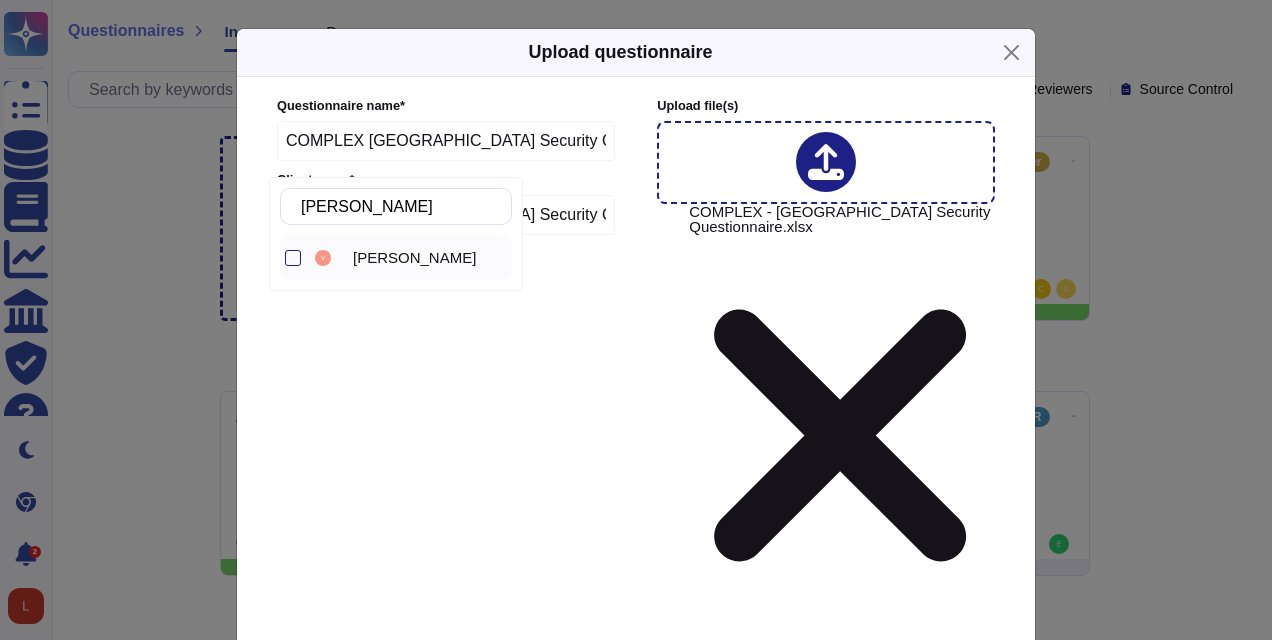 click on "[PERSON_NAME]" at bounding box center (428, 258) 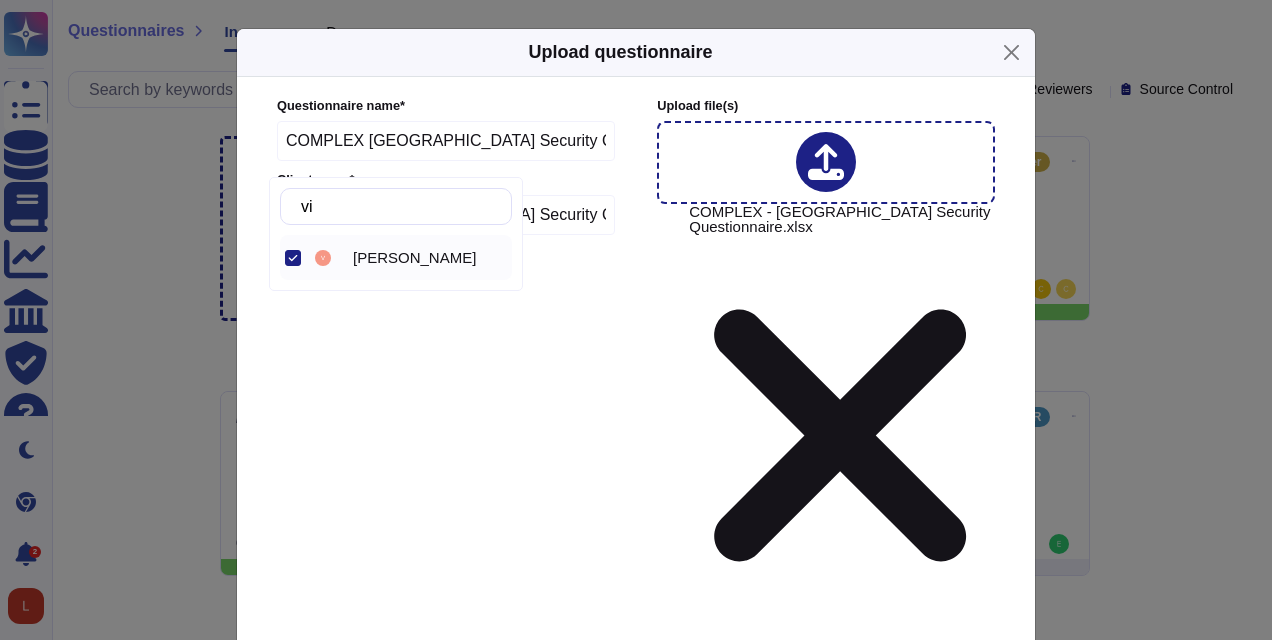type on "v" 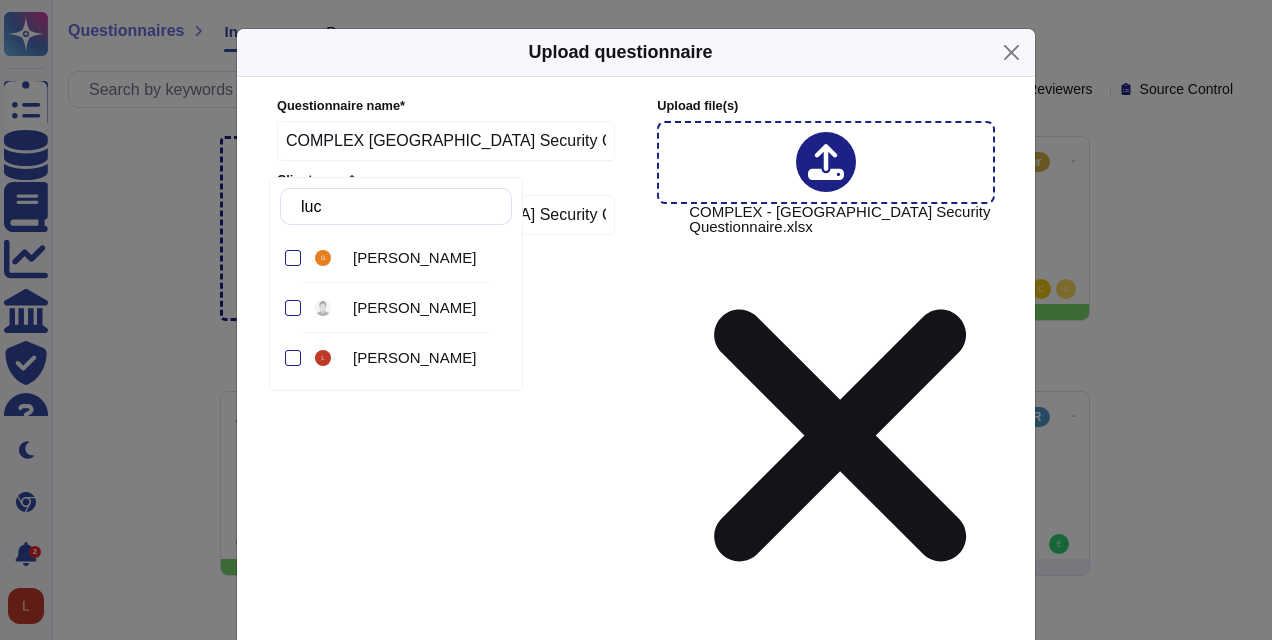 type on "[PERSON_NAME]" 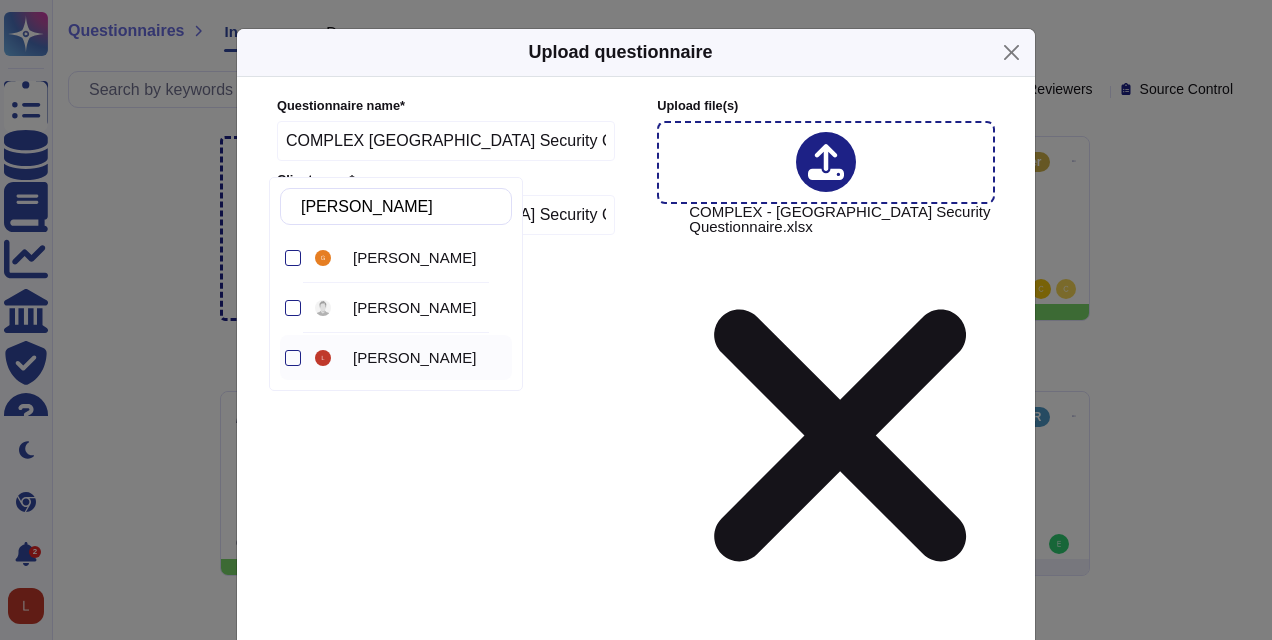 click on "[PERSON_NAME]" at bounding box center (414, 358) 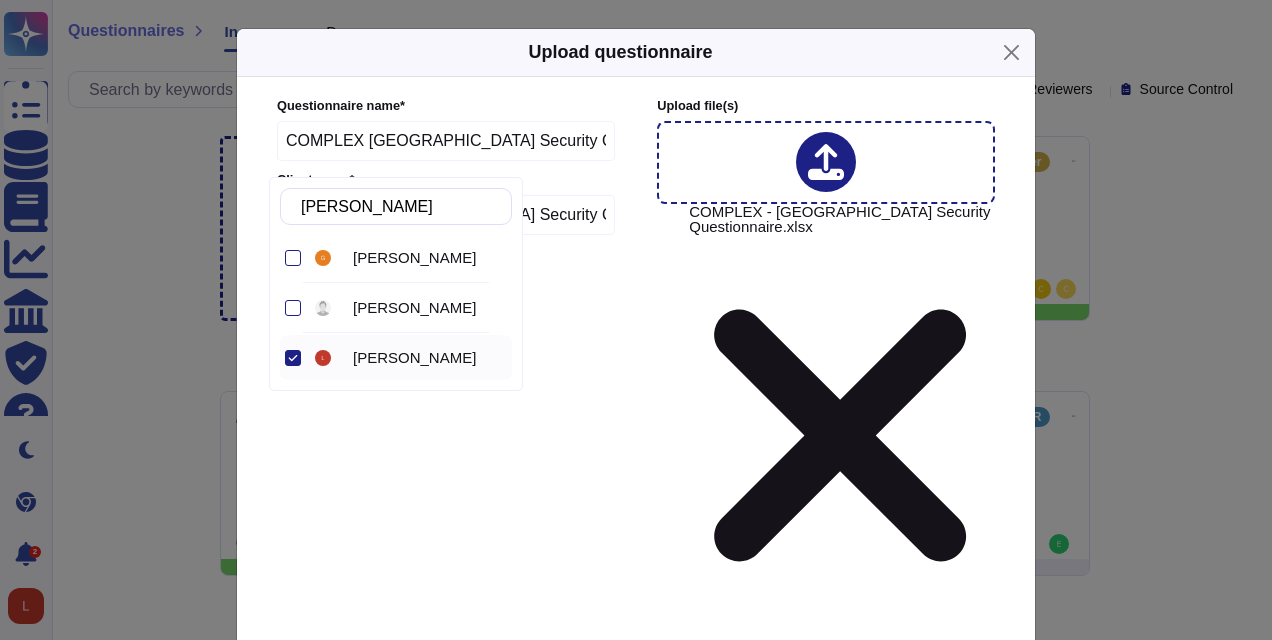 click on "Questionnaire name * COMPLEX [GEOGRAPHIC_DATA] Security Questionnaire Client name * COMPLEX [GEOGRAPHIC_DATA] Security Questionnaire     Upload file (s) COMPLEX - [GEOGRAPHIC_DATA] Security Questionnaire.xlsx     Due date Language English Deal value Product Edenred Wide Reviewers 3 items selected Tags Tags More options Automatically format file when possible Automatically assign teams on questions Keep existing answers from the file Require a review of existing answers (recommended for questionnaires to be filled out) Auto-approve existing answers (recommended for already filled out questionnaires) Use this questionnaire as a source of suggestions Use anonymization filter on the suggestions File Password (optional)" at bounding box center [636, 515] 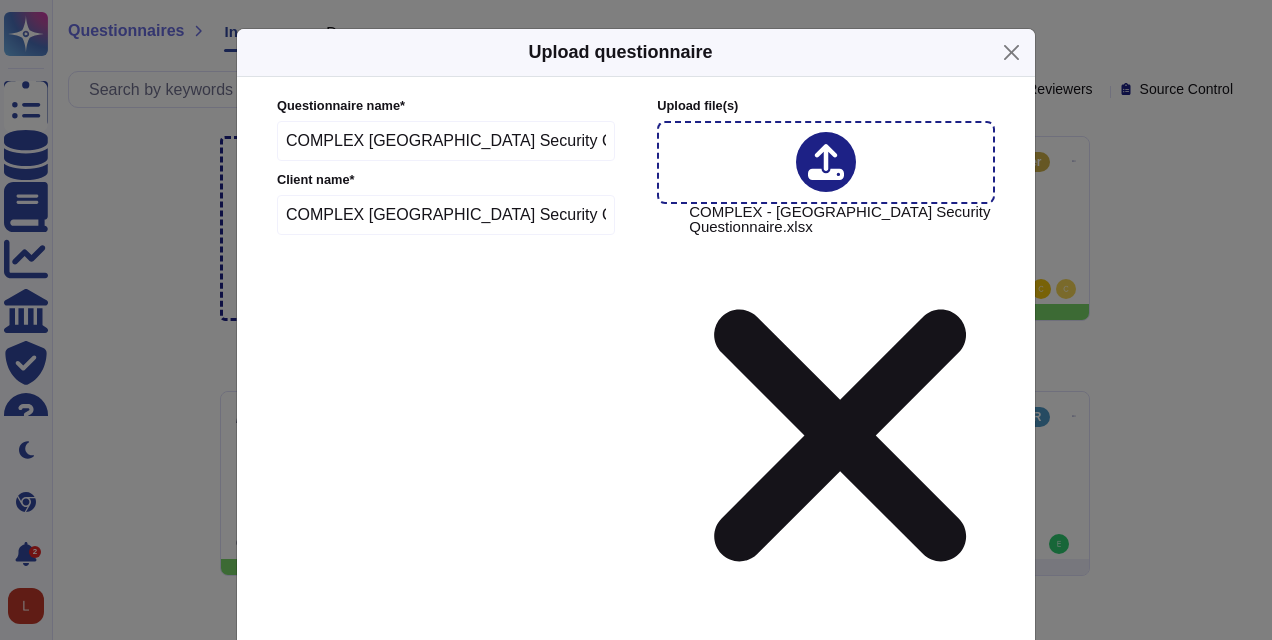 click 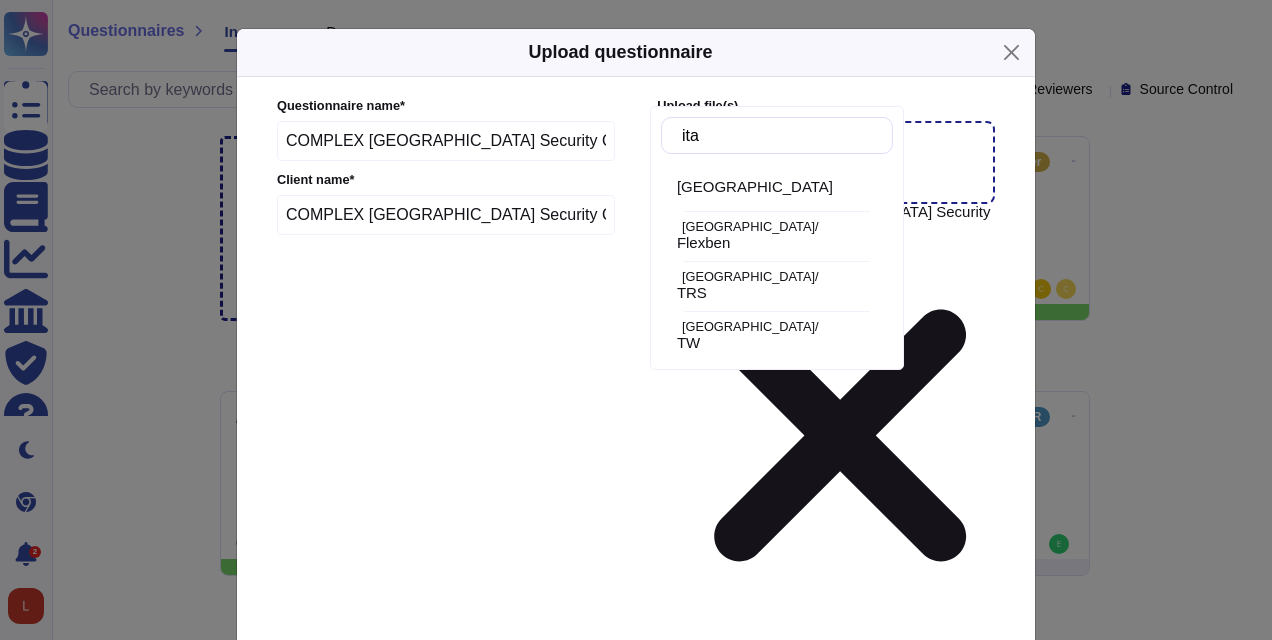 type on "ital" 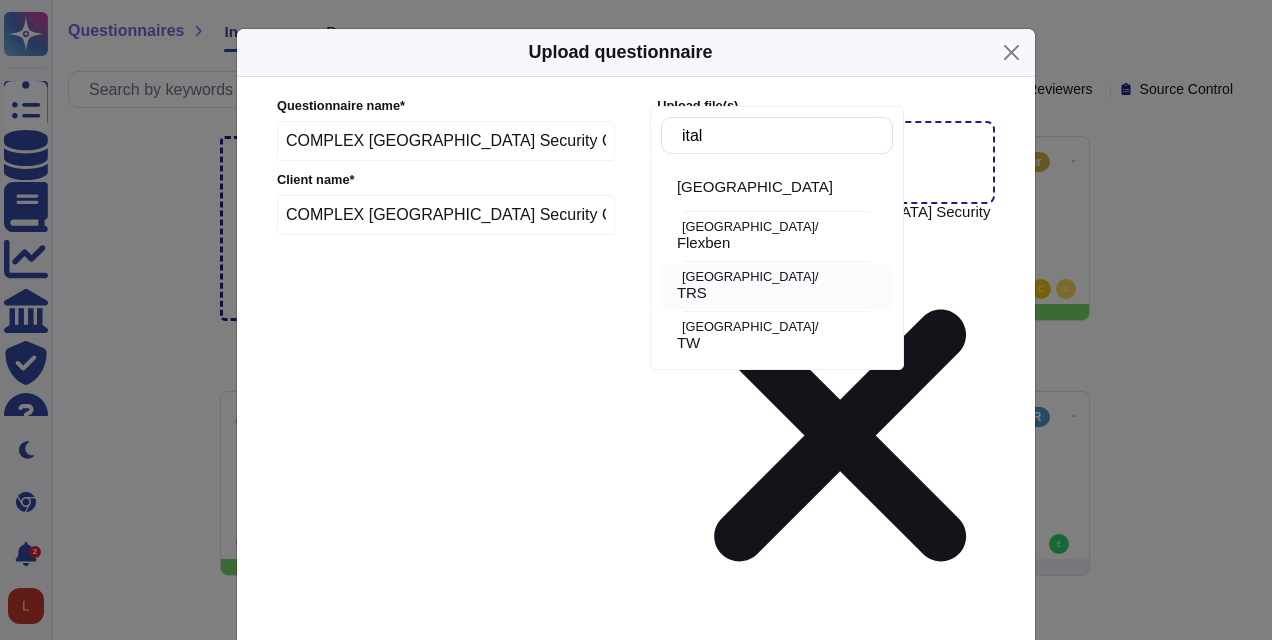 click on "TRS" at bounding box center (781, 293) 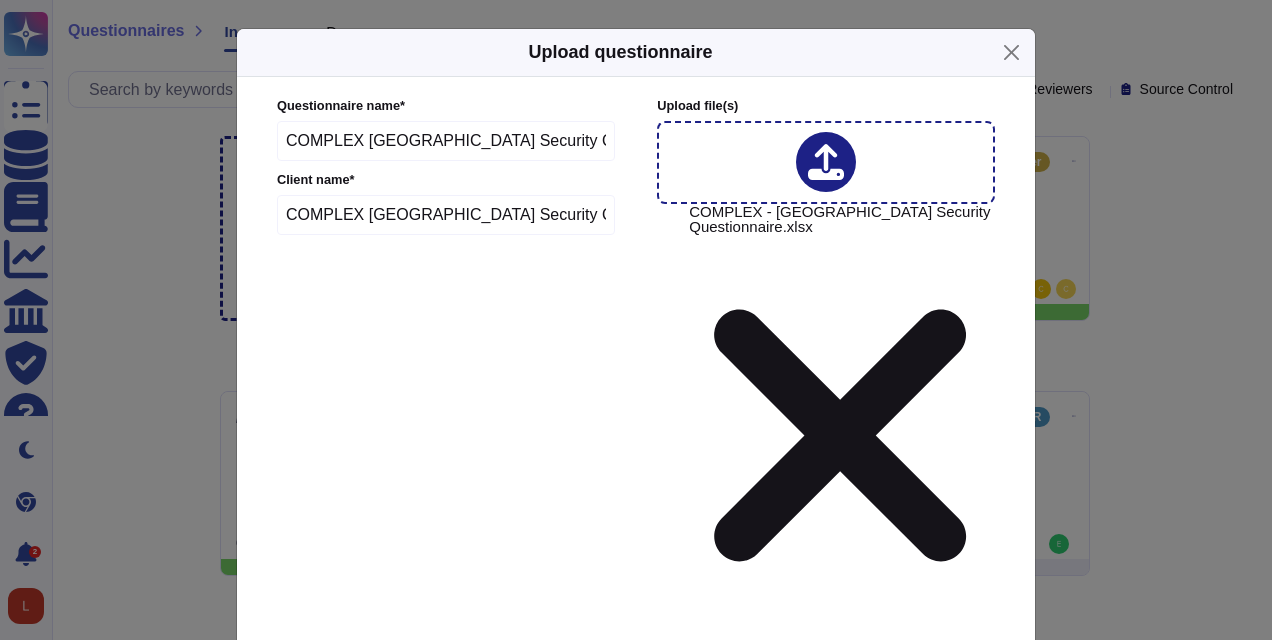 click on "Upload" at bounding box center [636, 989] 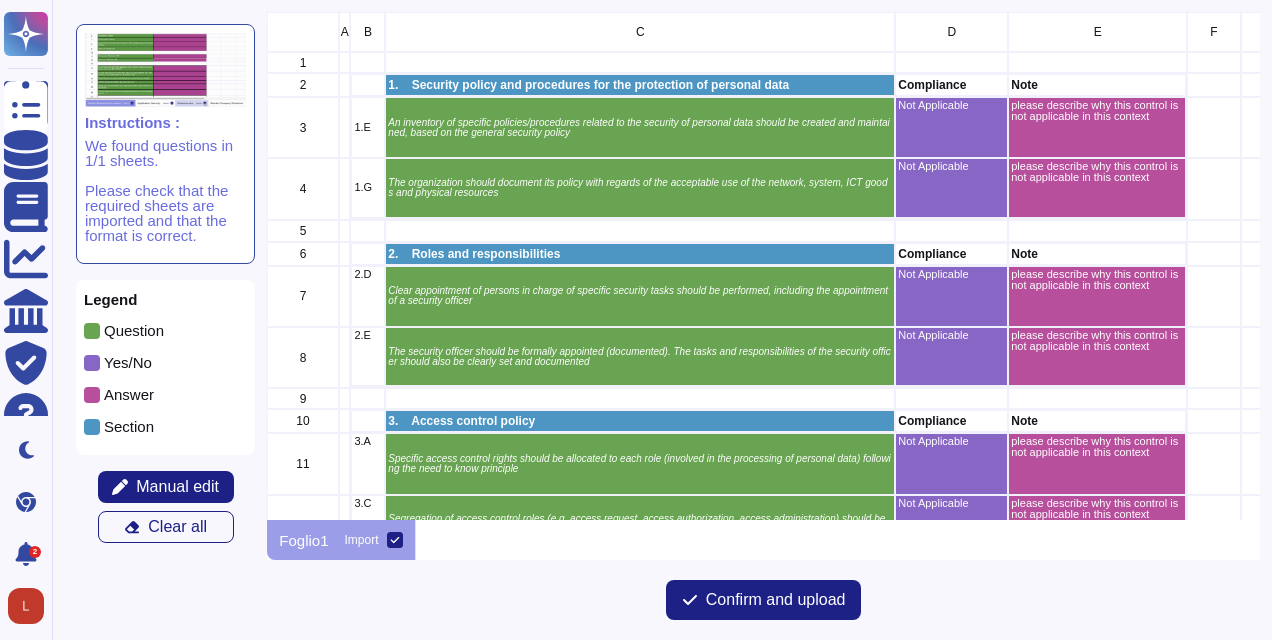 scroll, scrollTop: 16, scrollLeft: 16, axis: both 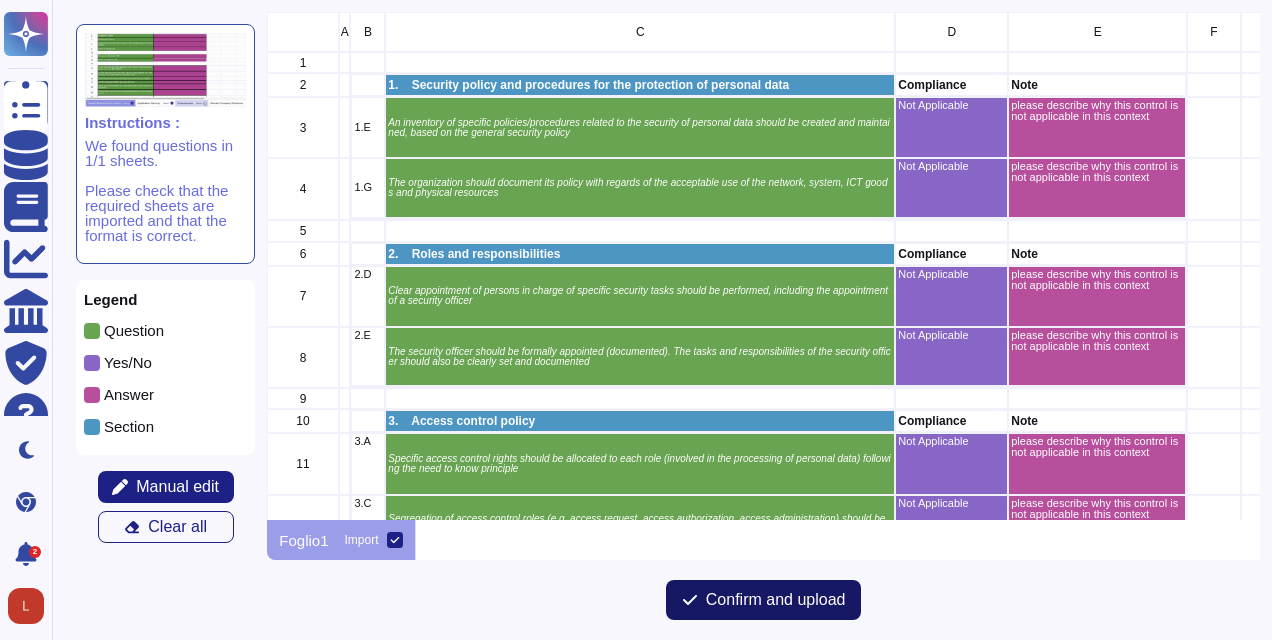 click on "Confirm and upload" at bounding box center [776, 600] 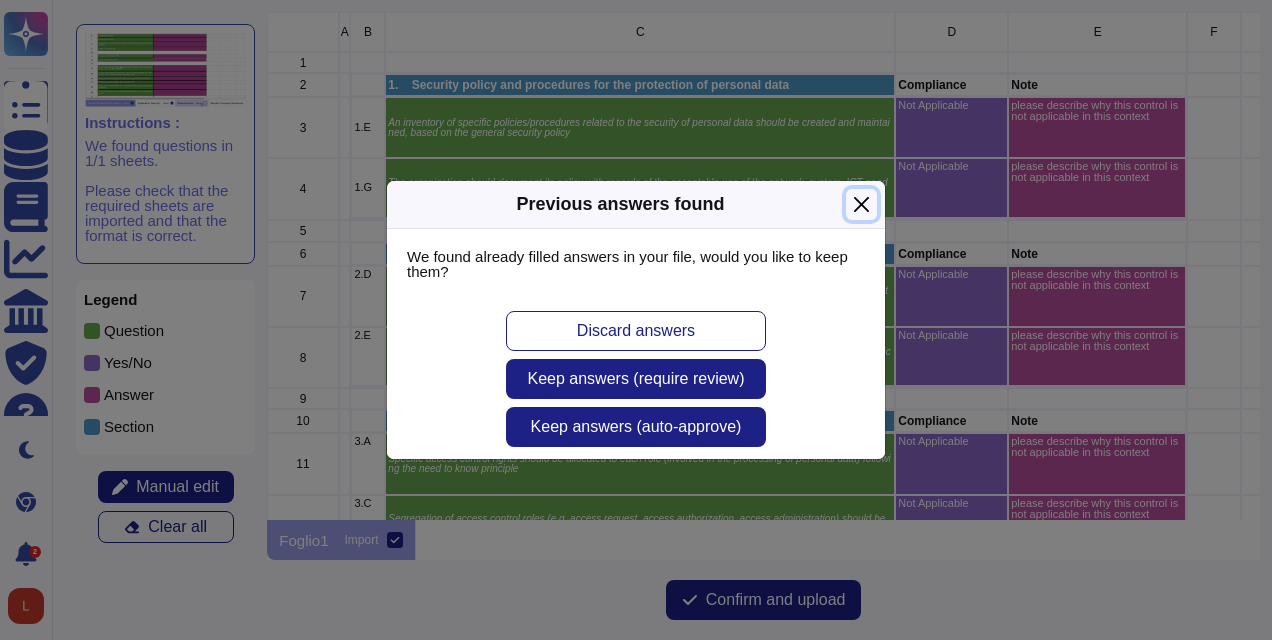 click at bounding box center (861, 204) 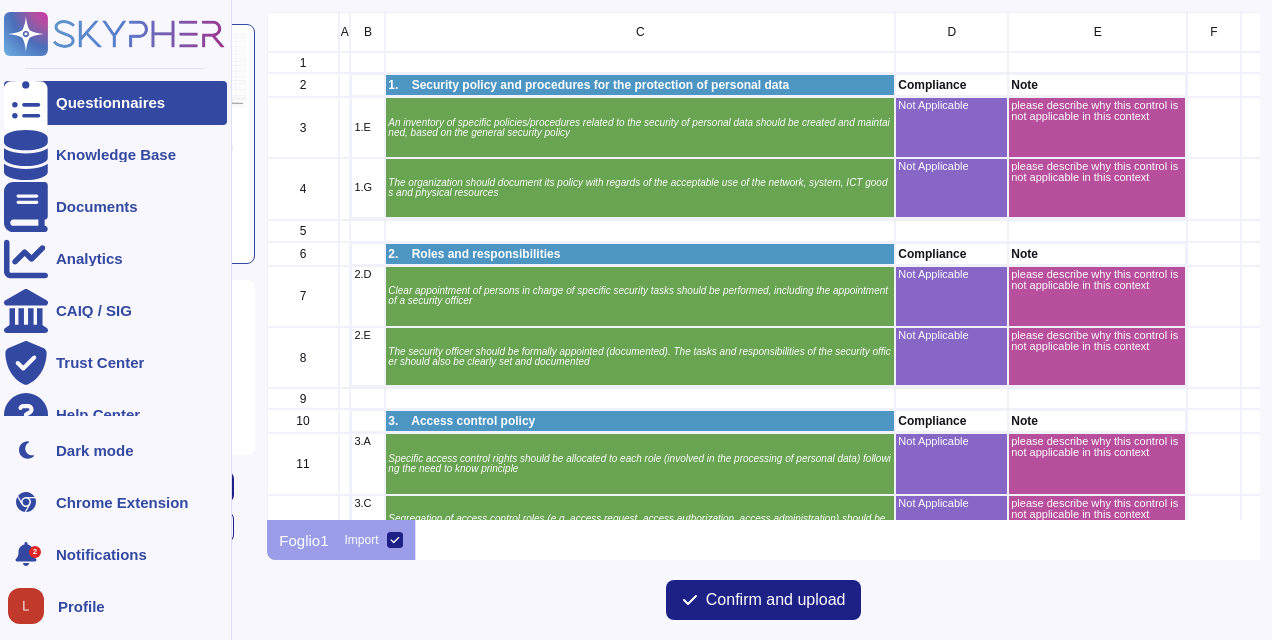 click on "Questionnaires" at bounding box center (110, 102) 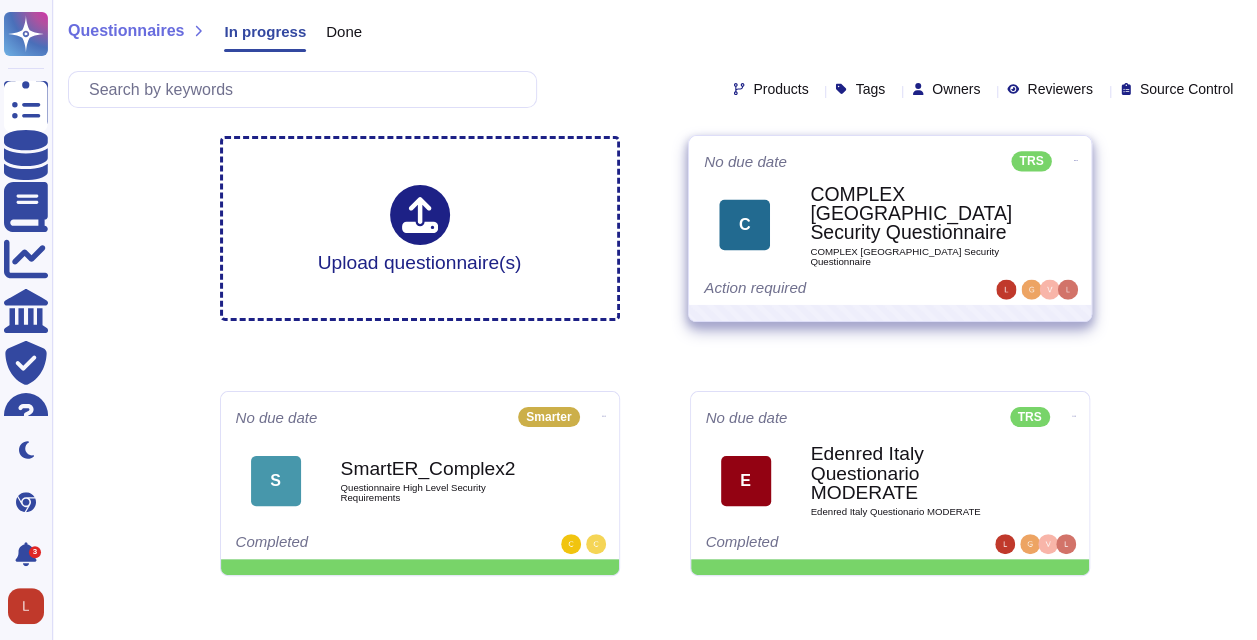 click 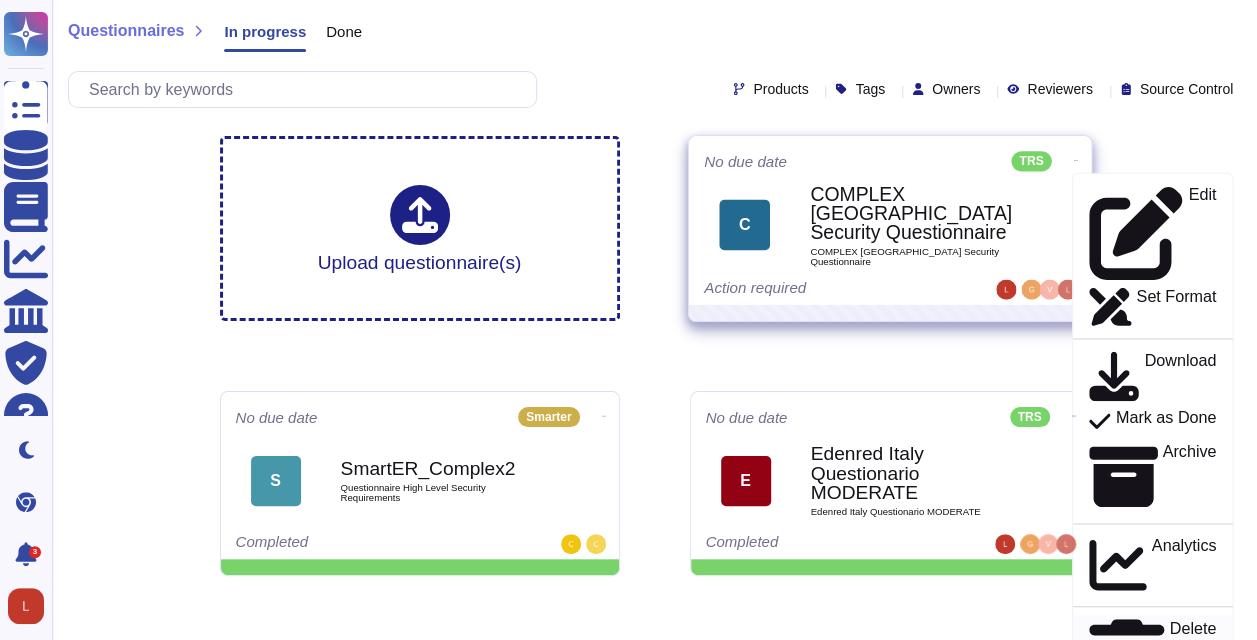 click on "Delete" at bounding box center [1192, 662] 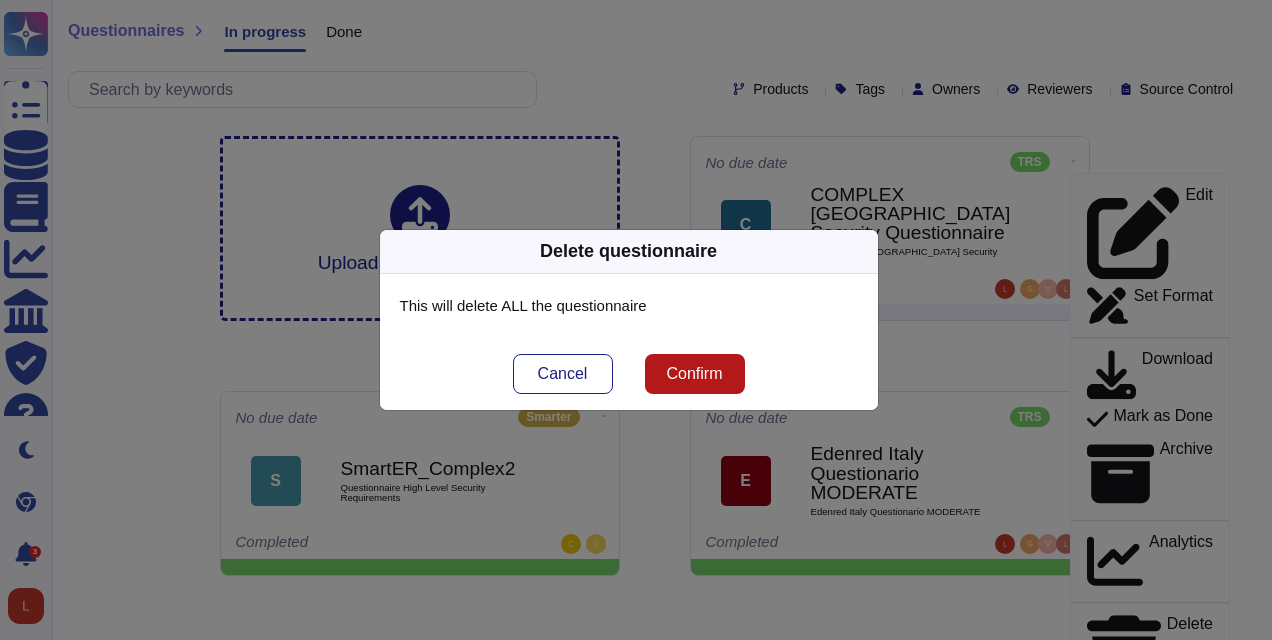 click on "Confirm" at bounding box center (694, 374) 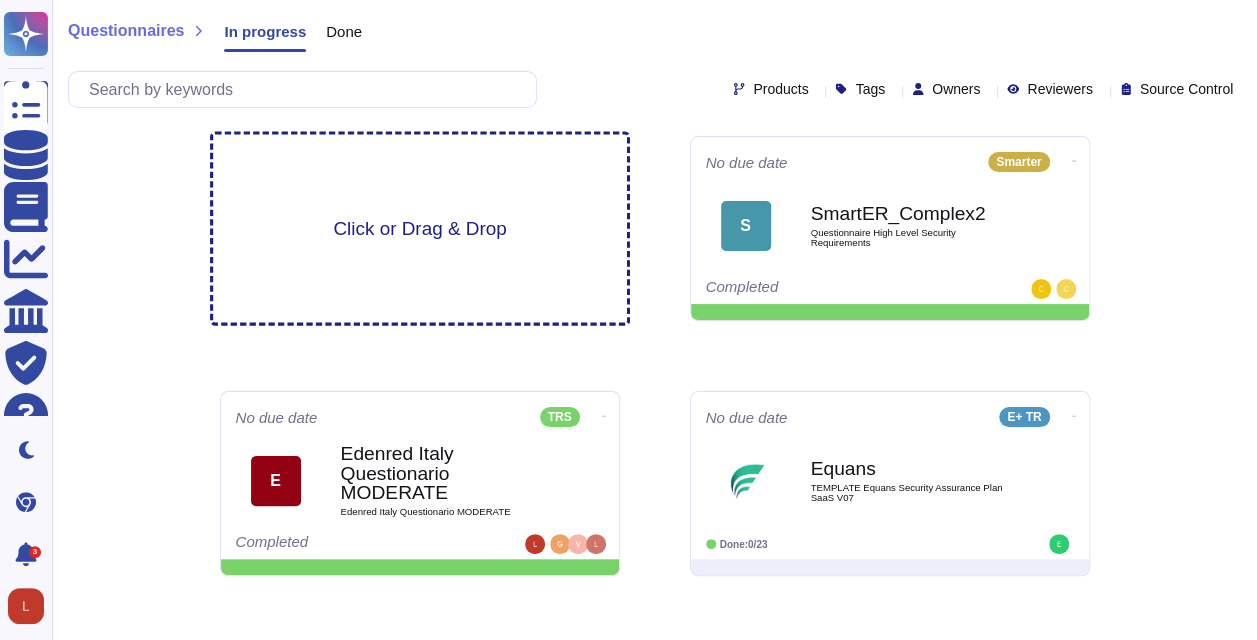click on "Click or Drag & Drop" at bounding box center (420, 229) 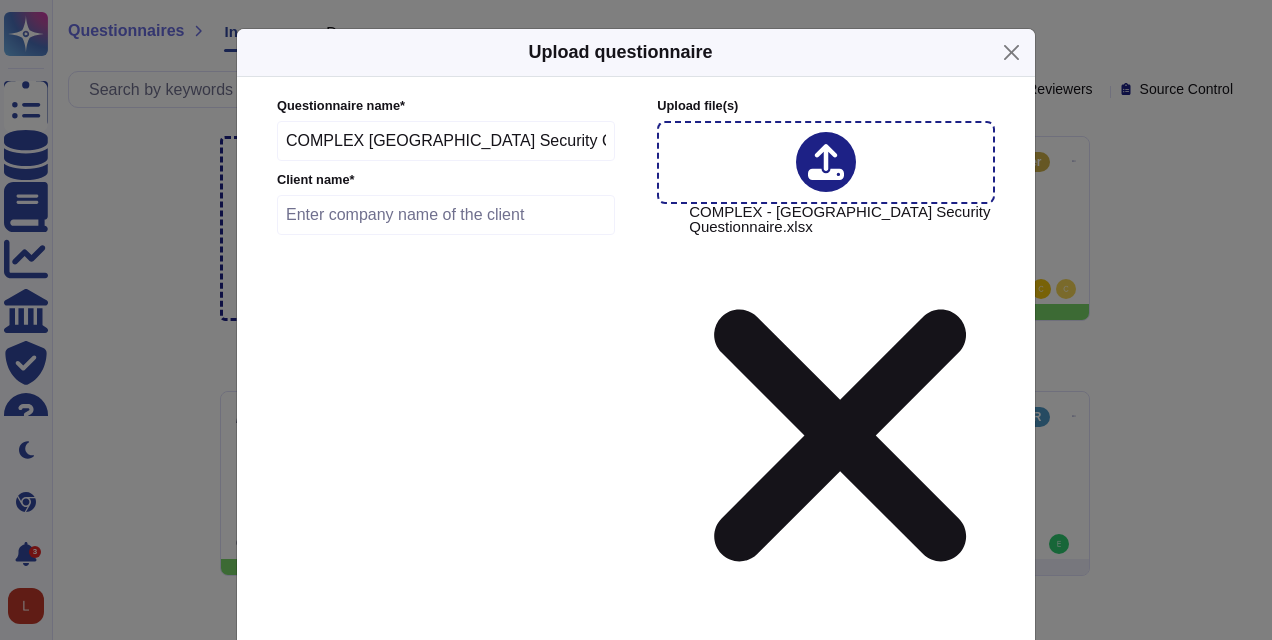 drag, startPoint x: 552, startPoint y: 131, endPoint x: 136, endPoint y: 148, distance: 416.3472 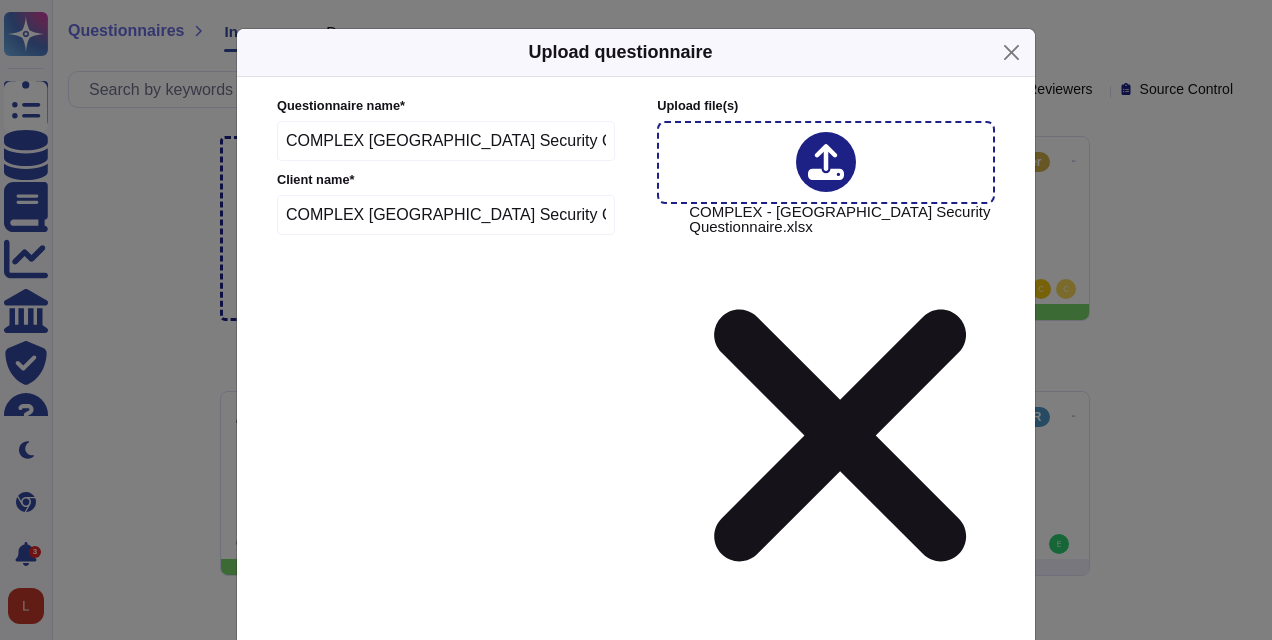 type on "COMPLEX [GEOGRAPHIC_DATA] Security Questionnaire" 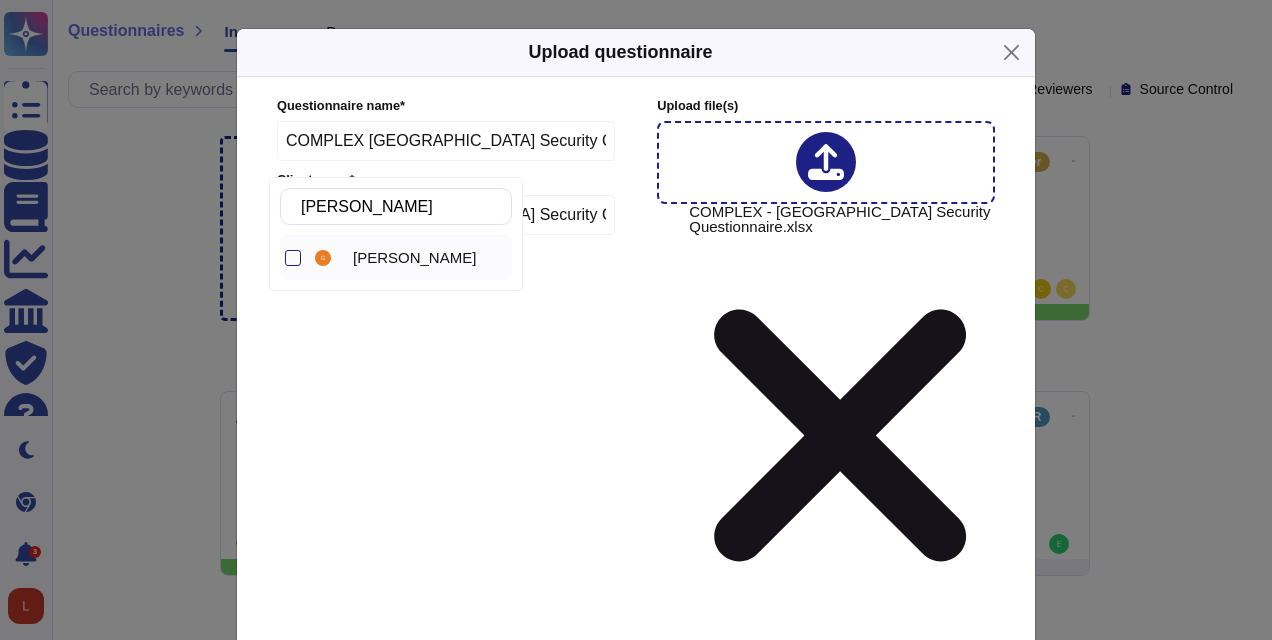 click on "[PERSON_NAME]" at bounding box center (414, 258) 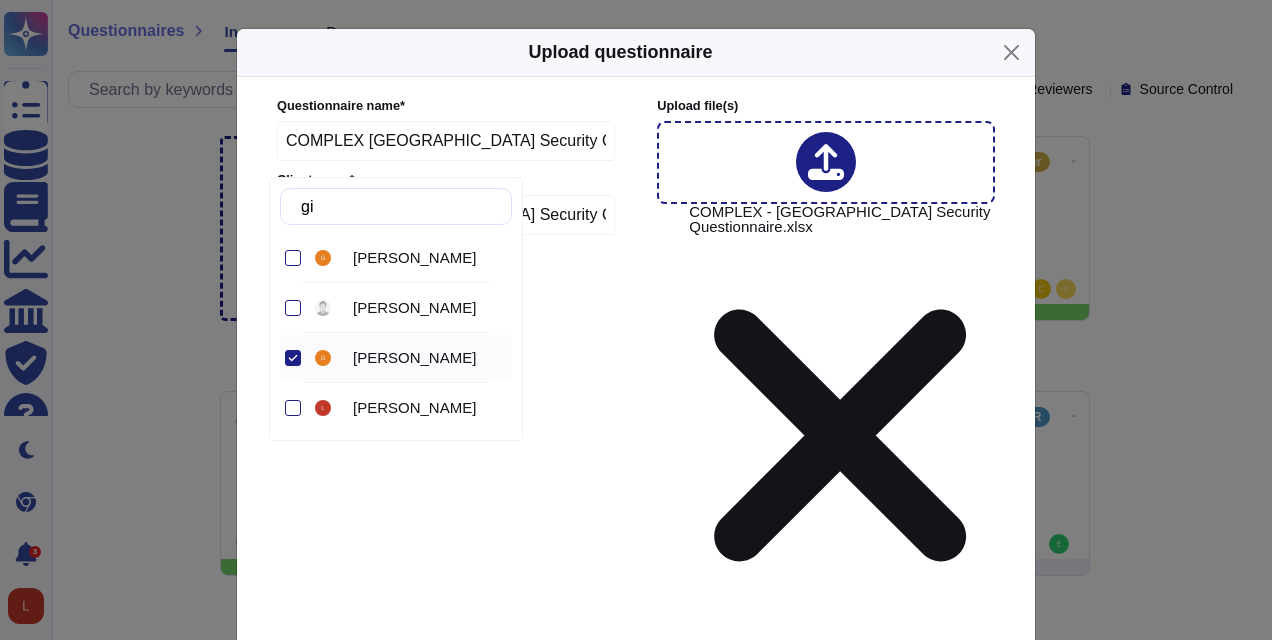 type on "g" 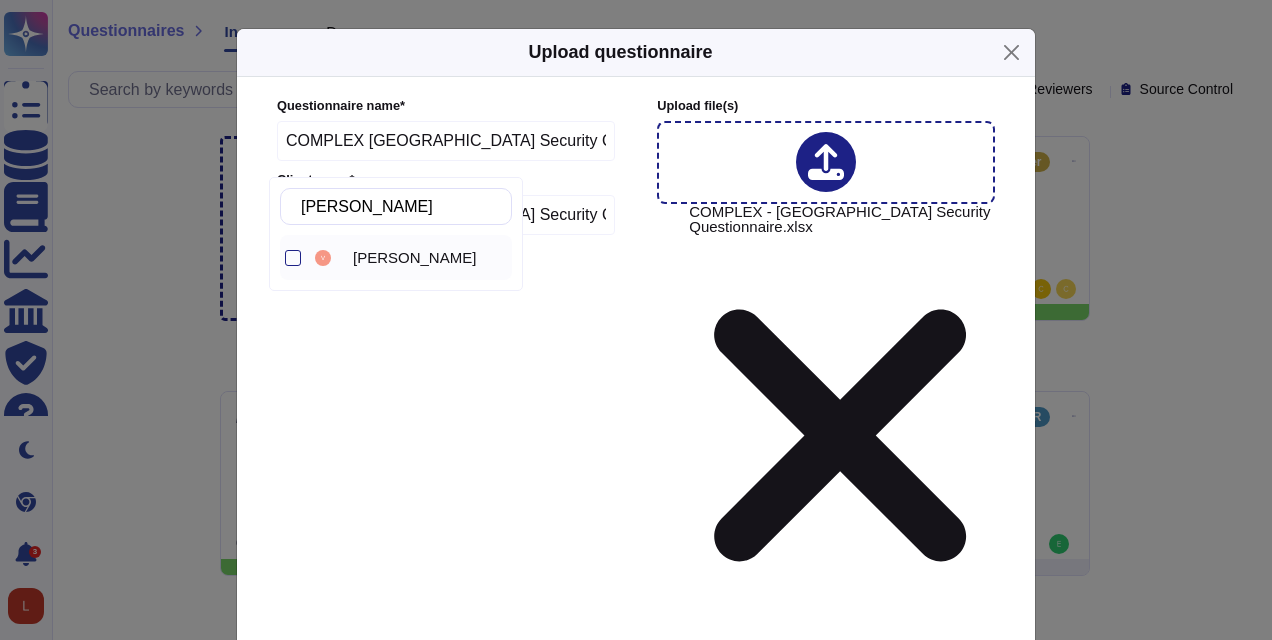 click on "[PERSON_NAME]" at bounding box center (414, 258) 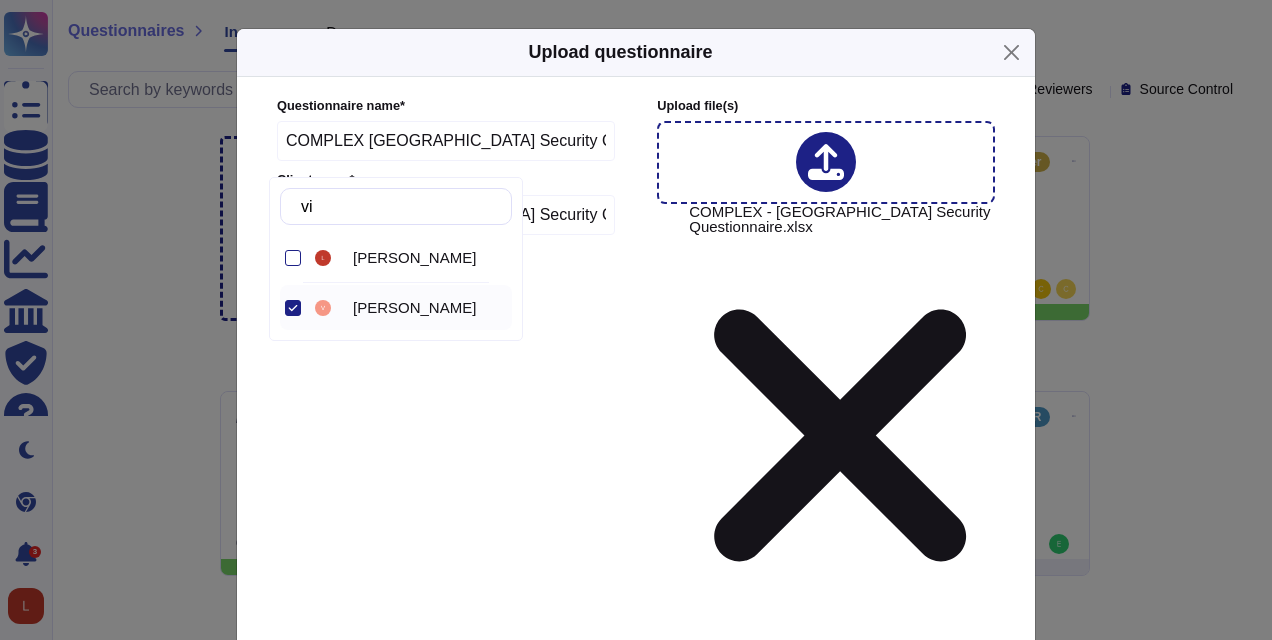 type on "v" 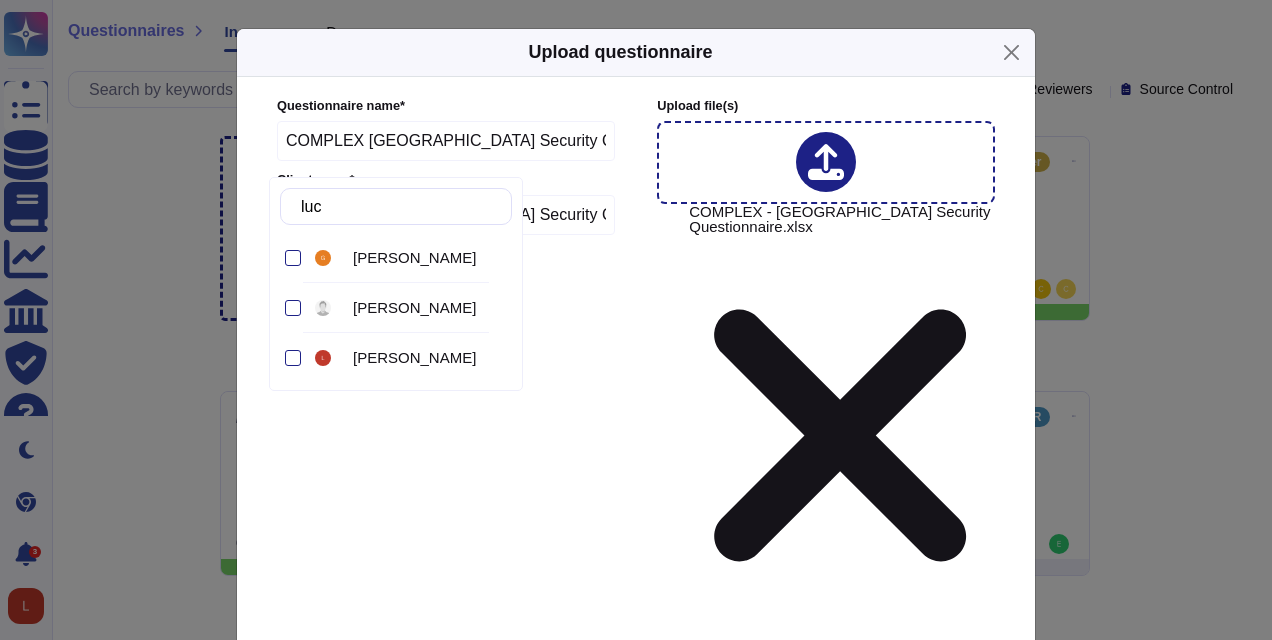 type on "[PERSON_NAME]" 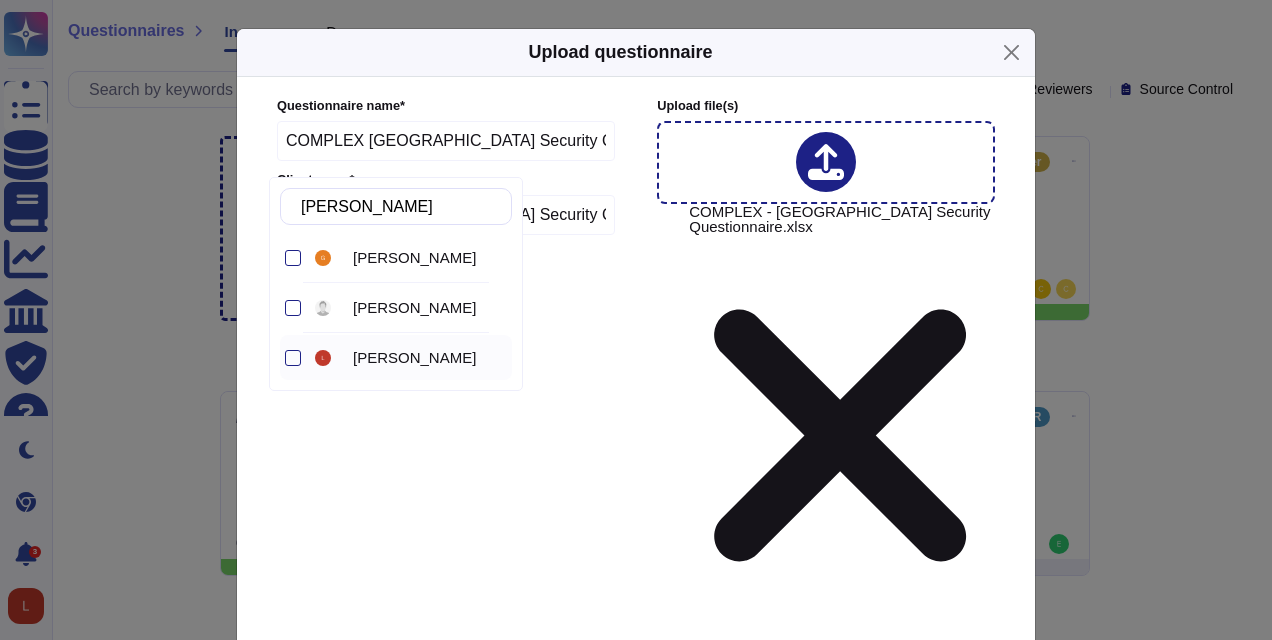 click on "[PERSON_NAME]" at bounding box center (414, 358) 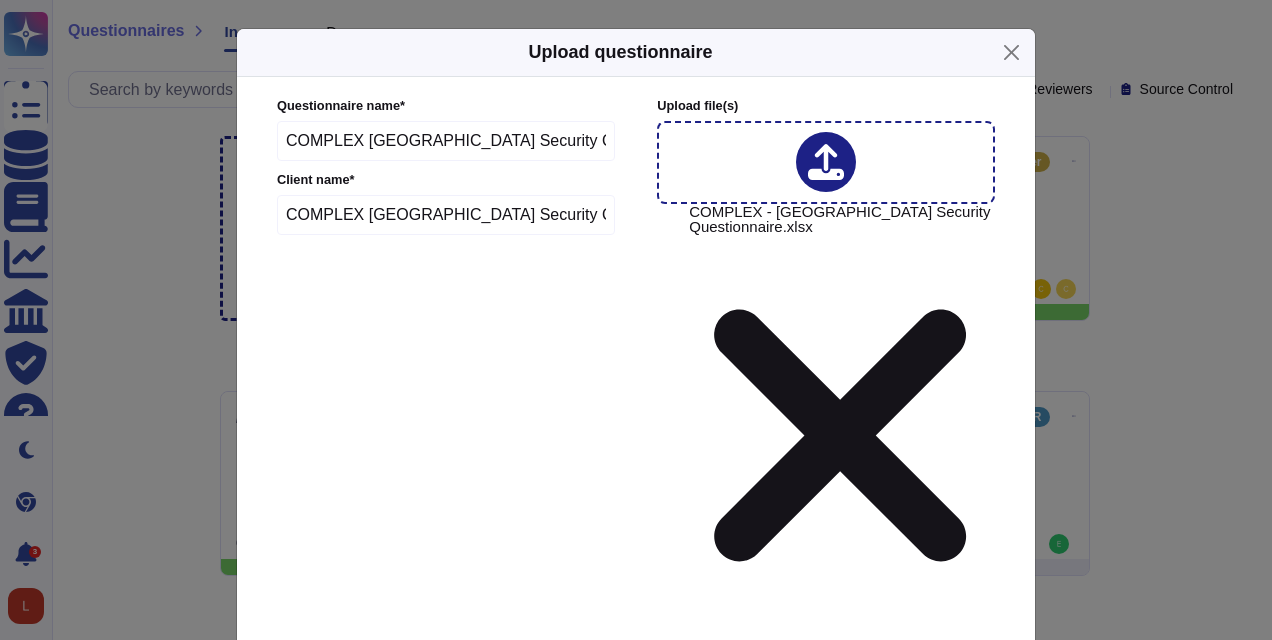 click on "Upload" at bounding box center [636, 989] 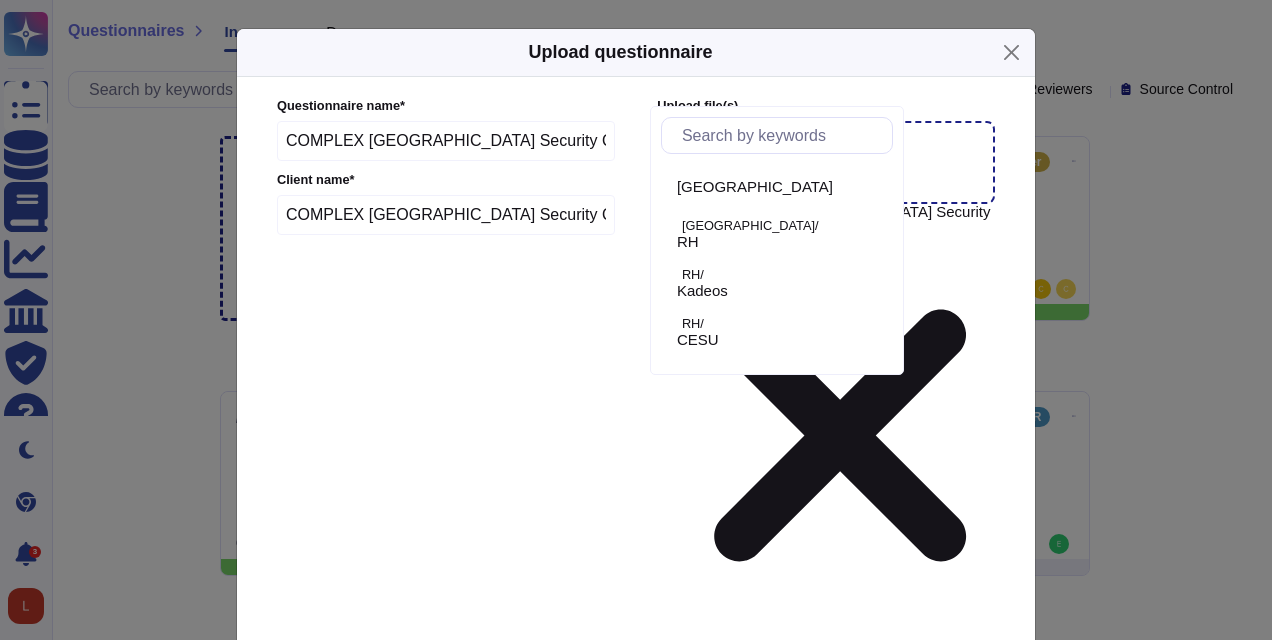 click on "Edenred Wide" at bounding box center (826, 778) 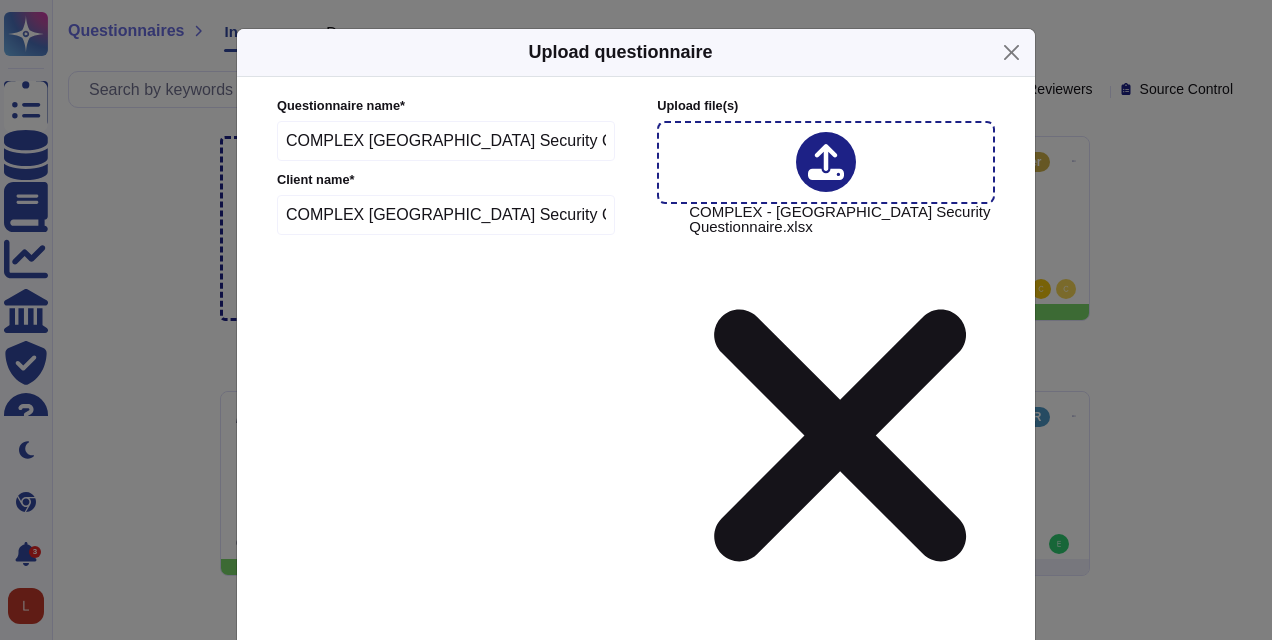 click 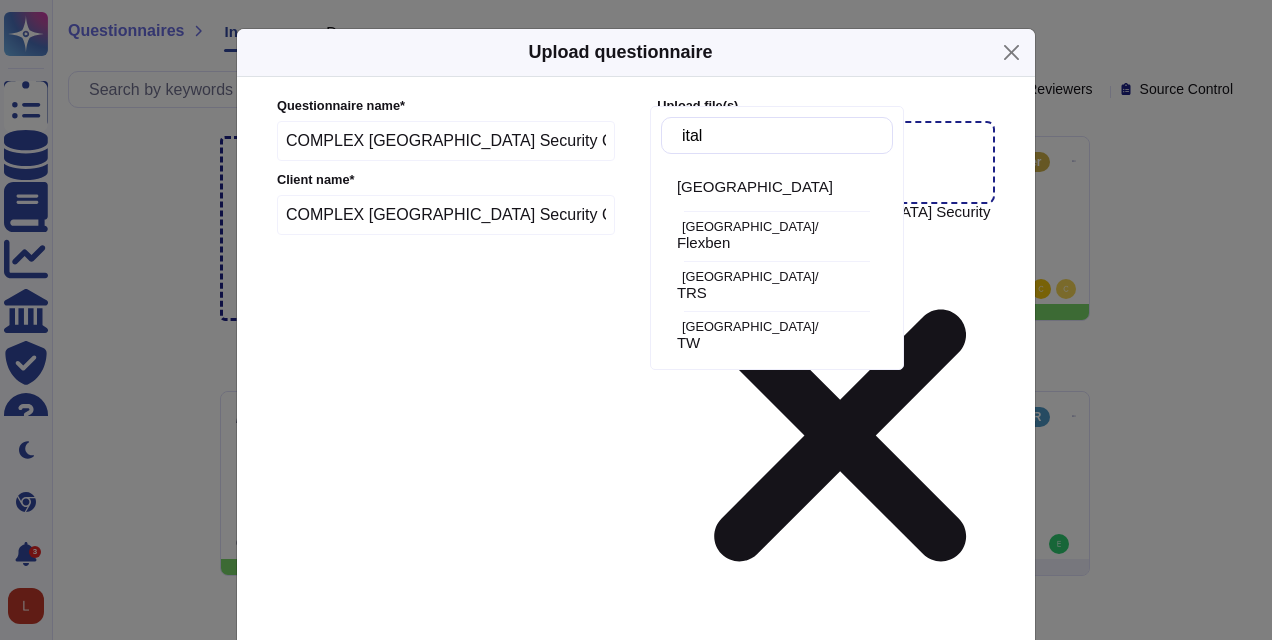 type on "[GEOGRAPHIC_DATA]" 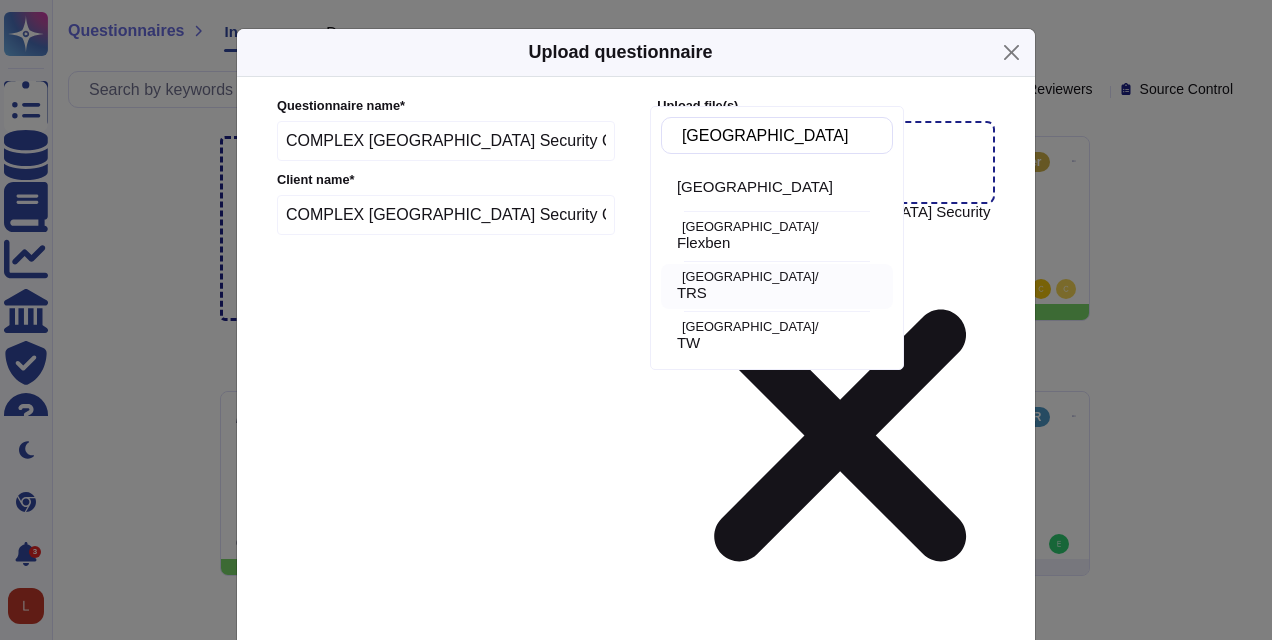 click on "TRS" at bounding box center [781, 293] 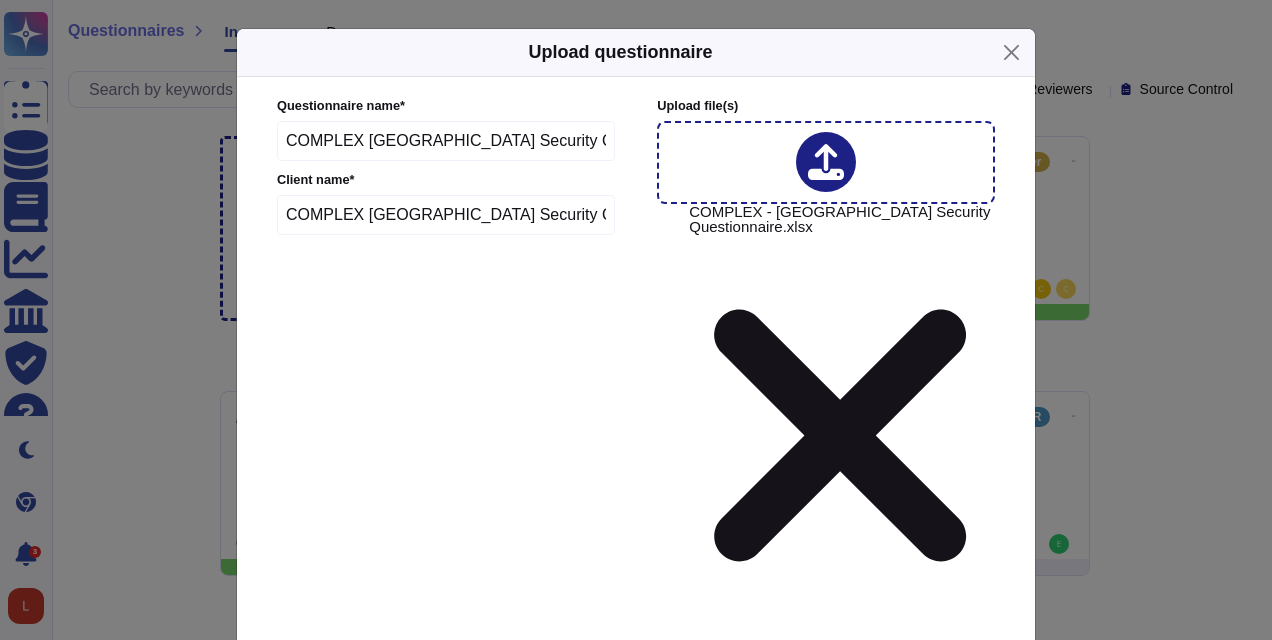 click on "Upload" at bounding box center (636, 989) 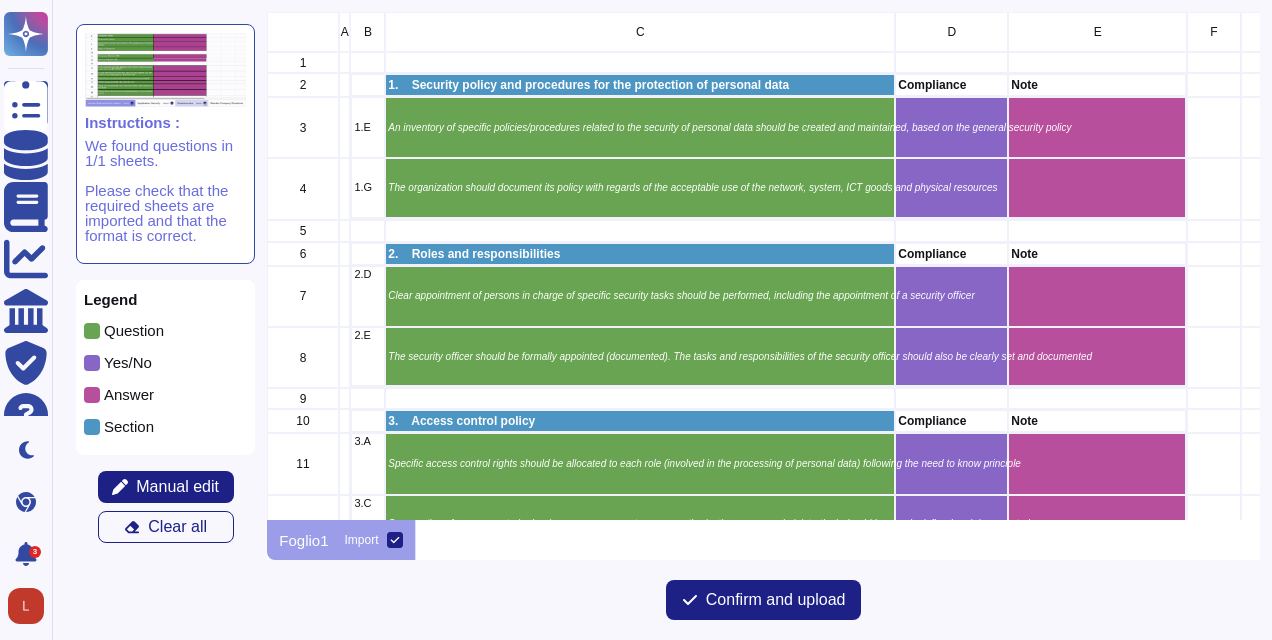 scroll, scrollTop: 16, scrollLeft: 16, axis: both 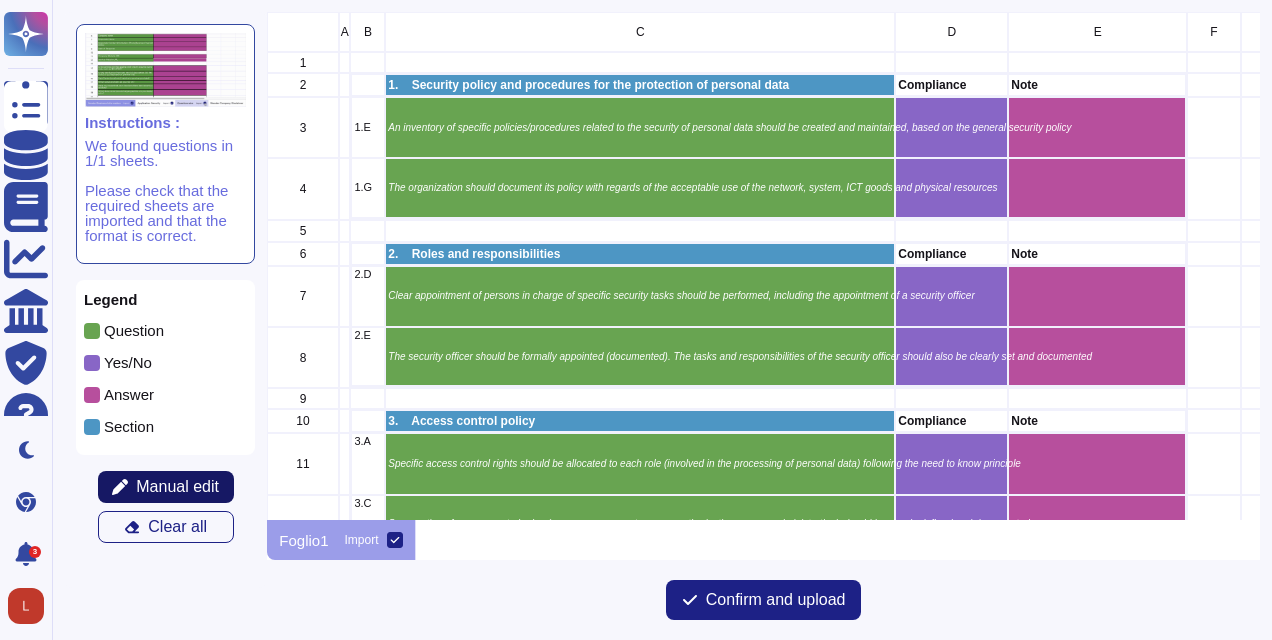 click on "Manual edit" at bounding box center (177, 487) 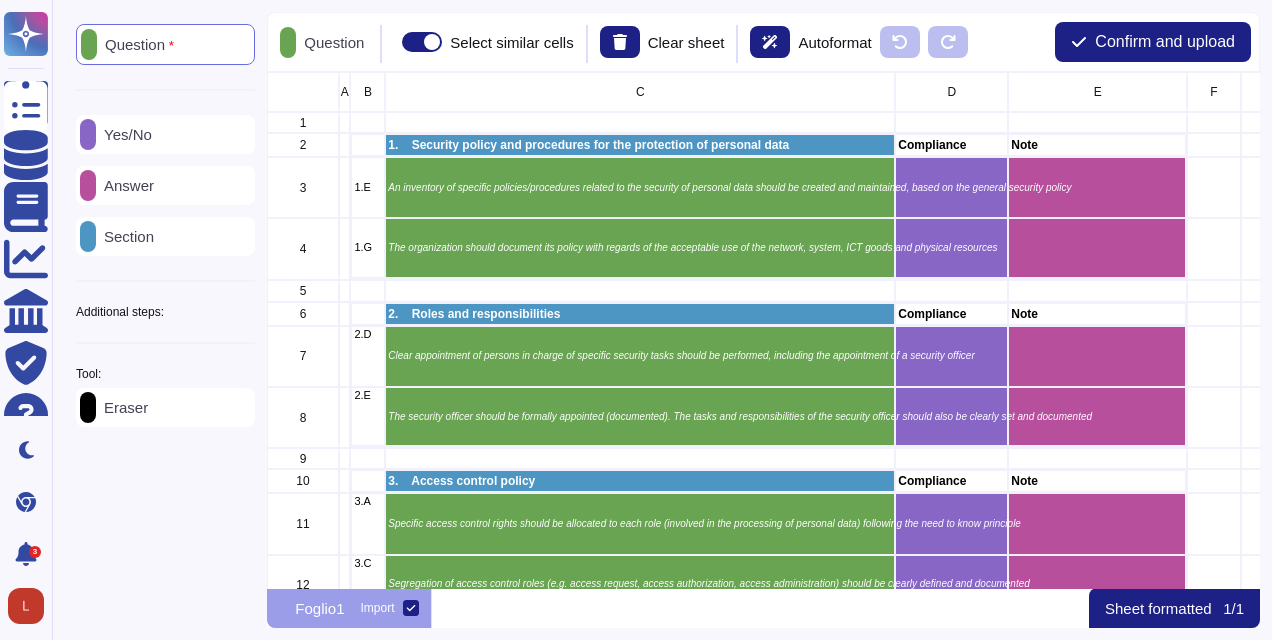 scroll, scrollTop: 16, scrollLeft: 16, axis: both 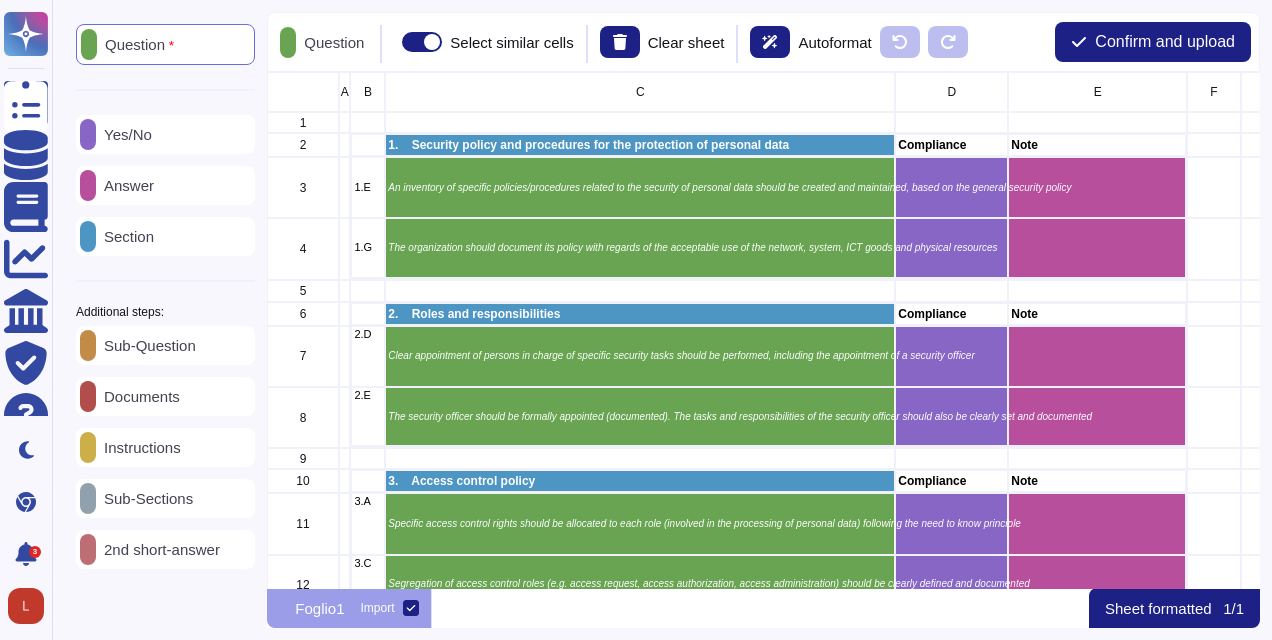 click on "2nd short-answer" at bounding box center (158, 549) 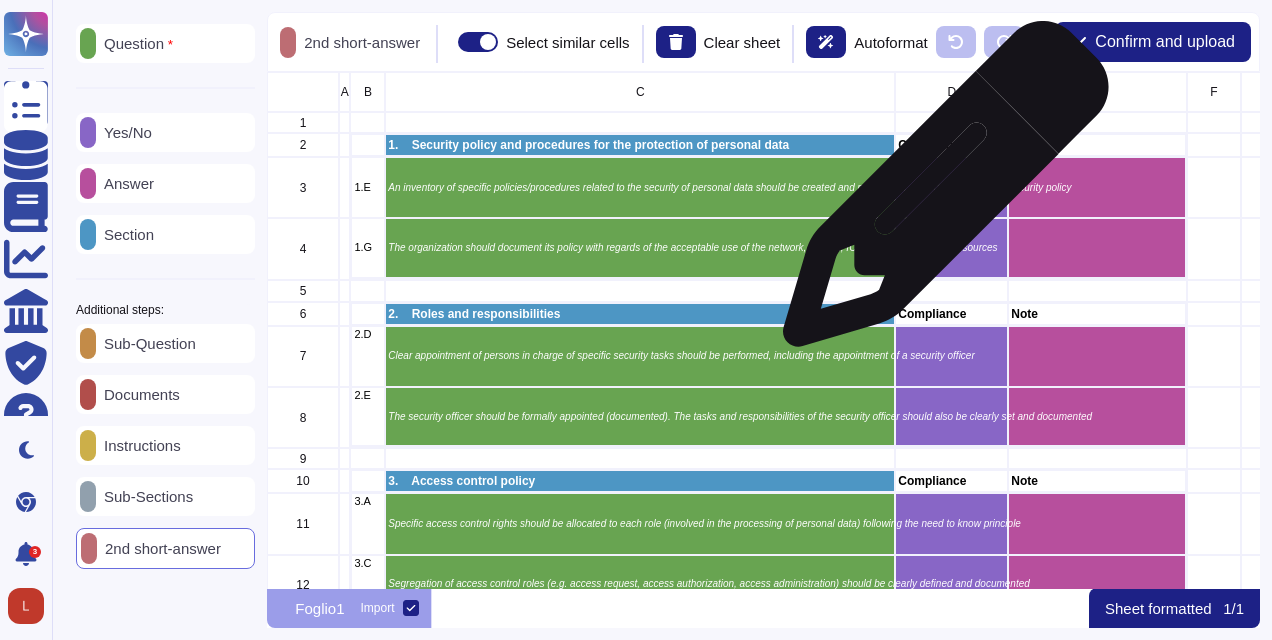 click at bounding box center [952, 187] 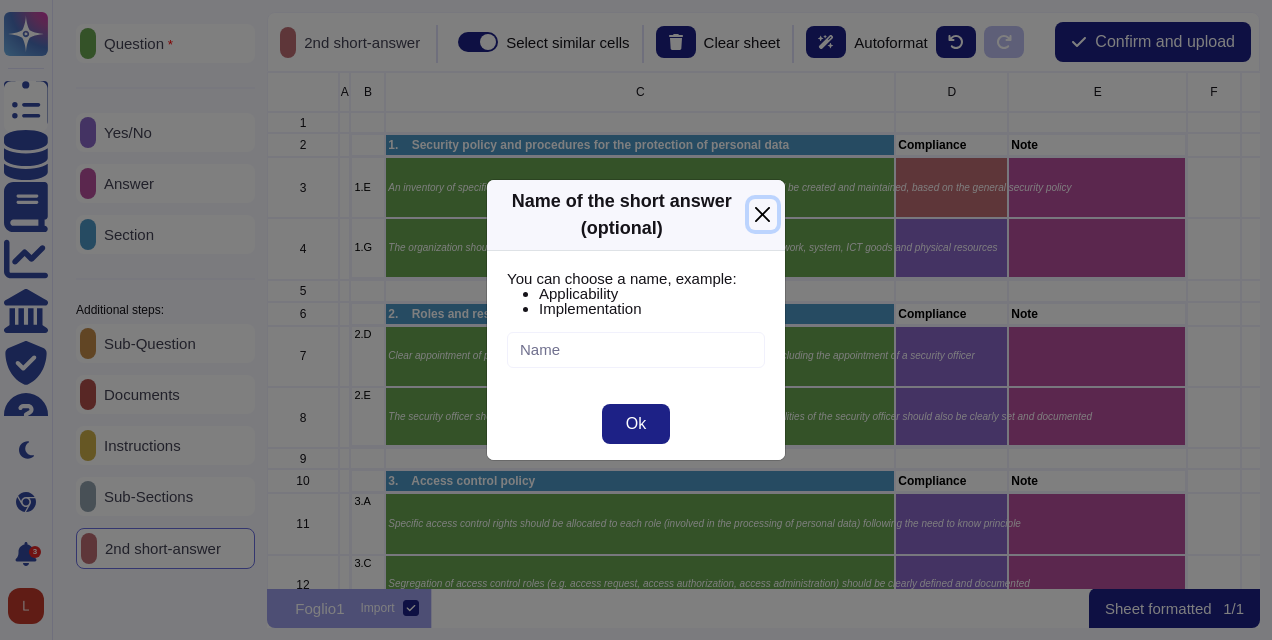 click at bounding box center (763, 214) 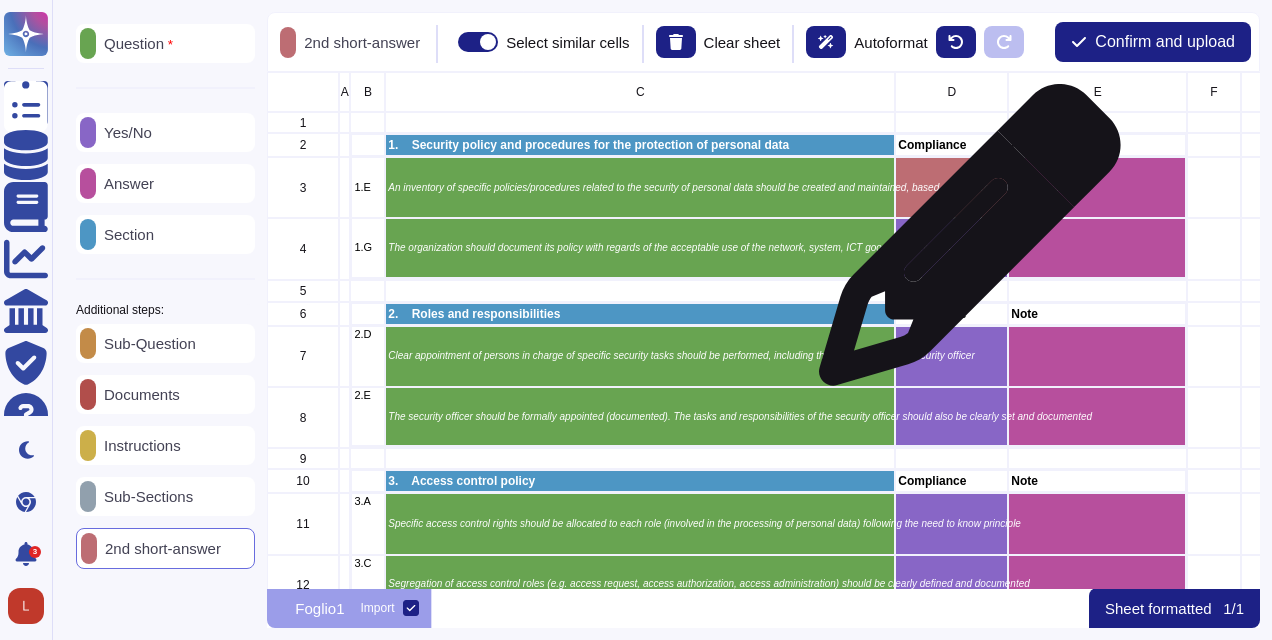 click on "The organization should document its policy with regards of the acceptable use of the network, system, ICT goods and physical resources" at bounding box center (641, 248) 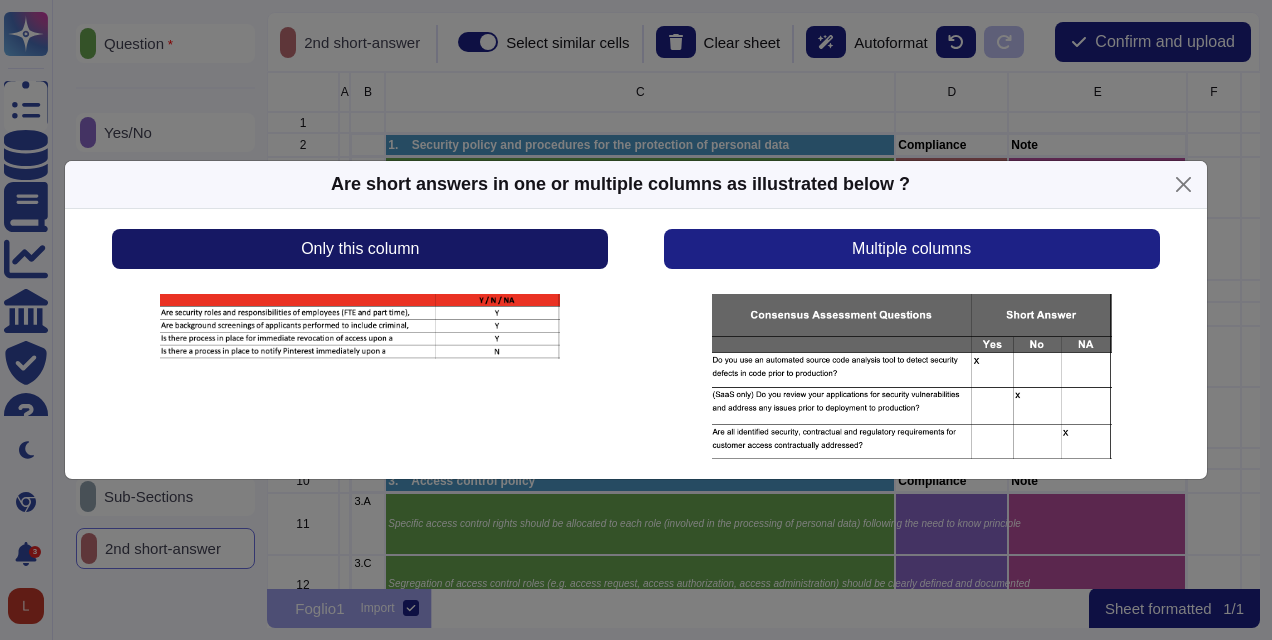 click on "Only this column" at bounding box center [360, 249] 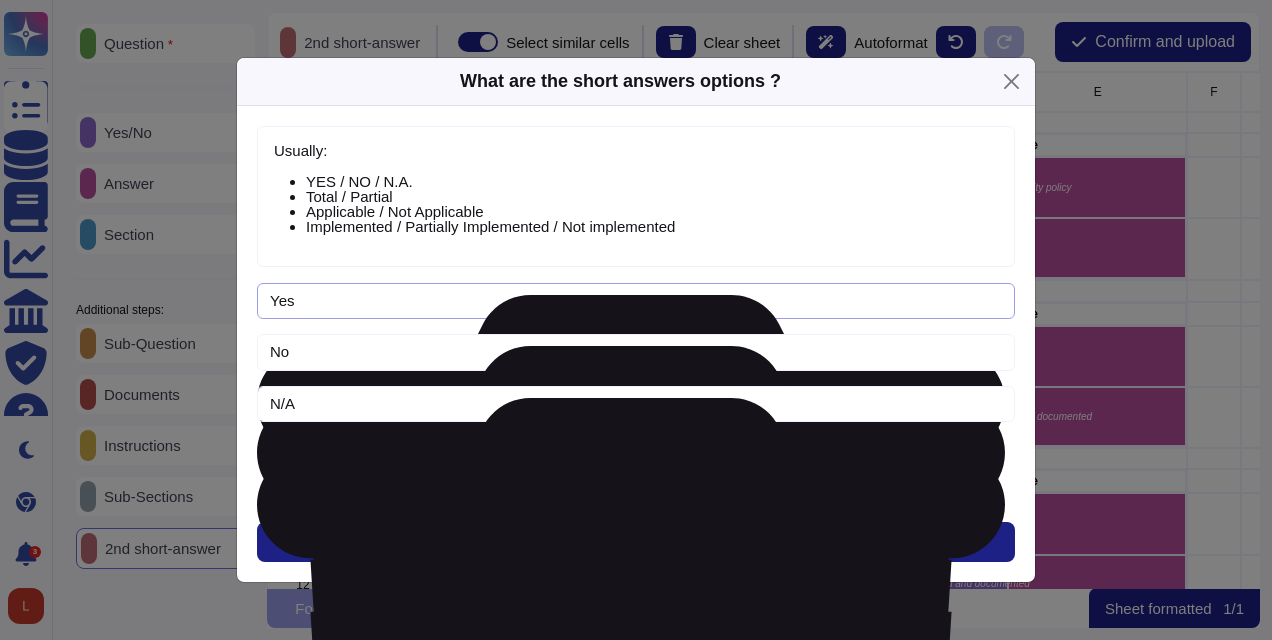 drag, startPoint x: 340, startPoint y: 303, endPoint x: 222, endPoint y: 302, distance: 118.004234 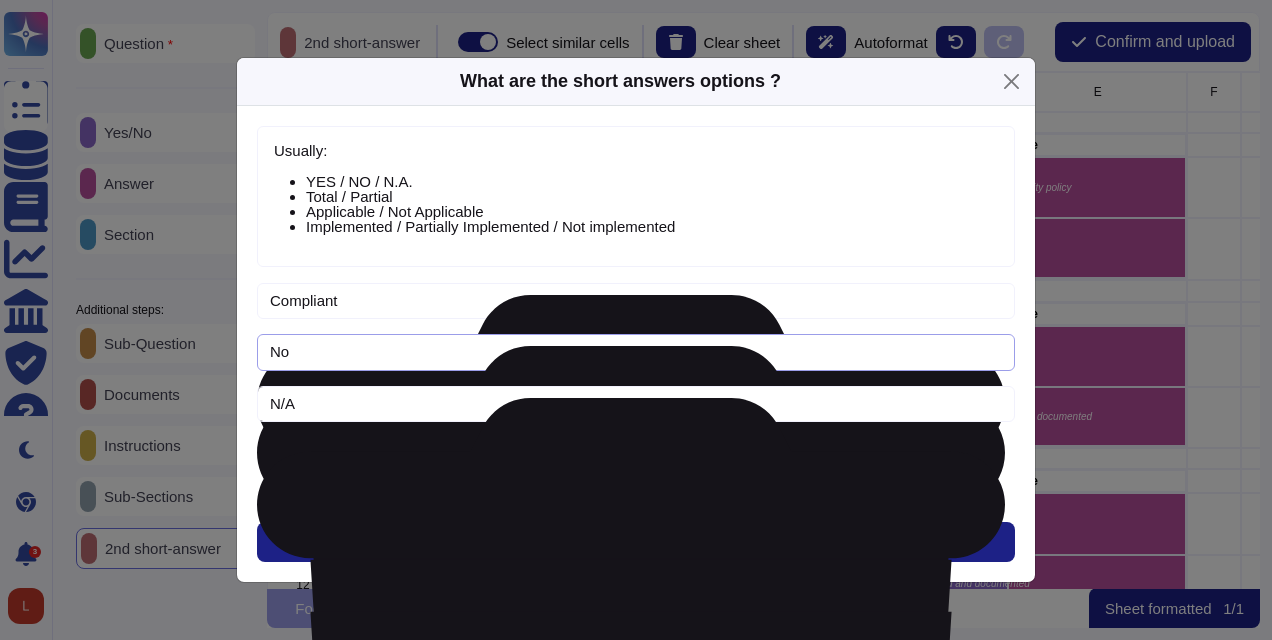 type on "Compliant" 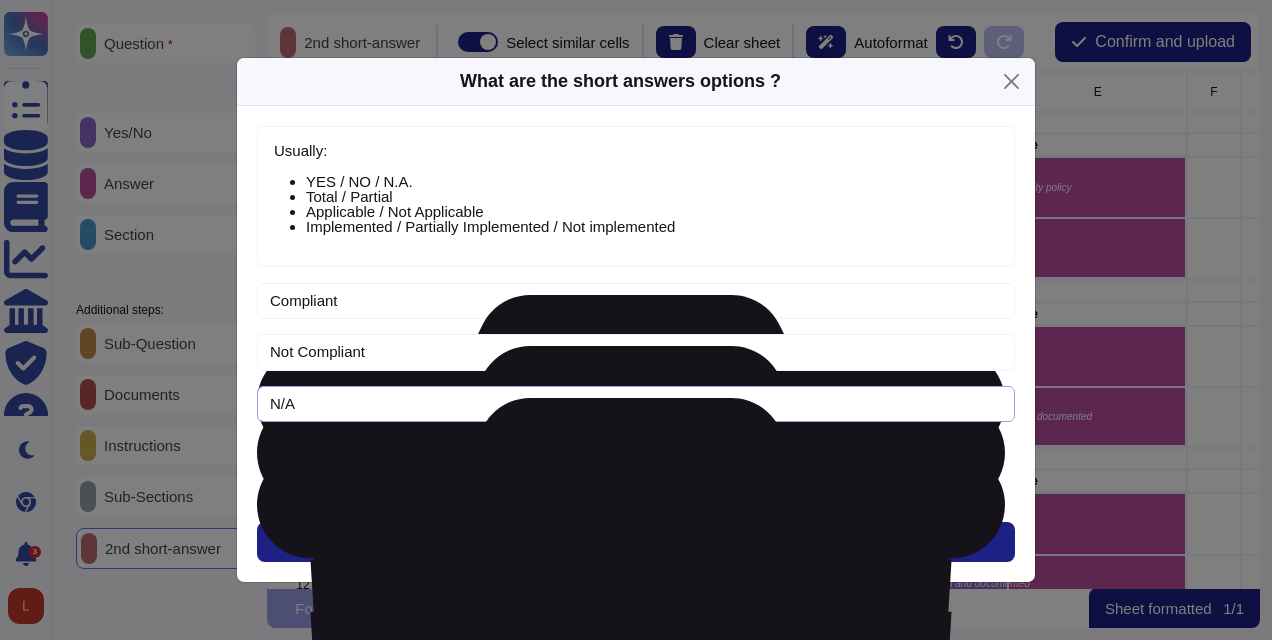 type on "Not Compliant" 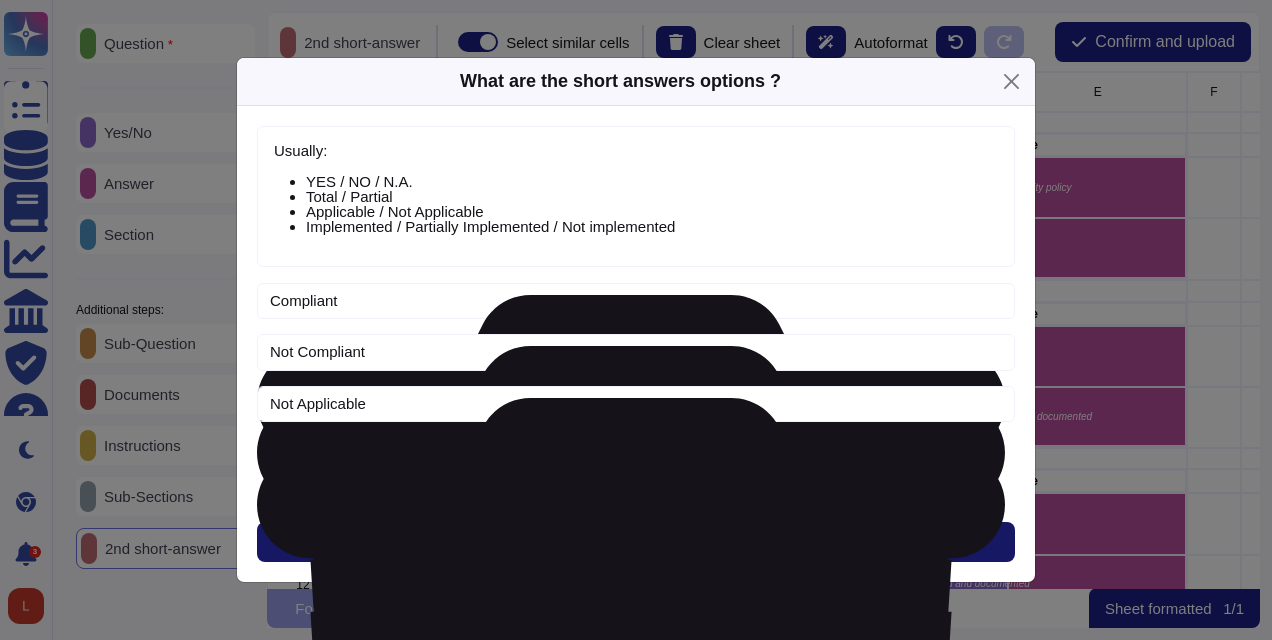 type on "Not Applicable" 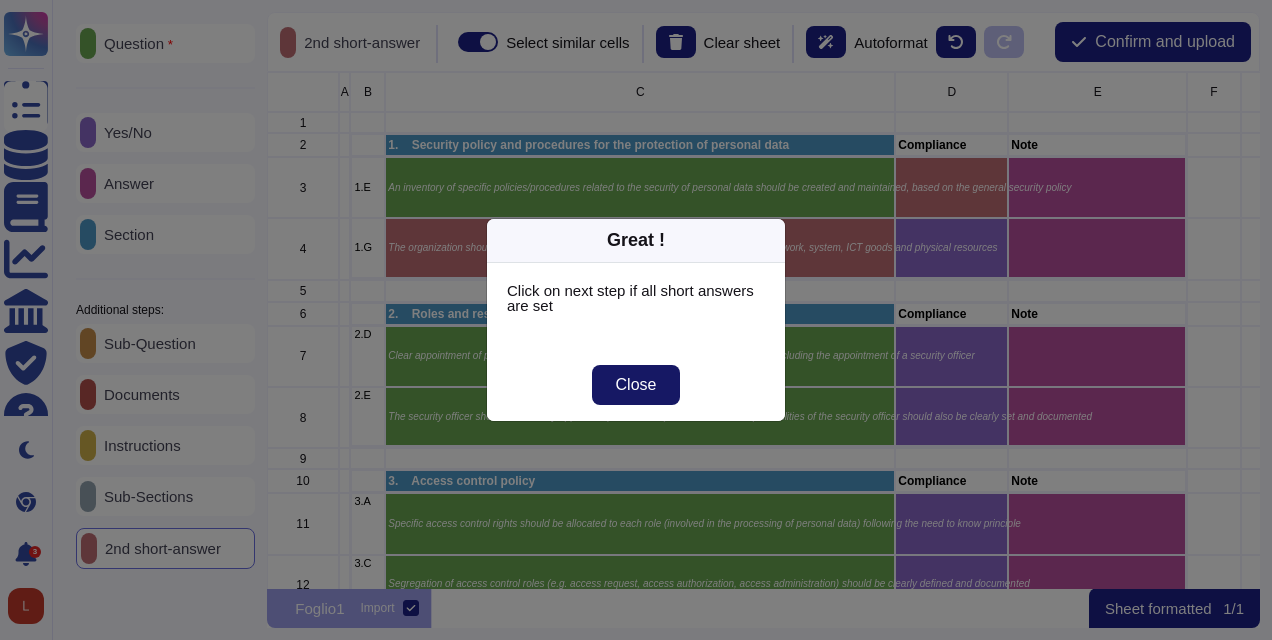 click on "Close" at bounding box center [636, 385] 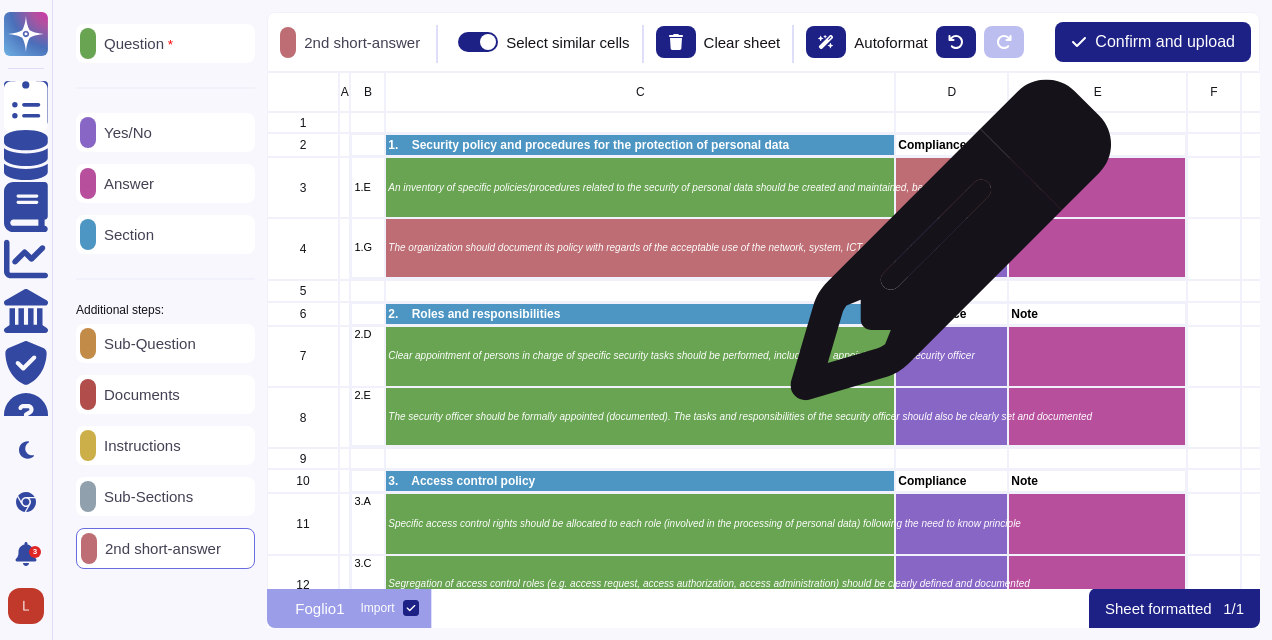 click on "The organization should document its policy with regards of the acceptable use of the network, system, ICT goods and physical resources" at bounding box center [641, 248] 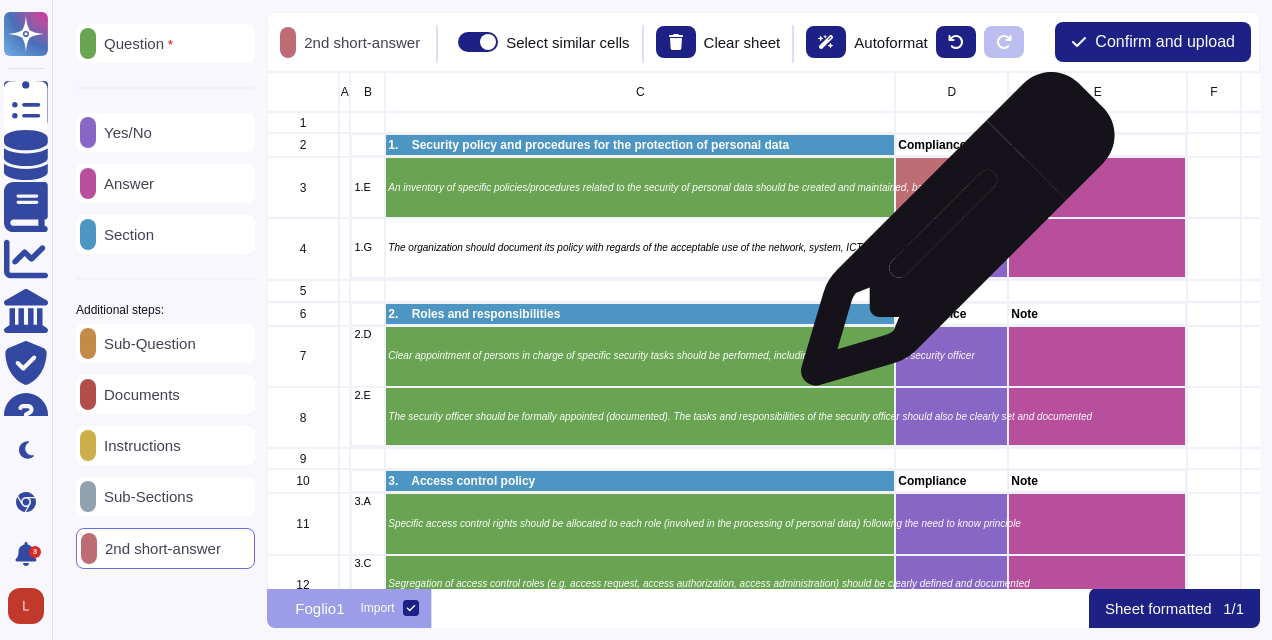 click on "The organization should document its policy with regards of the acceptable use of the network, system, ICT goods and physical resources" at bounding box center [641, 248] 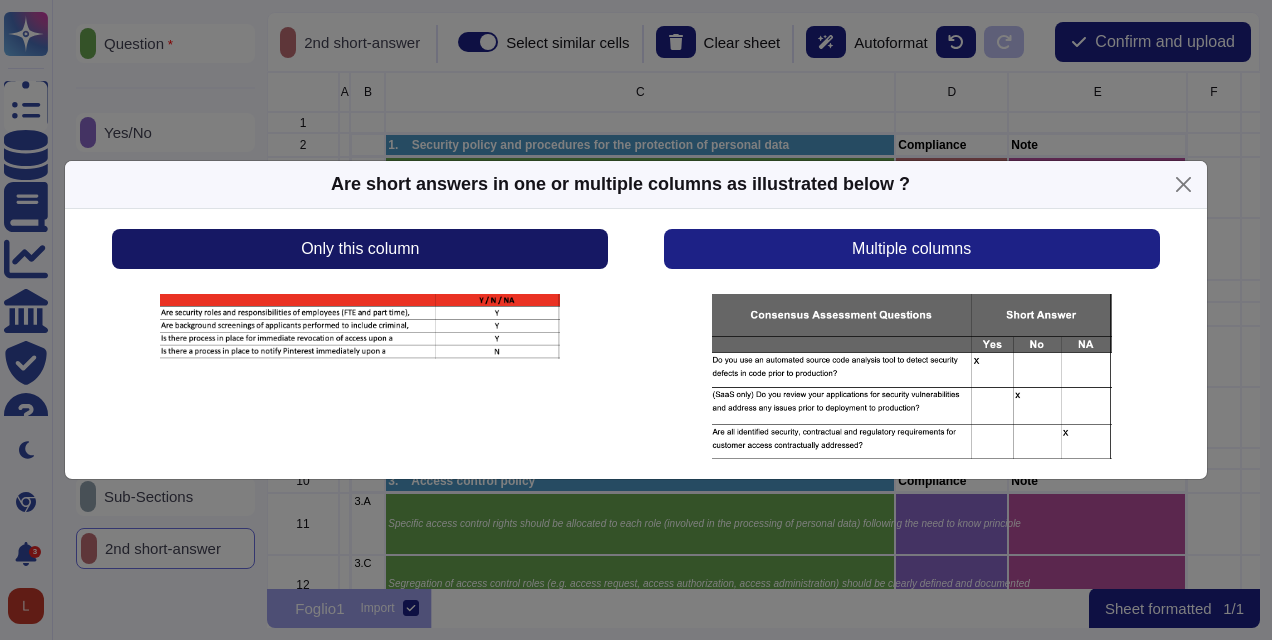click on "Only this column" at bounding box center [360, 249] 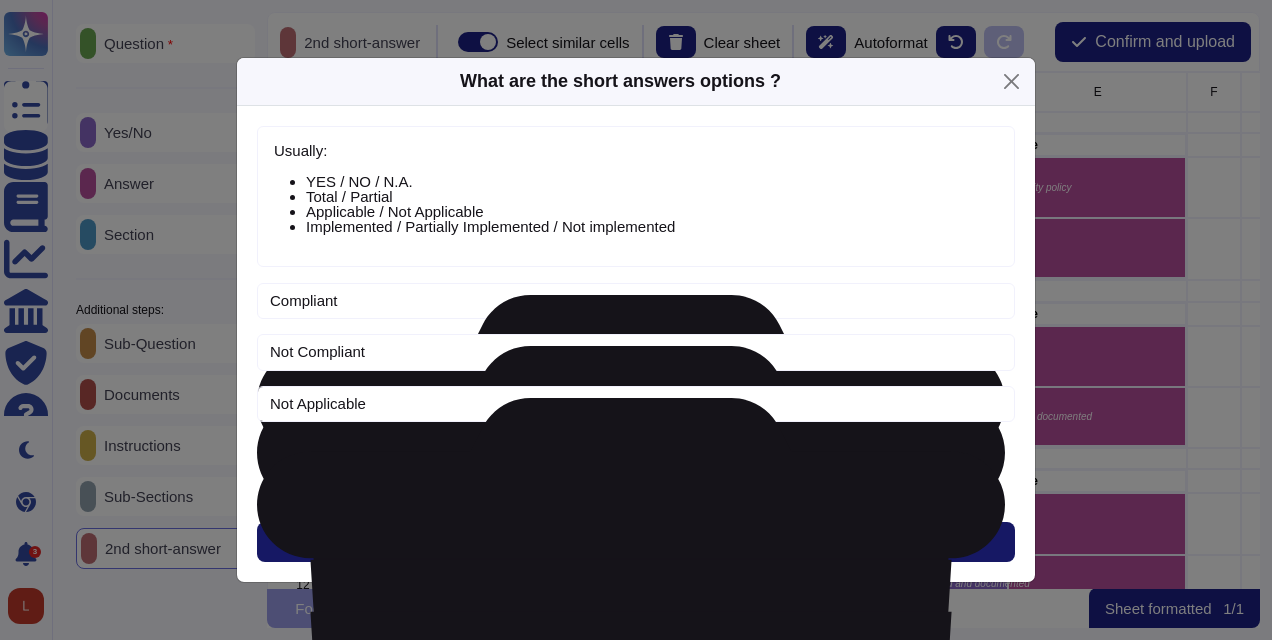 click on "Next" at bounding box center (636, 542) 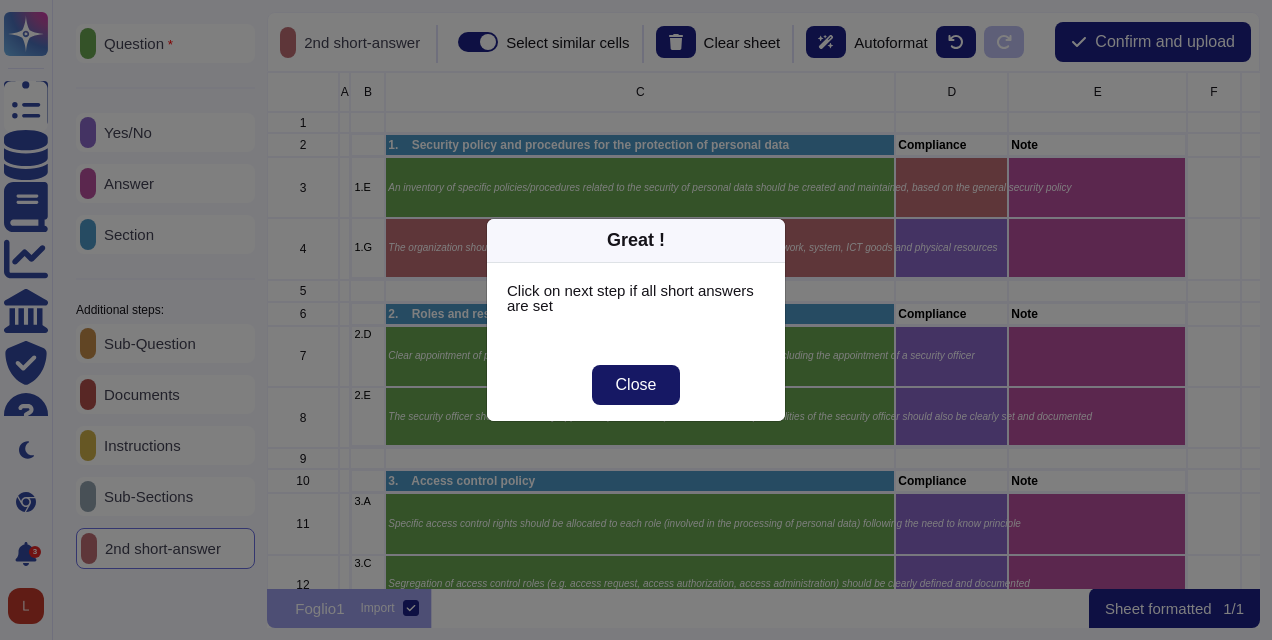 click on "Close" at bounding box center [636, 385] 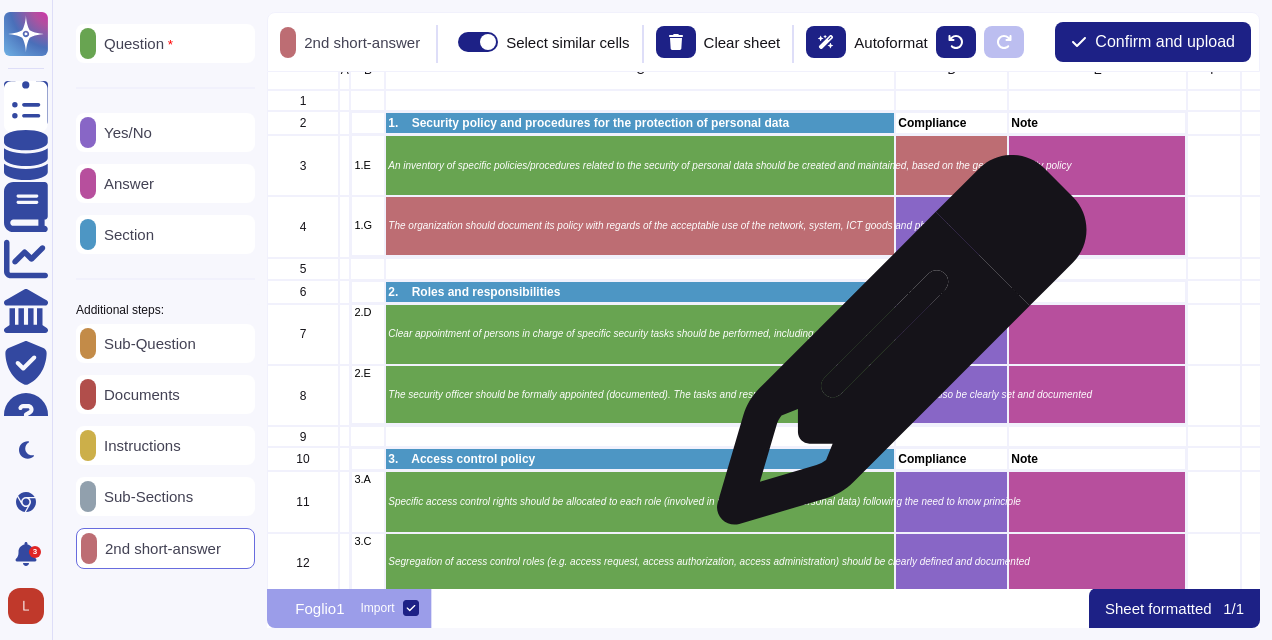 scroll, scrollTop: 0, scrollLeft: 0, axis: both 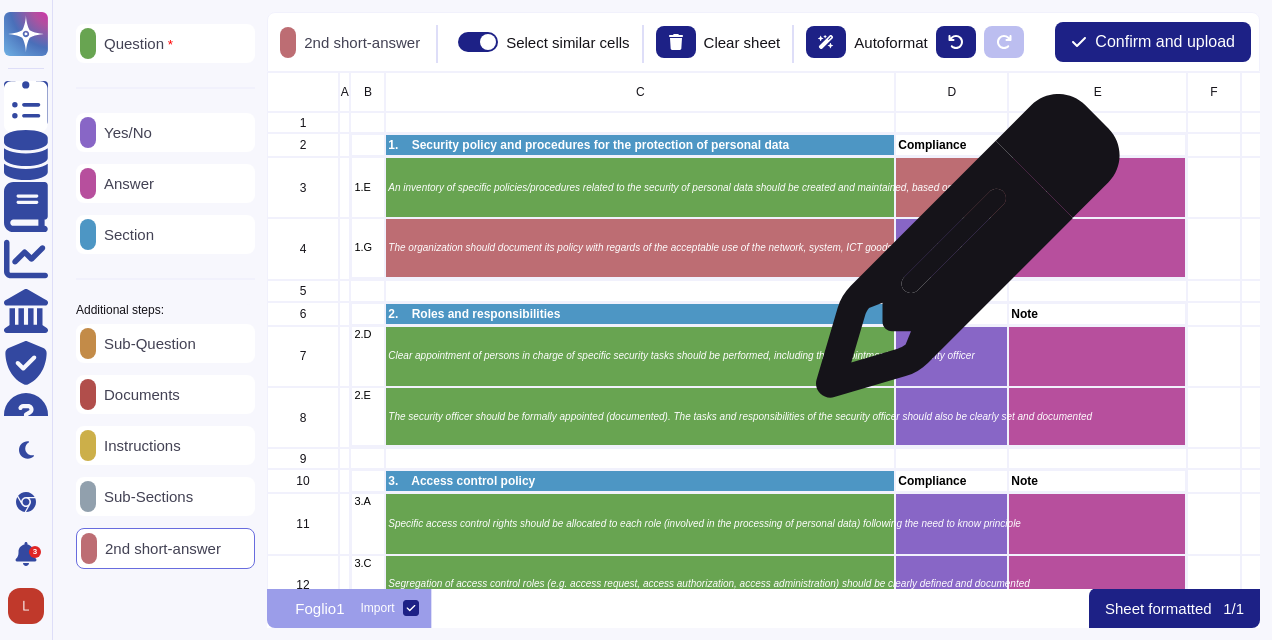 click at bounding box center [952, 248] 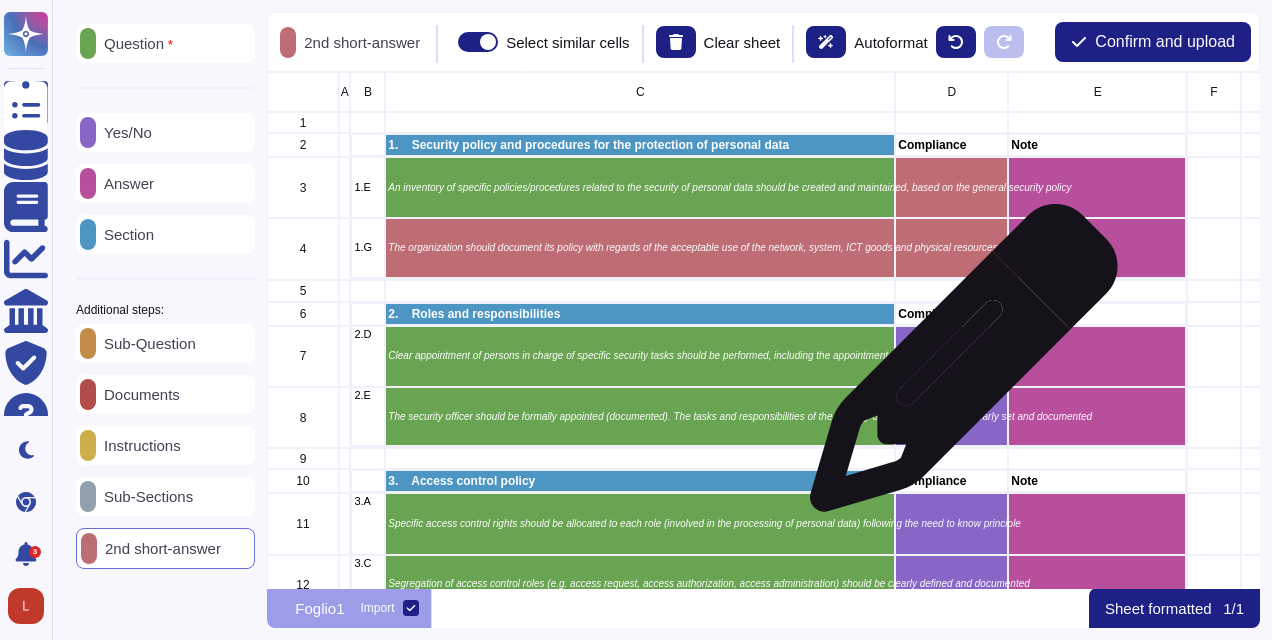click at bounding box center (952, 356) 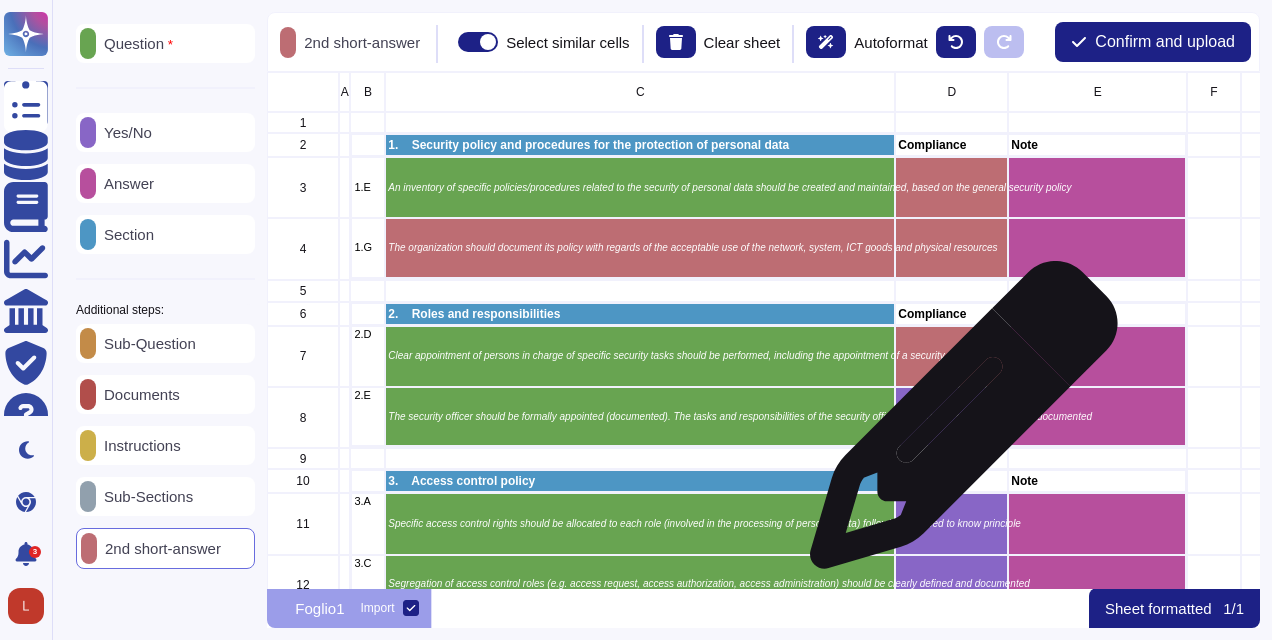 click at bounding box center [952, 417] 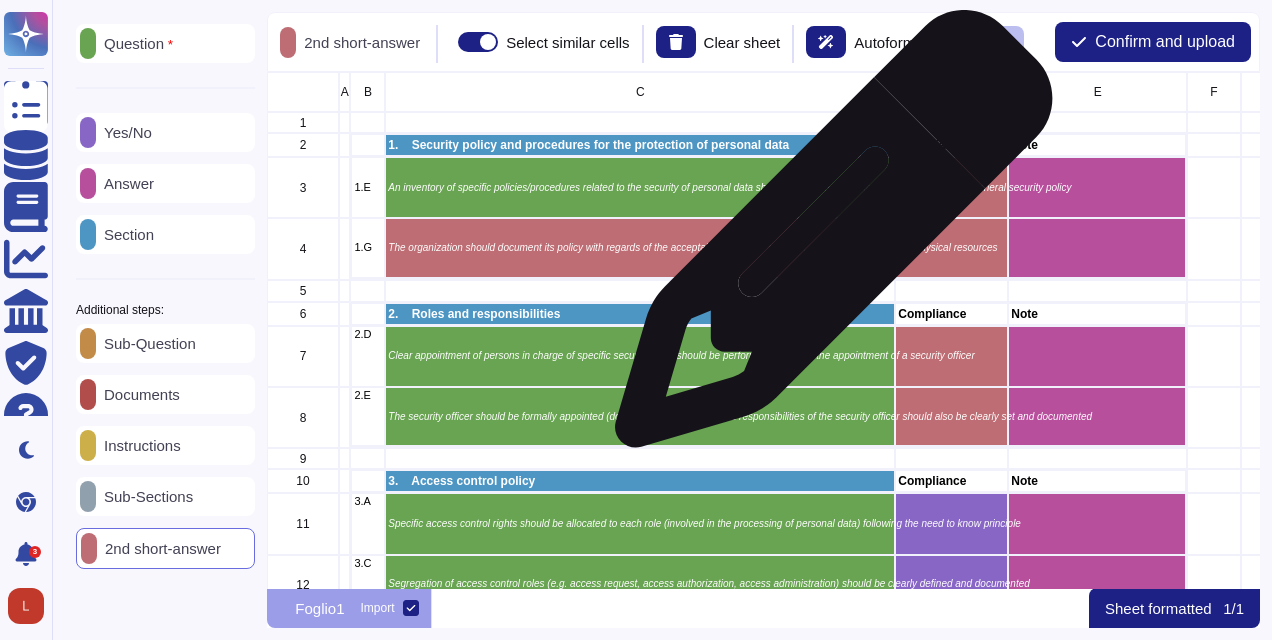 click on "The organization should document its policy with regards of the acceptable use of the network, system, ICT goods and physical resources" at bounding box center (641, 248) 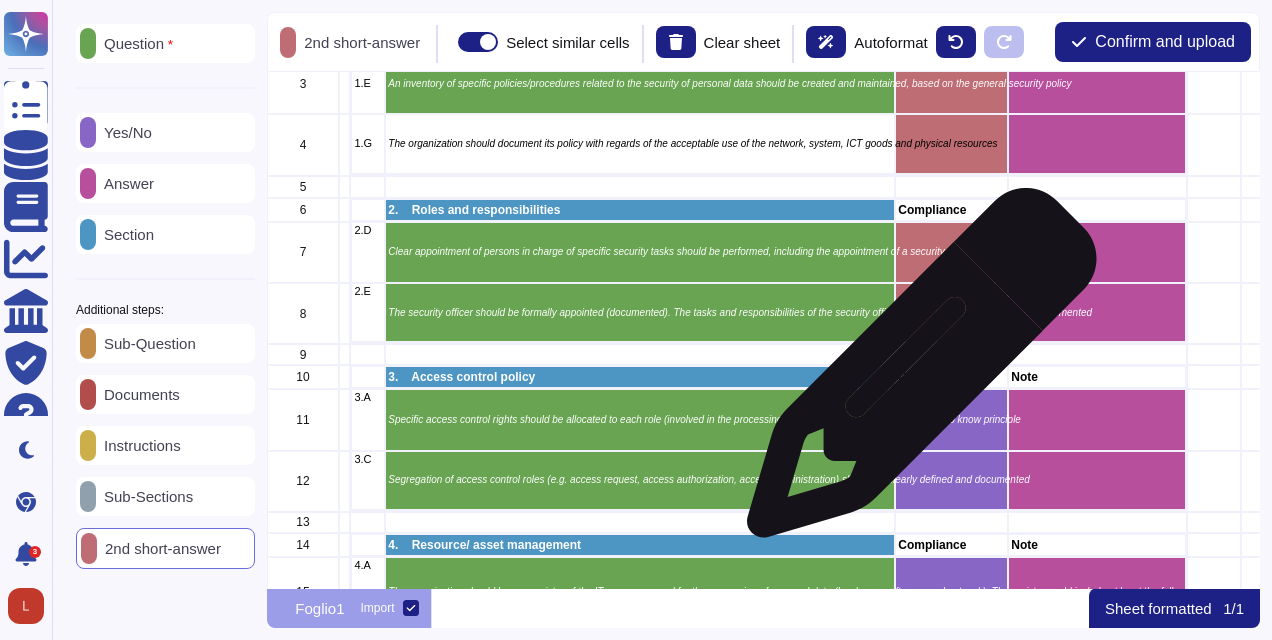scroll, scrollTop: 200, scrollLeft: 0, axis: vertical 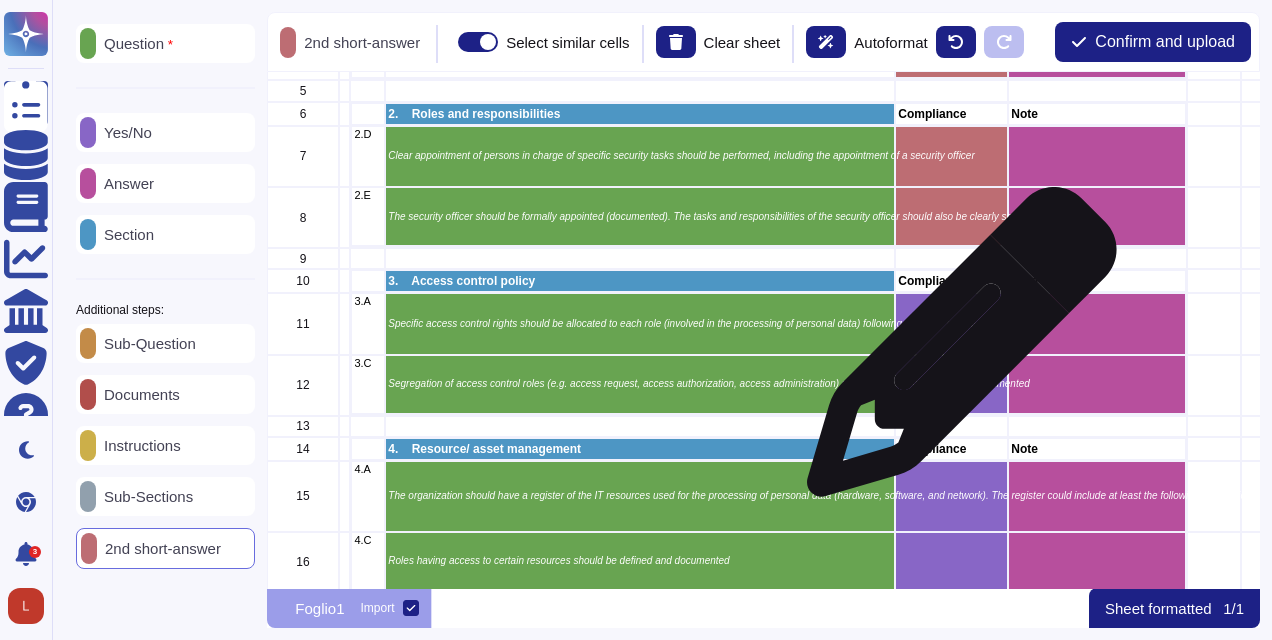 click at bounding box center (952, 323) 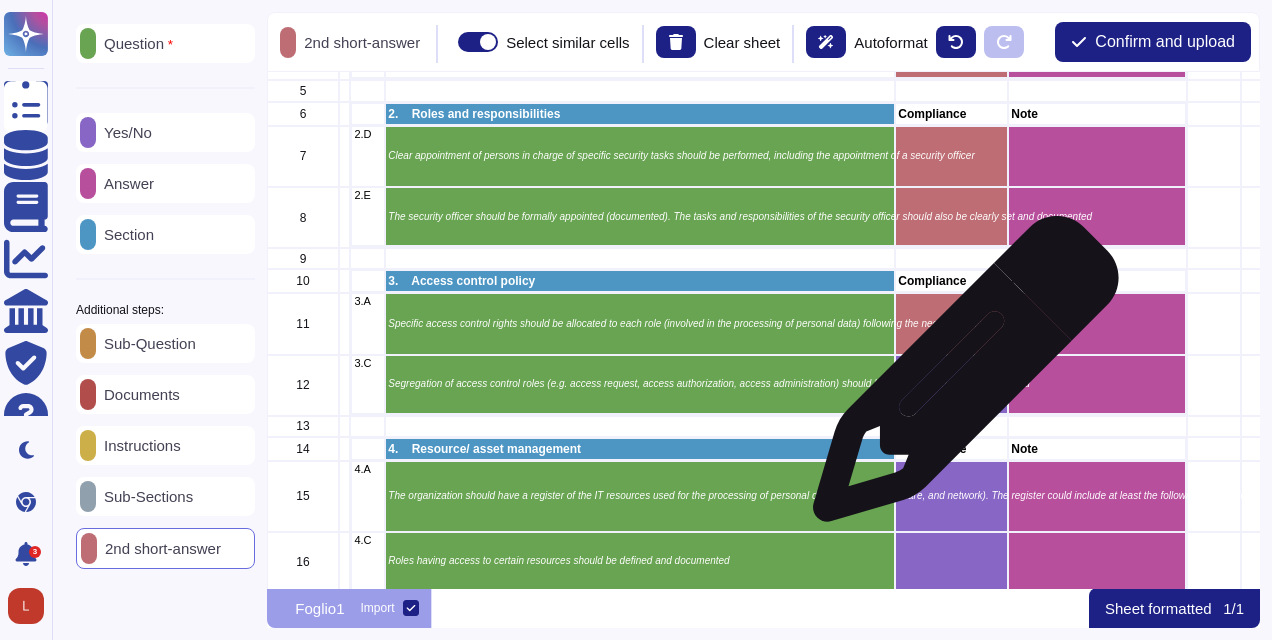 click on "Segregation of access control roles (e.g. access request, access authorization, access administration) should be clearly defined and documented" at bounding box center [641, 384] 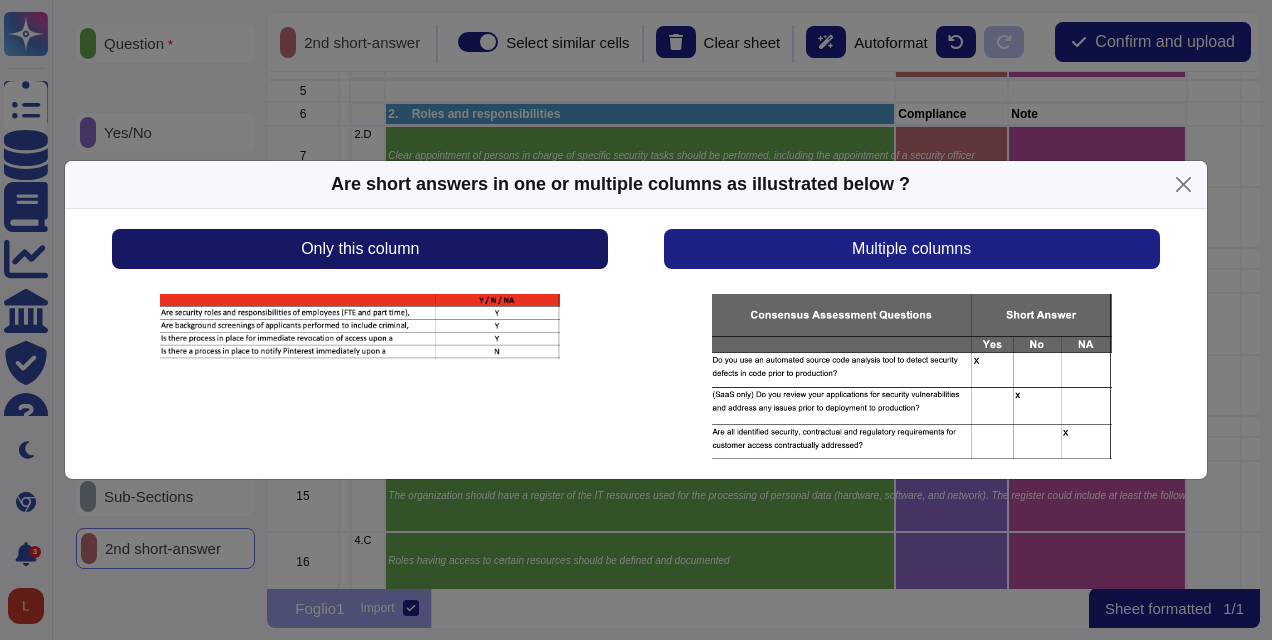 click on "Only this column" at bounding box center [360, 249] 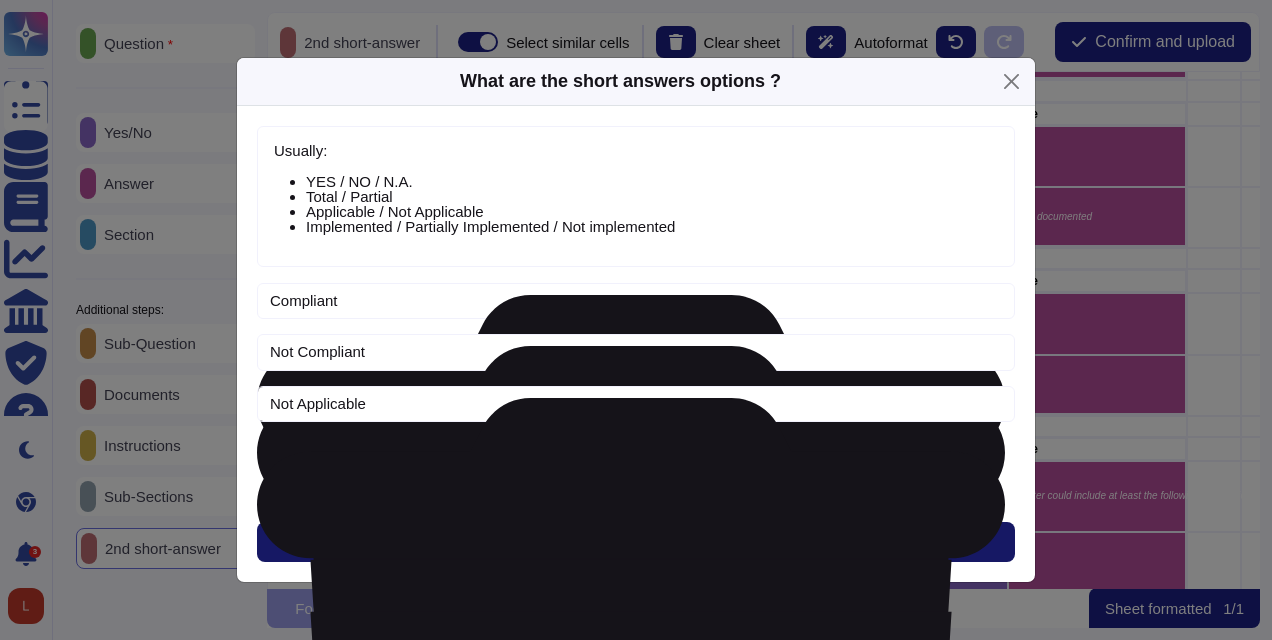 click on "Next" at bounding box center [636, 542] 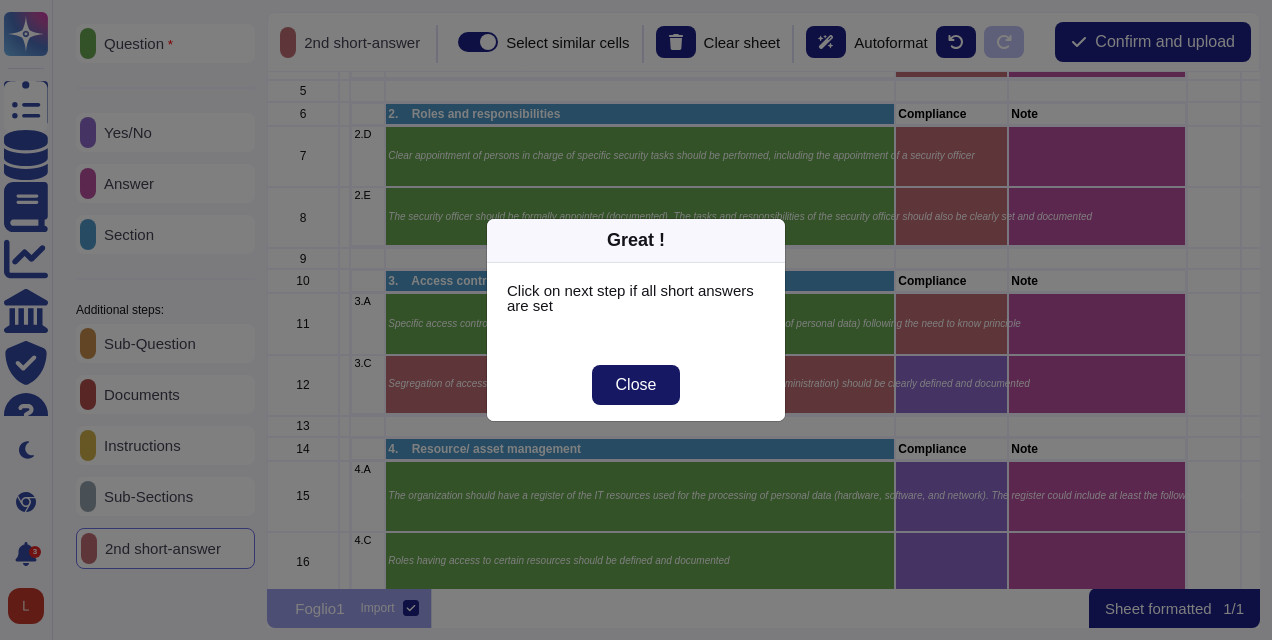 click on "Close" at bounding box center (636, 385) 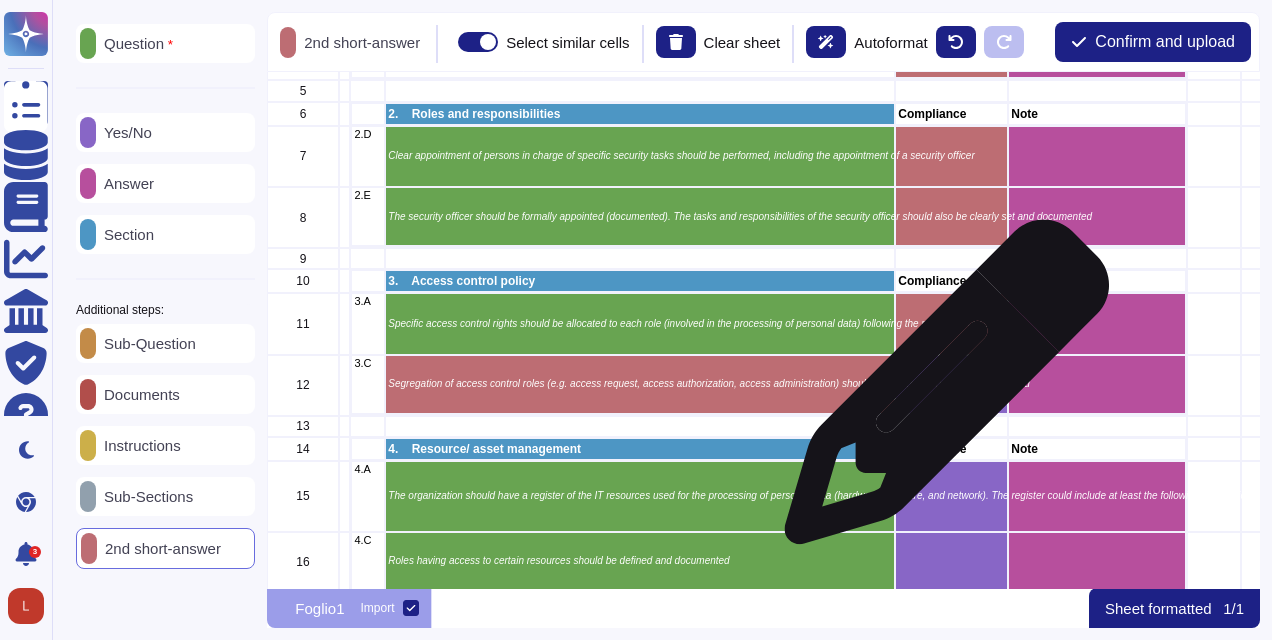 click at bounding box center (952, 385) 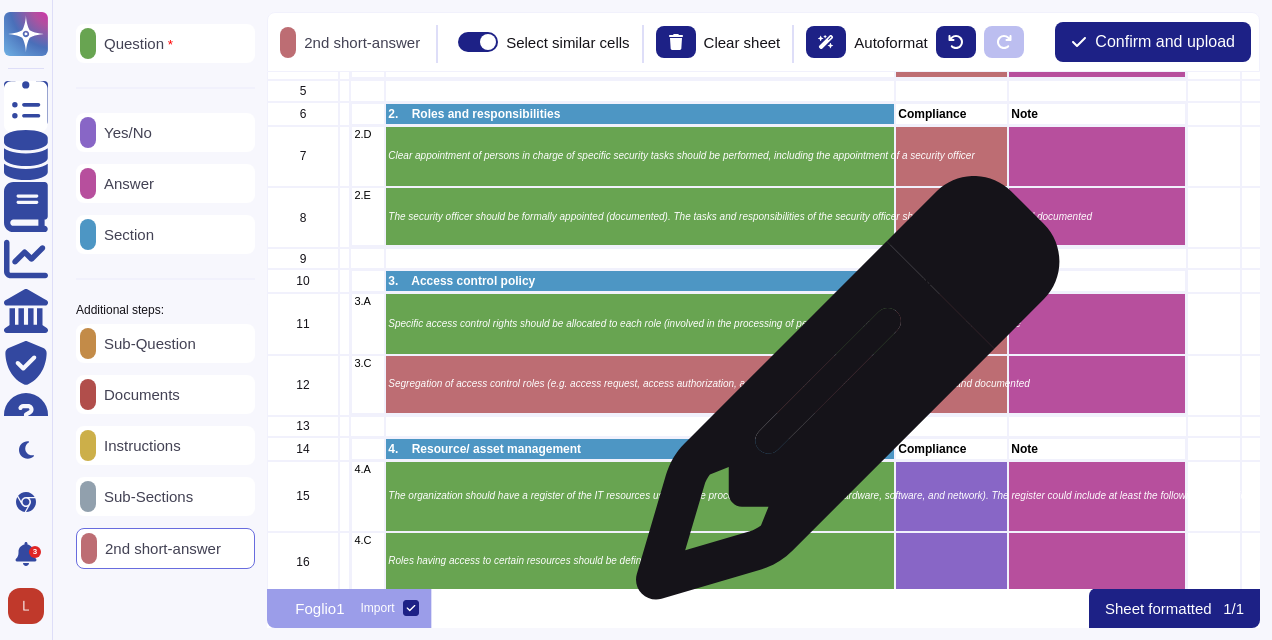 click on "Segregation of access control roles (e.g. access request, access authorization, access administration) should be clearly defined and documented" at bounding box center [641, 385] 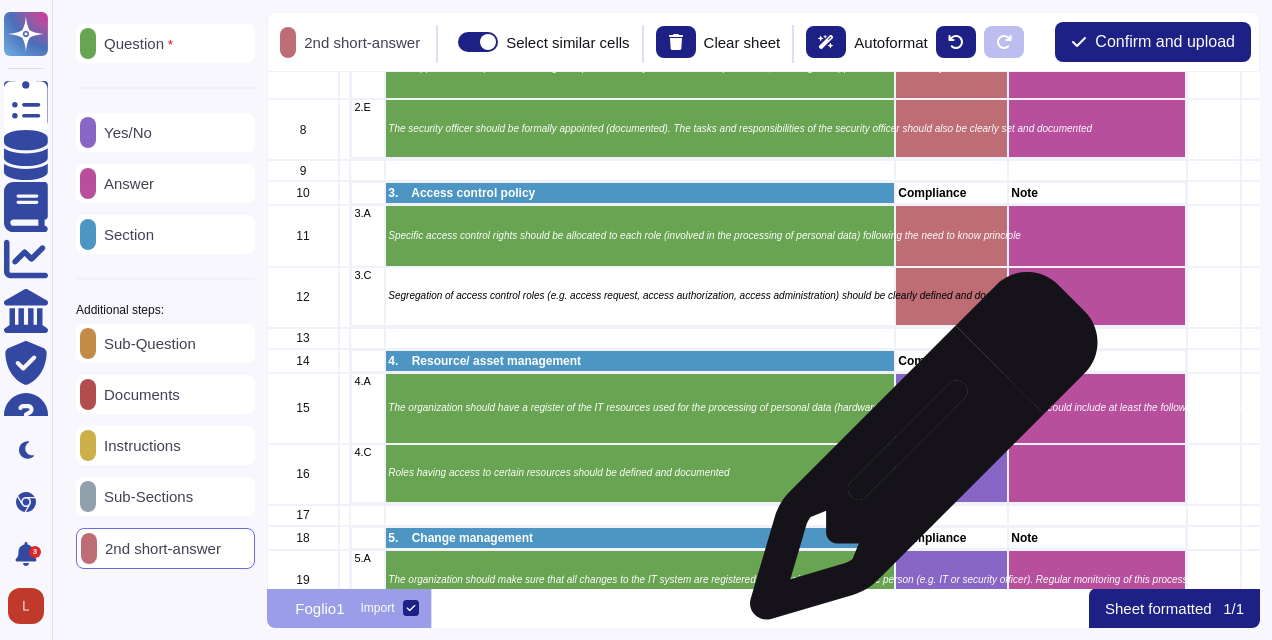 scroll, scrollTop: 400, scrollLeft: 0, axis: vertical 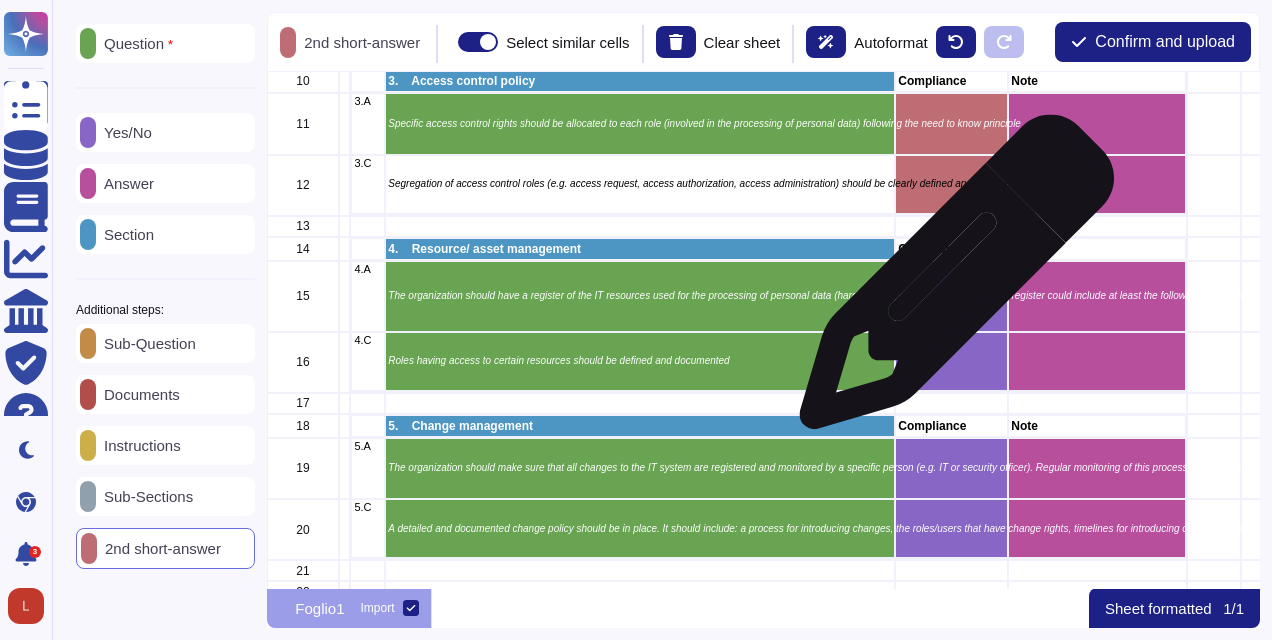 click at bounding box center (952, 296) 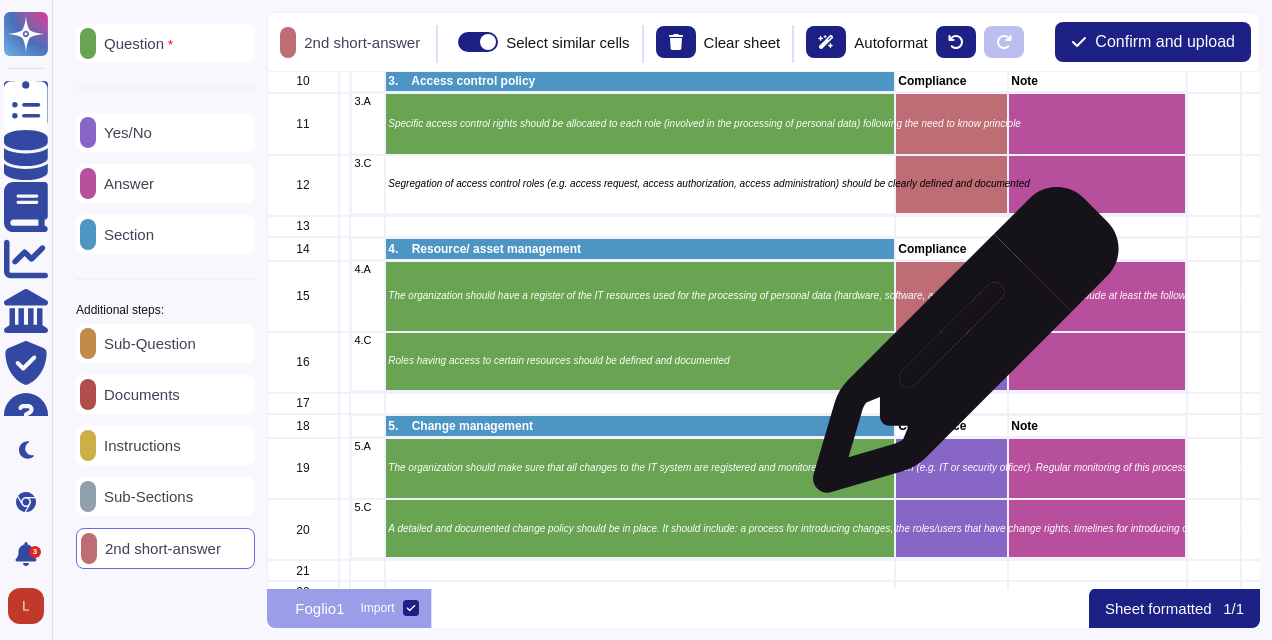 click at bounding box center (952, 362) 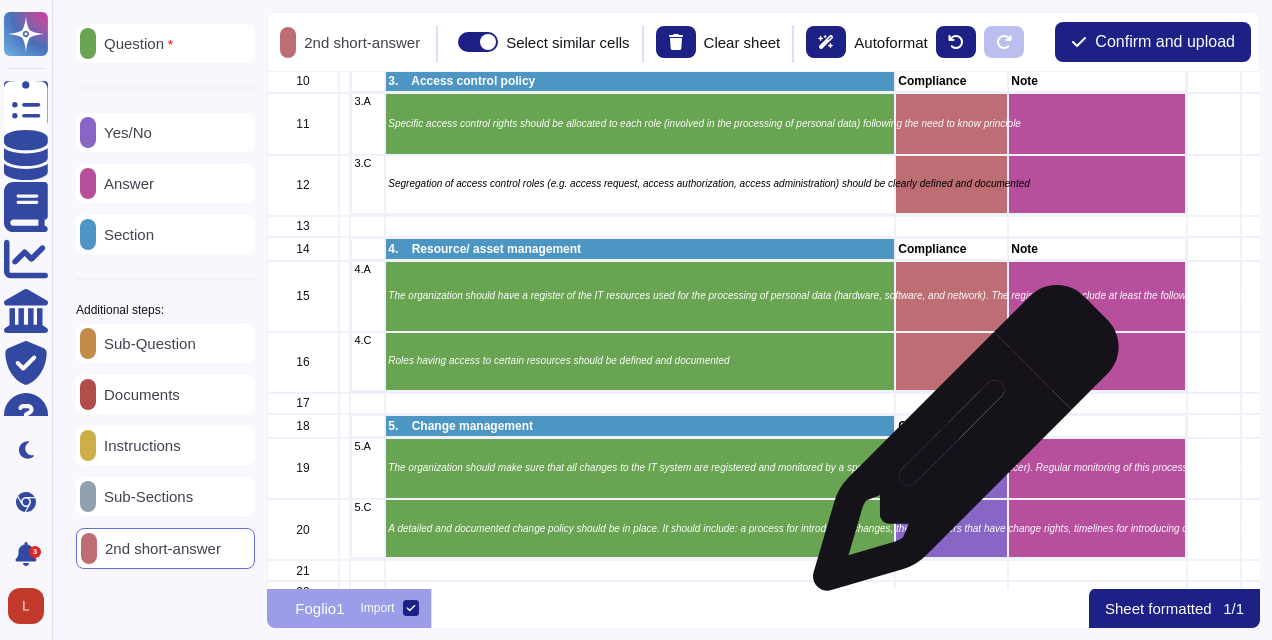 click at bounding box center [952, 468] 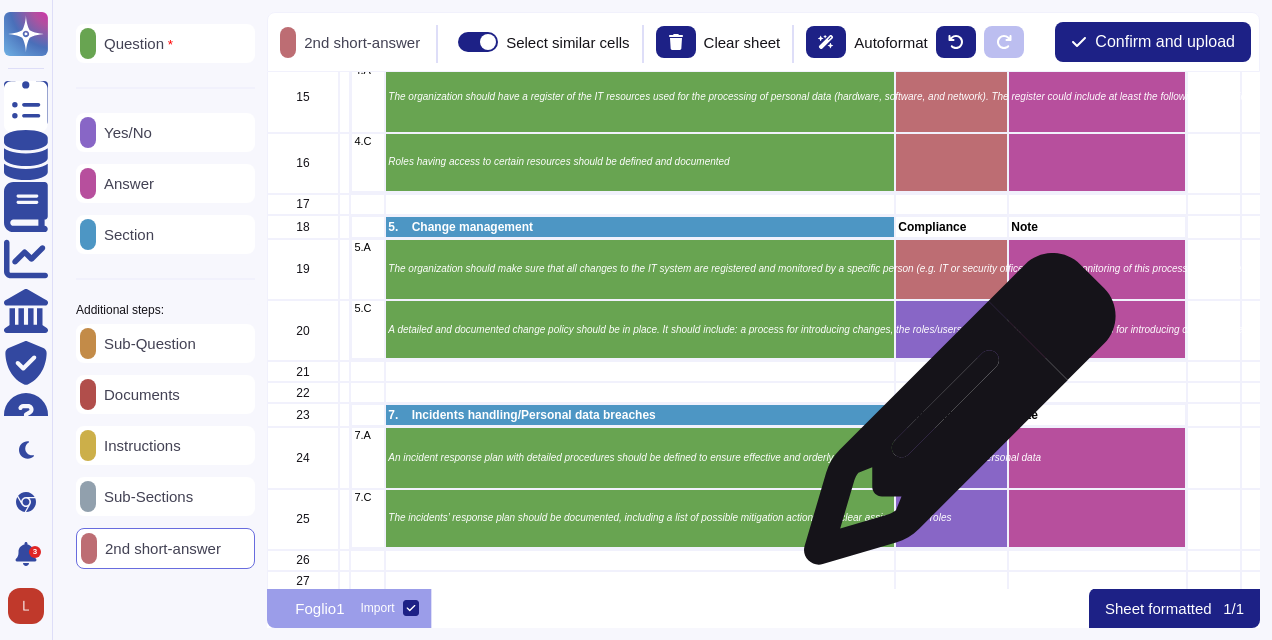 scroll, scrollTop: 600, scrollLeft: 0, axis: vertical 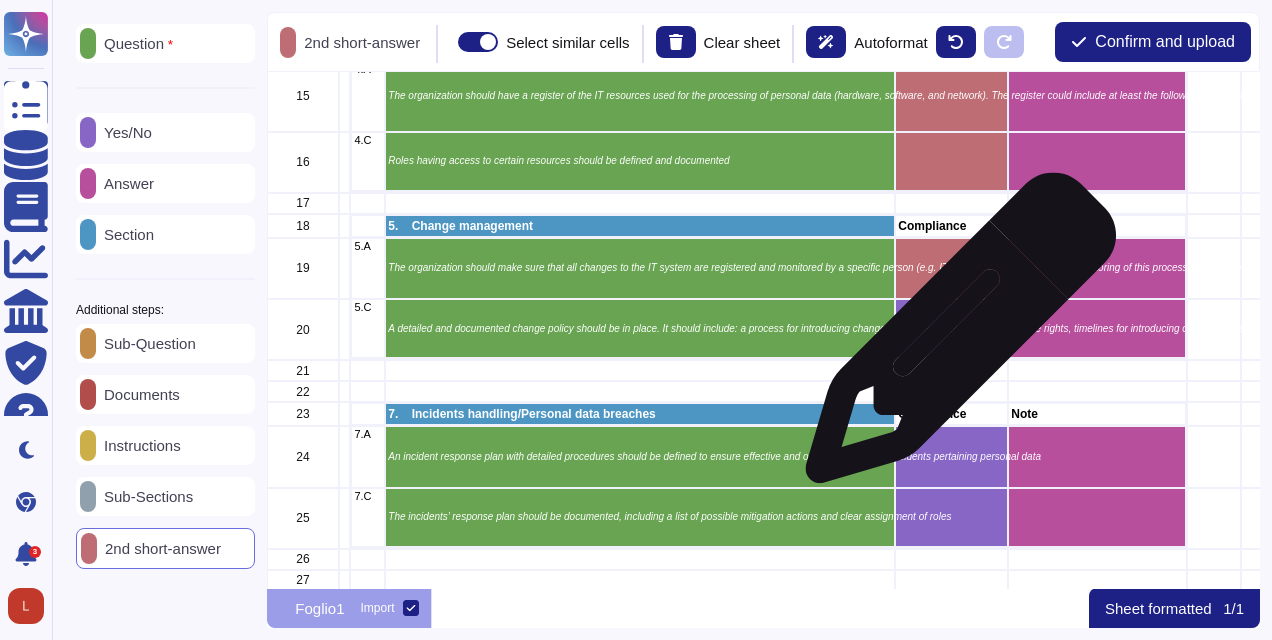 click on "A detailed and documented change policy should be in place. It should include: a process for introducing changes, the roles/users that have change rights, timelines for introducing changes. The change policy should be regularly updated." at bounding box center [641, 329] 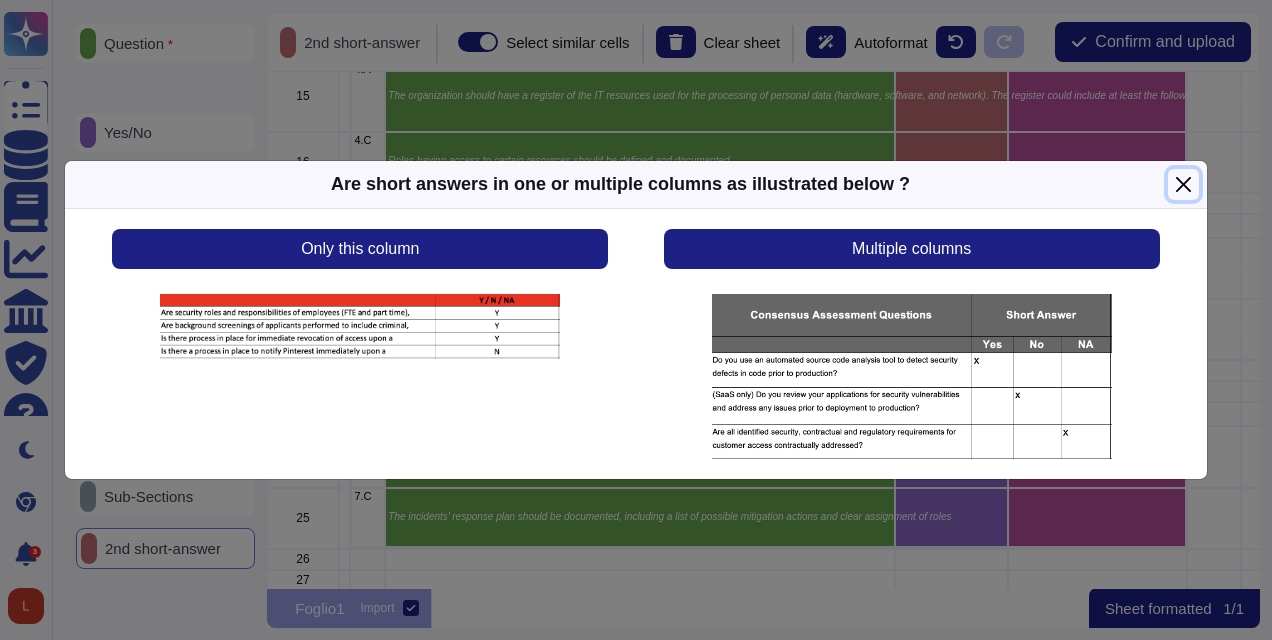 click at bounding box center [1183, 184] 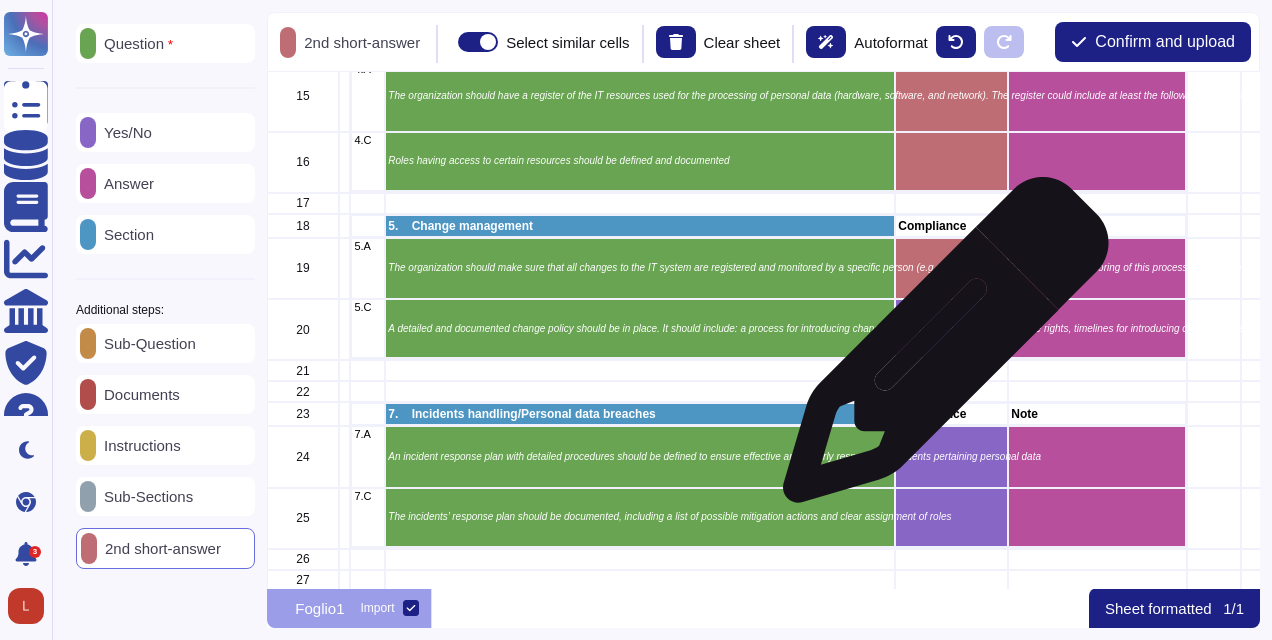 click at bounding box center (952, 329) 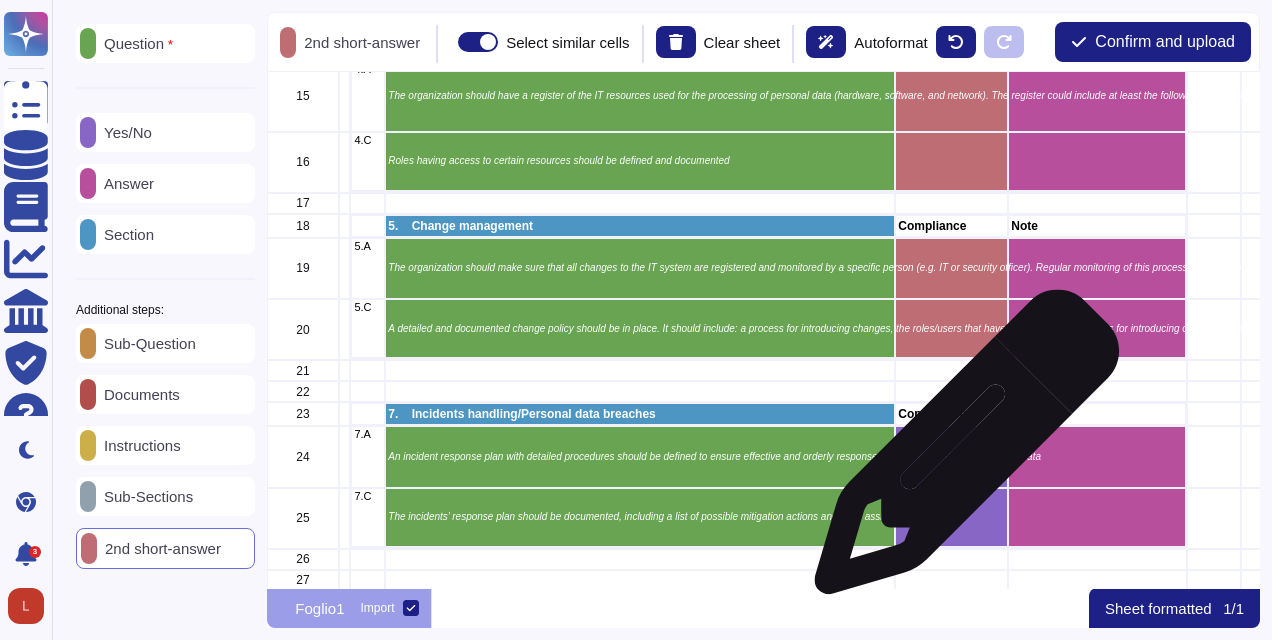 click on "An incident response plan with detailed procedures should be defined to ensure effective and orderly response to incidents pertaining personal data" at bounding box center [641, 457] 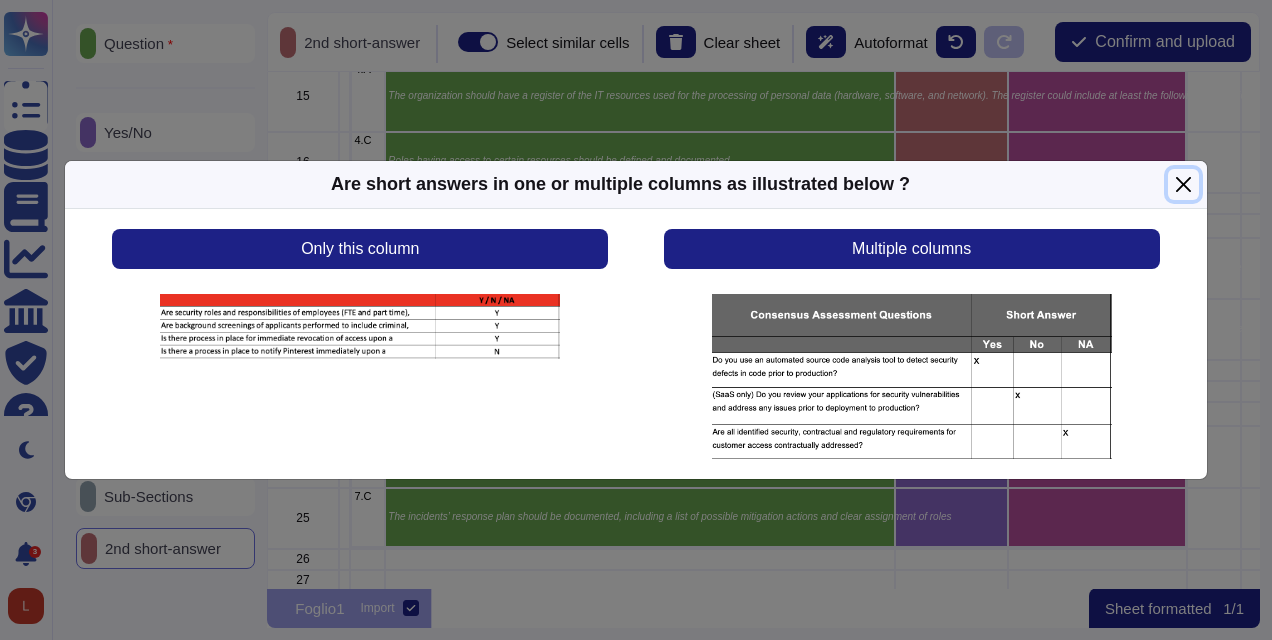 click at bounding box center (1183, 184) 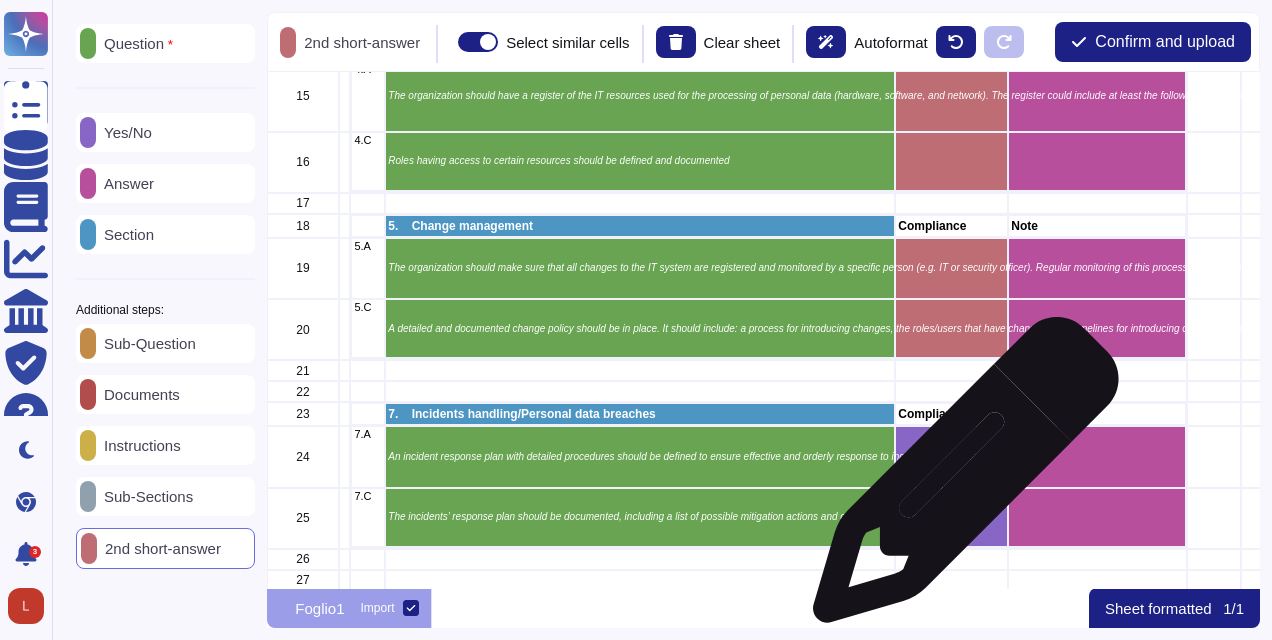 click at bounding box center [952, 456] 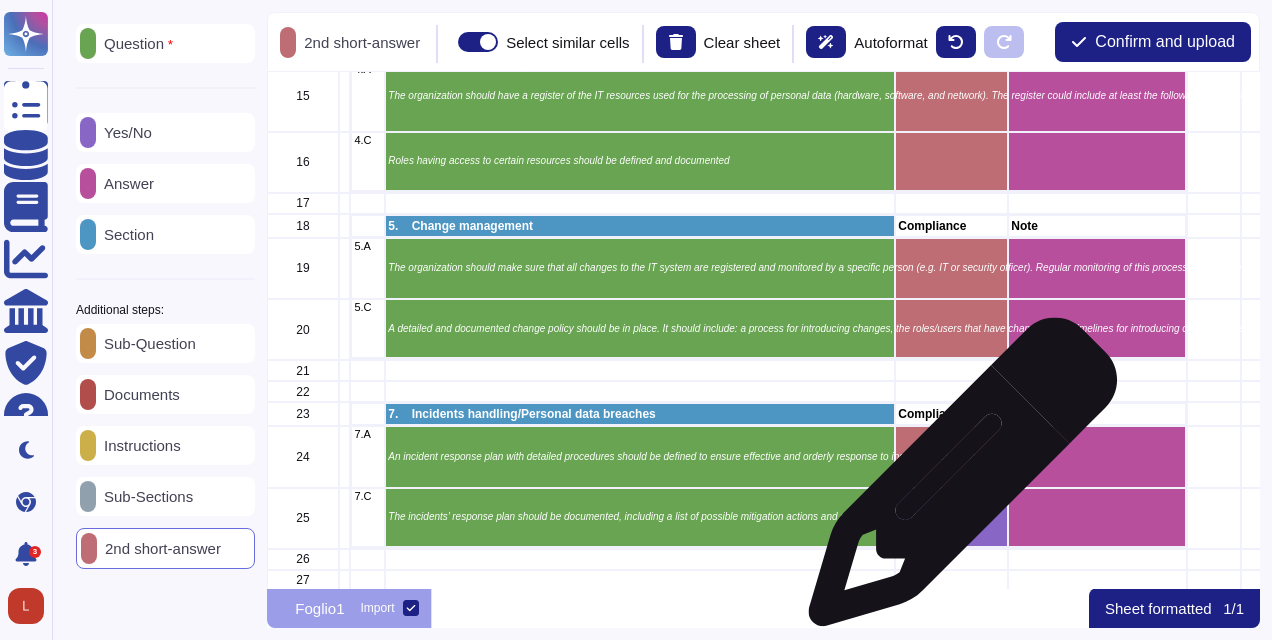 click at bounding box center [952, 518] 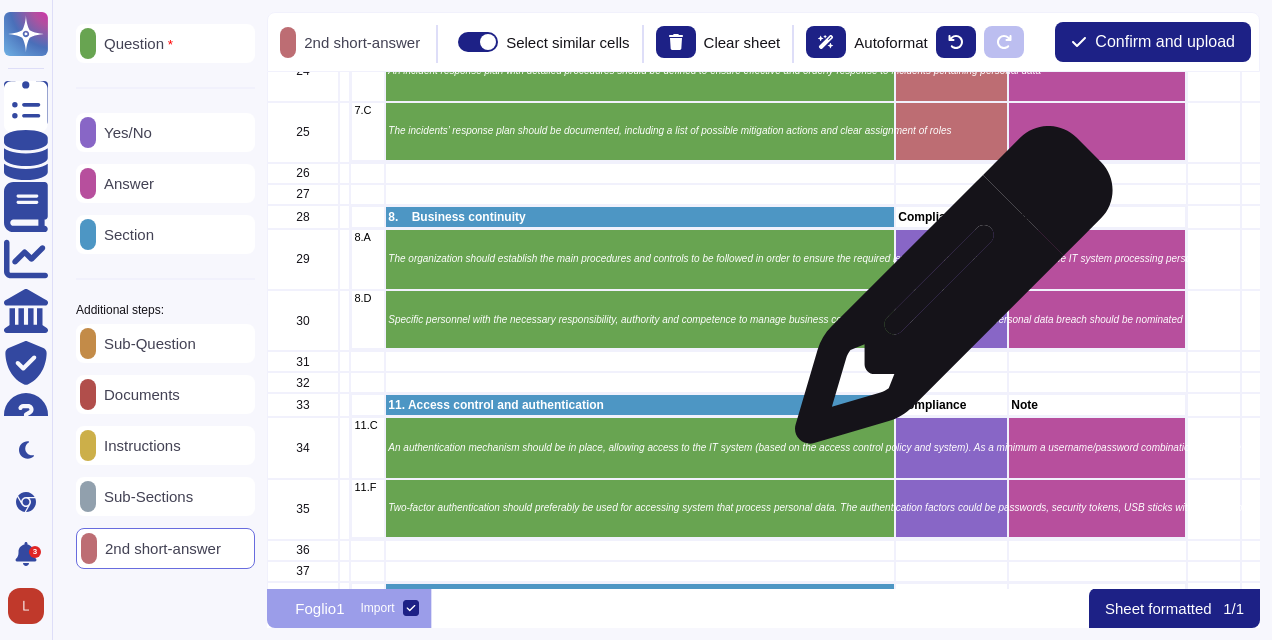 scroll, scrollTop: 1100, scrollLeft: 0, axis: vertical 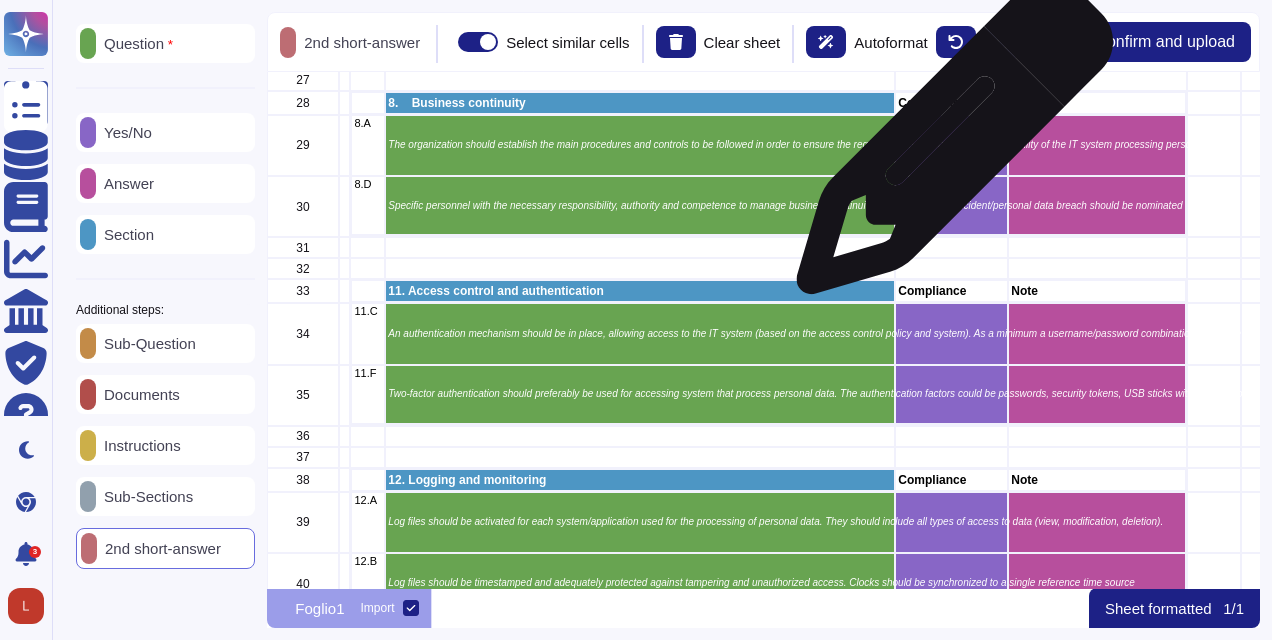 click on "The organization should establish the main procedures and controls to be followed in order to ensure the required level of continuity and availability of the IT system processing personal data (in the event of an incident/personal data breach)" at bounding box center (641, 145) 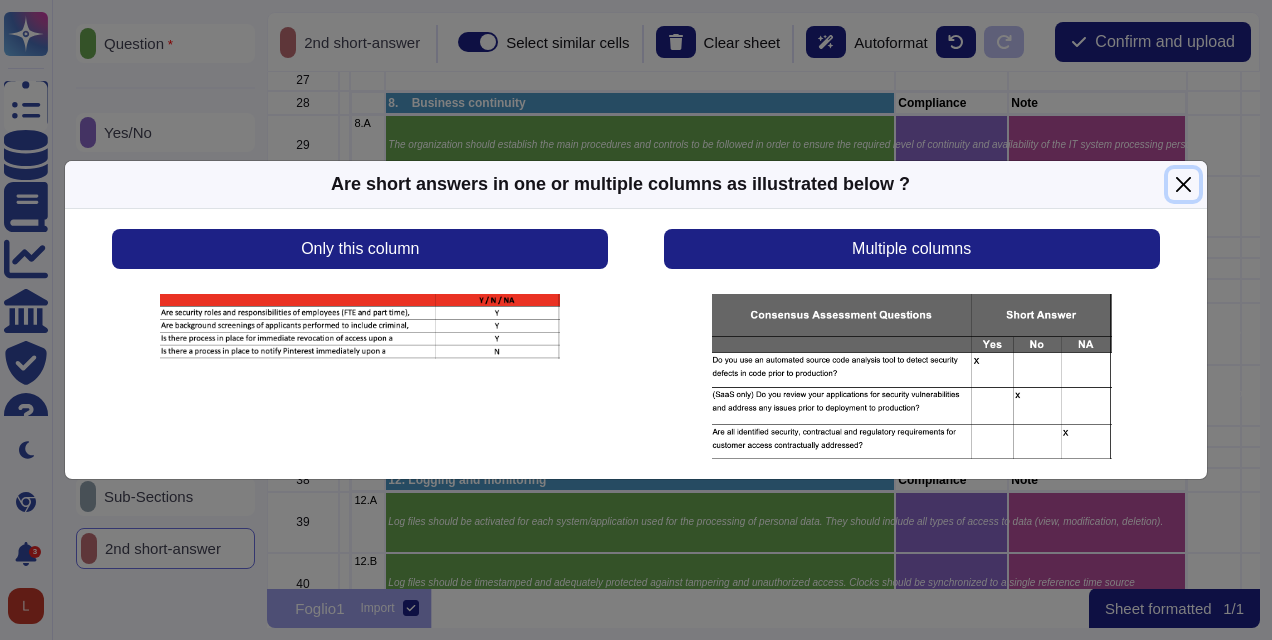click at bounding box center [1183, 184] 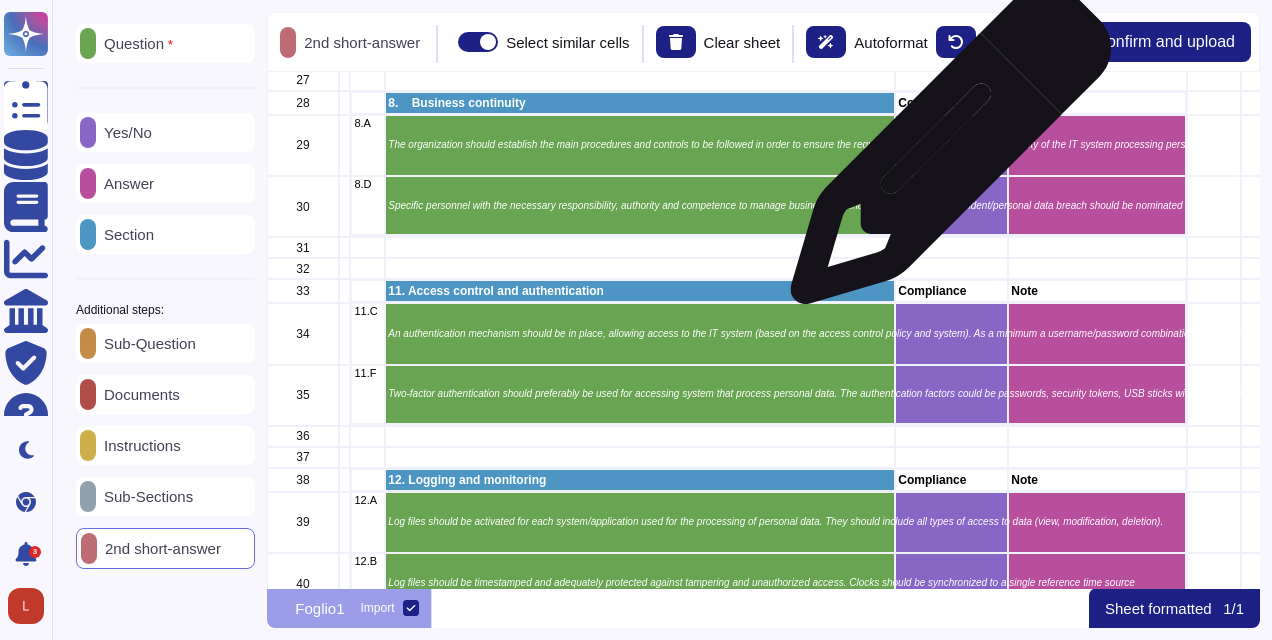 click at bounding box center [952, 145] 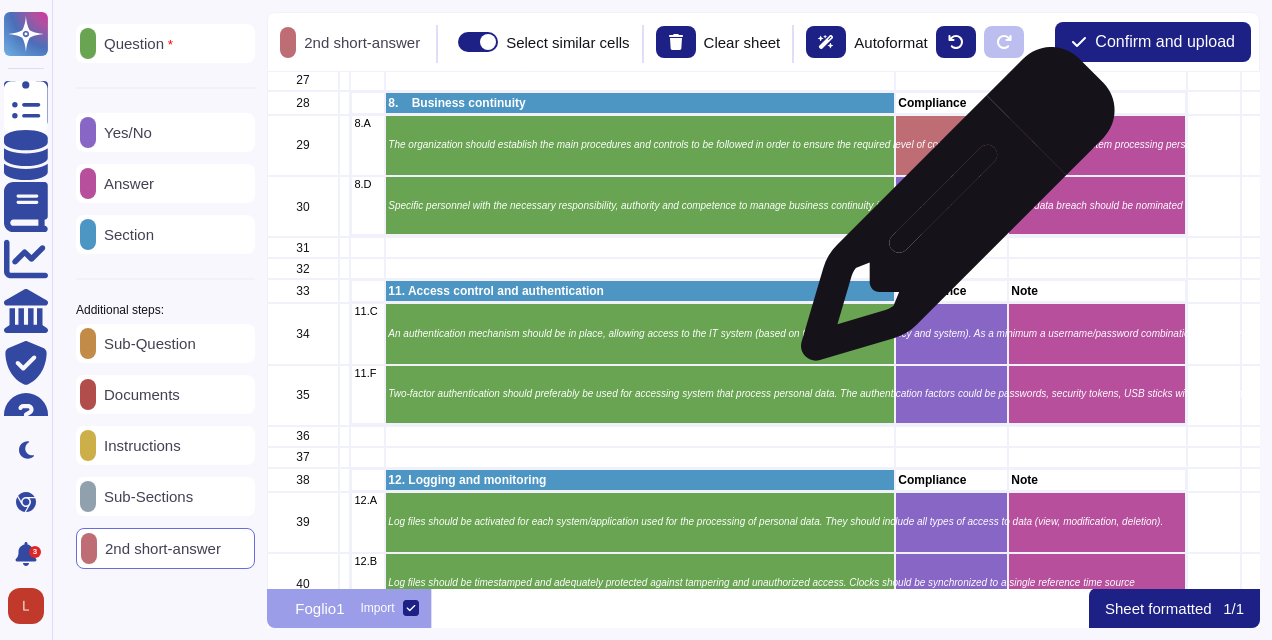 click at bounding box center [952, 206] 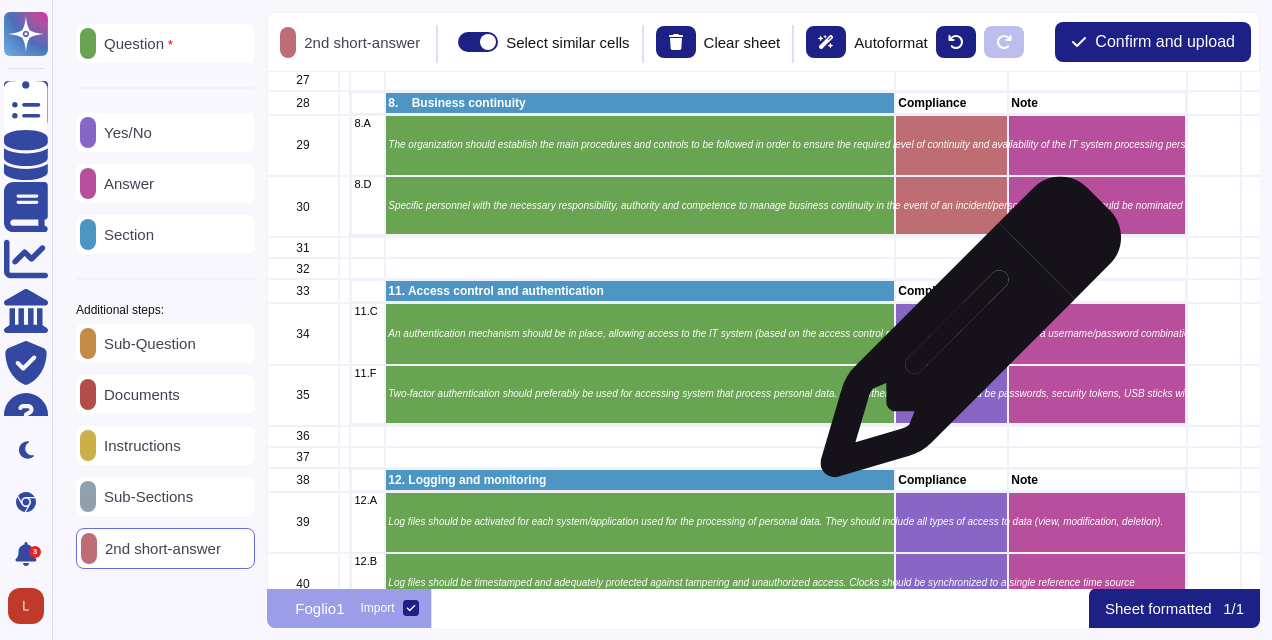 click on "An authentication mechanism should be in place, allowing access to the IT system (based on the access control policy and system). As a minimum a username/password combination should be used. Passwords should respect a certain (configurable) level of complexity." at bounding box center (641, 334) 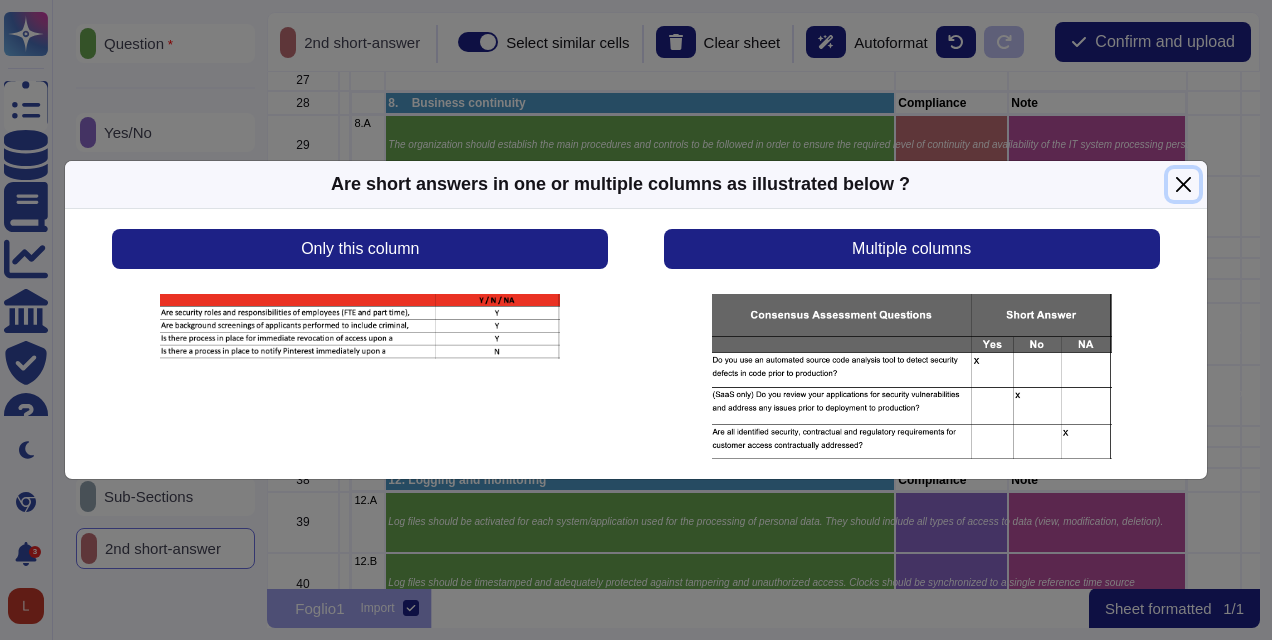click at bounding box center [1183, 184] 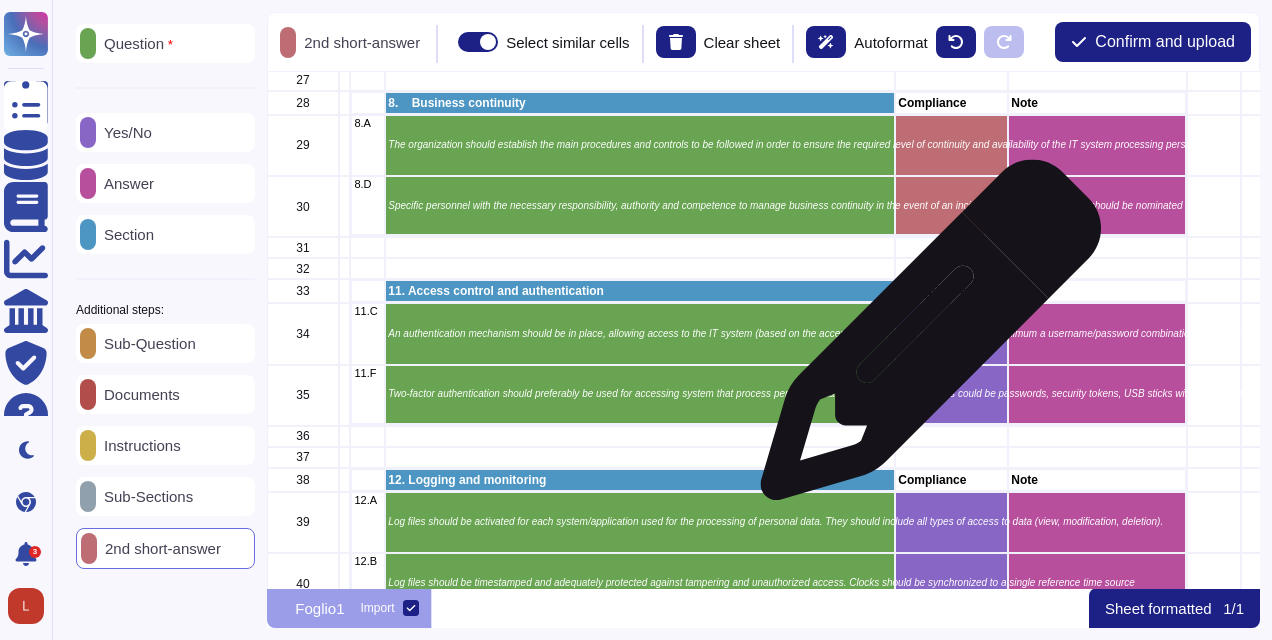 click at bounding box center (952, 333) 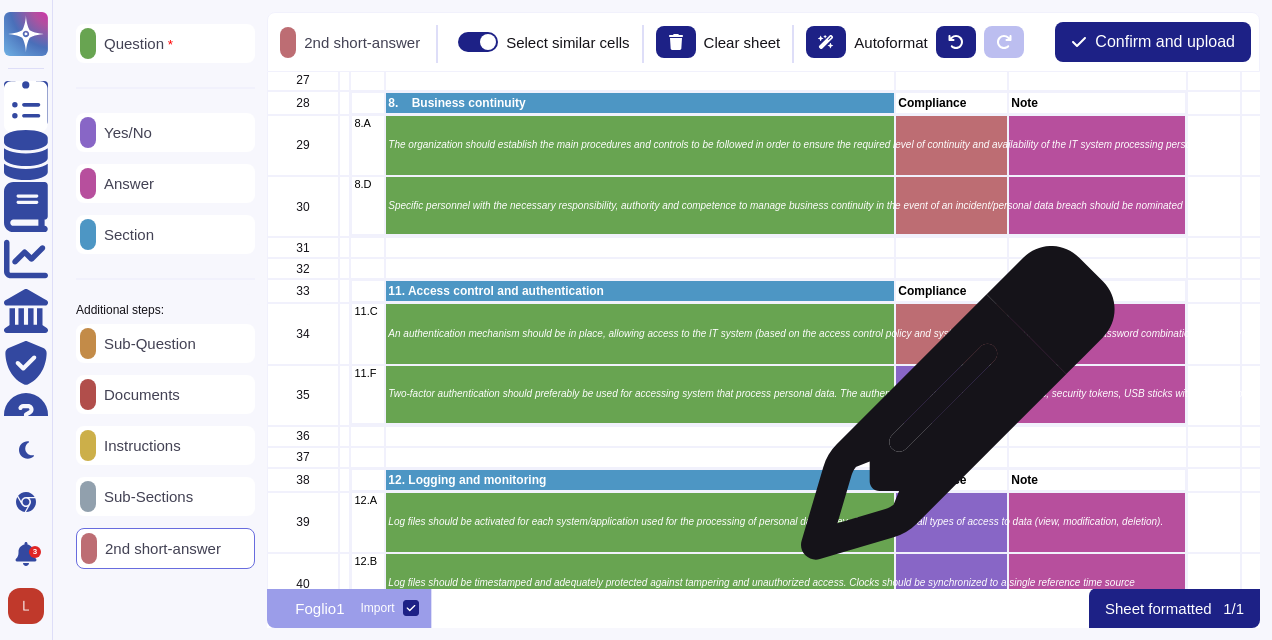 click at bounding box center (952, 395) 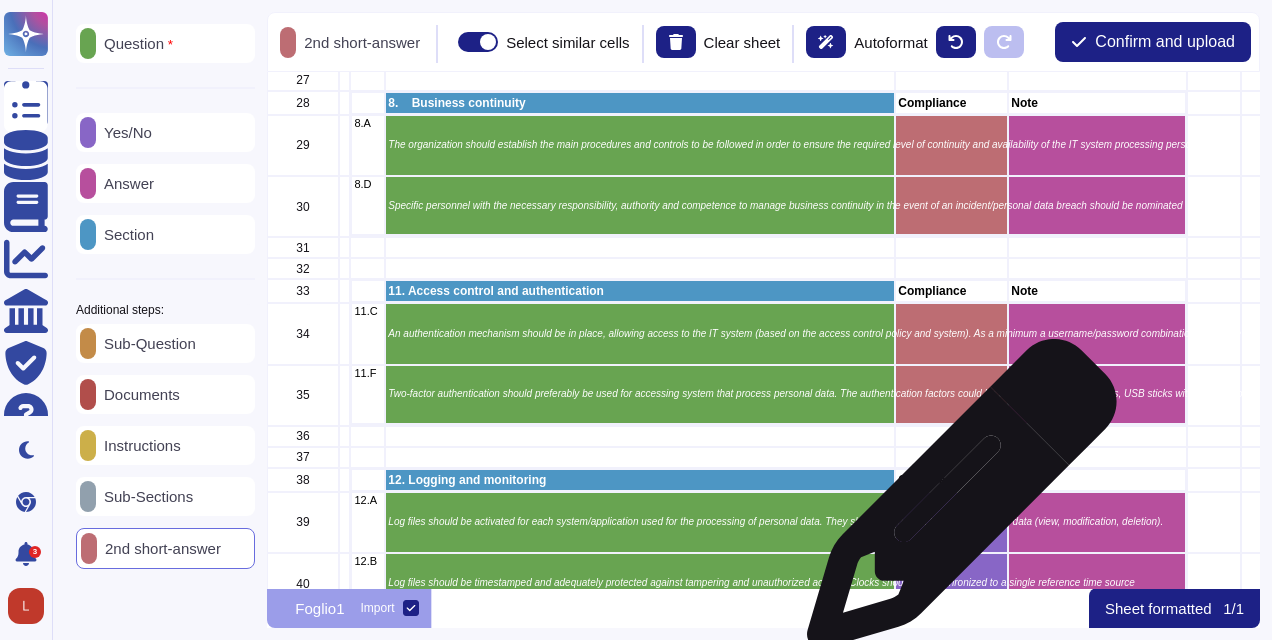 click on "Log files should be activated for each system/application used for the processing of personal data. They should include all types of access to data (view, modification, deletion)." at bounding box center (641, 522) 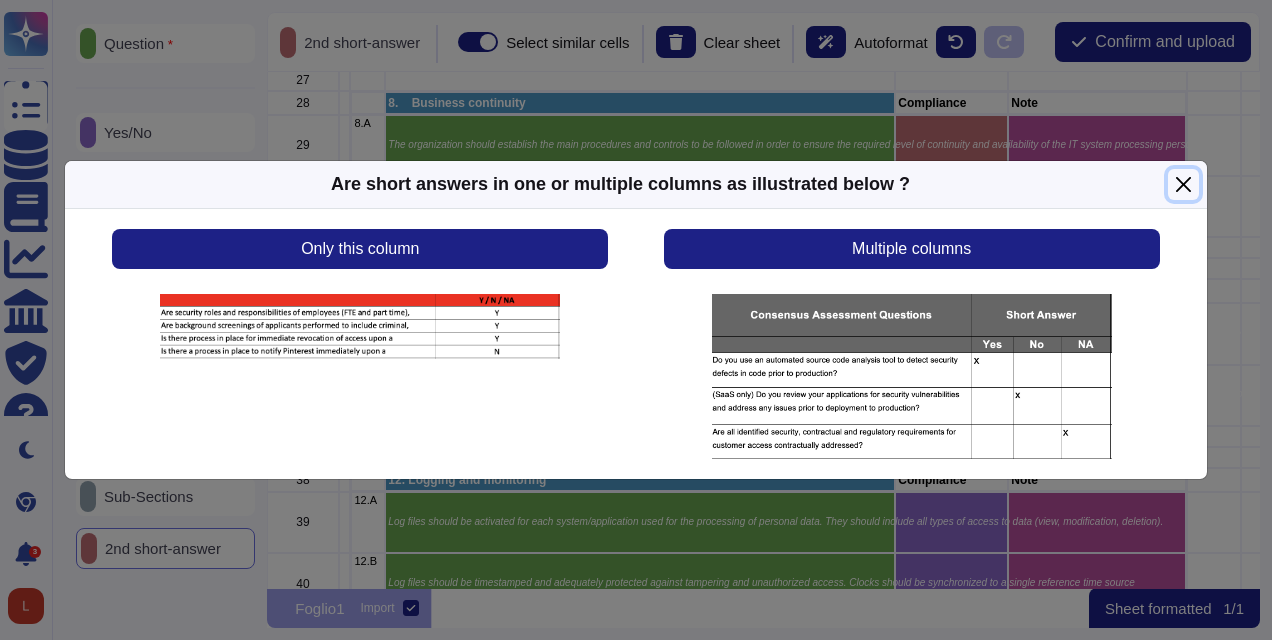 click at bounding box center [1183, 184] 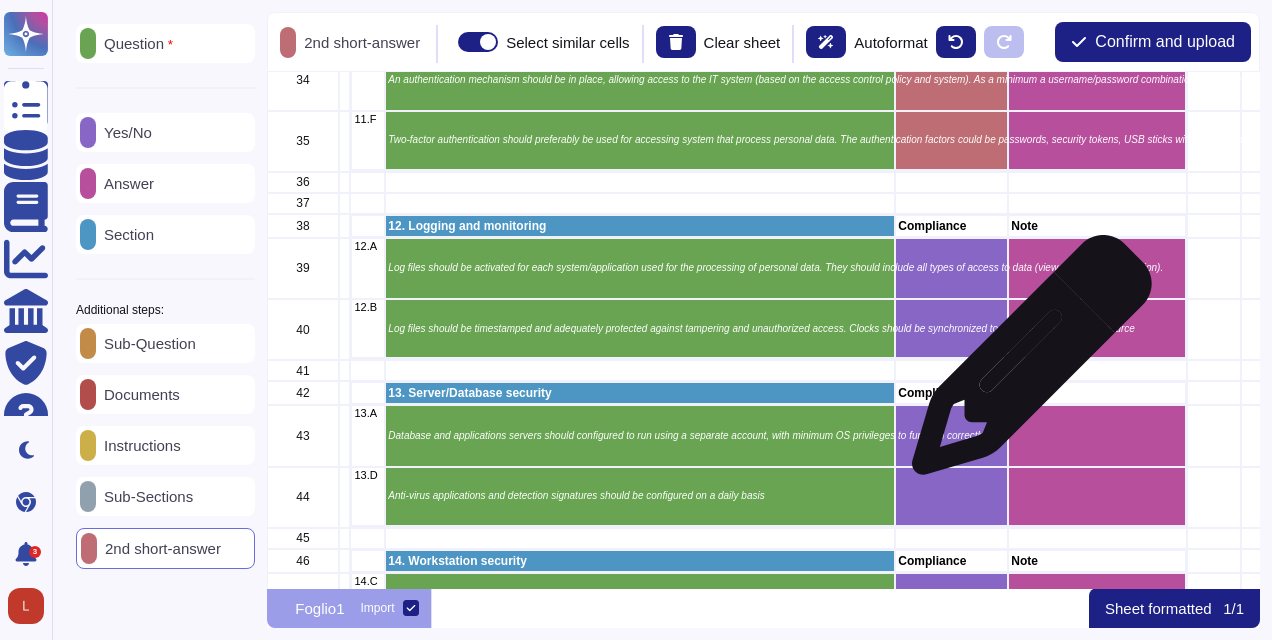 scroll, scrollTop: 1400, scrollLeft: 0, axis: vertical 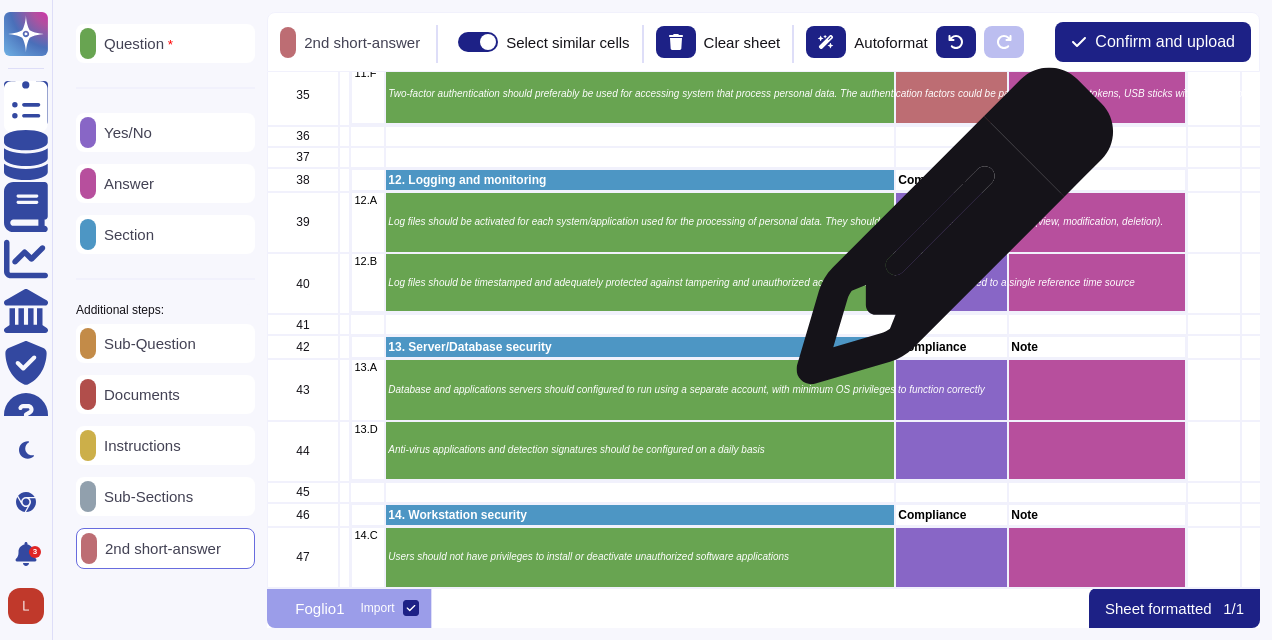 click on "Log files should be activated for each system/application used for the processing of personal data. They should include all types of access to data (view, modification, deletion)." at bounding box center (641, 222) 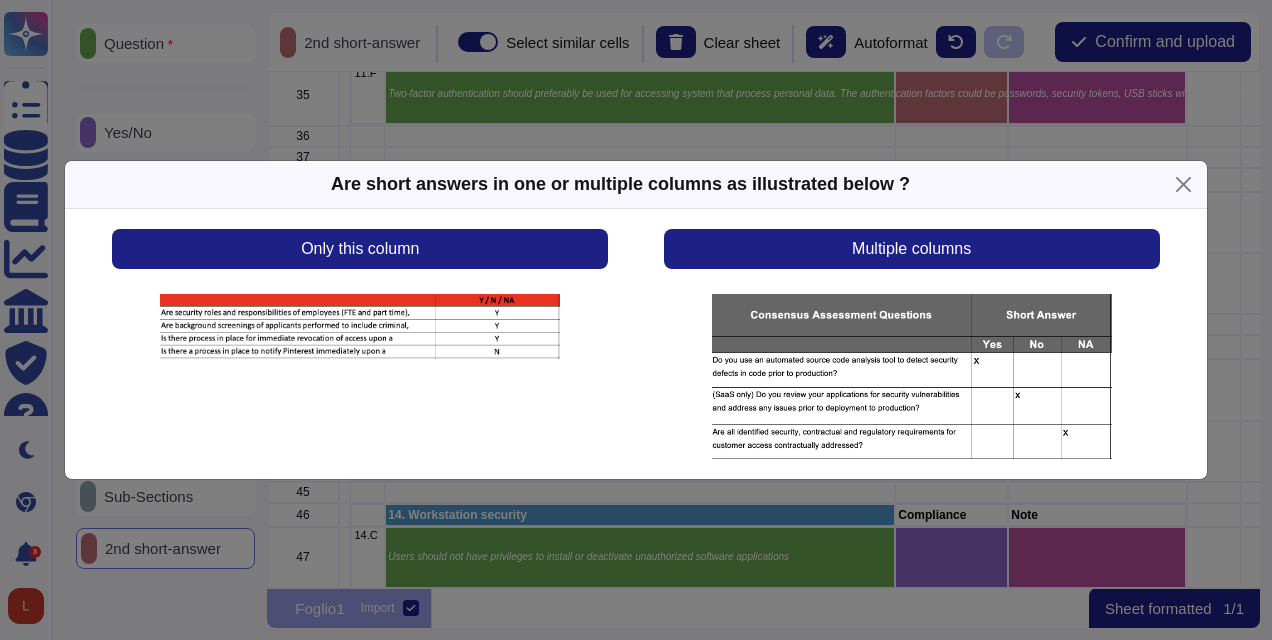 click on "Multiple columns" at bounding box center [911, 344] 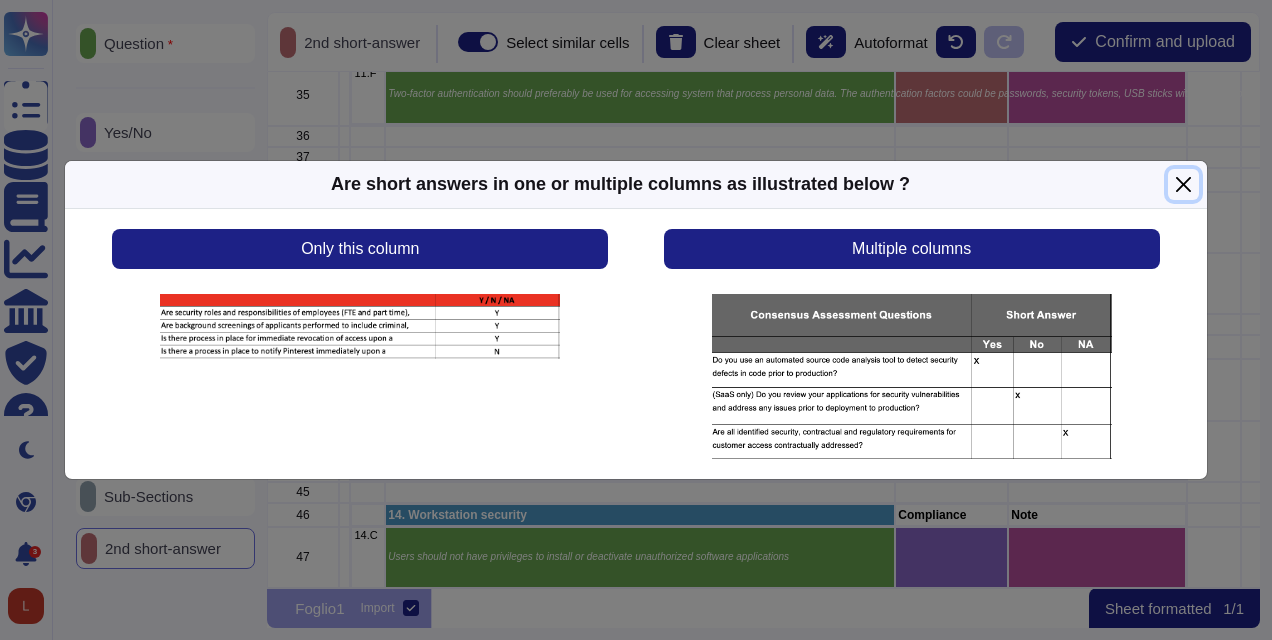 click at bounding box center [1183, 184] 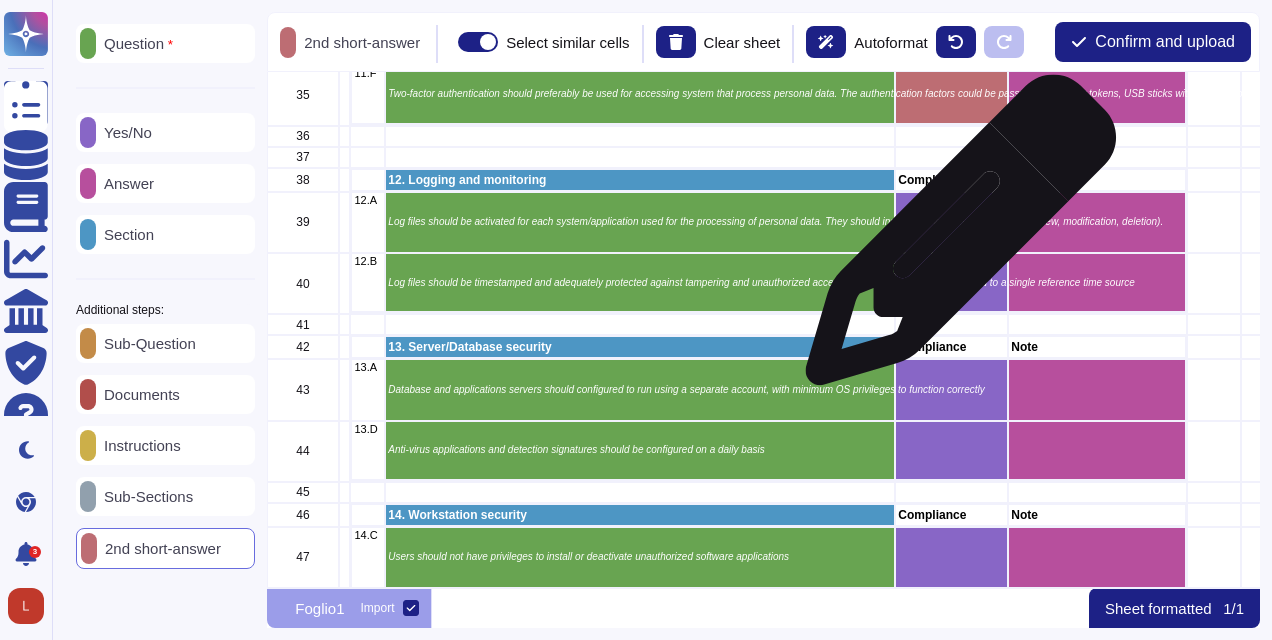 click at bounding box center [952, 222] 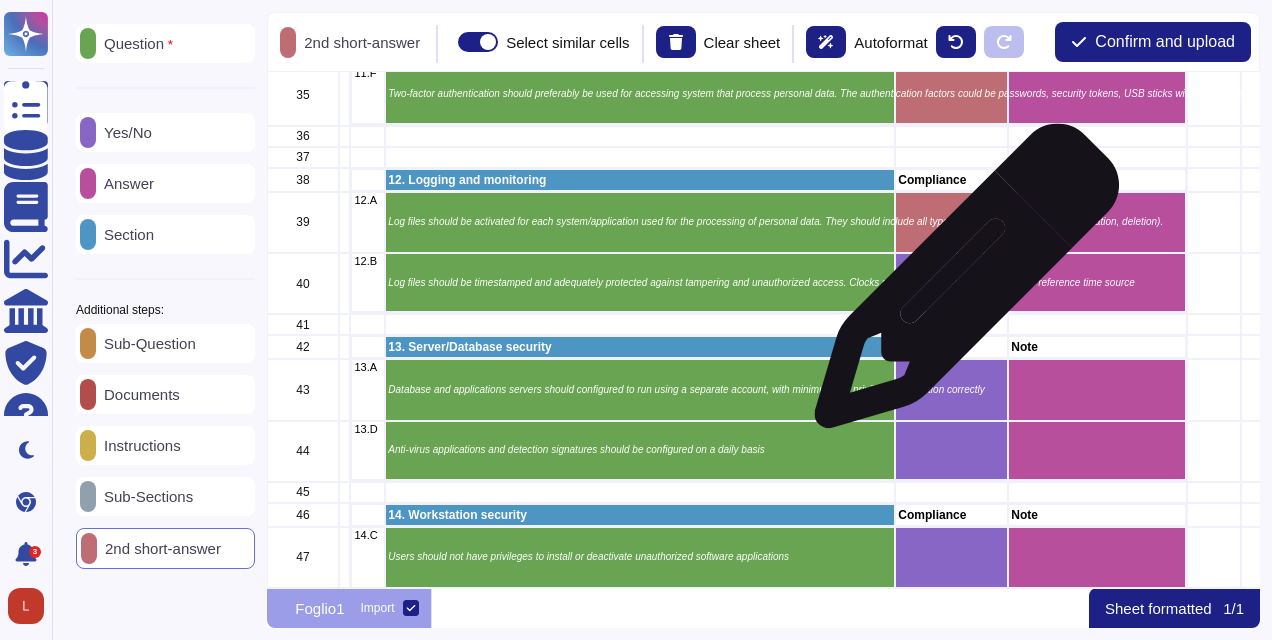 click at bounding box center [952, 283] 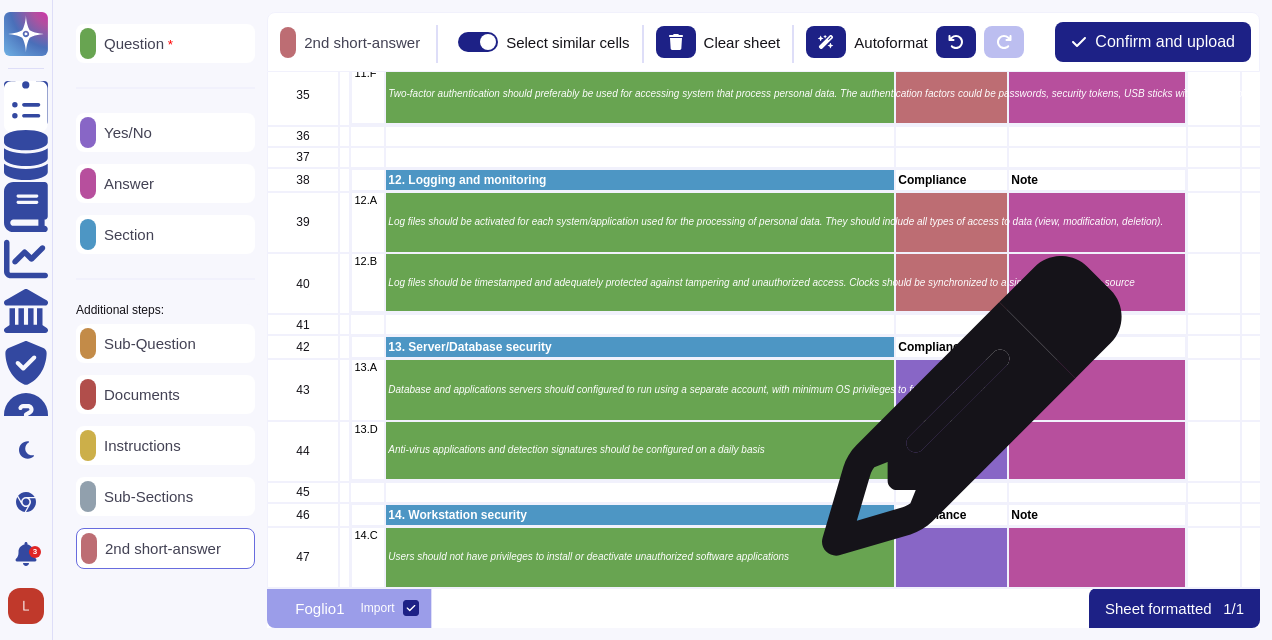 click at bounding box center [952, 389] 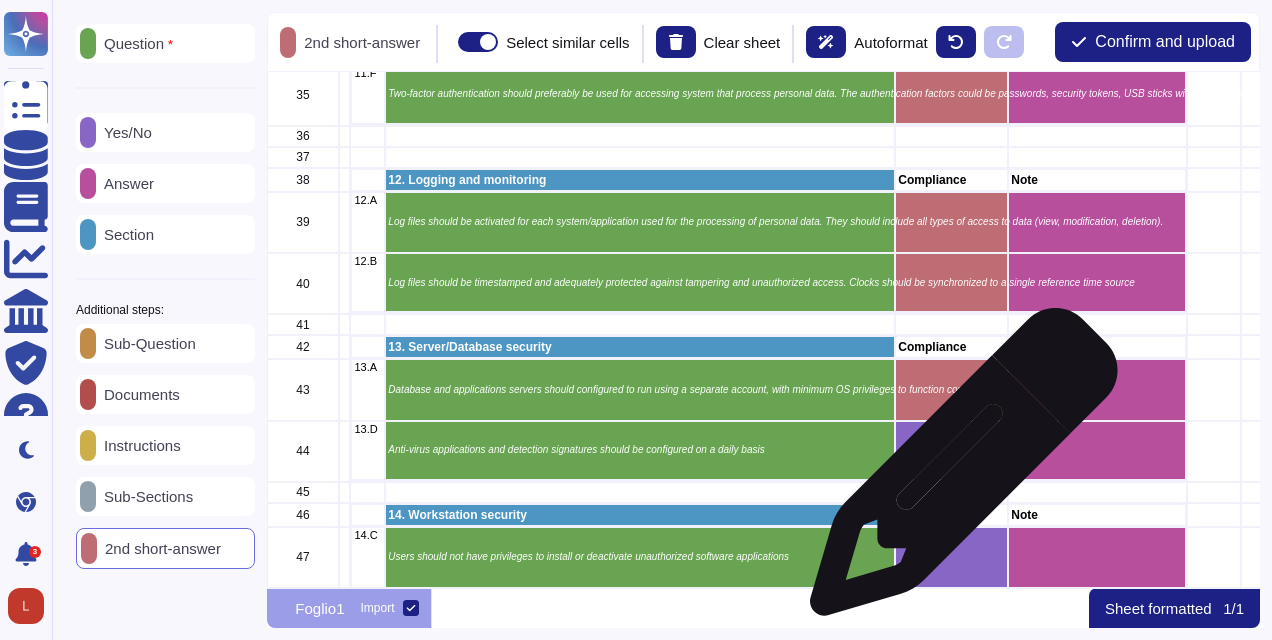 click at bounding box center [952, 451] 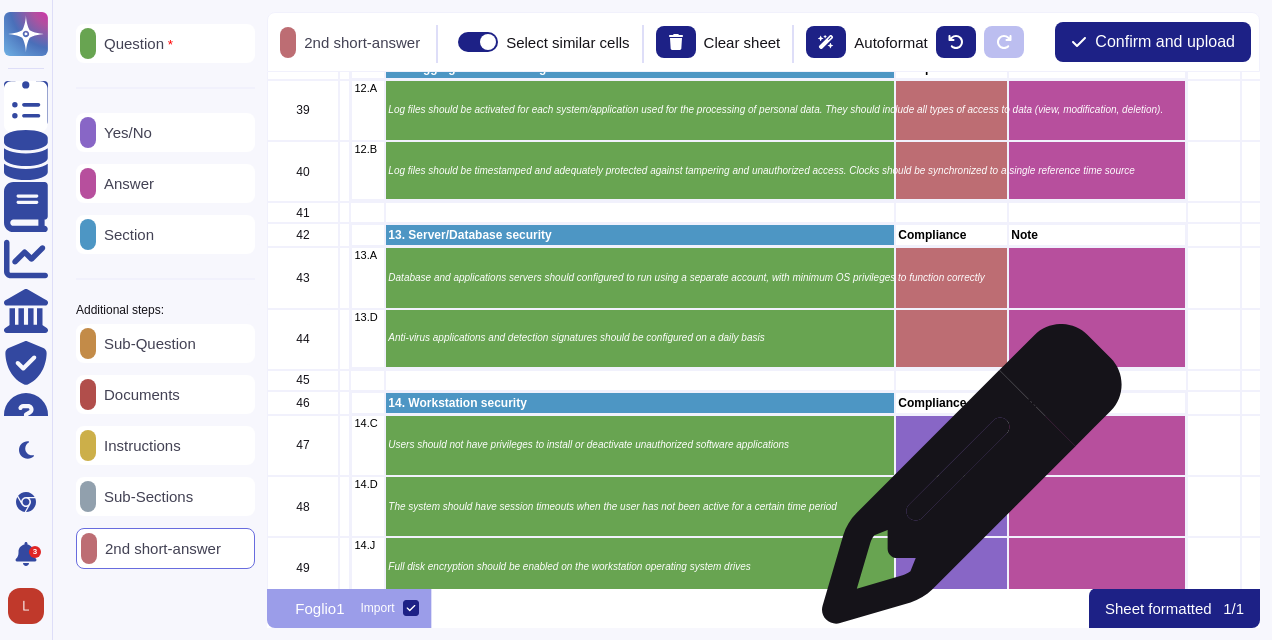 scroll, scrollTop: 1599, scrollLeft: 0, axis: vertical 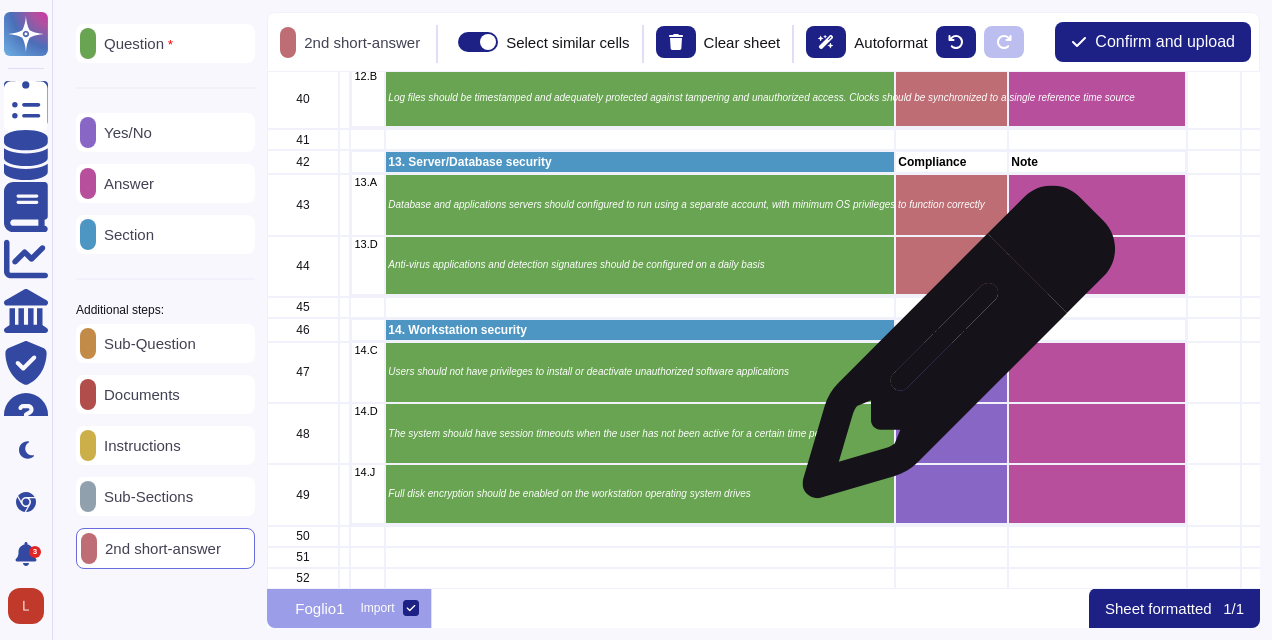 click at bounding box center [952, 372] 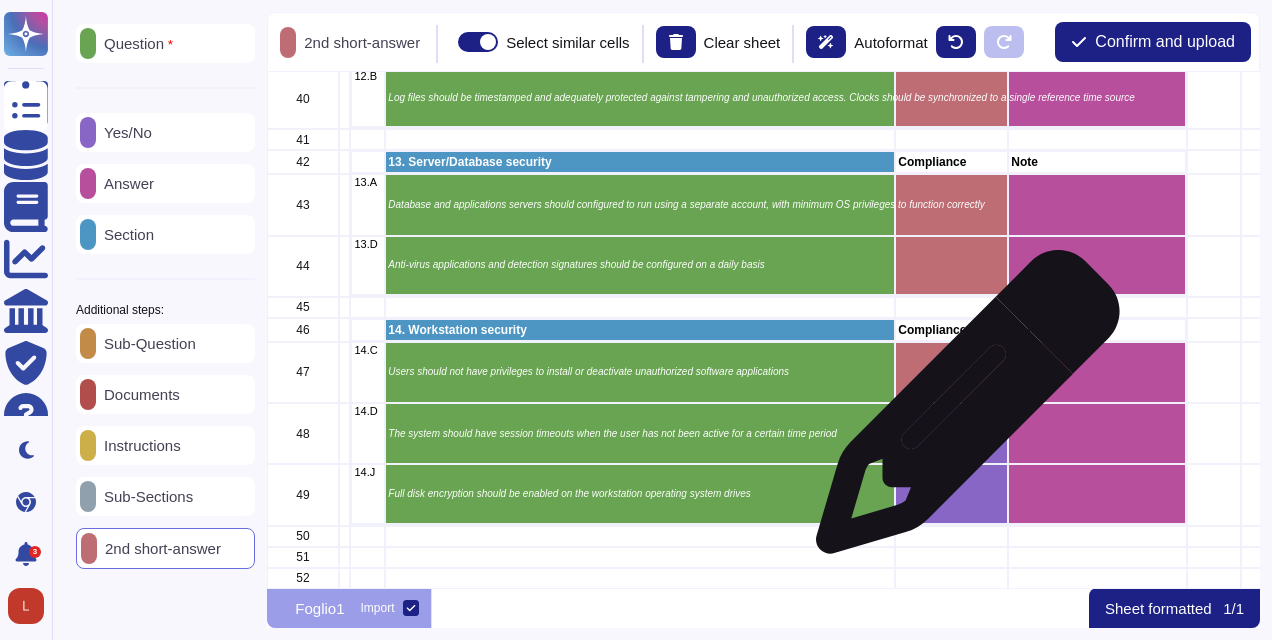 click at bounding box center (952, 433) 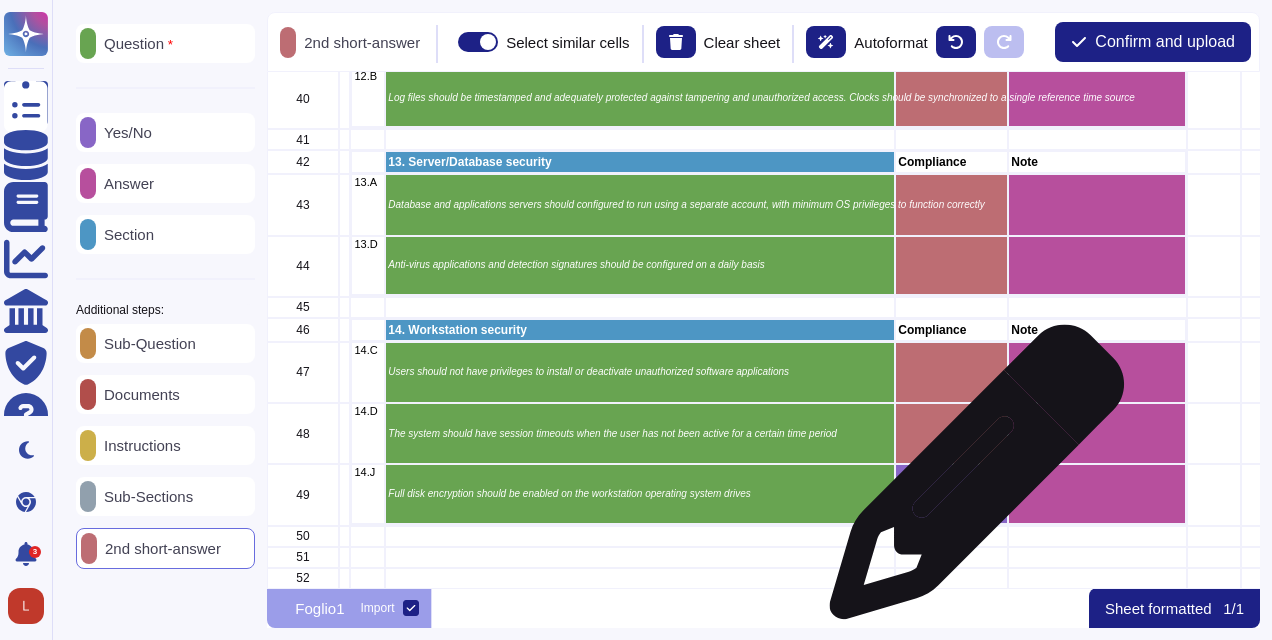 click at bounding box center [952, 494] 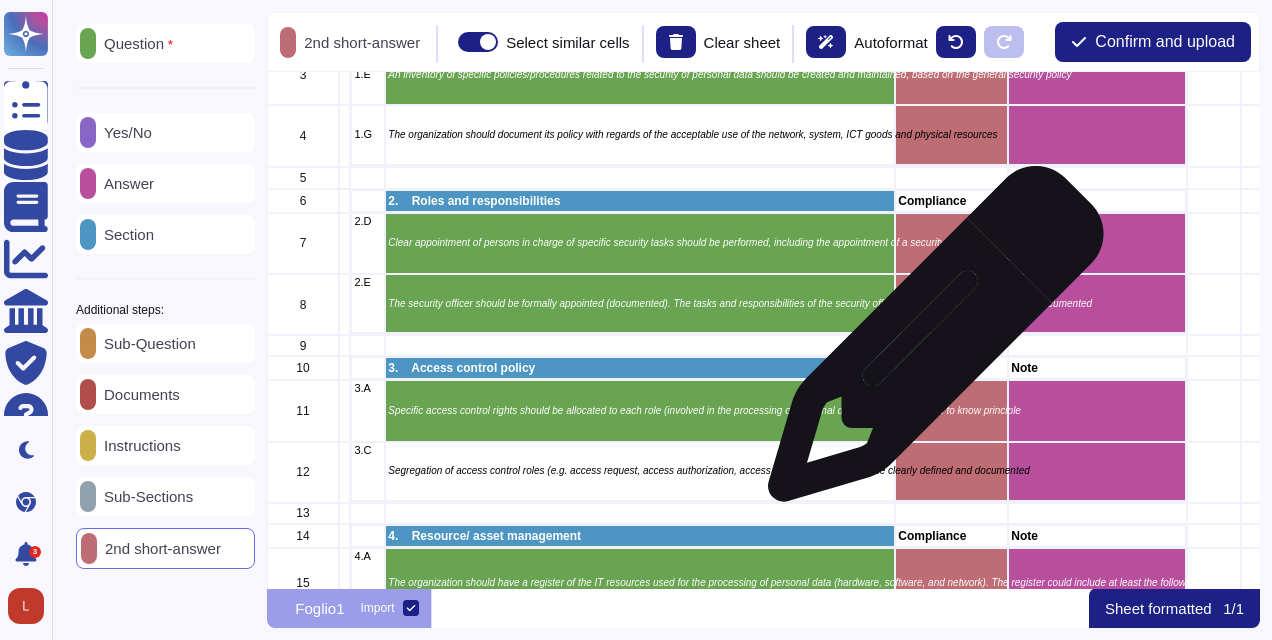 scroll, scrollTop: 0, scrollLeft: 0, axis: both 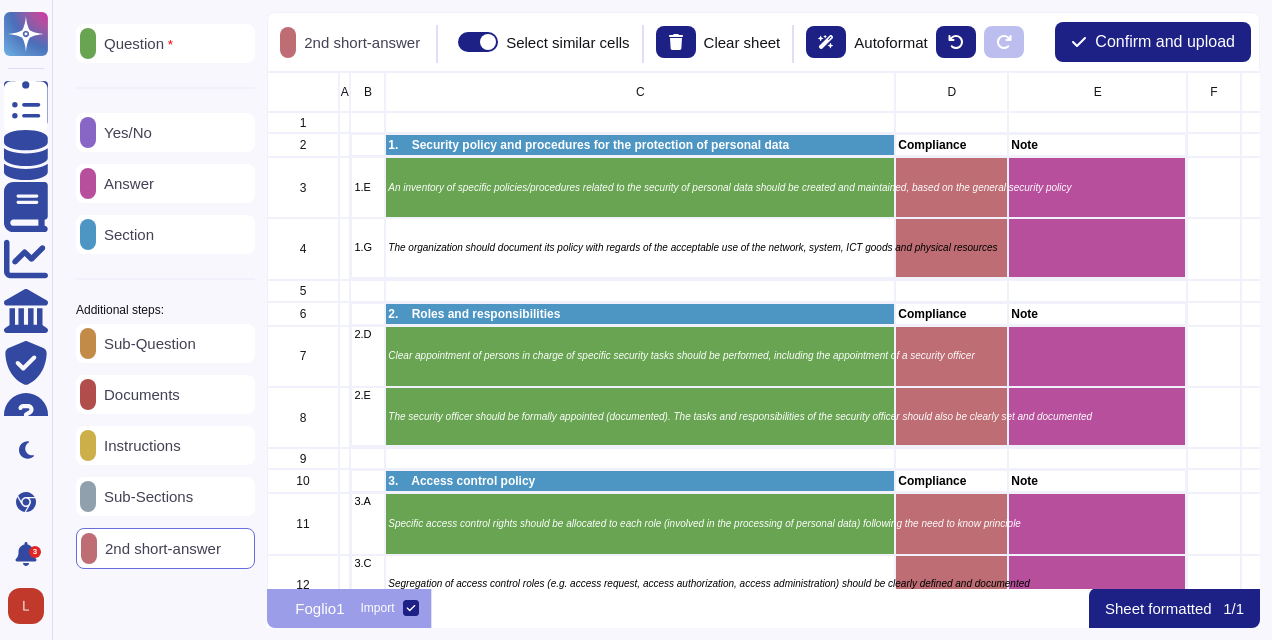 click on "Question" at bounding box center (165, 43) 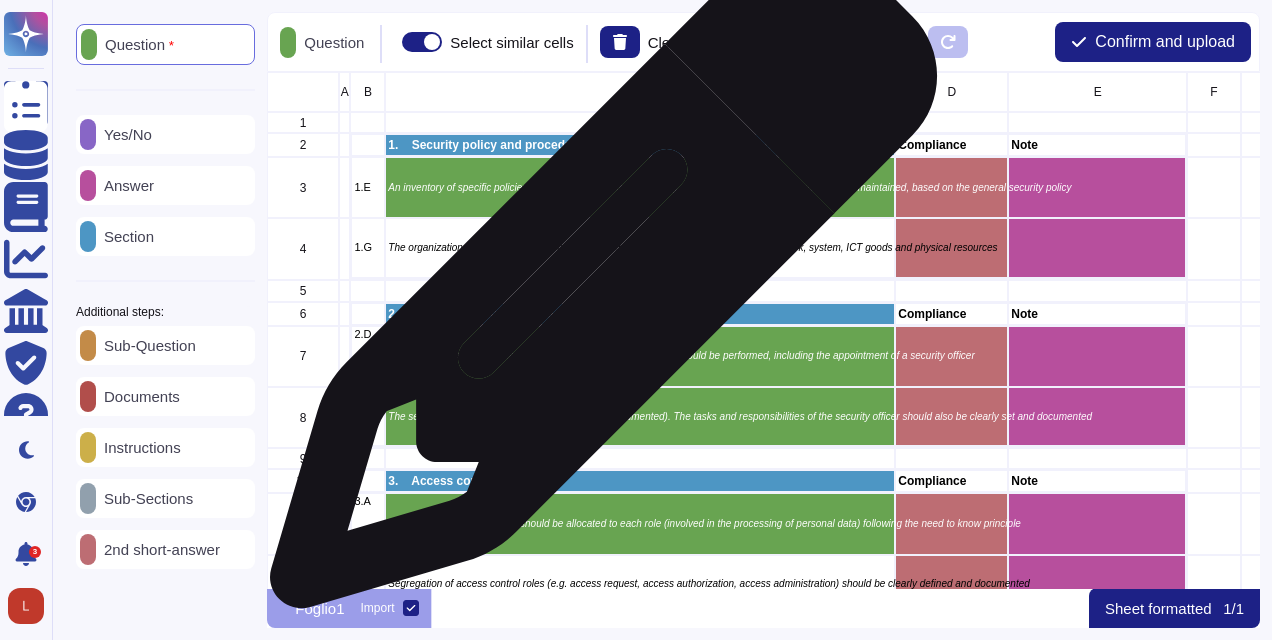 click on "The organization should document its policy with regards of the acceptable use of the network, system, ICT goods and physical resources" at bounding box center (641, 248) 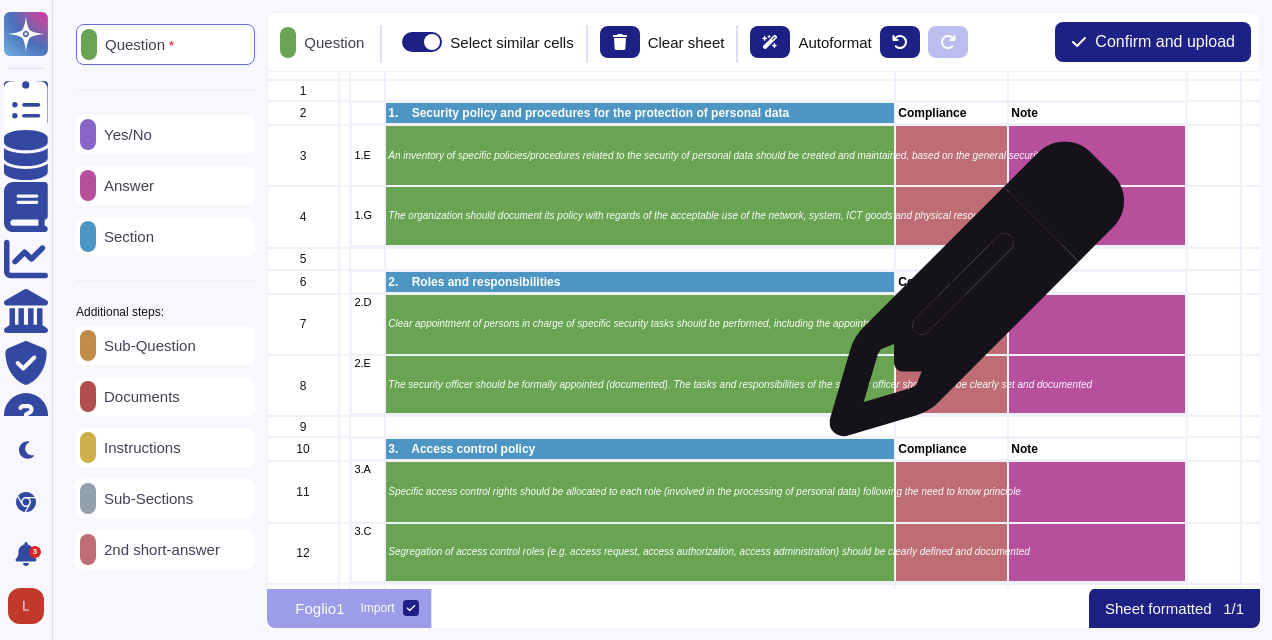 scroll, scrollTop: 0, scrollLeft: 0, axis: both 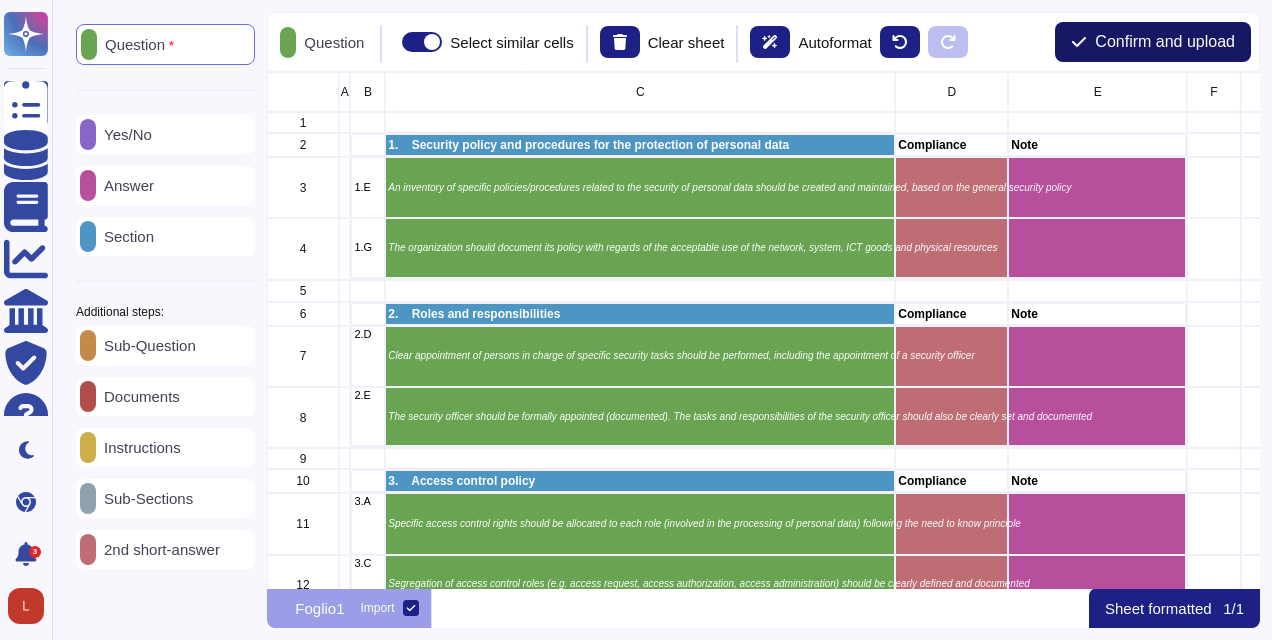 click on "Confirm and upload" at bounding box center [1153, 42] 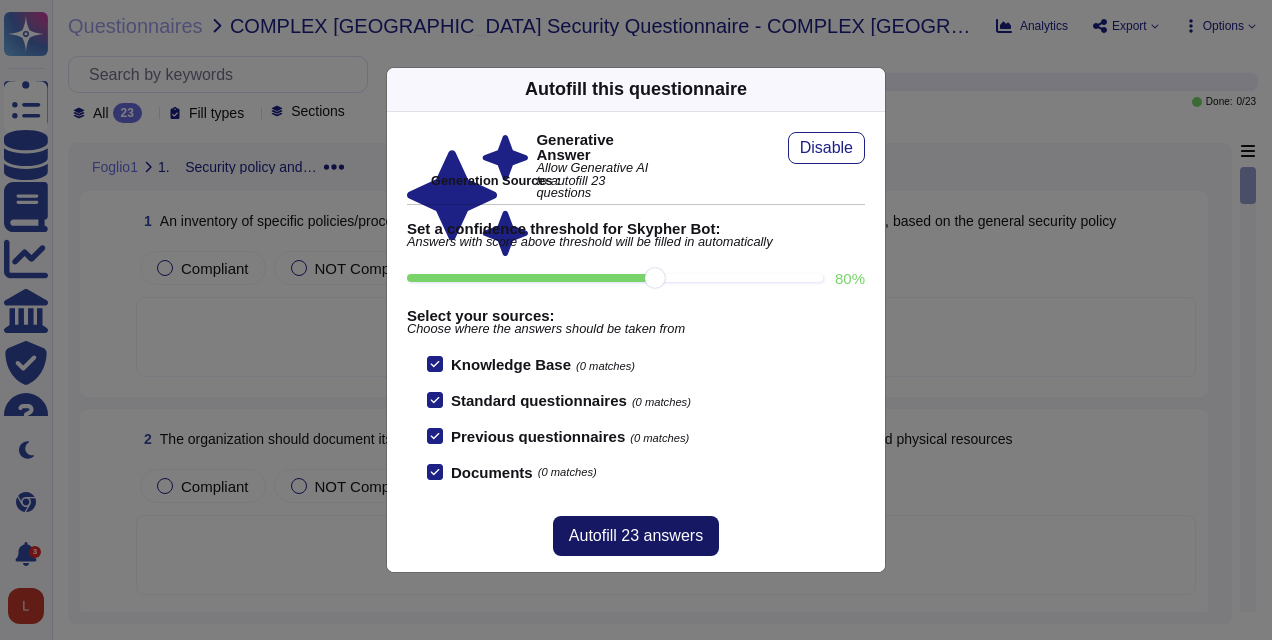 click on "Autofill 23 answers" at bounding box center [636, 536] 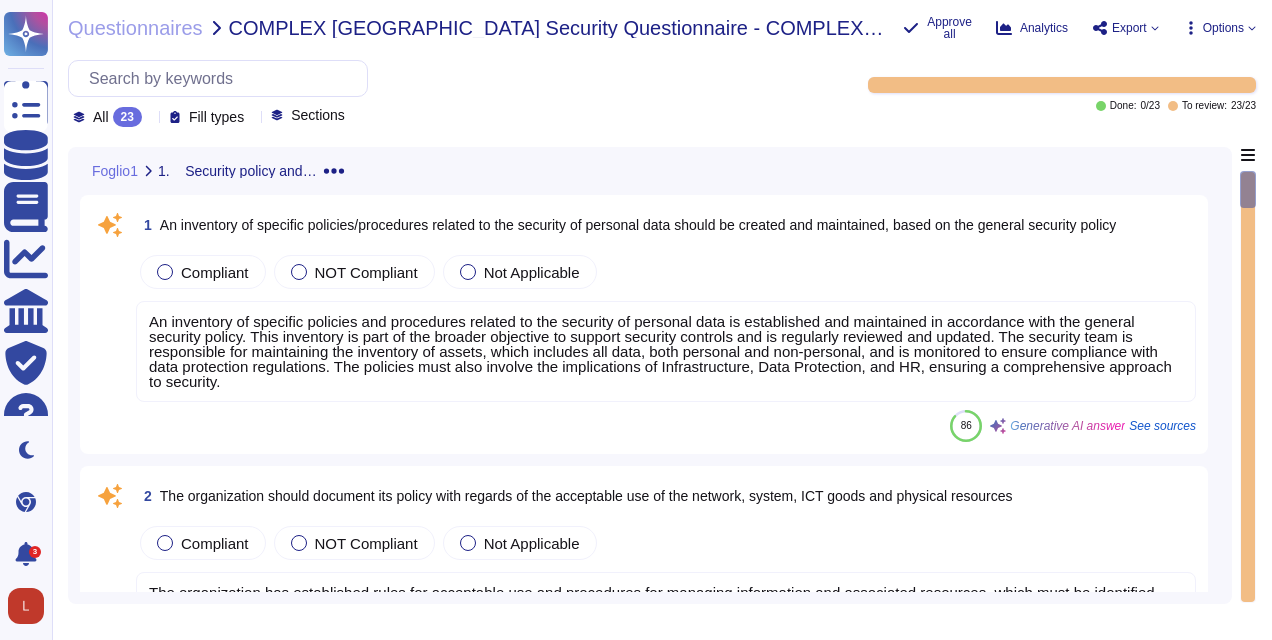 click on "An inventory of specific policies and procedures related to the security of personal data is established and maintained in accordance with the general security policy. This inventory is part of the broader objective to support security controls and is regularly reviewed and updated. The security team is responsible for maintaining the inventory of assets, which includes all data, both personal and non-personal, and is monitored to ensure compliance with data protection regulations. The policies must also involve the implications of Infrastructure, Data Protection, and HR, ensuring a comprehensive approach to security." at bounding box center [660, 351] 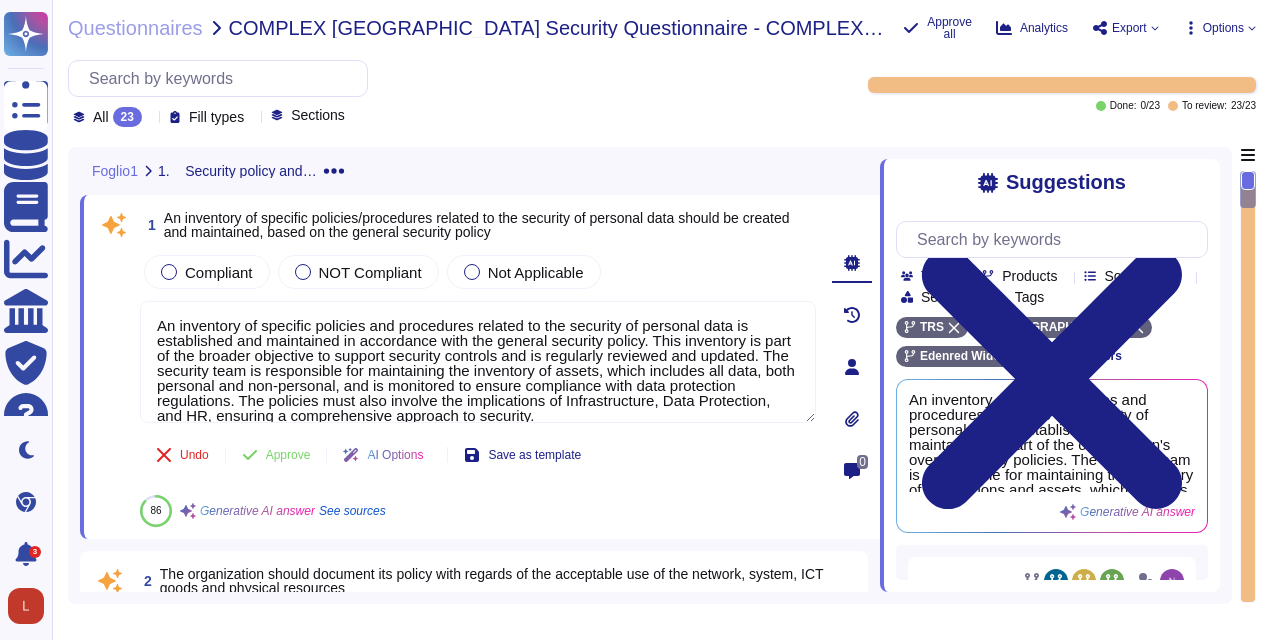 type on "An inventory of specific policies and procedures related to the security of personal data is established and maintained in accordance with the general security policy. This inventory is part of the broader objective to support security controls and is regularly reviewed and updated. The security team is responsible for maintaining the inventory of assets, which includes all data, both personal and non-personal, and is monitored to ensure compliance with data protection regulations. The policies must also involve the implications of Infrastructure, Data Protection, and HR, ensuring a comprehensive approach to security." 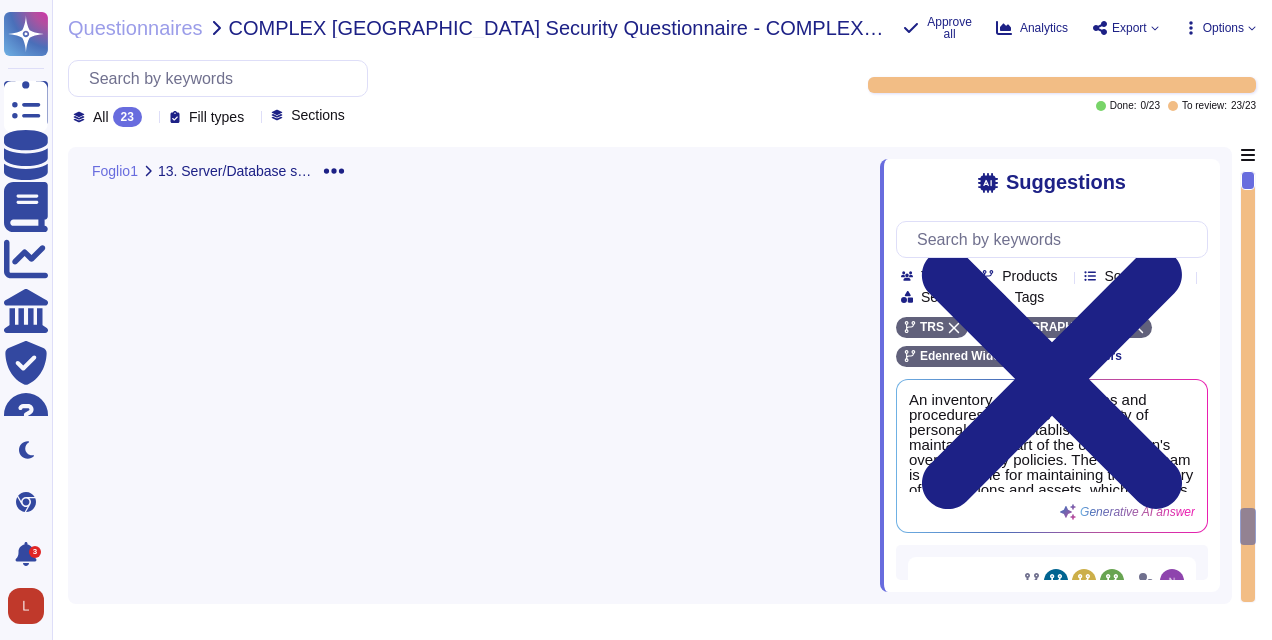 scroll, scrollTop: 5879, scrollLeft: 0, axis: vertical 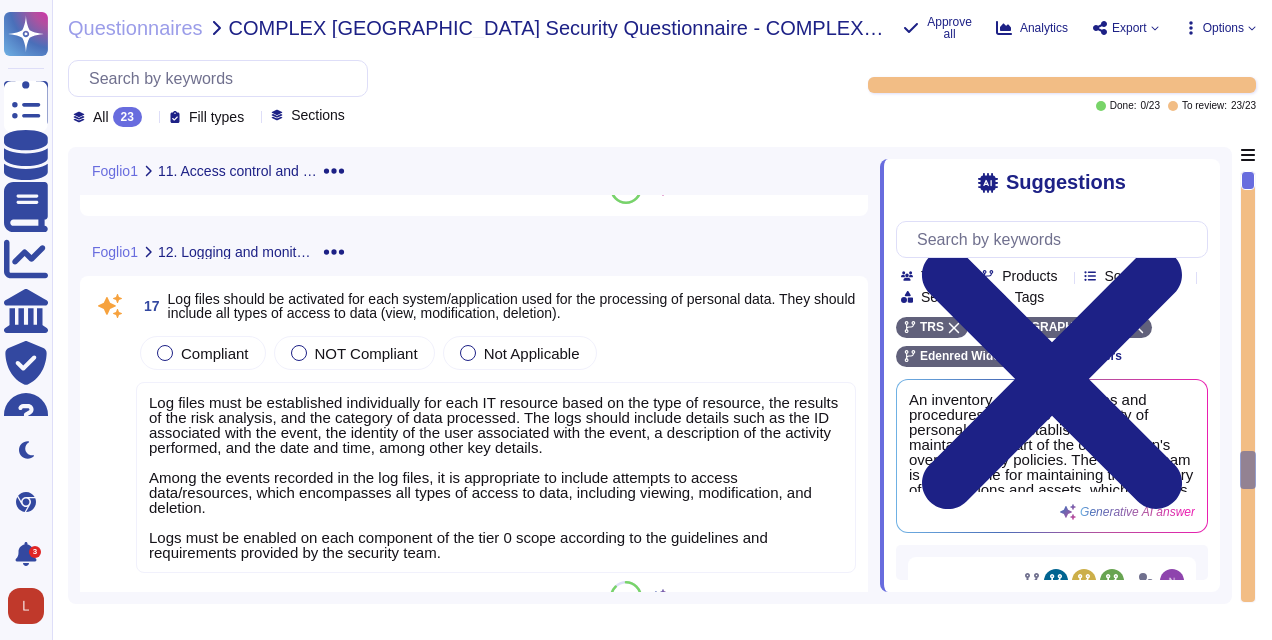 drag, startPoint x: 1248, startPoint y: 459, endPoint x: 1244, endPoint y: 177, distance: 282.02838 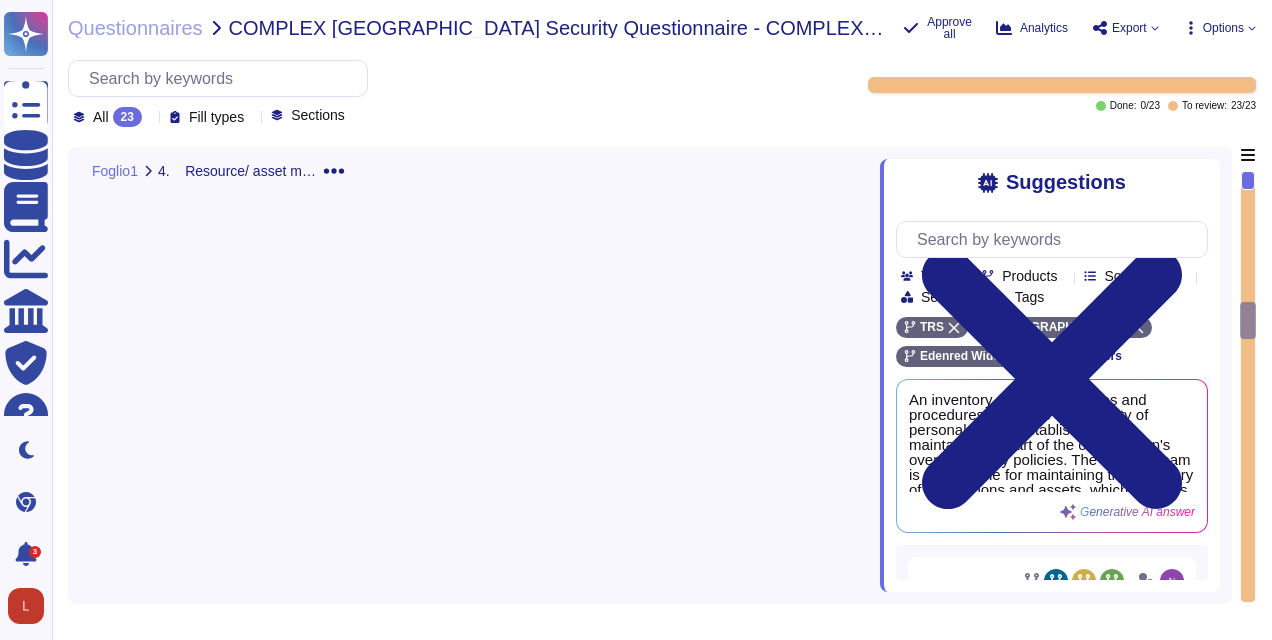 scroll, scrollTop: 2460, scrollLeft: 0, axis: vertical 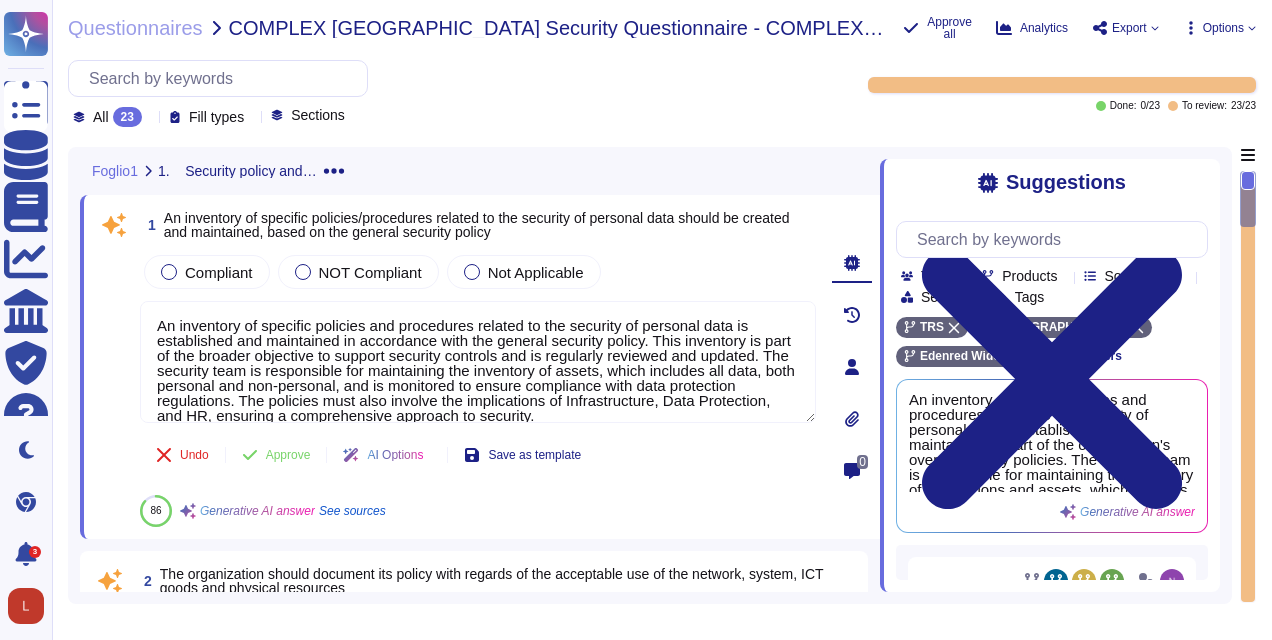 type on "An inventory of specific policies and procedures related to the security of personal data is established and maintained in accordance with the general security policy. This inventory is part of the broader objective to support security controls and is regularly reviewed and updated. The security team is responsible for maintaining the inventory of assets, which includes all data, both personal and non-personal, and is monitored to ensure compliance with data protection regulations. The policies must also involve the implications of Infrastructure, Data Protection, and HR, ensuring a comprehensive approach to security." 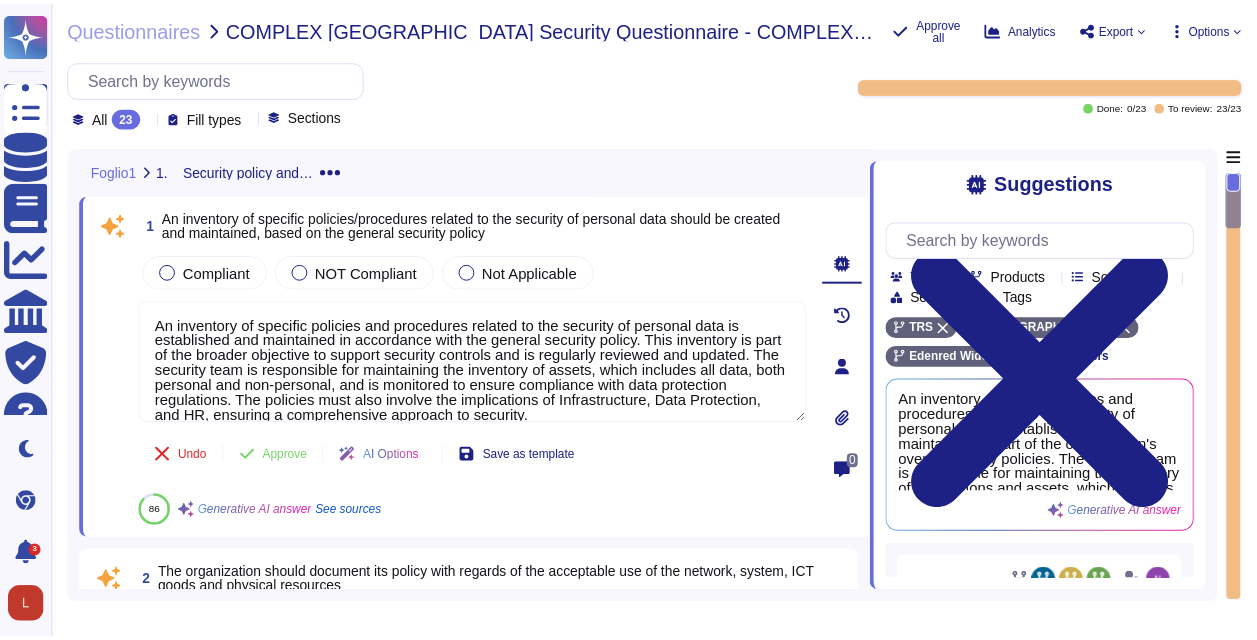 scroll, scrollTop: 0, scrollLeft: 0, axis: both 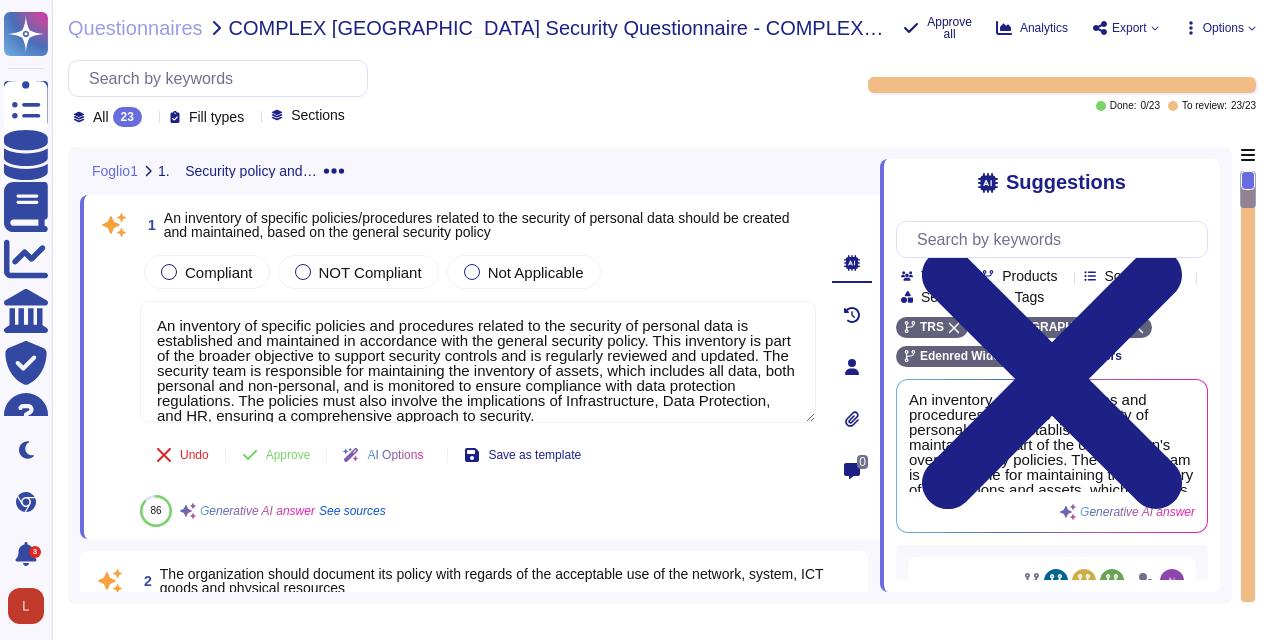 click on "Approve all" at bounding box center (949, 28) 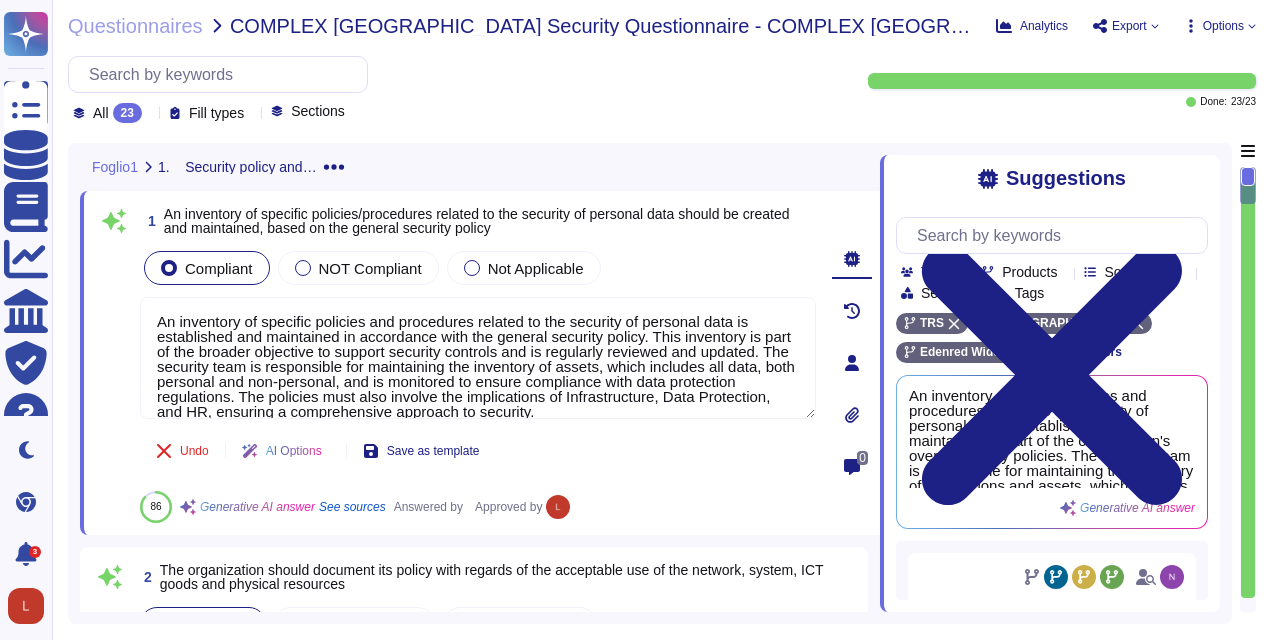 click on "Options" at bounding box center (1223, 26) 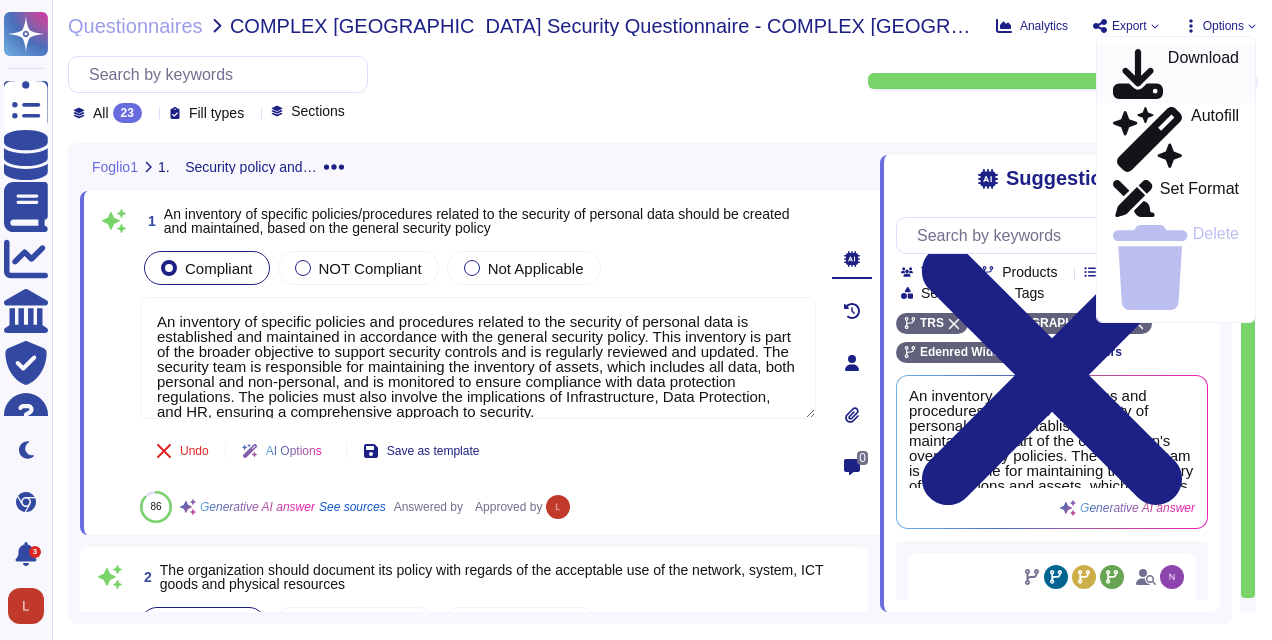 click on "Download" at bounding box center (1176, 74) 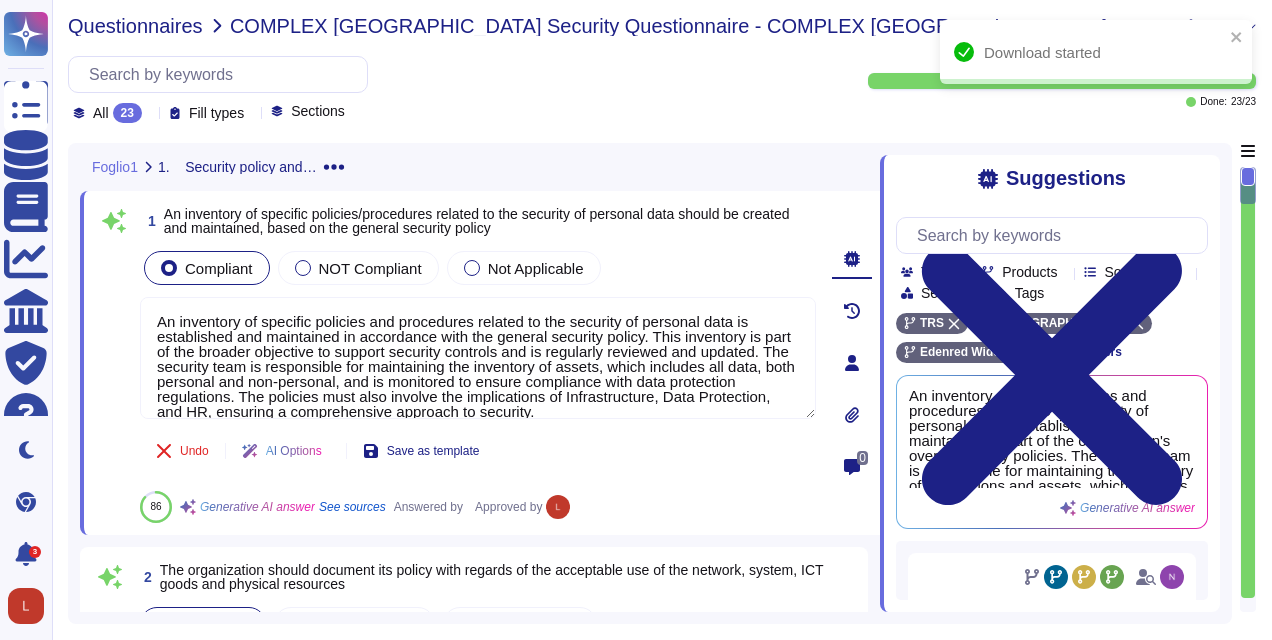 click on "Questionnaires" at bounding box center [135, 26] 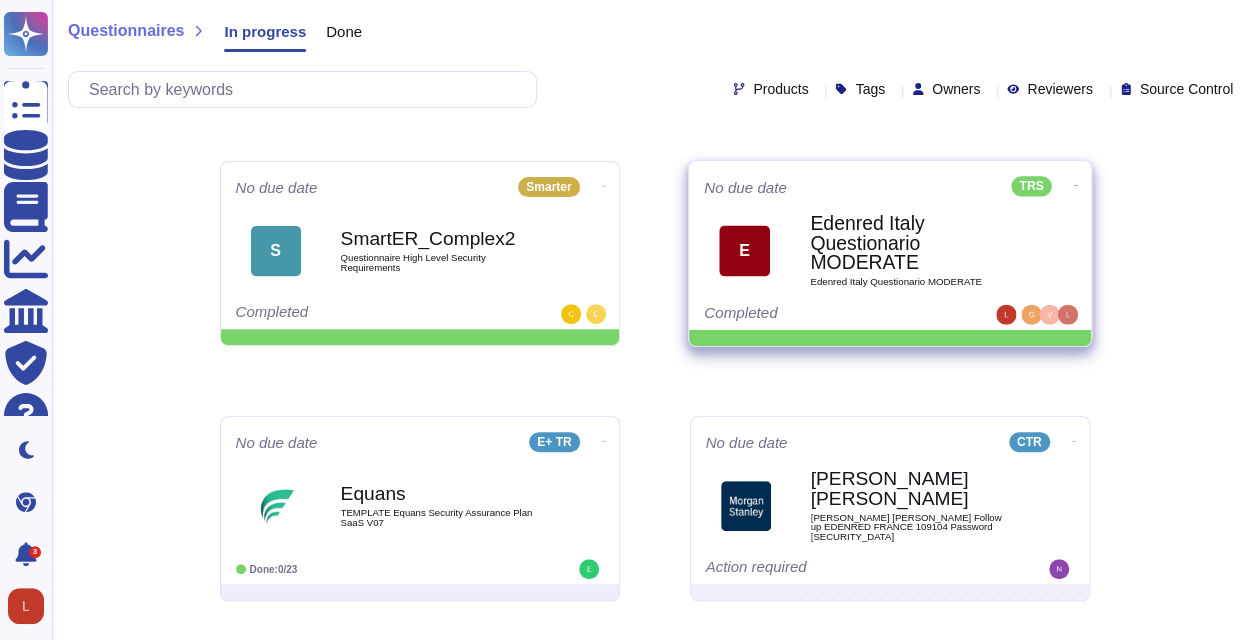 scroll, scrollTop: 200, scrollLeft: 0, axis: vertical 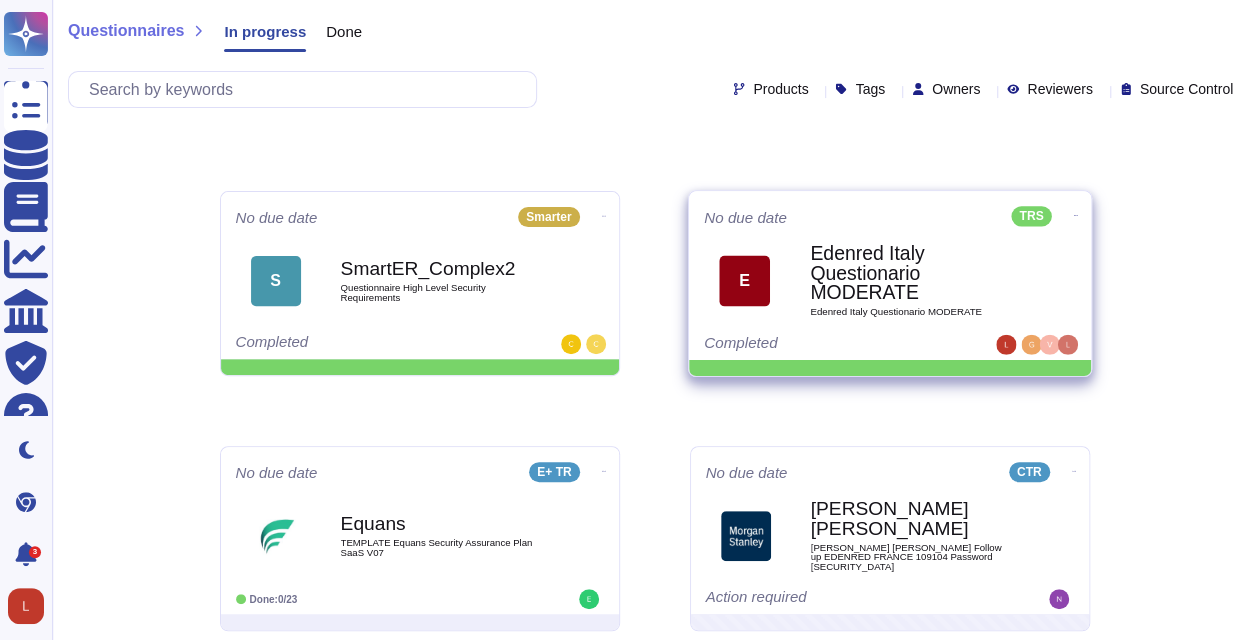 click 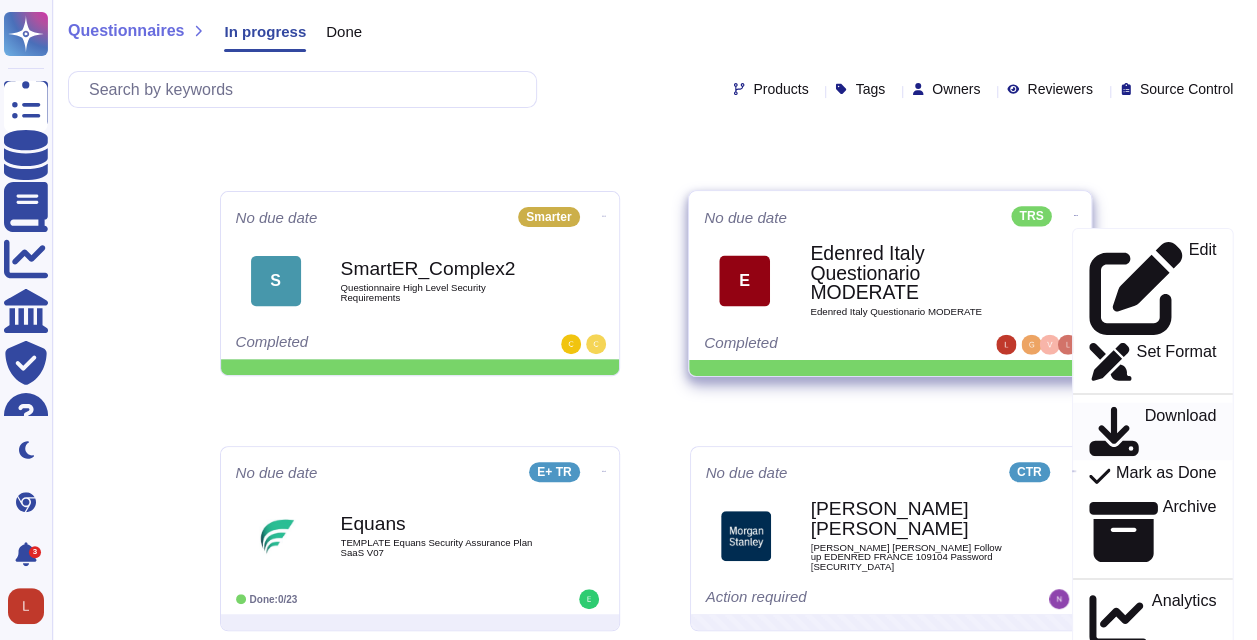 click on "Download" at bounding box center (1180, 431) 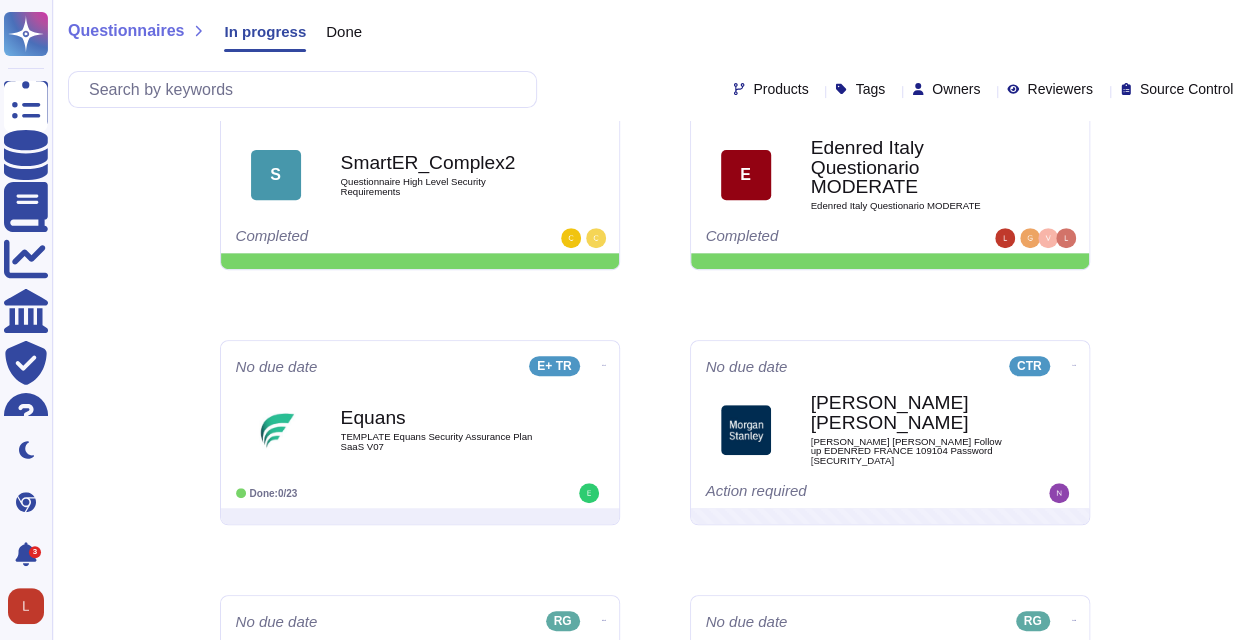 scroll, scrollTop: 200, scrollLeft: 0, axis: vertical 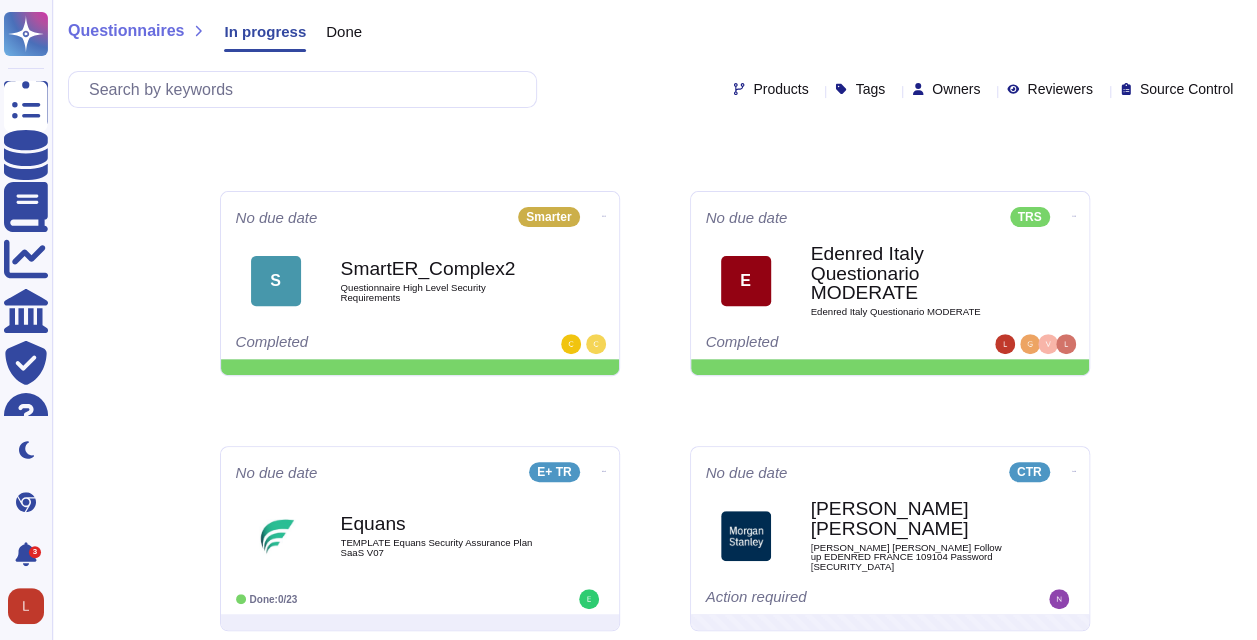 click on "Questionnaires In progress Done Products Tags Owners Reviewers Source Control Upload questionnaire(s) No due date TRS C COMPLEX [GEOGRAPHIC_DATA] Security Questionnaire COMPLEX [GEOGRAPHIC_DATA] Security Questionnaire Completed No due date Smarter S SmartER_Complex2 Questionnaire High Level Security Requirements Completed No due date TRS Edit Set Format Download Mark as Done Archive Analytics Delete E Edenred [GEOGRAPHIC_DATA] Questionario MODERATE Edenred Italy Questionario MODERATE Completed No due date E+ TR Equans TEMPLATE Equans Security Assurance Plan SaaS V07 Done: 0/23 No due date CTR [PERSON_NAME] [PERSON_NAME] [PERSON_NAME] Follow up EDENRED FRANCE 109104 Password [SECURITY_DATA] Action required No due date RG R [DOMAIN_NAME] RGER - RIsk Ledger - Complex 2 - Browser Done: 0/215 To review: 197 No due date RG R RGER - Mandalay - Standard 4 - Excel RGER - Mandalay - Standard 4 - Excel Completed No due date Smarter S SmartER_Moderate Consolidated Questionnaire SmartER.V2 Done: 173/179 No due date CESU HERMES ERF CESU E+ [PERSON_NAME] questionnaire Completed R" at bounding box center [654, 1498] 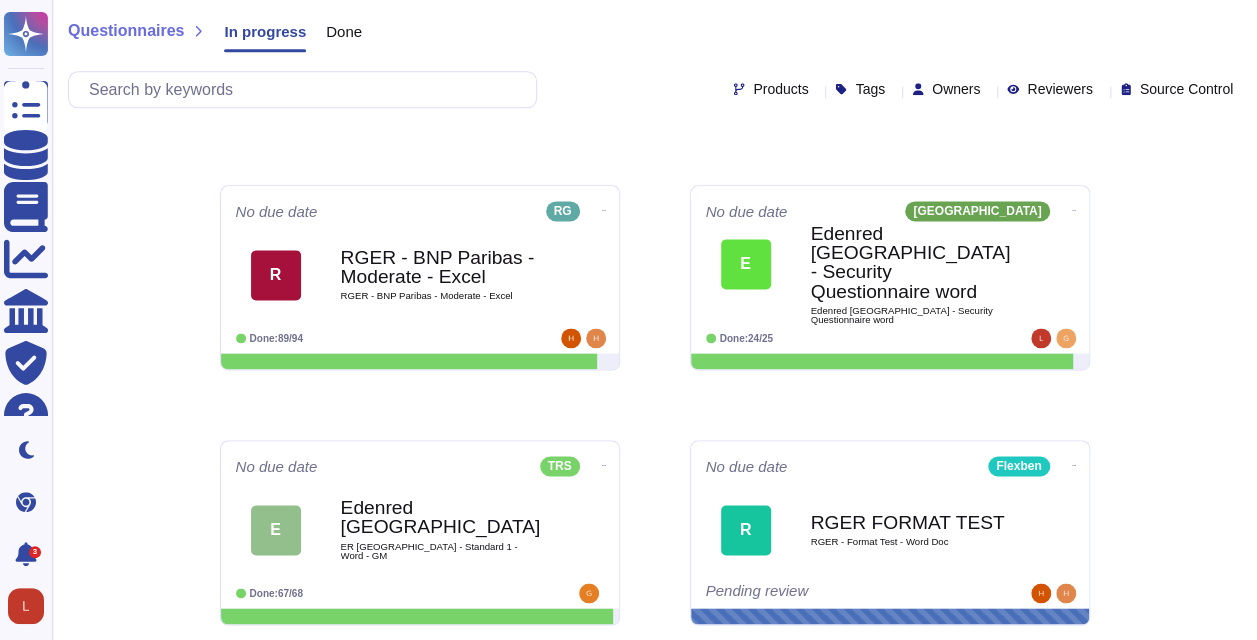 scroll, scrollTop: 1200, scrollLeft: 0, axis: vertical 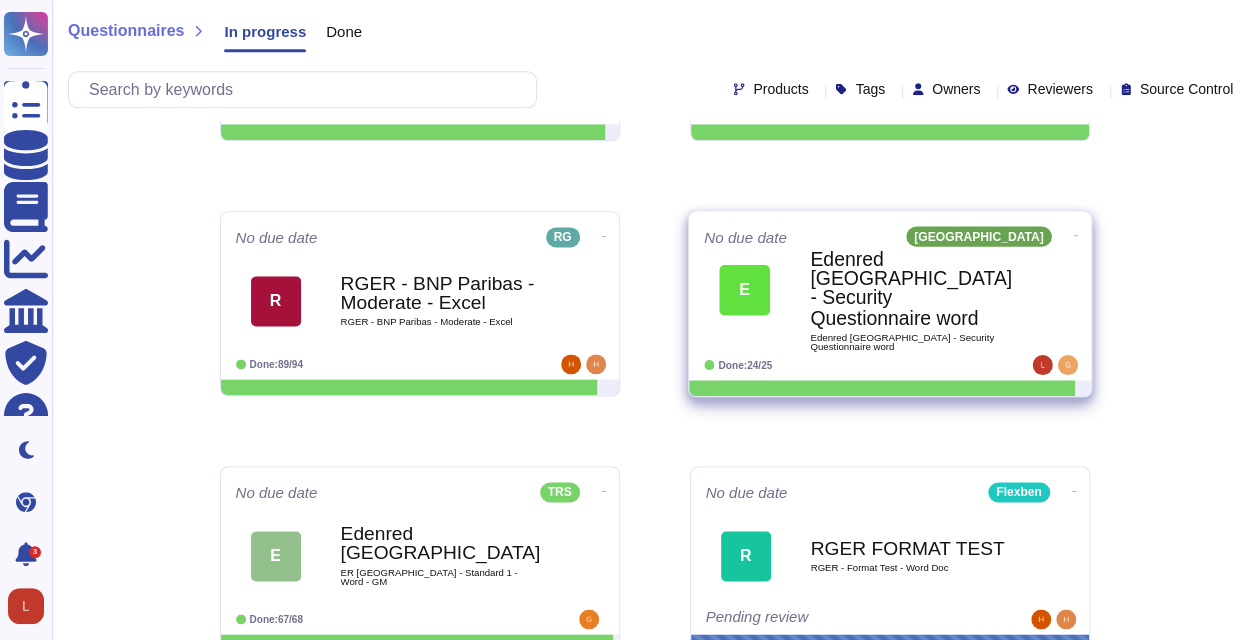 click 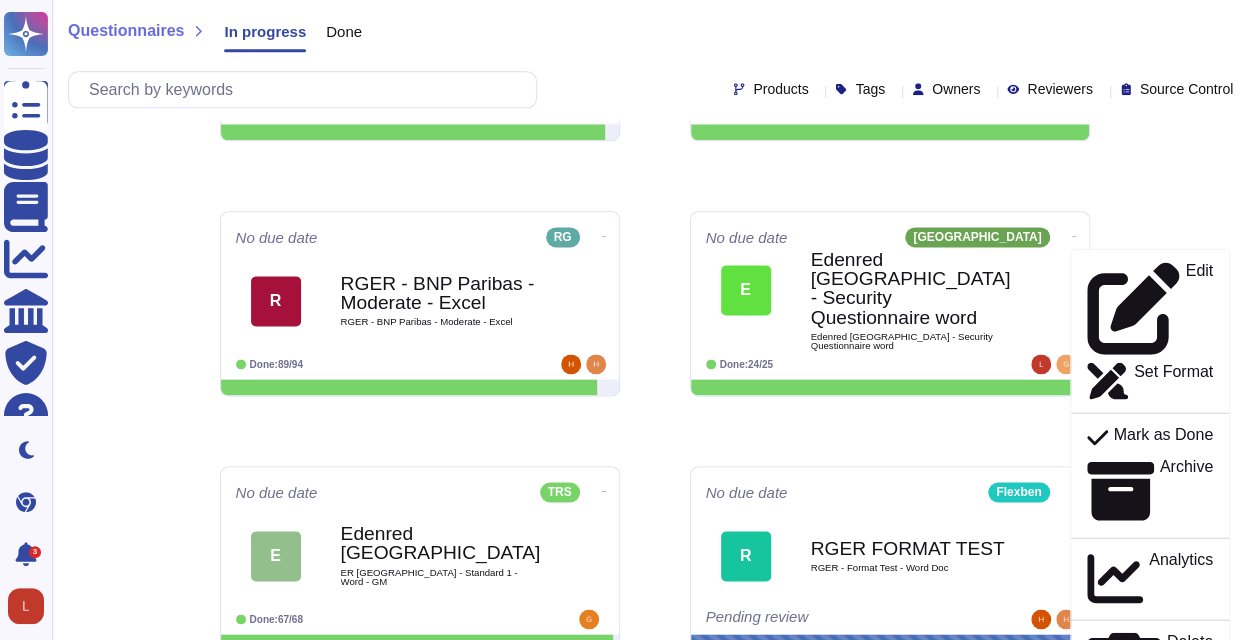 click on "Questionnaires In progress Done Products Tags Owners Reviewers Source Control Upload questionnaire(s) No due date TRS C COMPLEX [GEOGRAPHIC_DATA] Security Questionnaire COMPLEX [GEOGRAPHIC_DATA] Security Questionnaire Completed No due date Smarter S SmartER_Complex2 Questionnaire High Level Security Requirements Completed No due date TRS Edit Set Format Download Mark as Done Archive Analytics Delete E Edenred [GEOGRAPHIC_DATA] Questionario MODERATE Edenred Italy Questionario MODERATE Completed No due date E+ TR Equans TEMPLATE Equans Security Assurance Plan SaaS V07 Done: 0/23 No due date CTR [PERSON_NAME] [PERSON_NAME] [PERSON_NAME] Follow up EDENRED FRANCE 109104 Password [SECURITY_DATA] Action required No due date RG R [DOMAIN_NAME] RGER - RIsk Ledger - Complex 2 - Browser Done: 0/215 To review: 197 No due date RG R RGER - Mandalay - Standard 4 - Excel RGER - Mandalay - Standard 4 - Excel Completed No due date Smarter S SmartER_Moderate Consolidated Questionnaire SmartER.V2 Done: 173/179 No due date CESU HERMES ERF CESU E+ [PERSON_NAME] questionnaire Completed R" at bounding box center [654, 498] 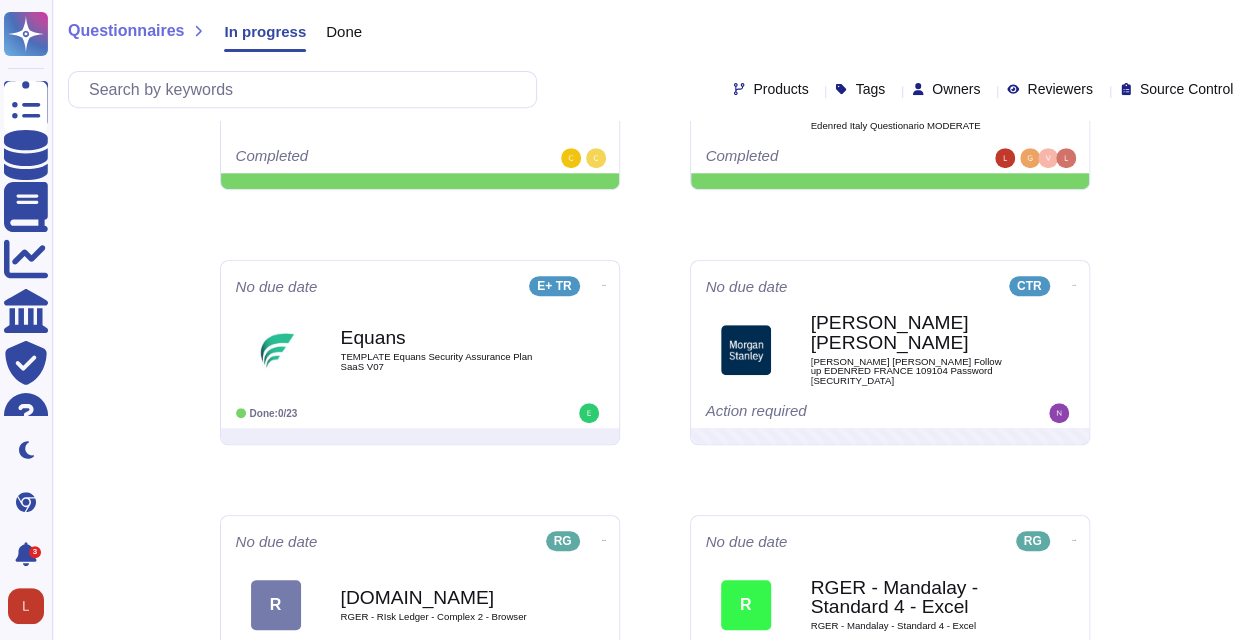 scroll, scrollTop: 200, scrollLeft: 0, axis: vertical 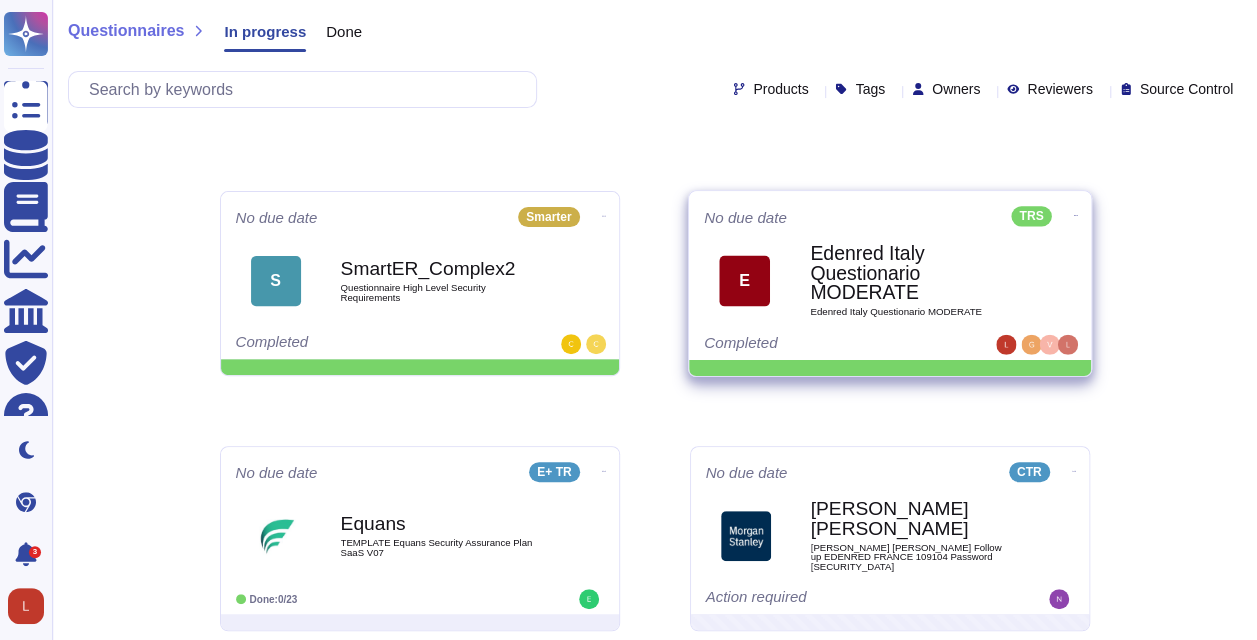 click 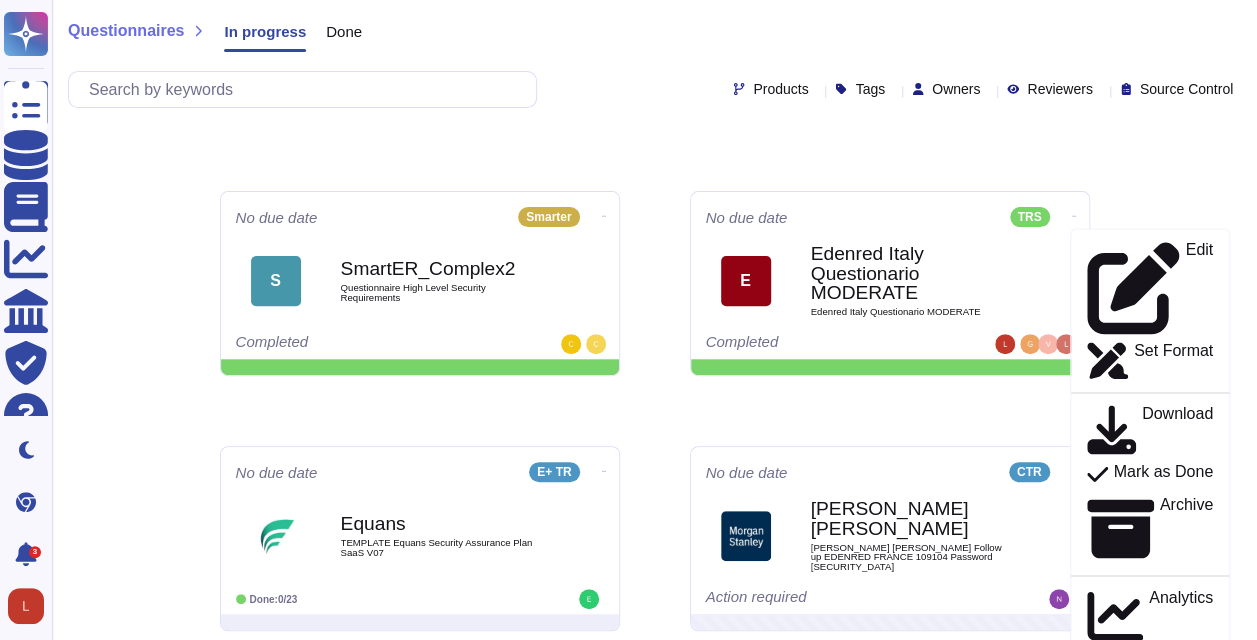 click on "Questionnaires In progress Done Products Tags Owners Reviewers Source Control Upload questionnaire(s) No due date TRS C COMPLEX [GEOGRAPHIC_DATA] Security Questionnaire COMPLEX [GEOGRAPHIC_DATA] Security Questionnaire Completed No due date Smarter S SmartER_Complex2 Questionnaire High Level Security Requirements Completed No due date TRS Edit Set Format Download Mark as Done Archive Analytics Delete E Edenred [GEOGRAPHIC_DATA] Questionario MODERATE Edenred Italy Questionario MODERATE Completed No due date E+ TR Equans TEMPLATE Equans Security Assurance Plan SaaS V07 Done: 0/23 No due date CTR [PERSON_NAME] [PERSON_NAME] [PERSON_NAME] Follow up EDENRED FRANCE 109104 Password [SECURITY_DATA] Action required No due date RG R [DOMAIN_NAME] RGER - RIsk Ledger - Complex 2 - Browser Done: 0/215 To review: 197 No due date RG R RGER - Mandalay - Standard 4 - Excel RGER - Mandalay - Standard 4 - Excel Completed No due date Smarter S SmartER_Moderate Consolidated Questionnaire SmartER.V2 Done: 173/179 No due date CESU HERMES ERF CESU E+ [PERSON_NAME] questionnaire Completed R" at bounding box center (654, 1498) 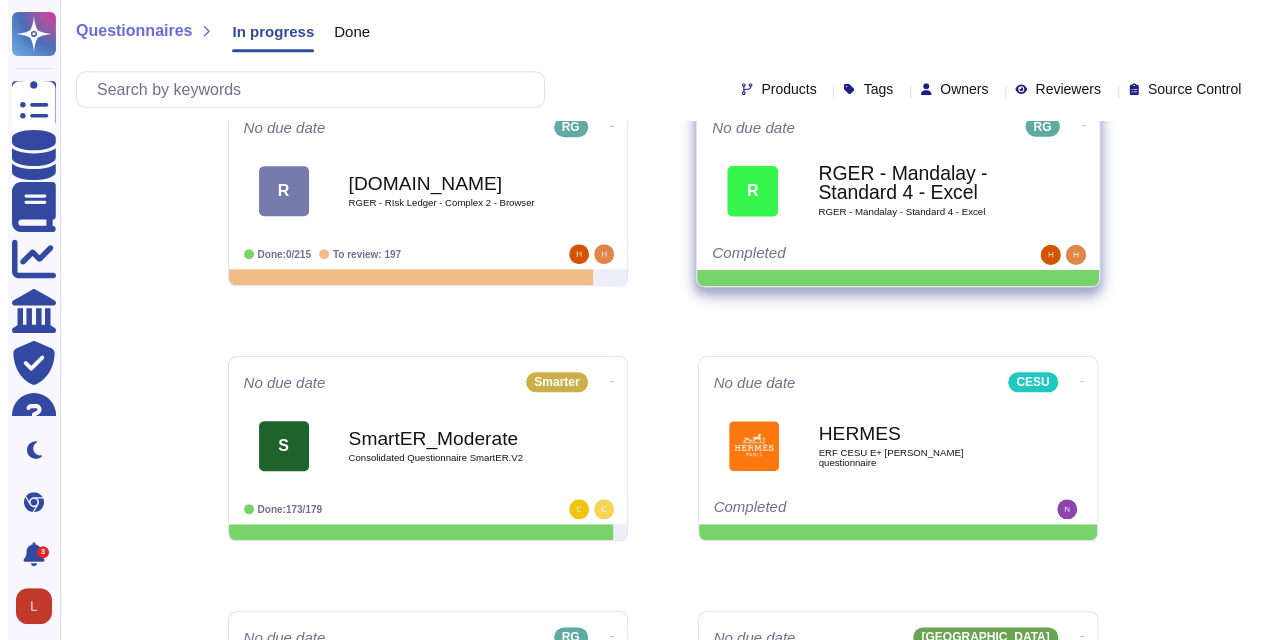 scroll, scrollTop: 1200, scrollLeft: 0, axis: vertical 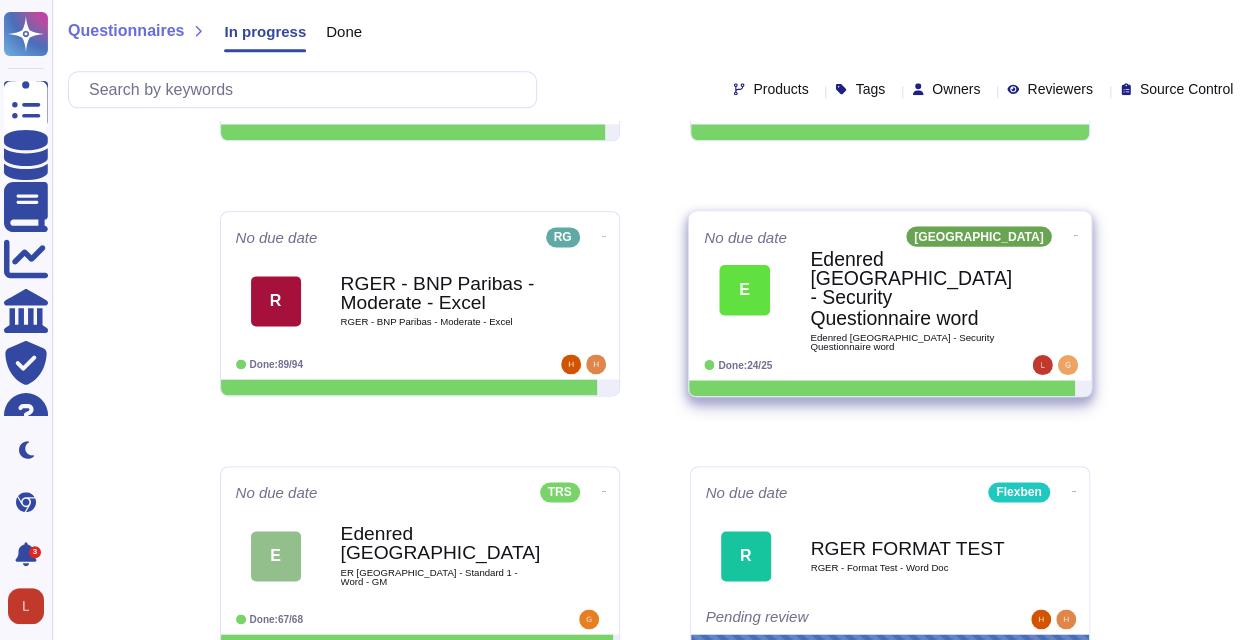 click 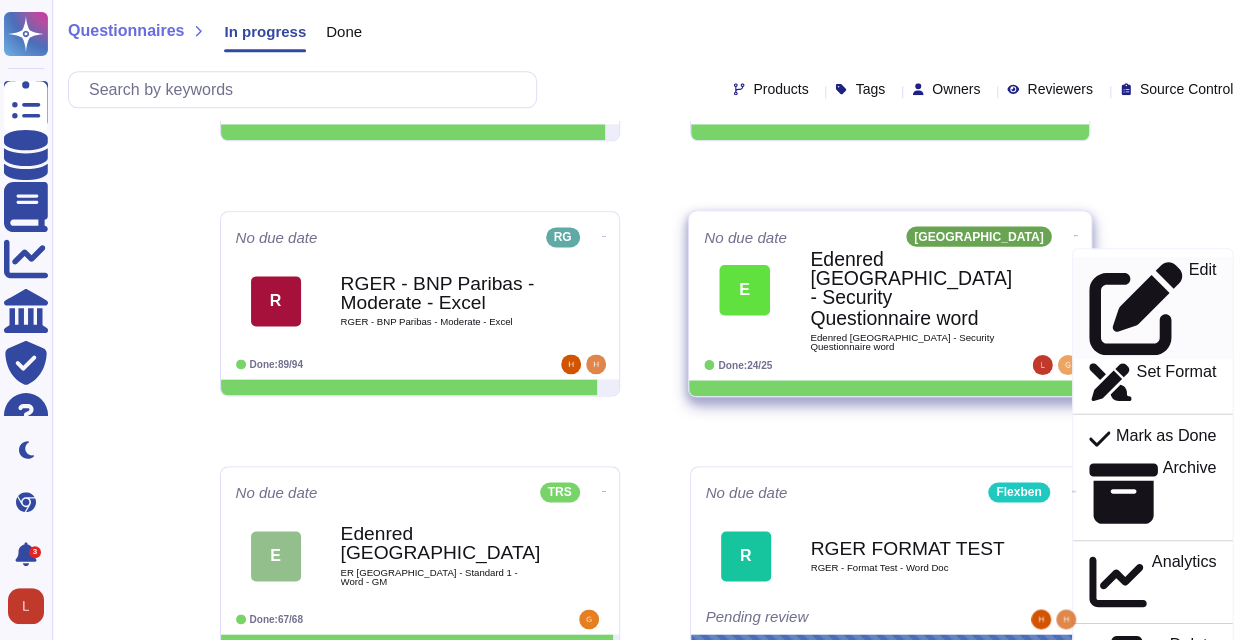 click on "Edit" at bounding box center [1202, 308] 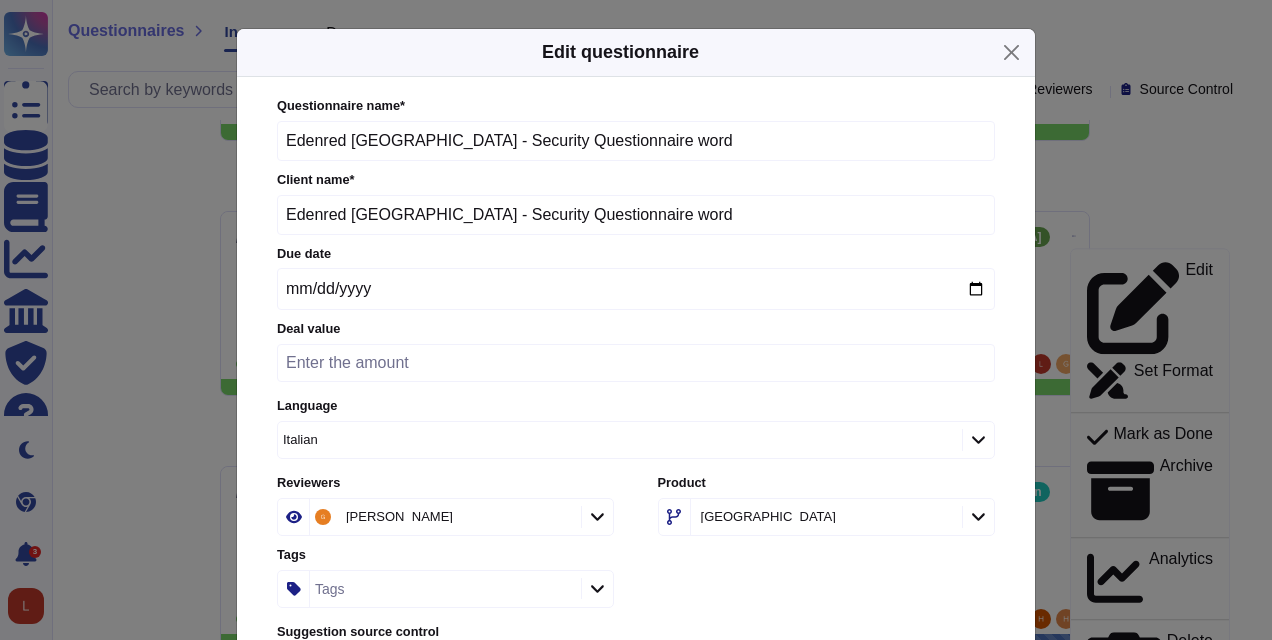 scroll, scrollTop: 100, scrollLeft: 0, axis: vertical 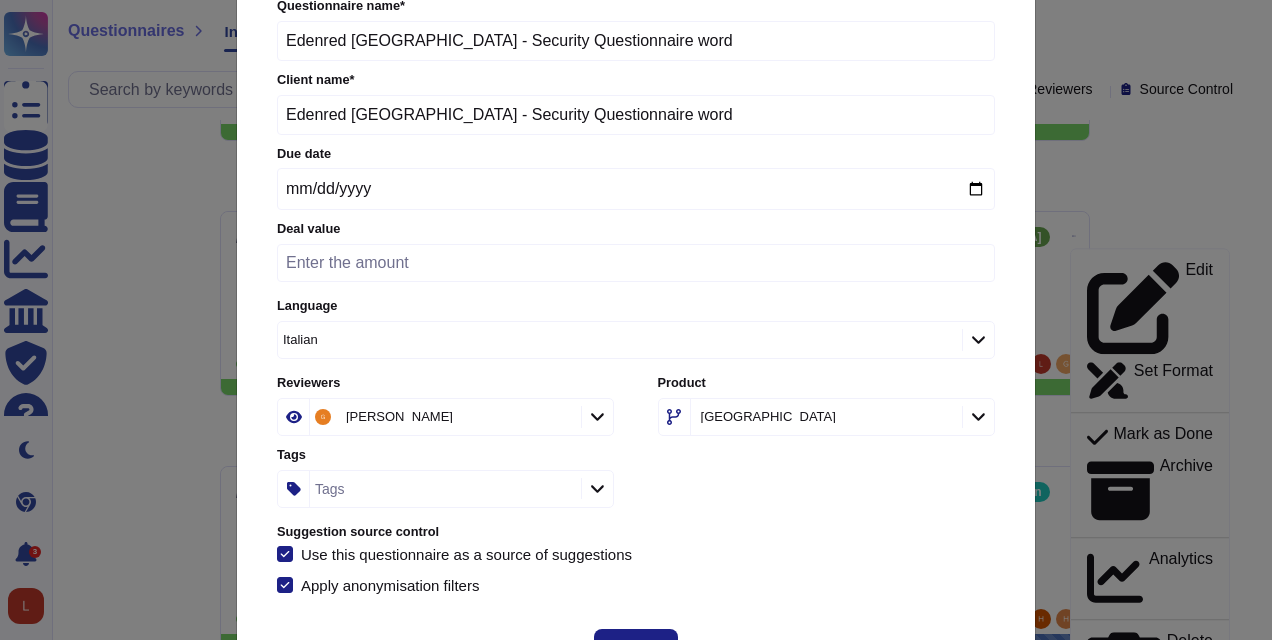click on "[PERSON_NAME]" at bounding box center (435, 417) 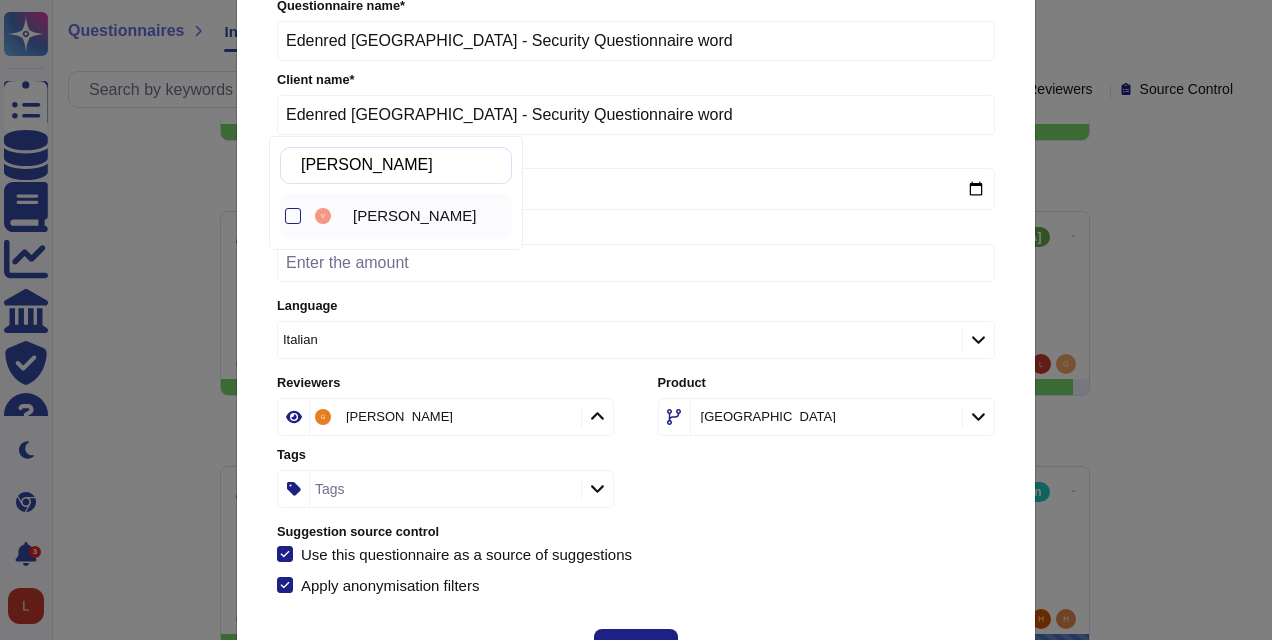 click on "[PERSON_NAME]" at bounding box center (414, 216) 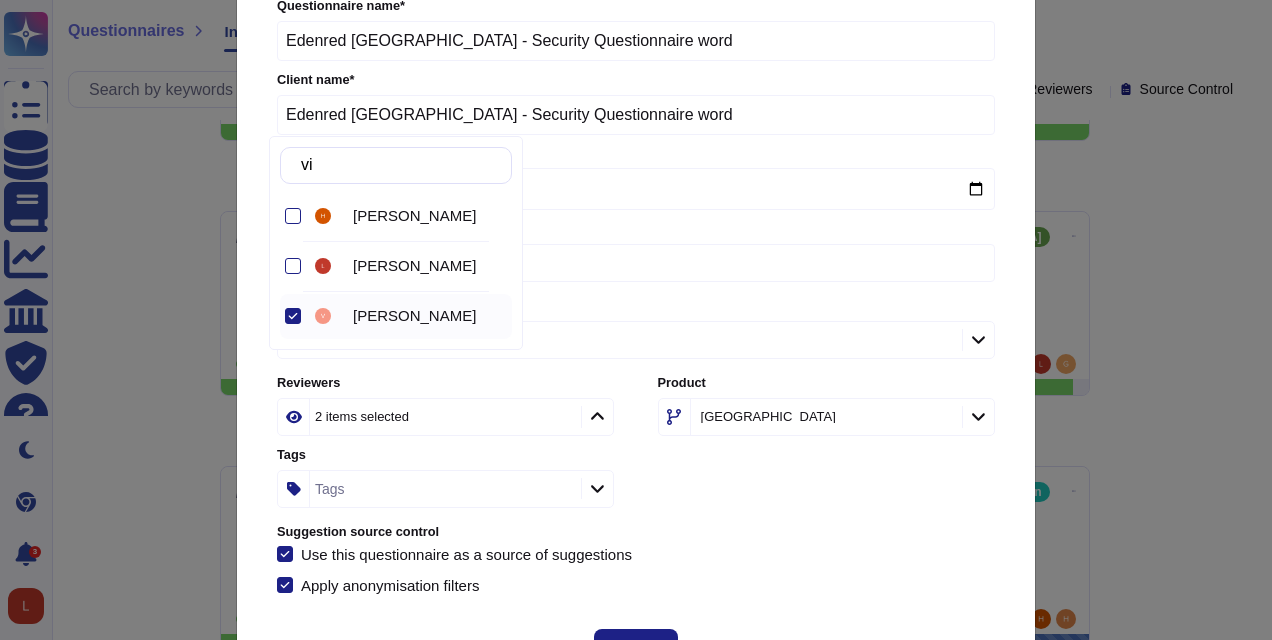 type on "v" 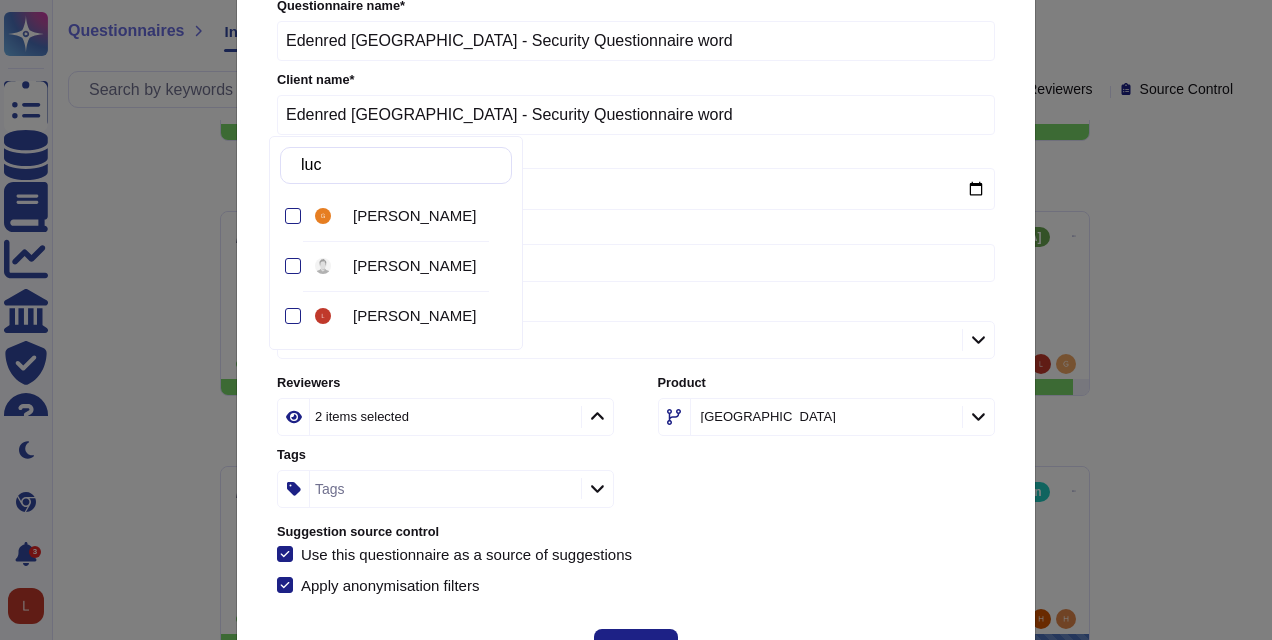 type on "[PERSON_NAME]" 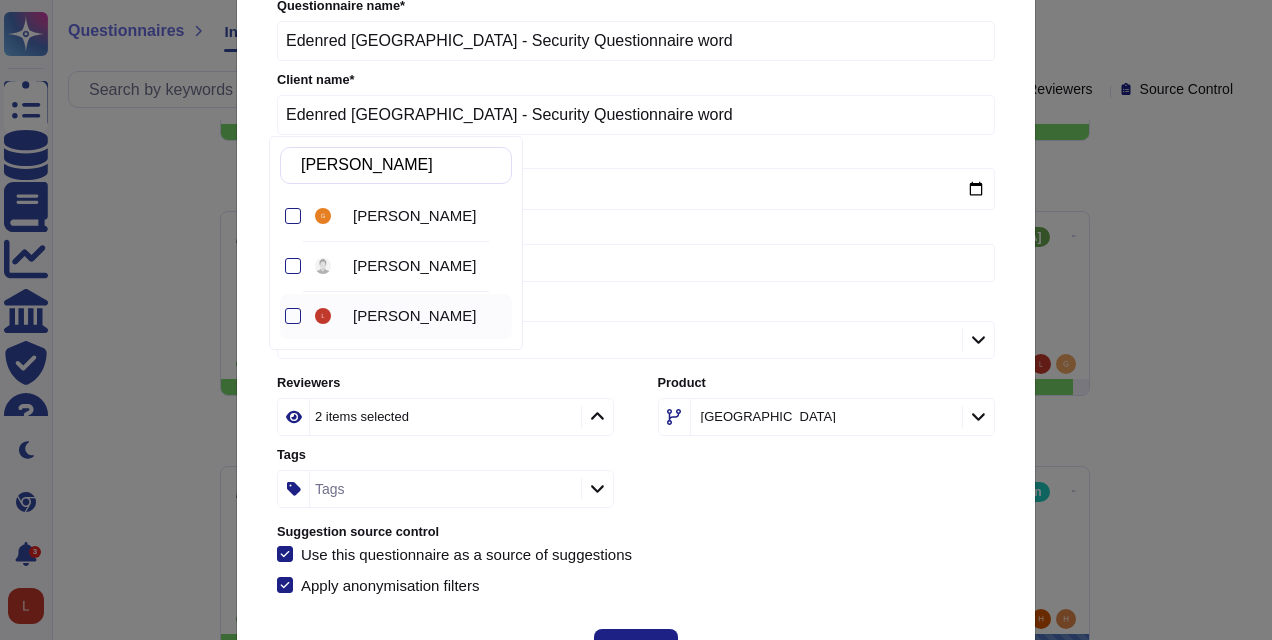 click on "[PERSON_NAME]" at bounding box center [428, 316] 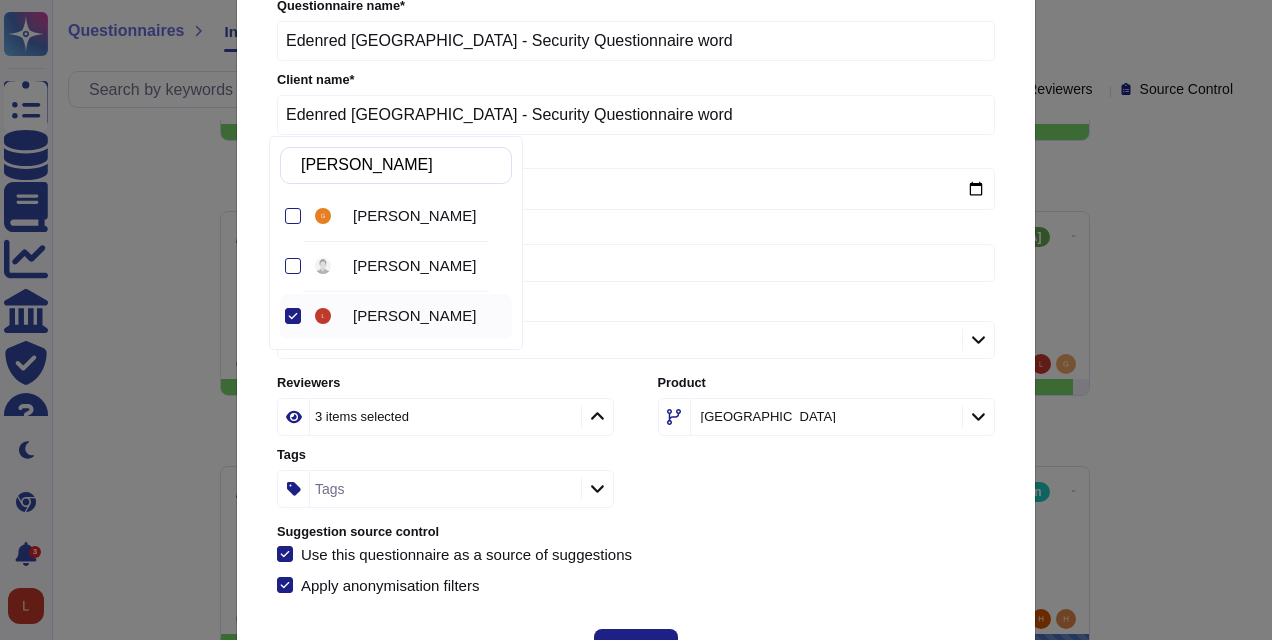 click on "Questionnaire name * Edenred [GEOGRAPHIC_DATA] - Security Questionnaire word Client name * Edenred [GEOGRAPHIC_DATA] - Security Questionnaire word Due date Deal value Language Italian Reviewers 3 items selected Product [GEOGRAPHIC_DATA] Tags Tags Suggestion source control Use this questionnaire as a source of suggestions Apply anonymisation filters" at bounding box center [636, 295] 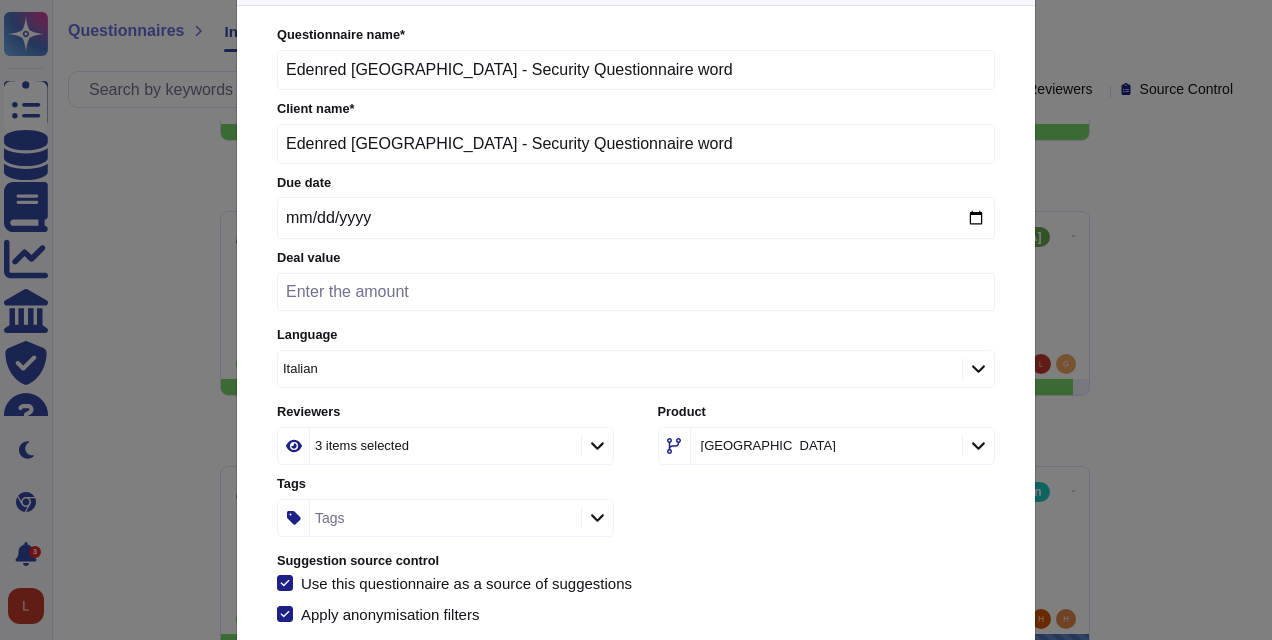 scroll, scrollTop: 0, scrollLeft: 0, axis: both 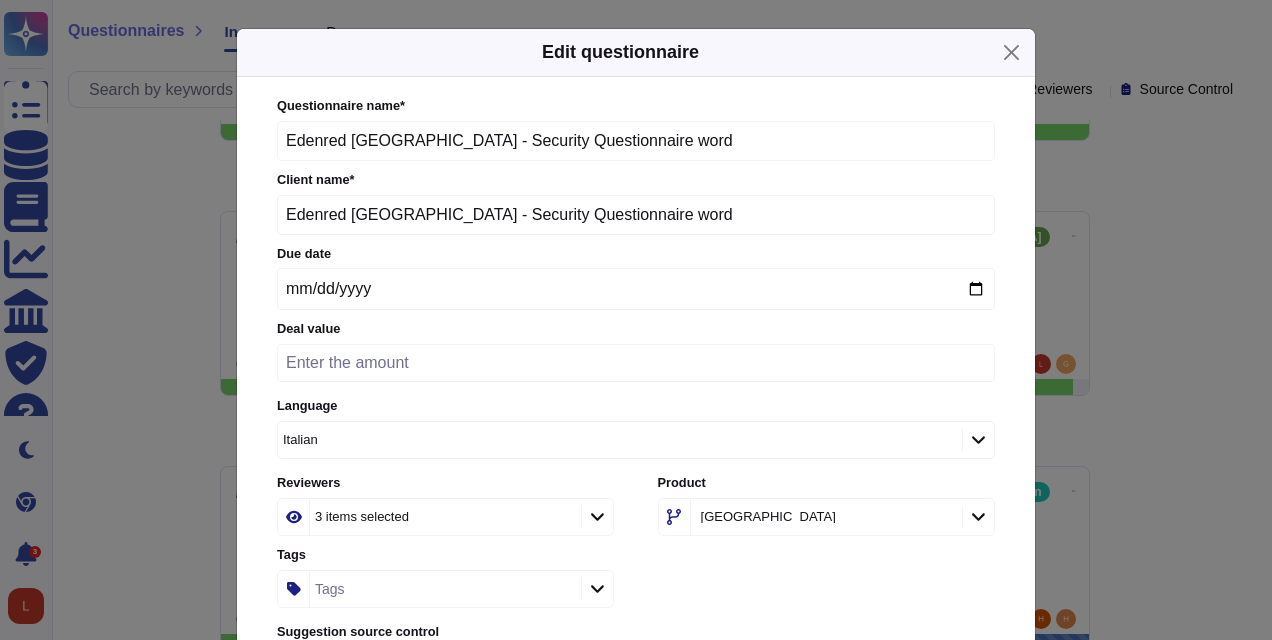 click on "Edenred [GEOGRAPHIC_DATA] - Security Questionnaire word" at bounding box center [636, 141] 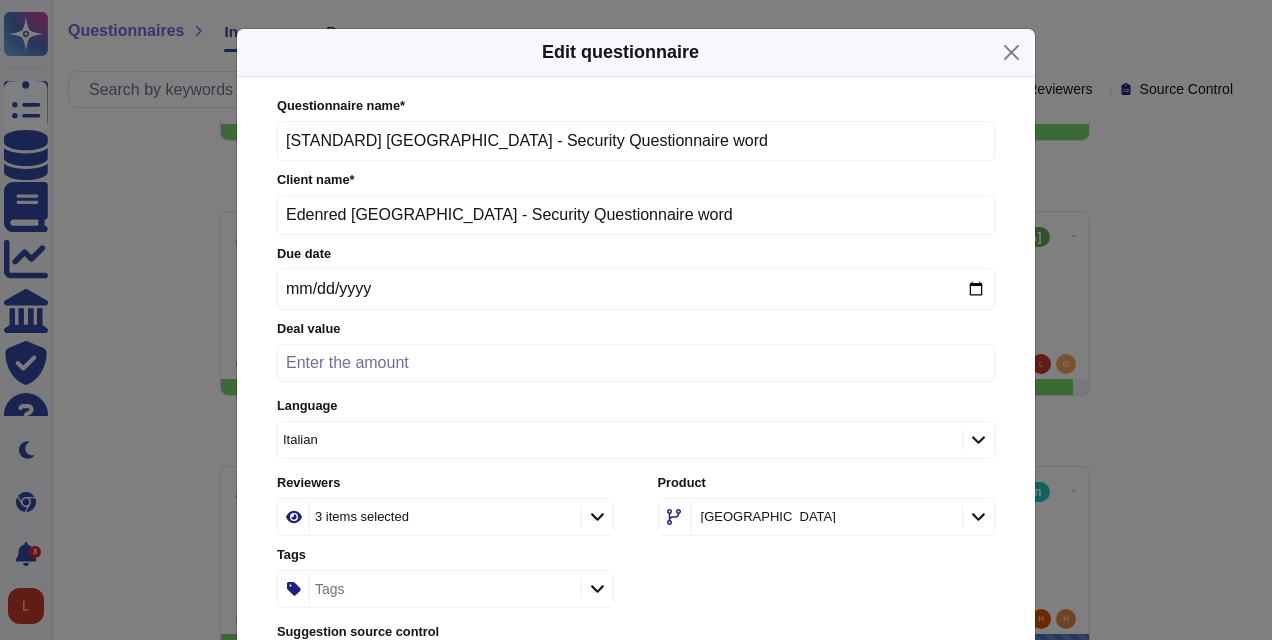 drag, startPoint x: 641, startPoint y: 140, endPoint x: 579, endPoint y: 146, distance: 62.289646 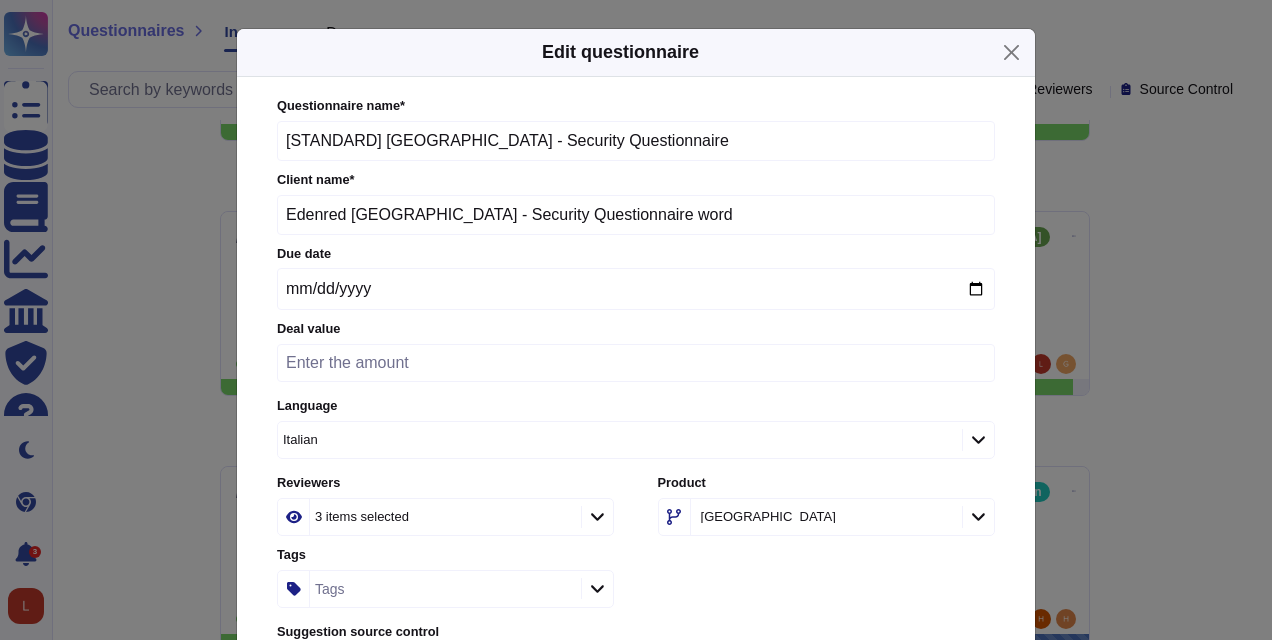 drag, startPoint x: 589, startPoint y: 144, endPoint x: 206, endPoint y: 154, distance: 383.13052 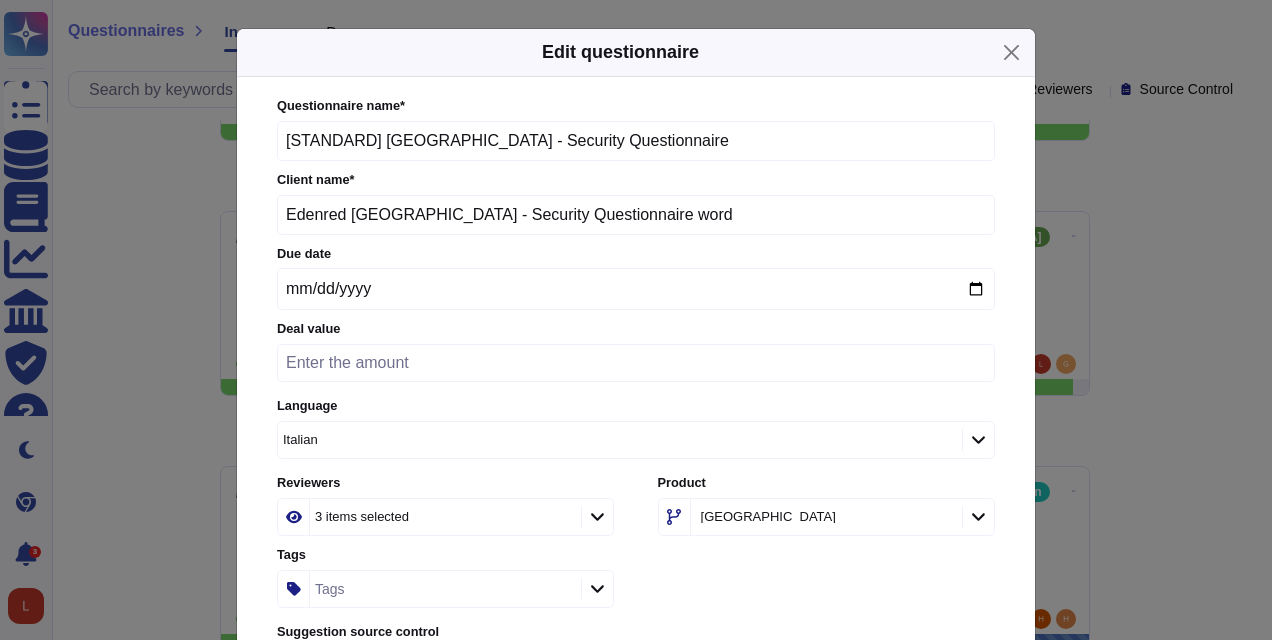 type on "[STANDARD] [GEOGRAPHIC_DATA] - Security Questionnaire" 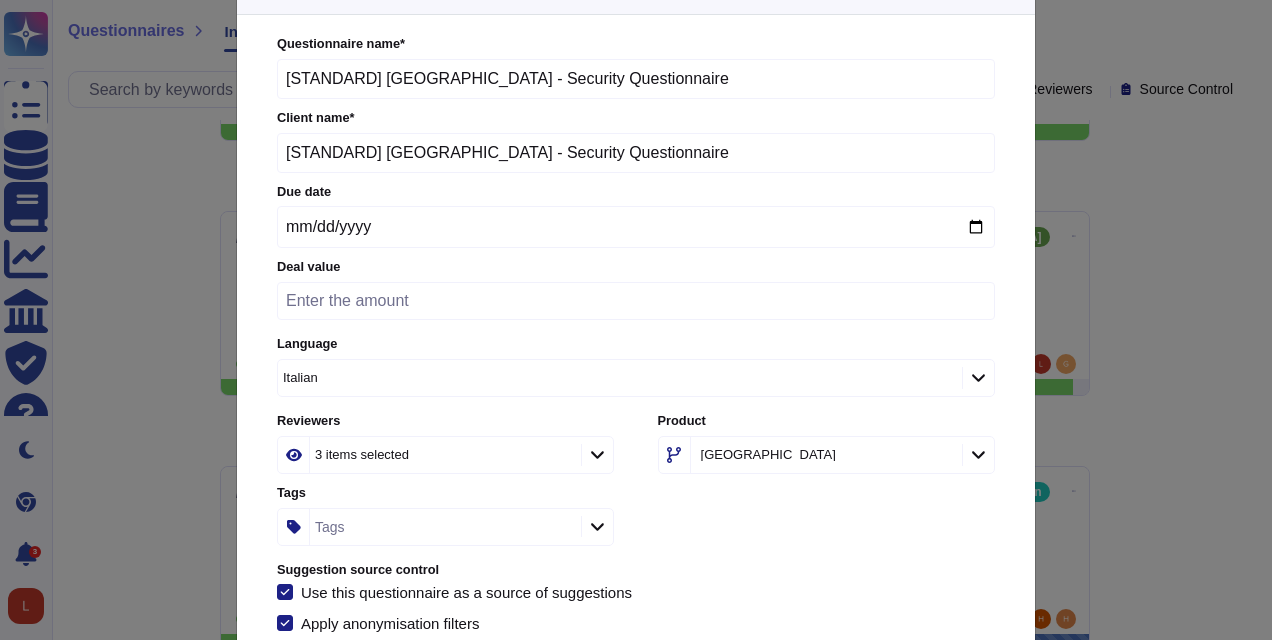 scroll, scrollTop: 170, scrollLeft: 0, axis: vertical 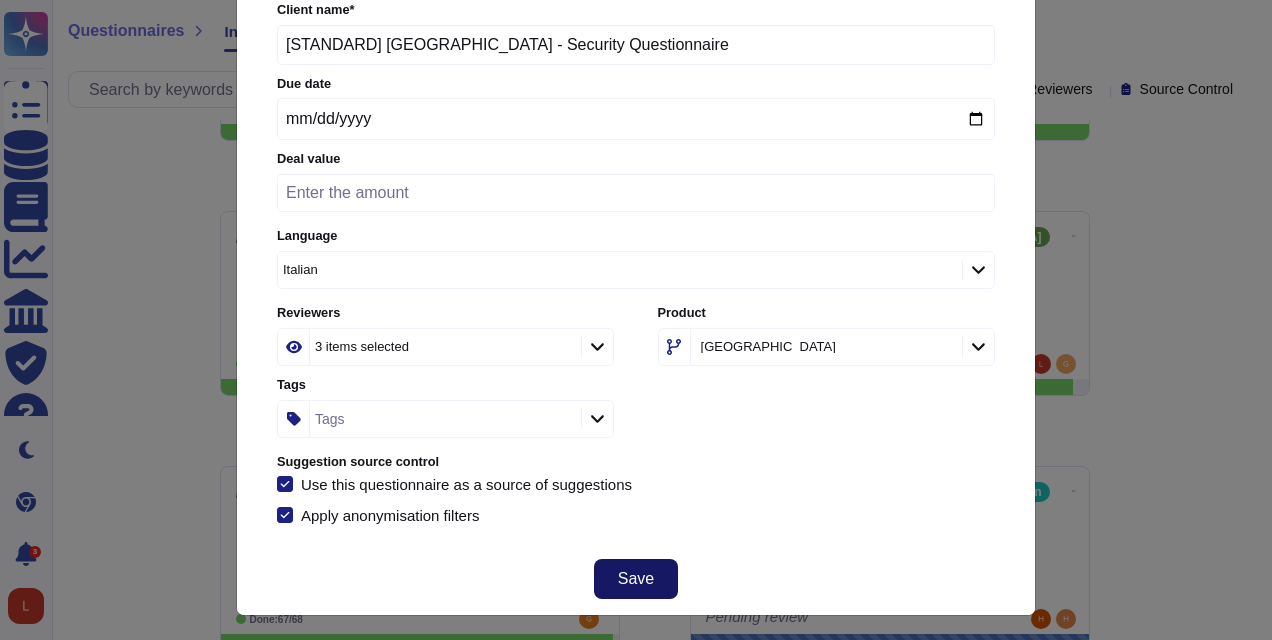 type on "[STANDARD] [GEOGRAPHIC_DATA] - Security Questionnaire" 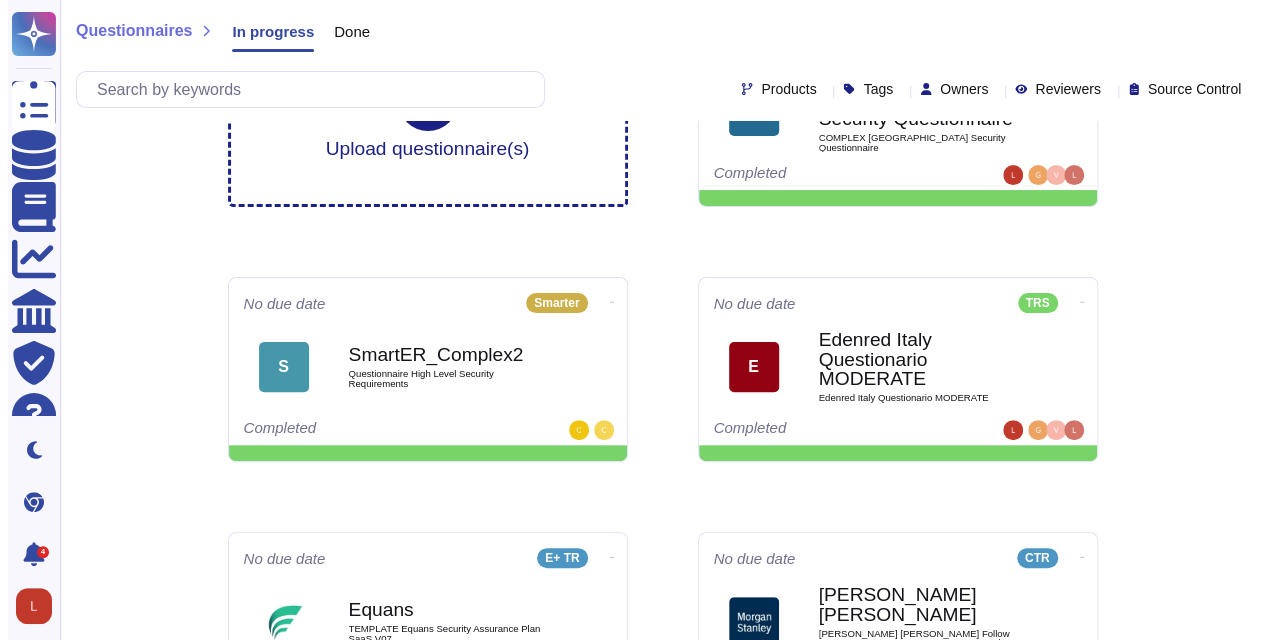 scroll, scrollTop: 100, scrollLeft: 0, axis: vertical 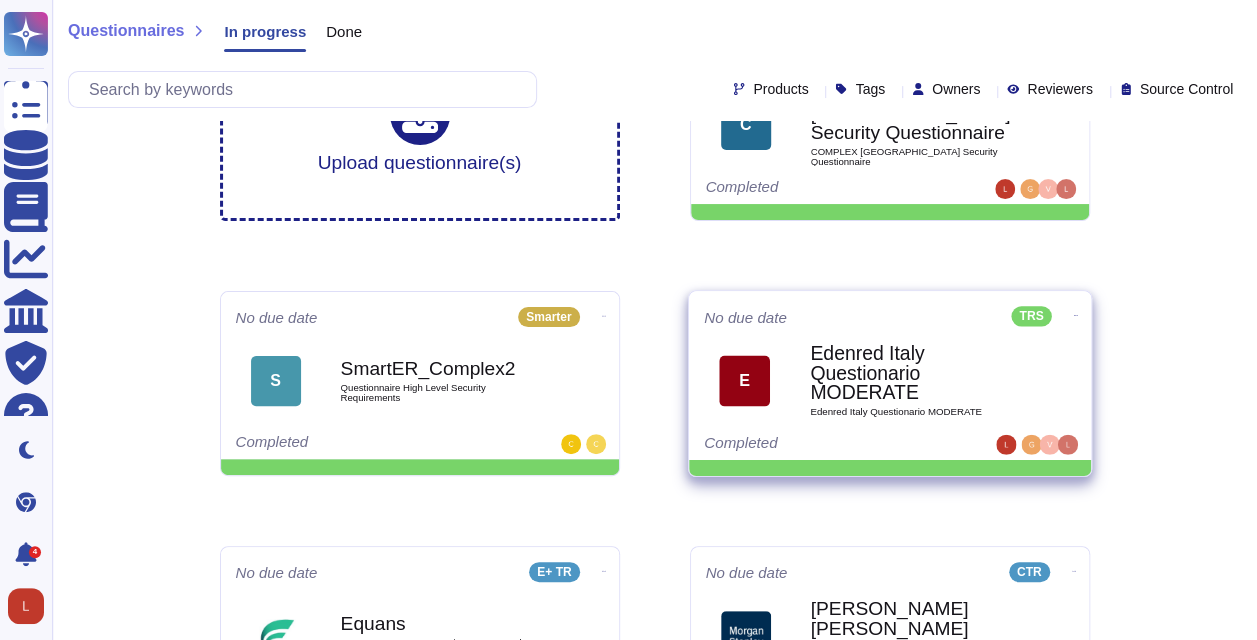 click 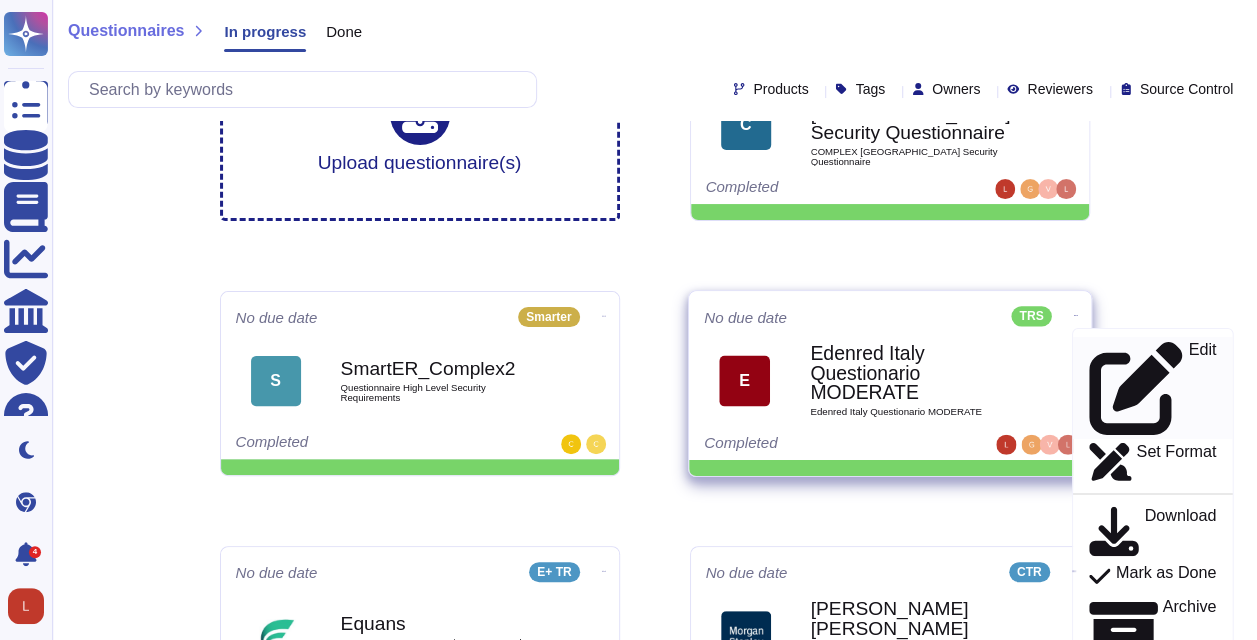 click on "Edit" at bounding box center [1202, 388] 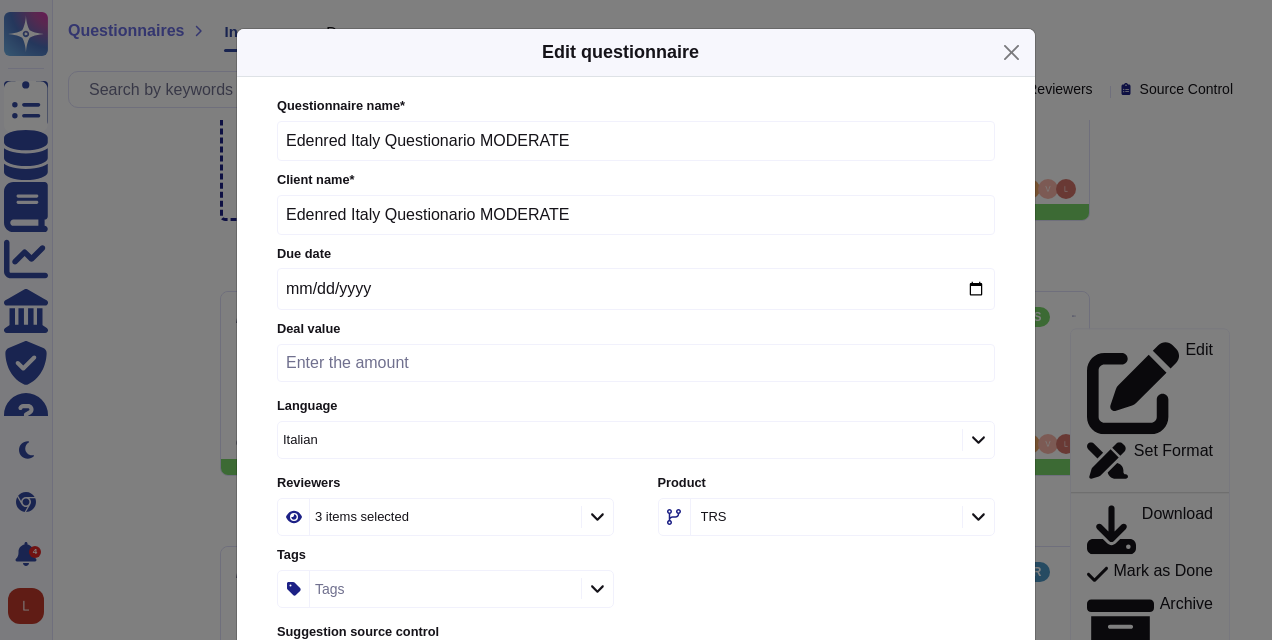 click on "Edenred Italy Questionario MODERATE" at bounding box center (636, 141) 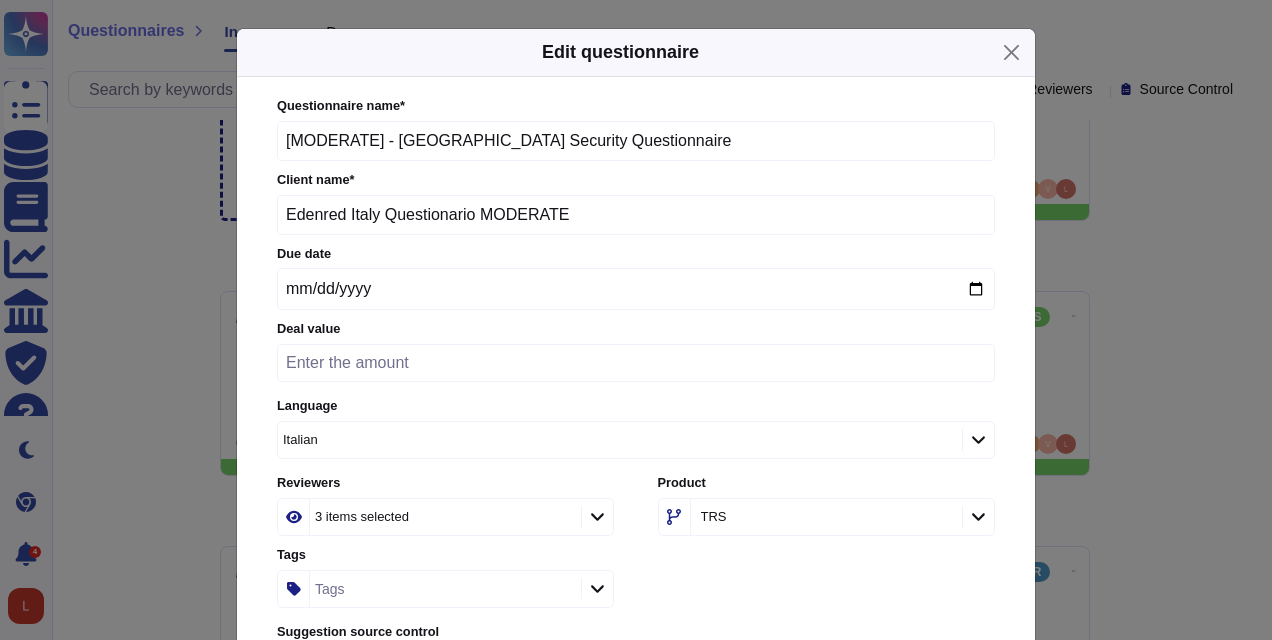 drag, startPoint x: 641, startPoint y: 136, endPoint x: 73, endPoint y: 137, distance: 568.00085 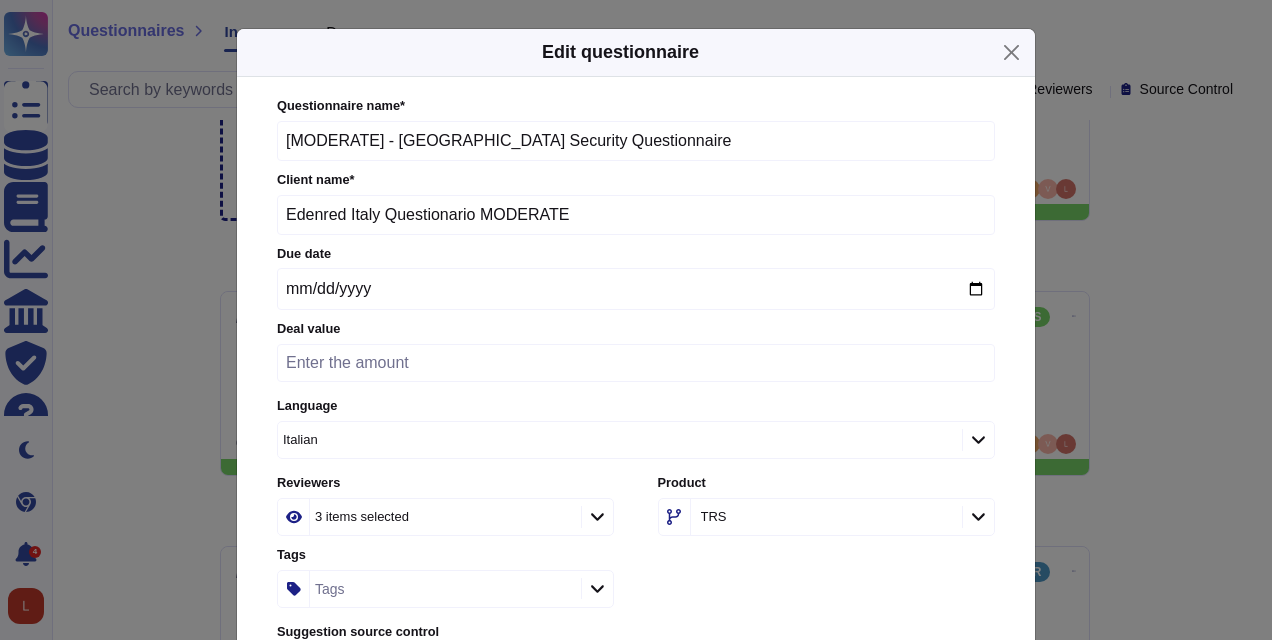 type on "[MODERATE] - [GEOGRAPHIC_DATA] Security Questionnaire" 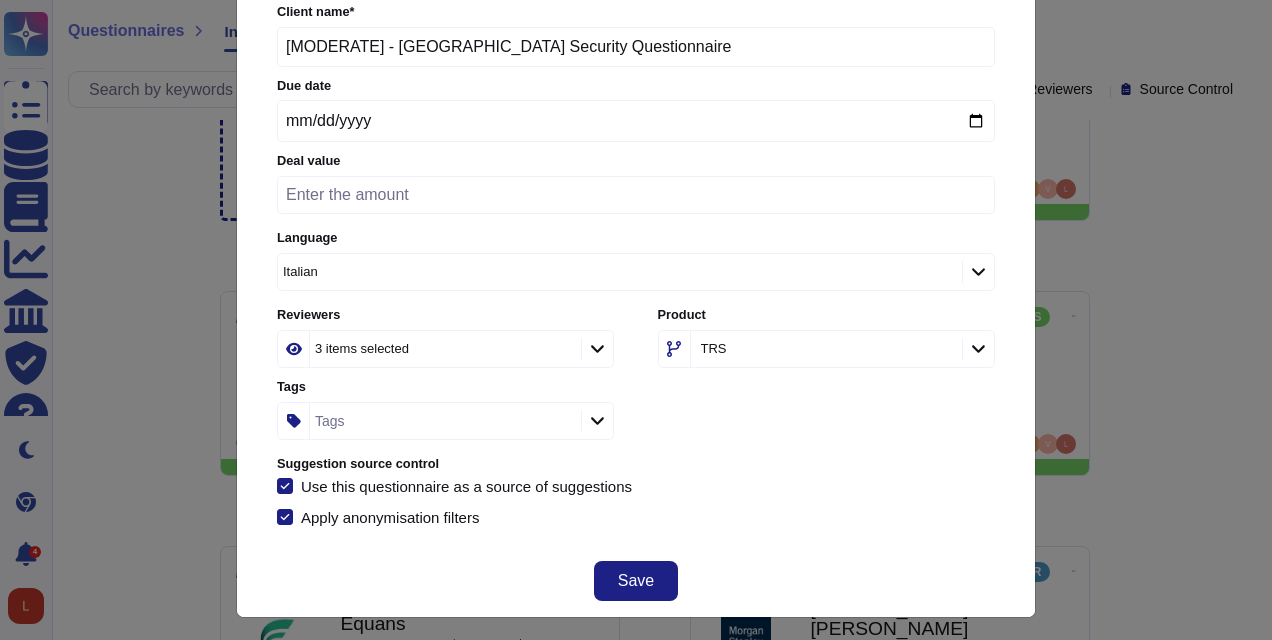 scroll, scrollTop: 170, scrollLeft: 0, axis: vertical 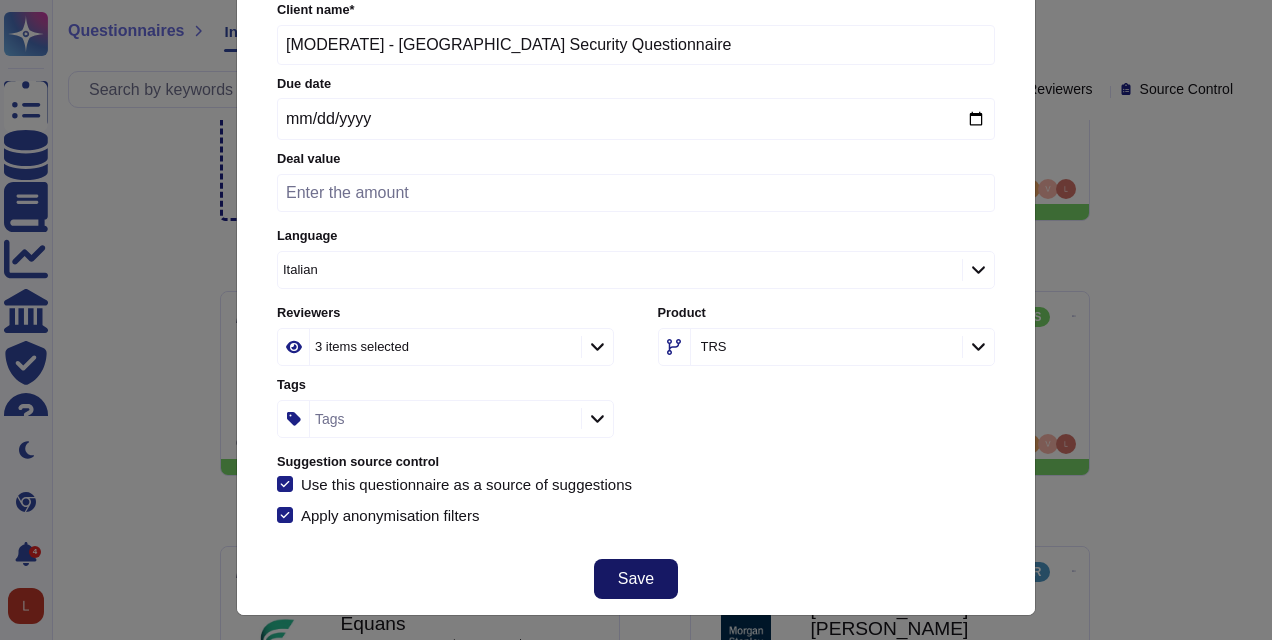 type on "[MODERATE] - [GEOGRAPHIC_DATA] Security Questionnaire" 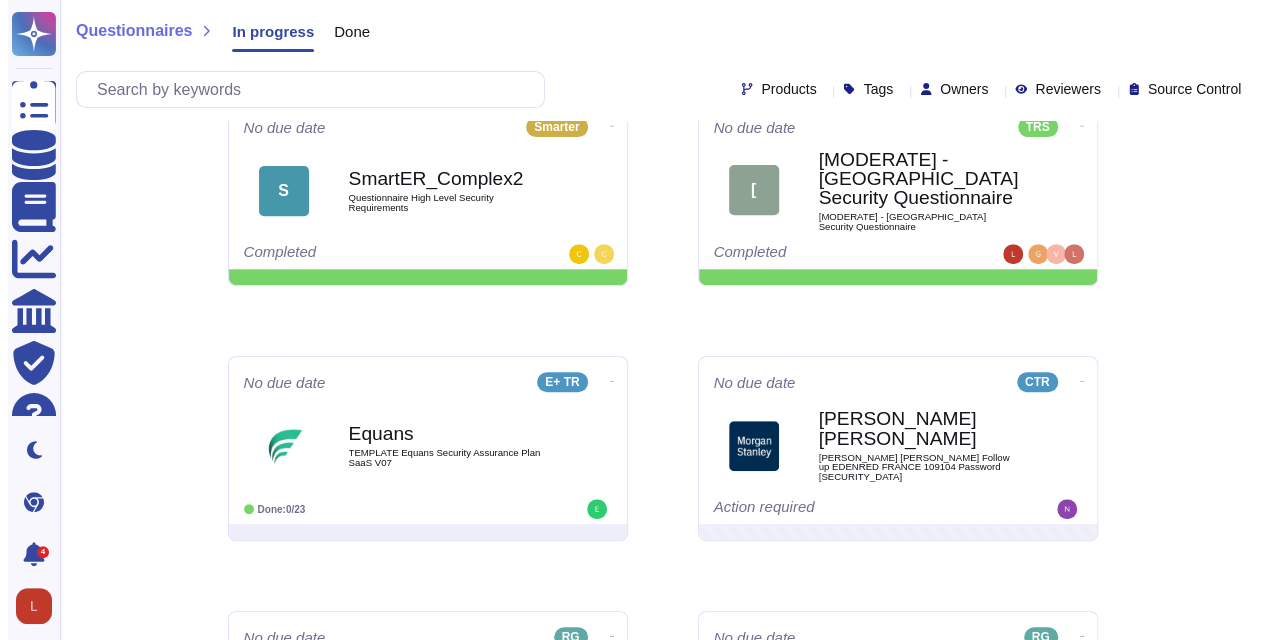 scroll, scrollTop: 0, scrollLeft: 0, axis: both 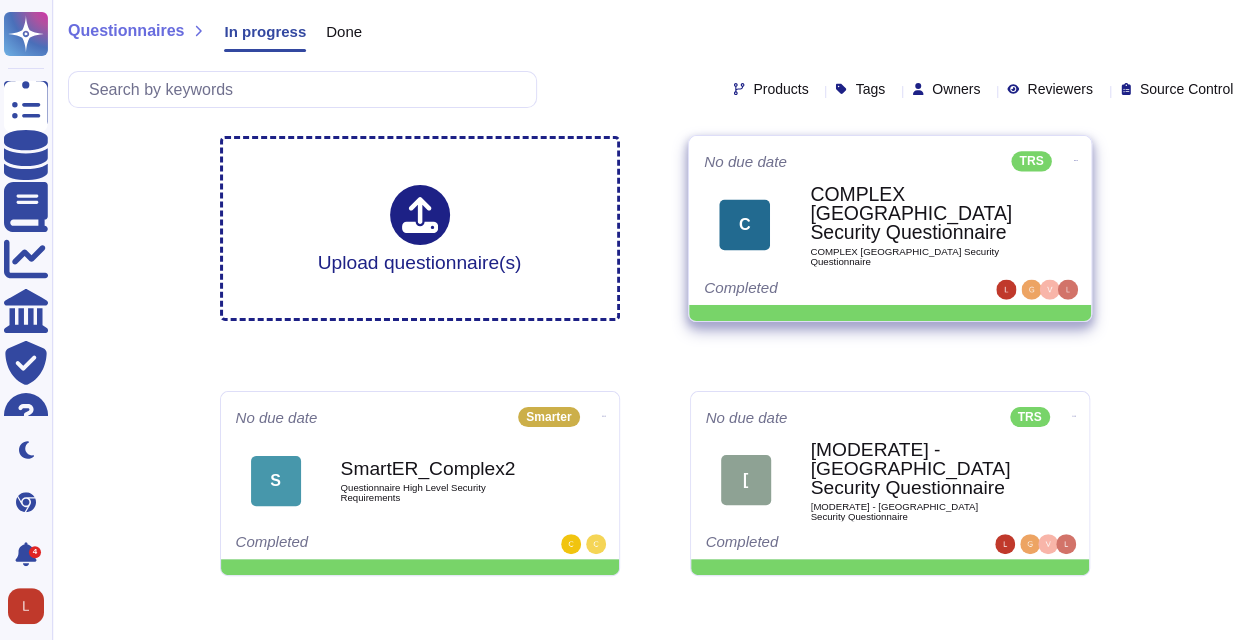 click 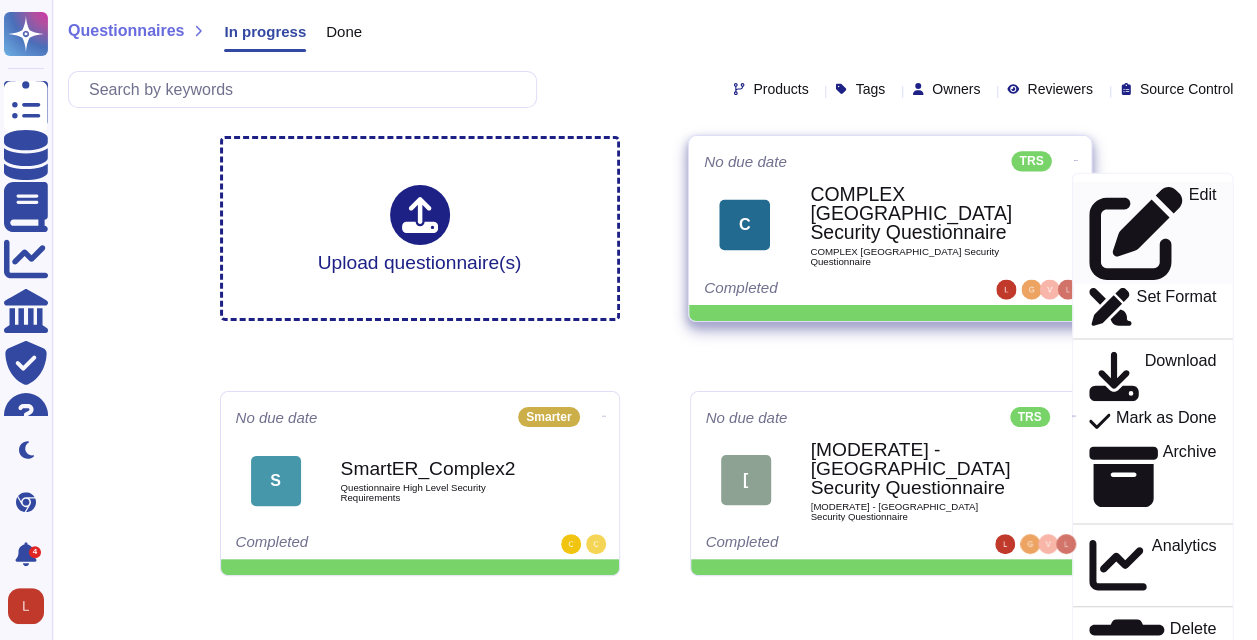 click on "Edit" at bounding box center (1151, 233) 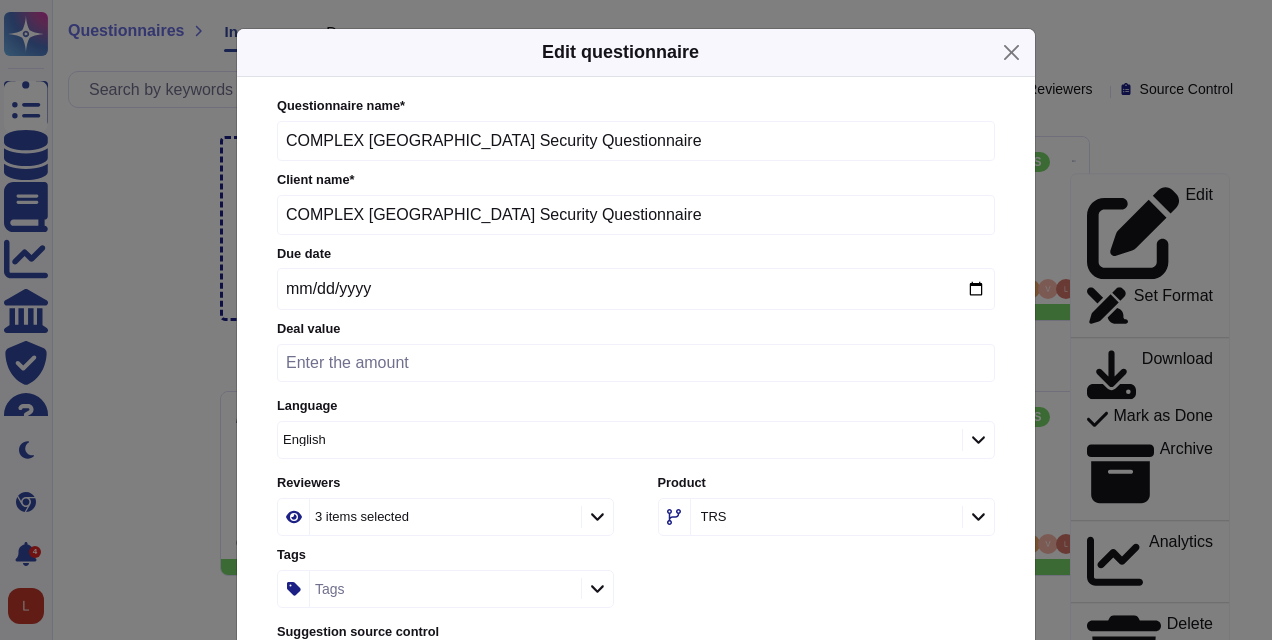 click on "COMPLEX [GEOGRAPHIC_DATA] Security Questionnaire" at bounding box center (636, 141) 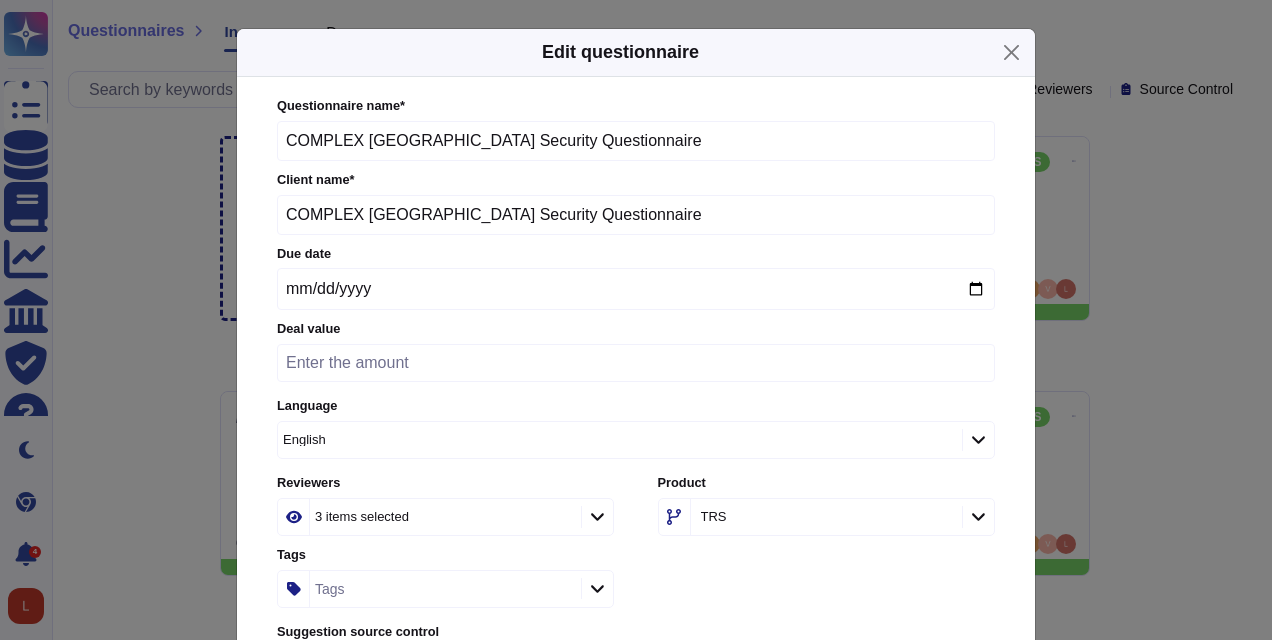 drag, startPoint x: 383, startPoint y: 138, endPoint x: 409, endPoint y: 164, distance: 36.769554 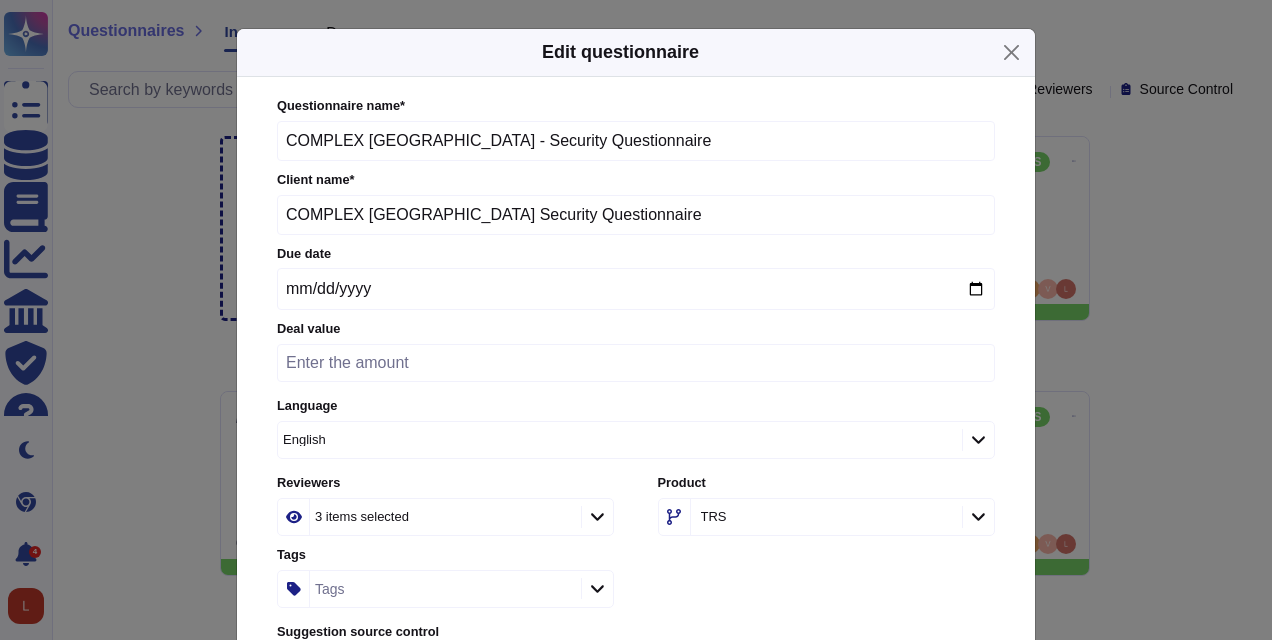 drag, startPoint x: 586, startPoint y: 134, endPoint x: 137, endPoint y: 146, distance: 449.16034 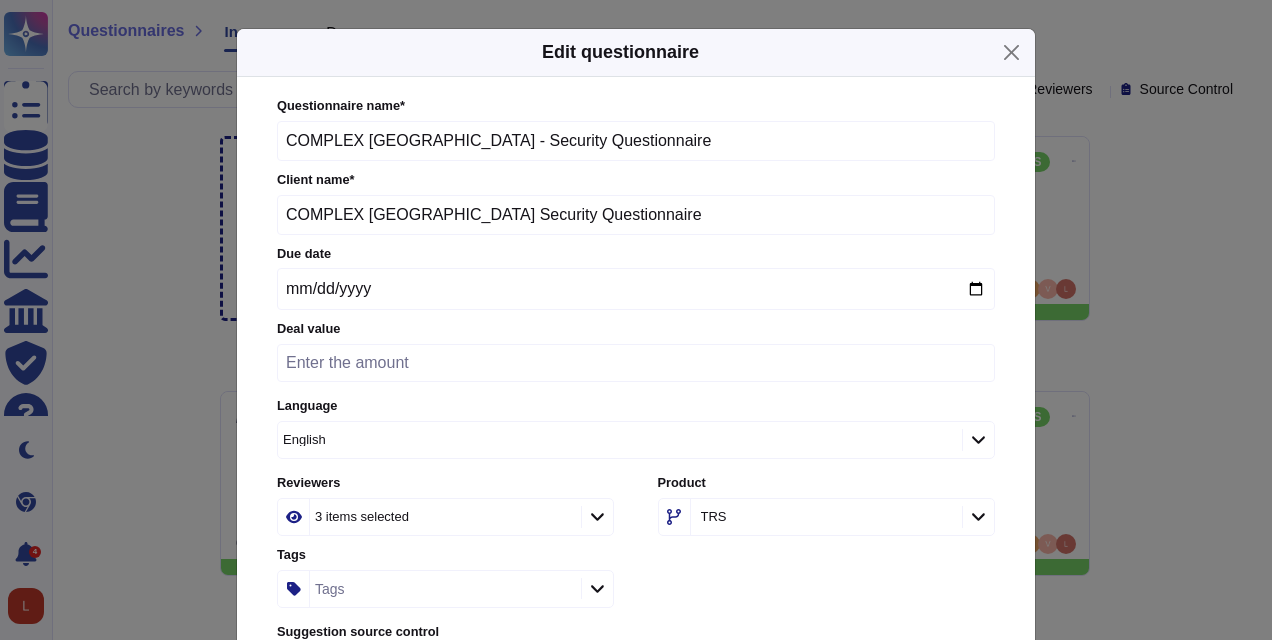 click on "COMPLEX [GEOGRAPHIC_DATA] - Security Questionnaire" at bounding box center [636, 141] 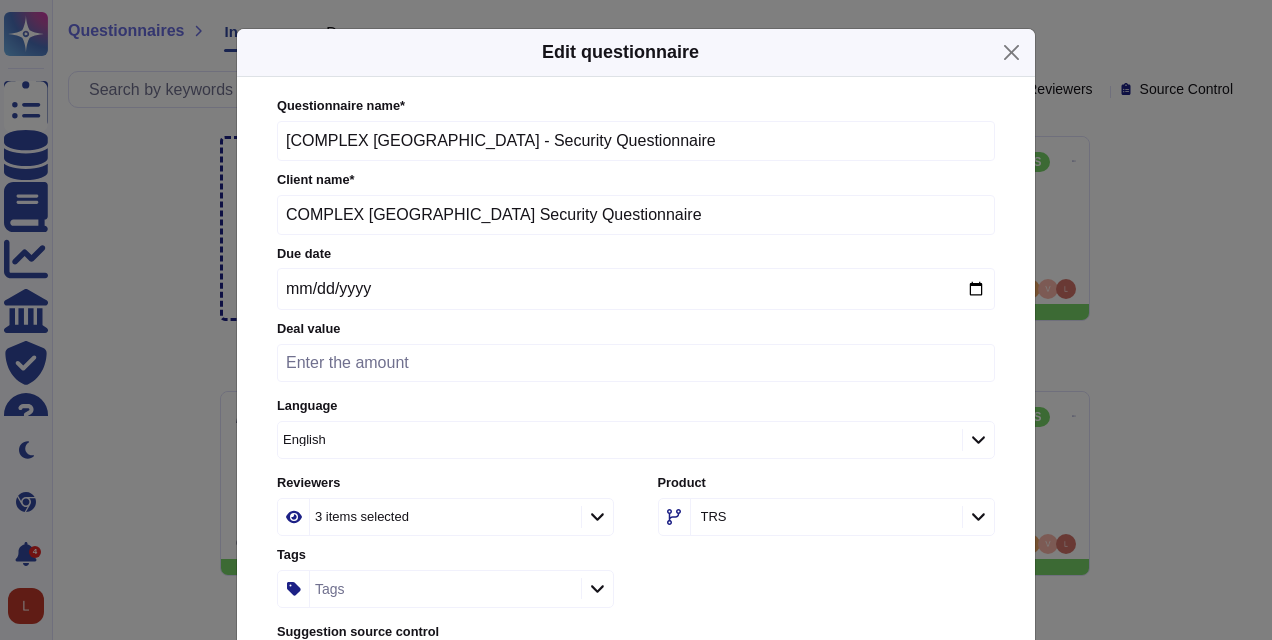 click on "[COMPLEX [GEOGRAPHIC_DATA] - Security Questionnaire" at bounding box center (636, 141) 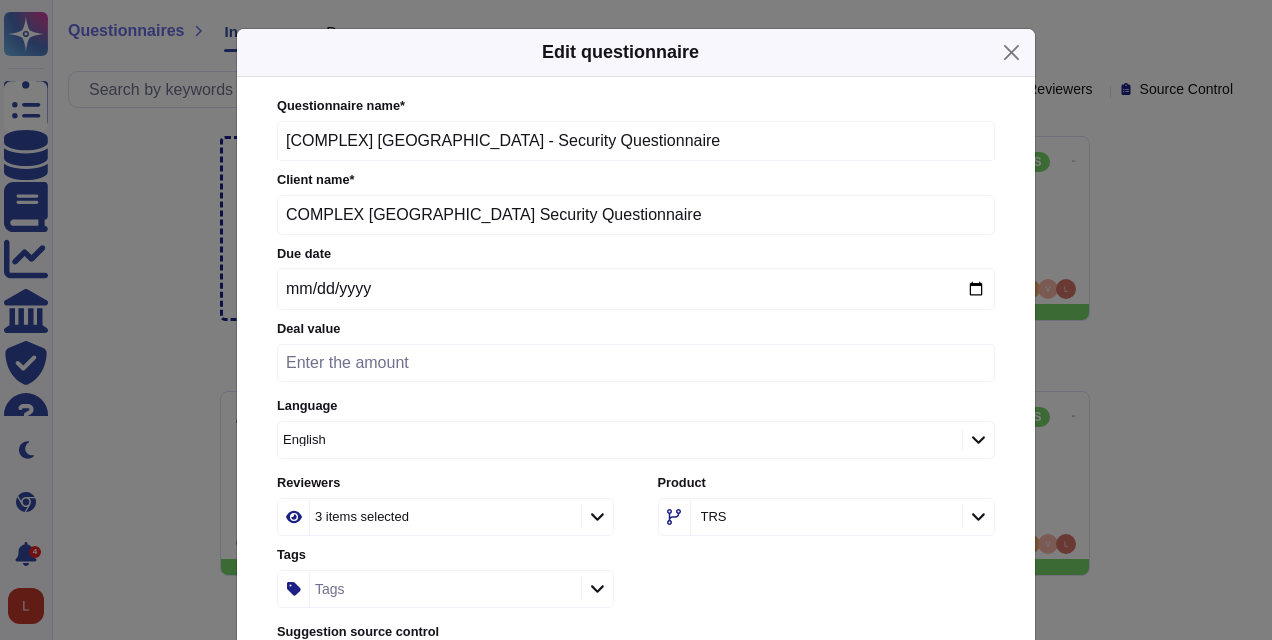drag, startPoint x: 591, startPoint y: 152, endPoint x: 180, endPoint y: 176, distance: 411.70013 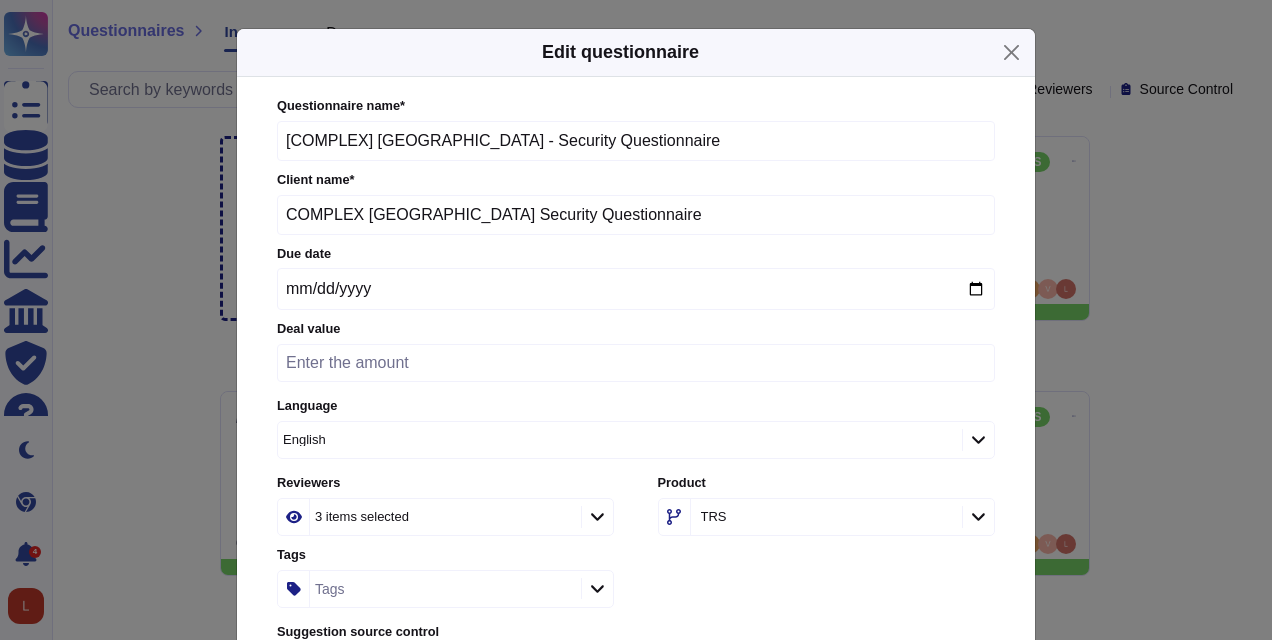 type on "[COMPLEX] [GEOGRAPHIC_DATA] - Security Questionnaire" 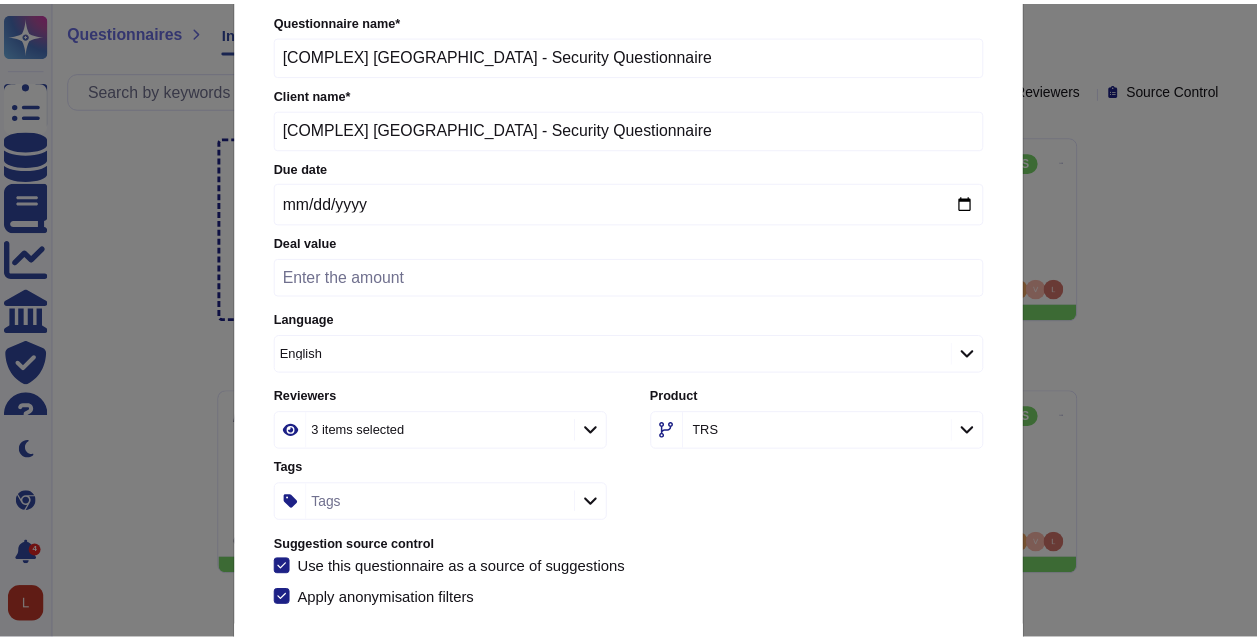 scroll, scrollTop: 170, scrollLeft: 0, axis: vertical 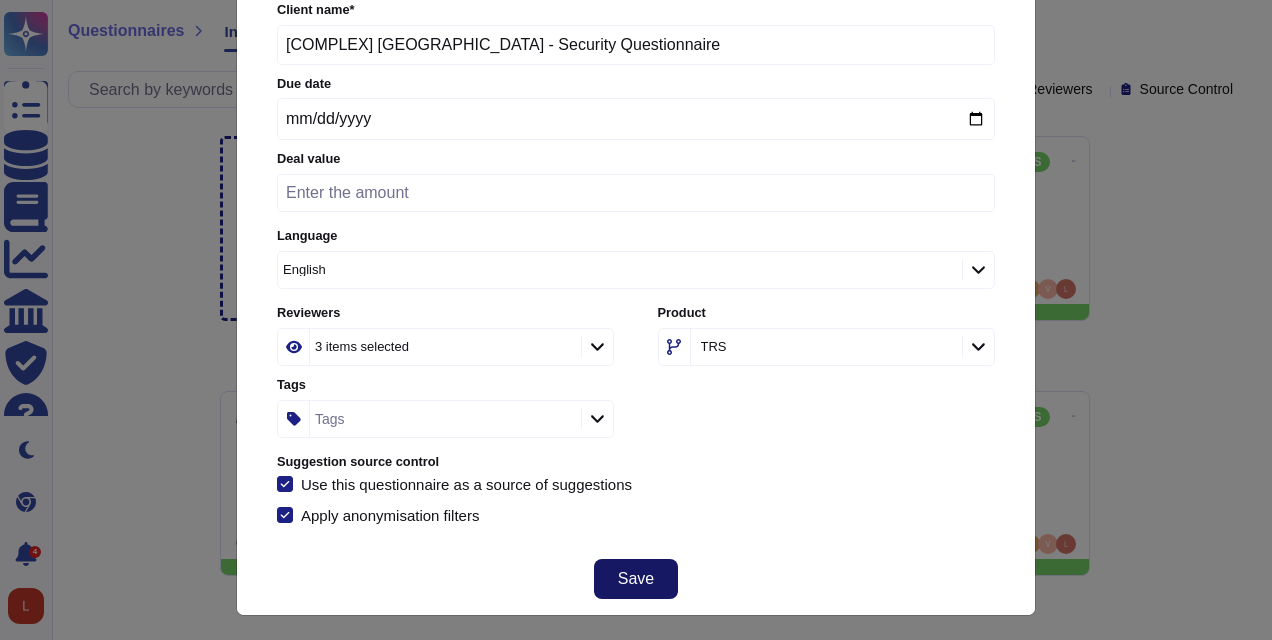 type on "[COMPLEX] [GEOGRAPHIC_DATA] - Security Questionnaire" 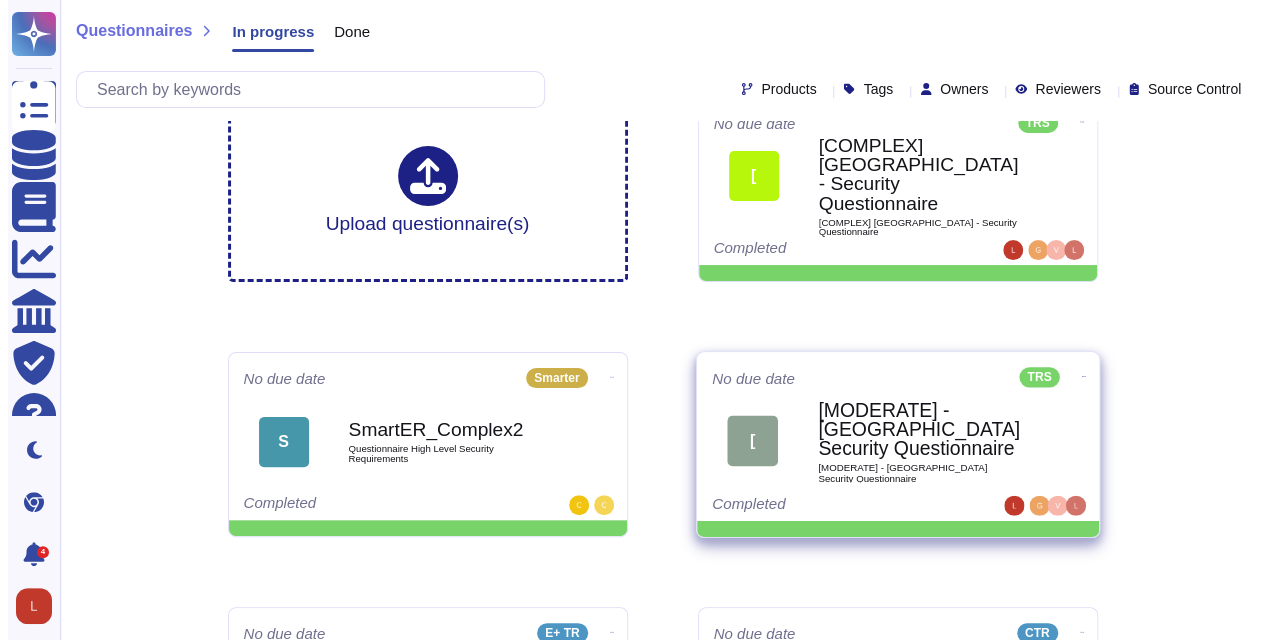 scroll, scrollTop: 0, scrollLeft: 0, axis: both 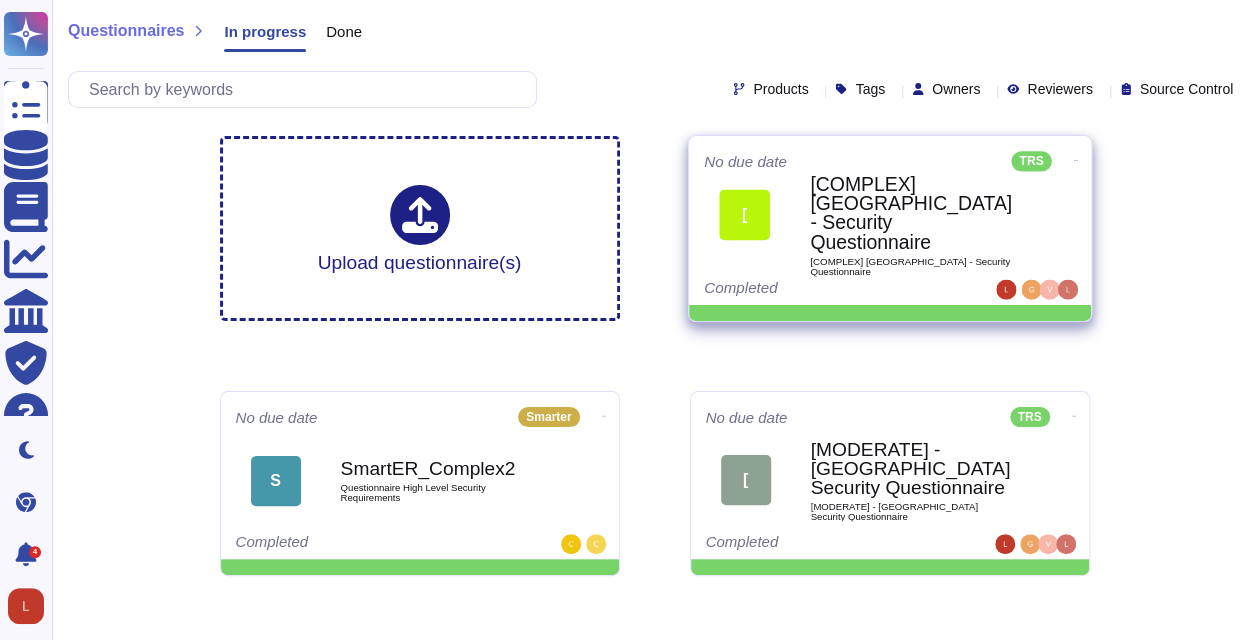 click 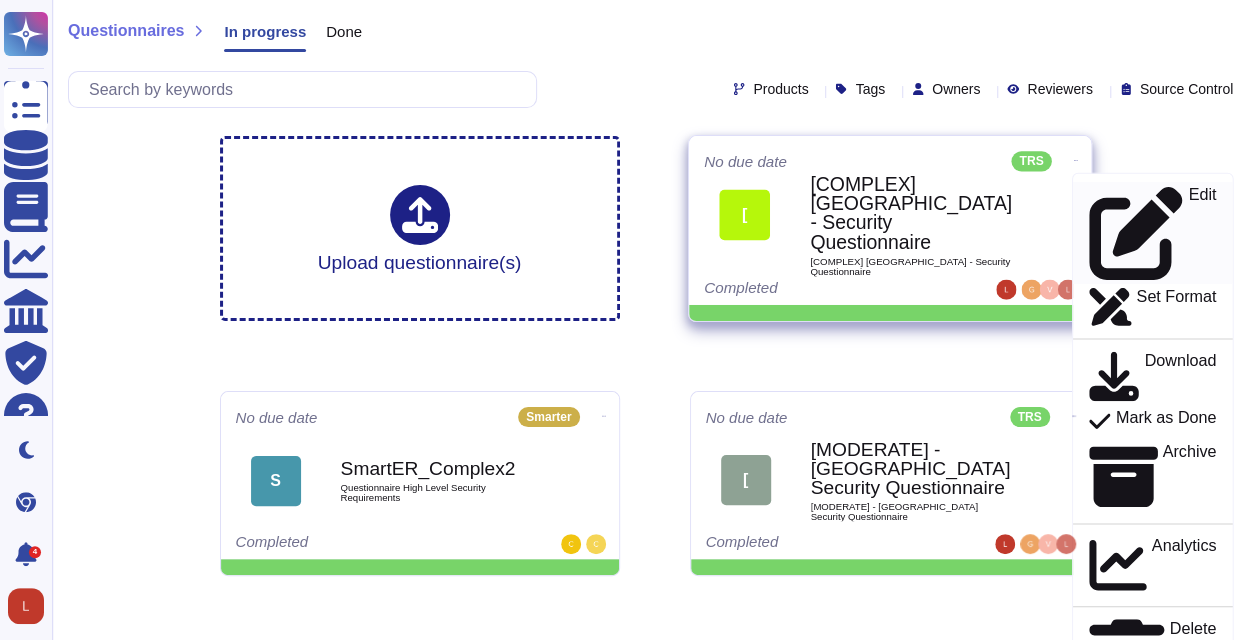 click on "Edit" at bounding box center (1151, 233) 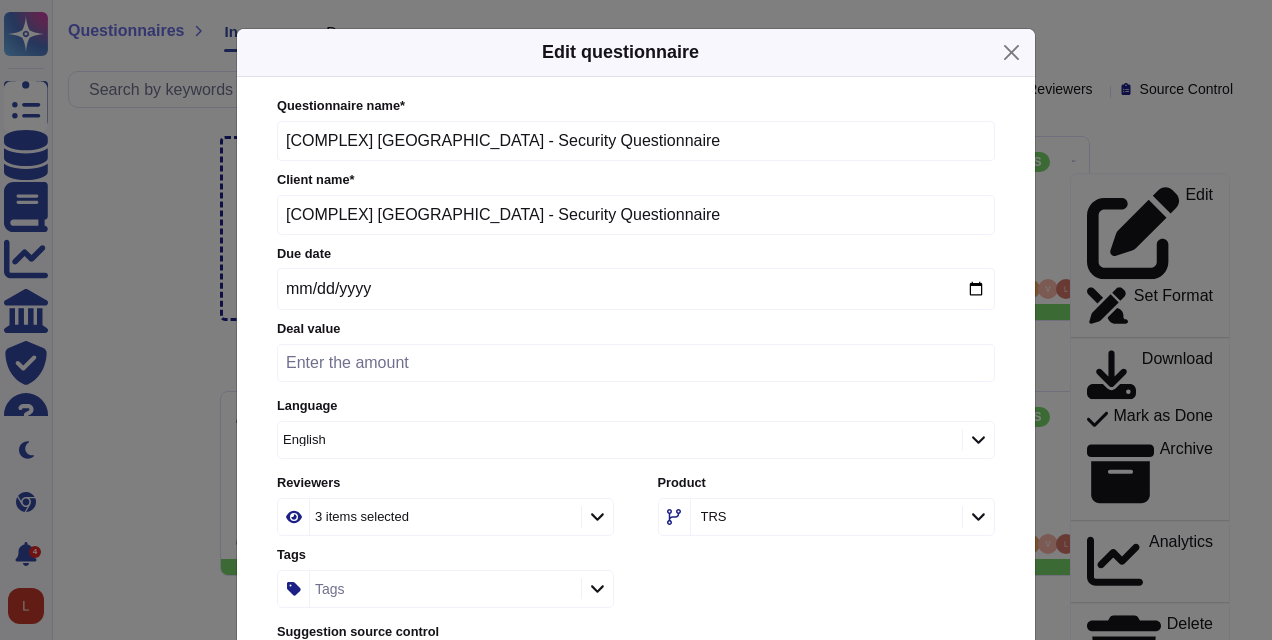 click on "[COMPLEX] [GEOGRAPHIC_DATA] - Security Questionnaire" at bounding box center [636, 141] 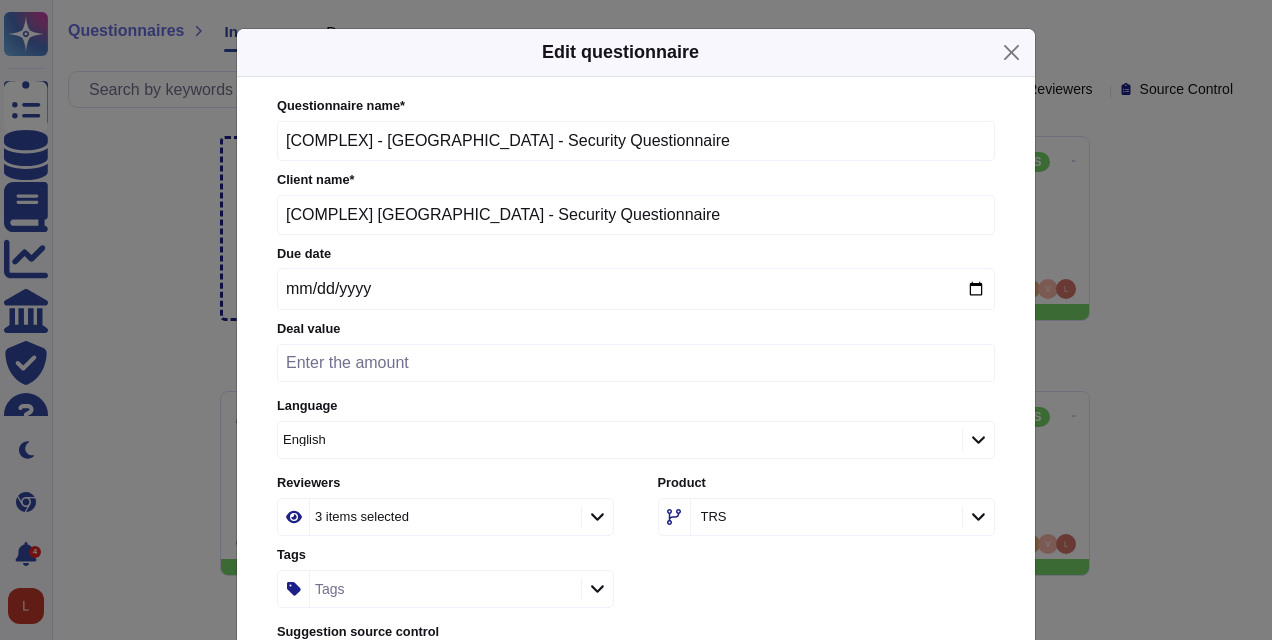 click on "[COMPLEX] - [GEOGRAPHIC_DATA] - Security Questionnaire" at bounding box center (636, 141) 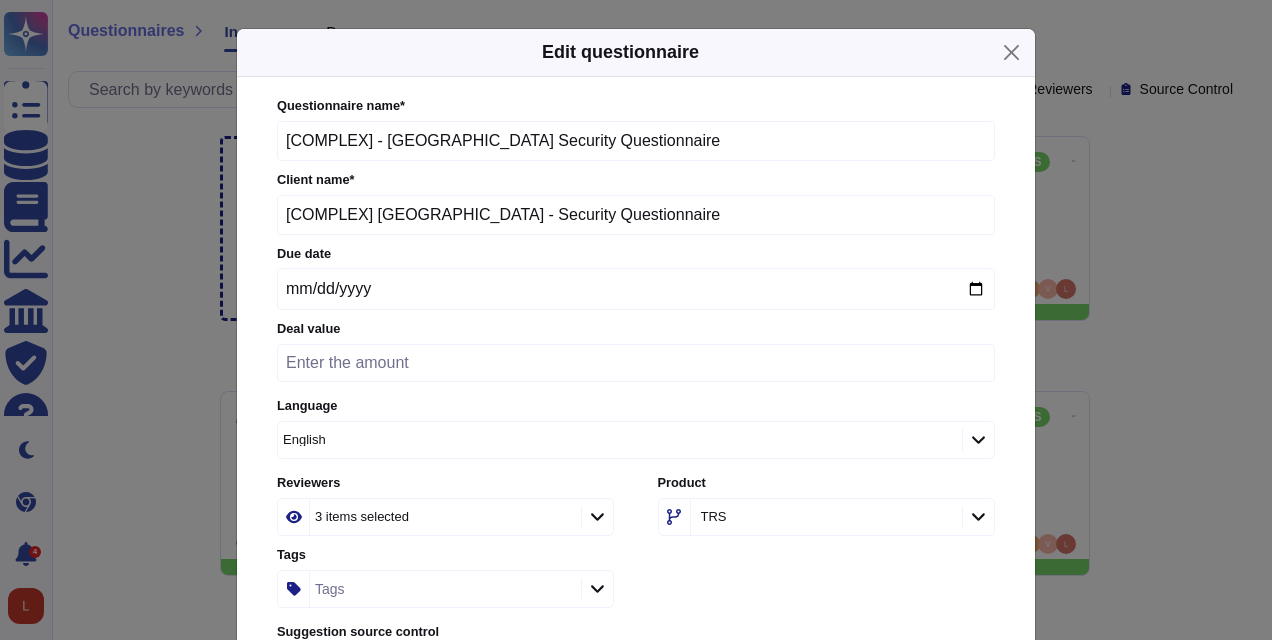 drag, startPoint x: 571, startPoint y: 134, endPoint x: 200, endPoint y: 148, distance: 371.26407 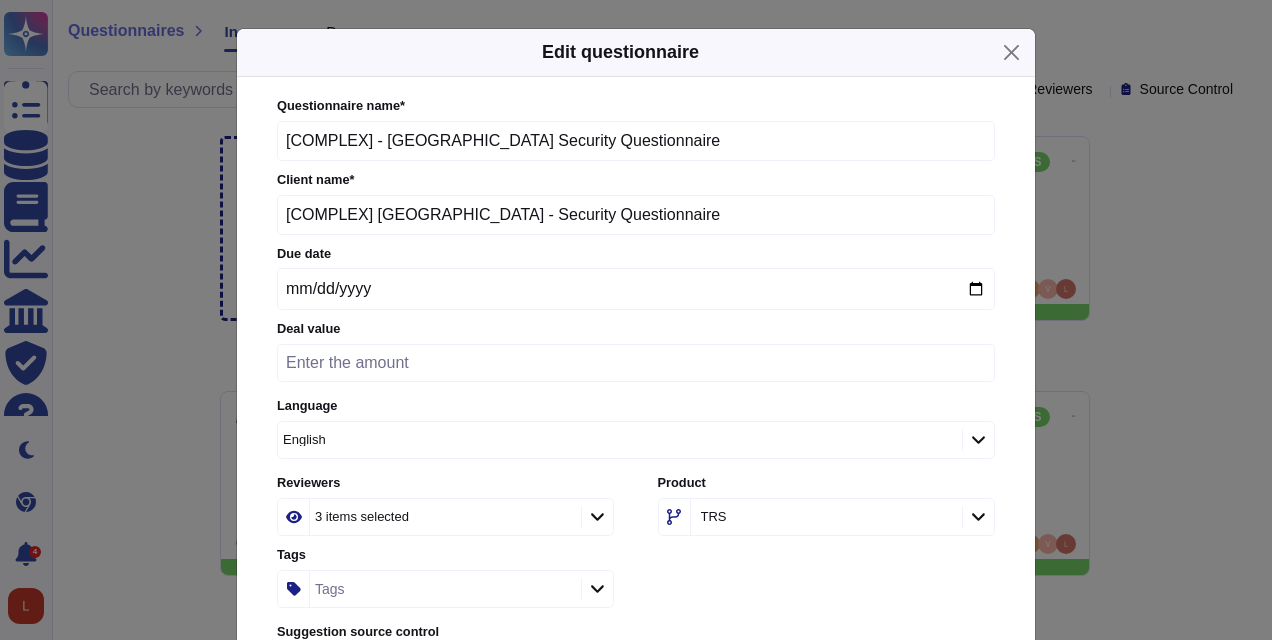 type on "[COMPLEX] - [GEOGRAPHIC_DATA] Security Questionnaire" 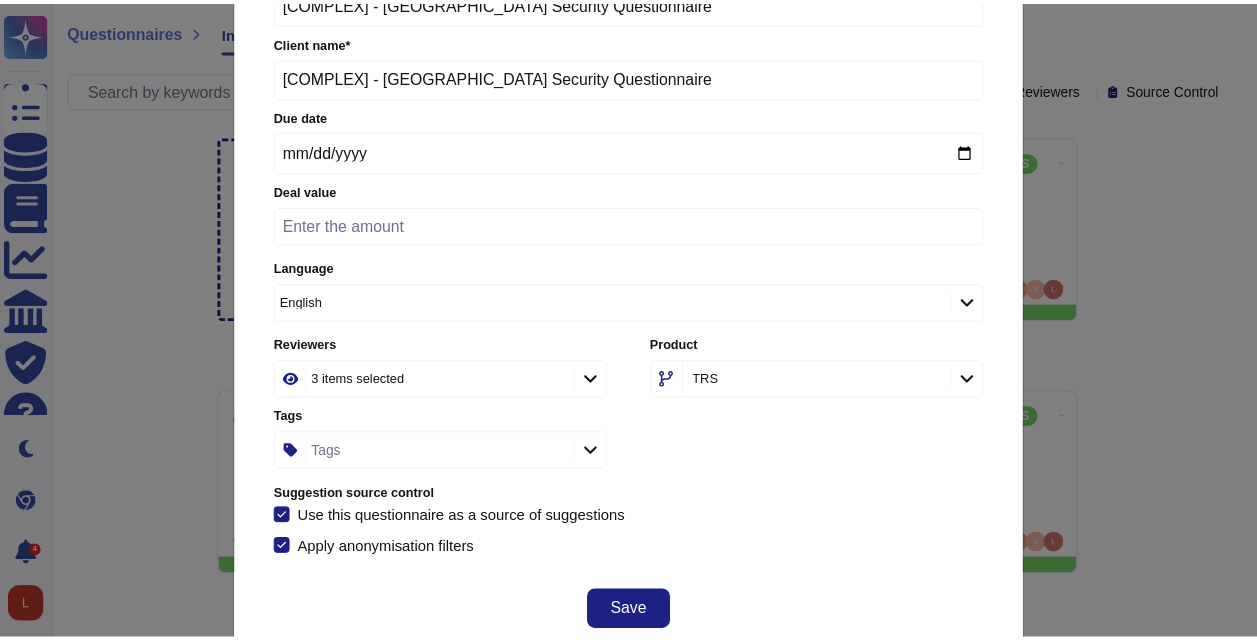 scroll, scrollTop: 170, scrollLeft: 0, axis: vertical 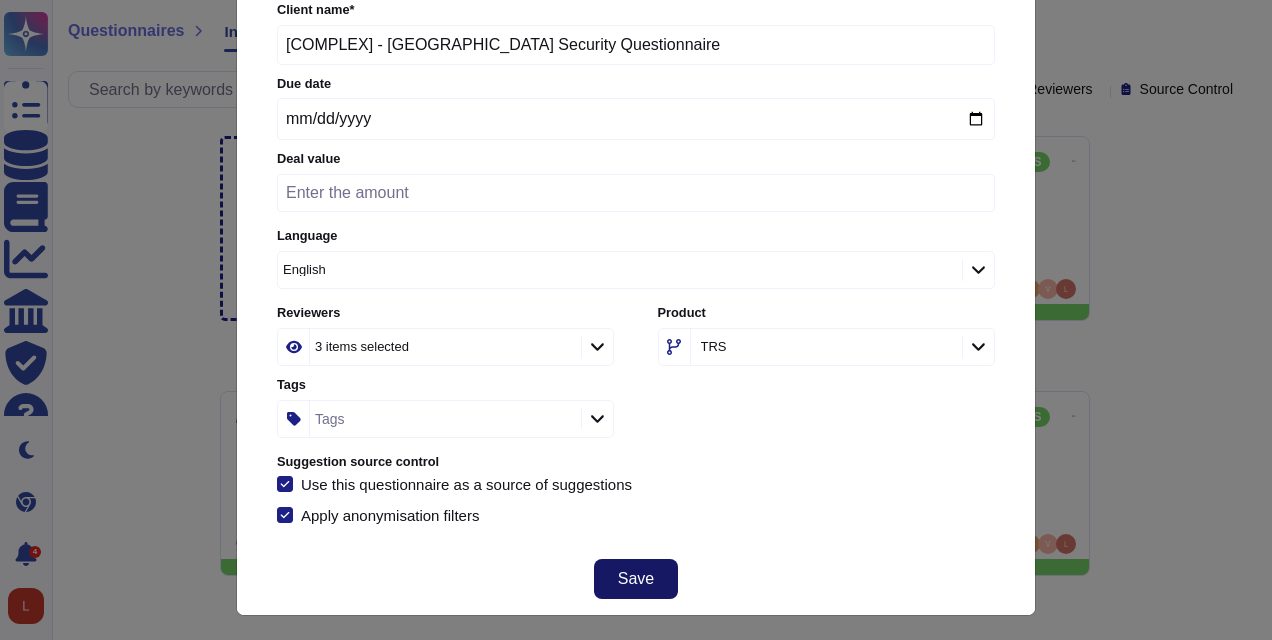 type on "[COMPLEX] - [GEOGRAPHIC_DATA] Security Questionnaire" 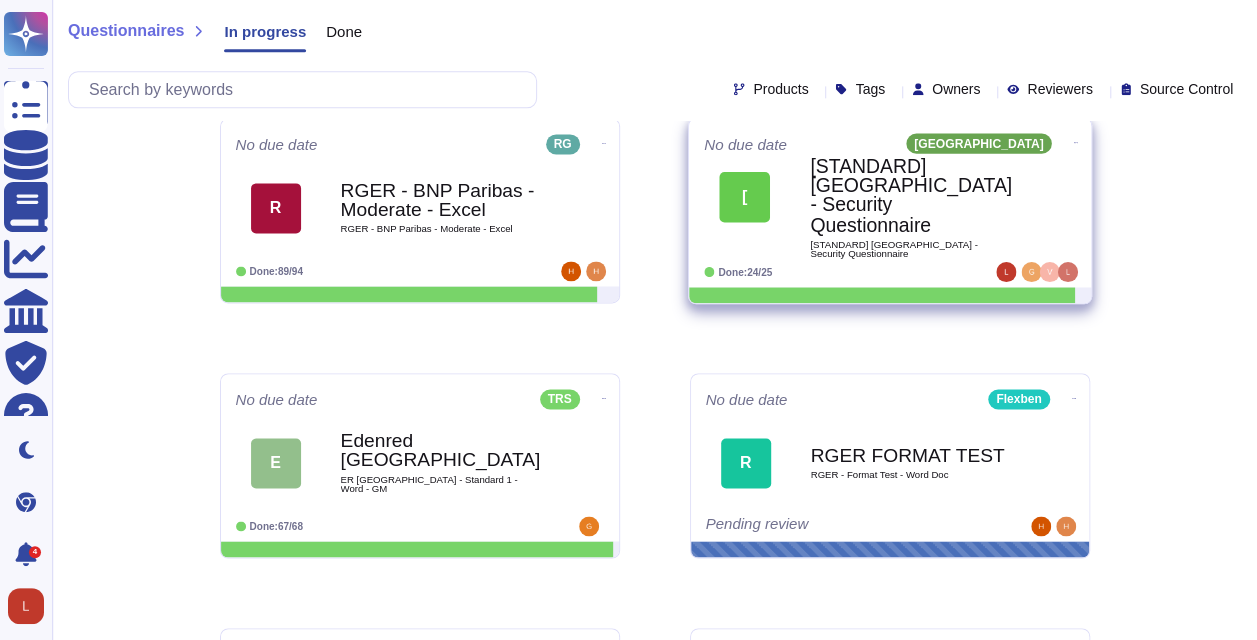 scroll, scrollTop: 1300, scrollLeft: 0, axis: vertical 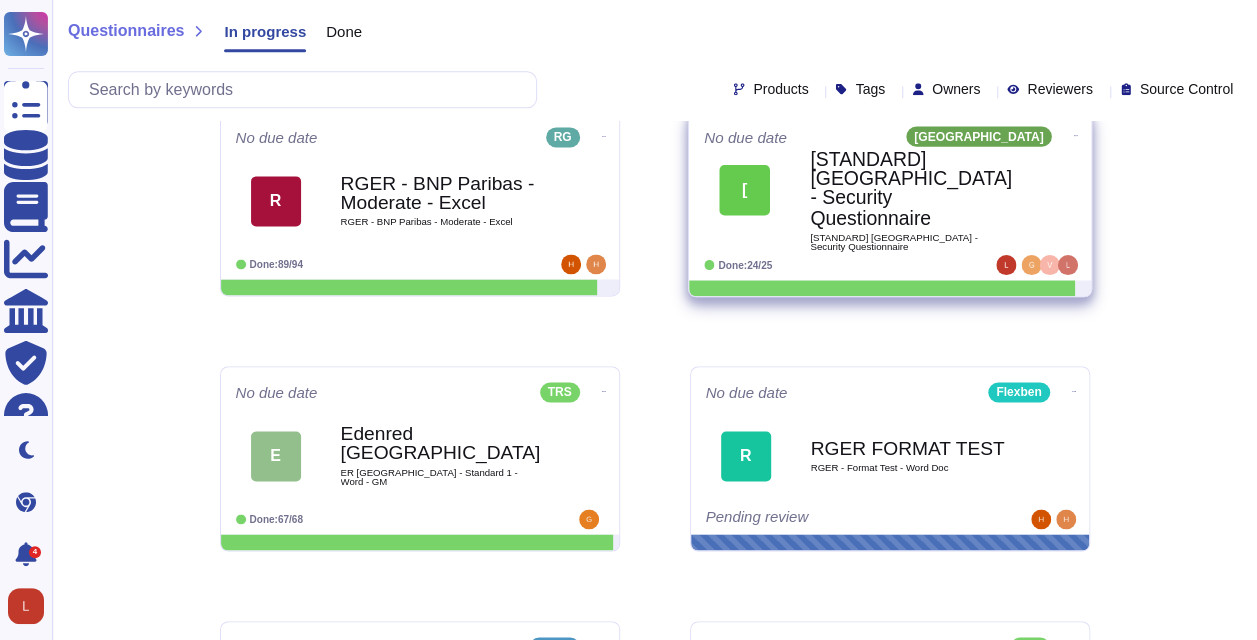 click 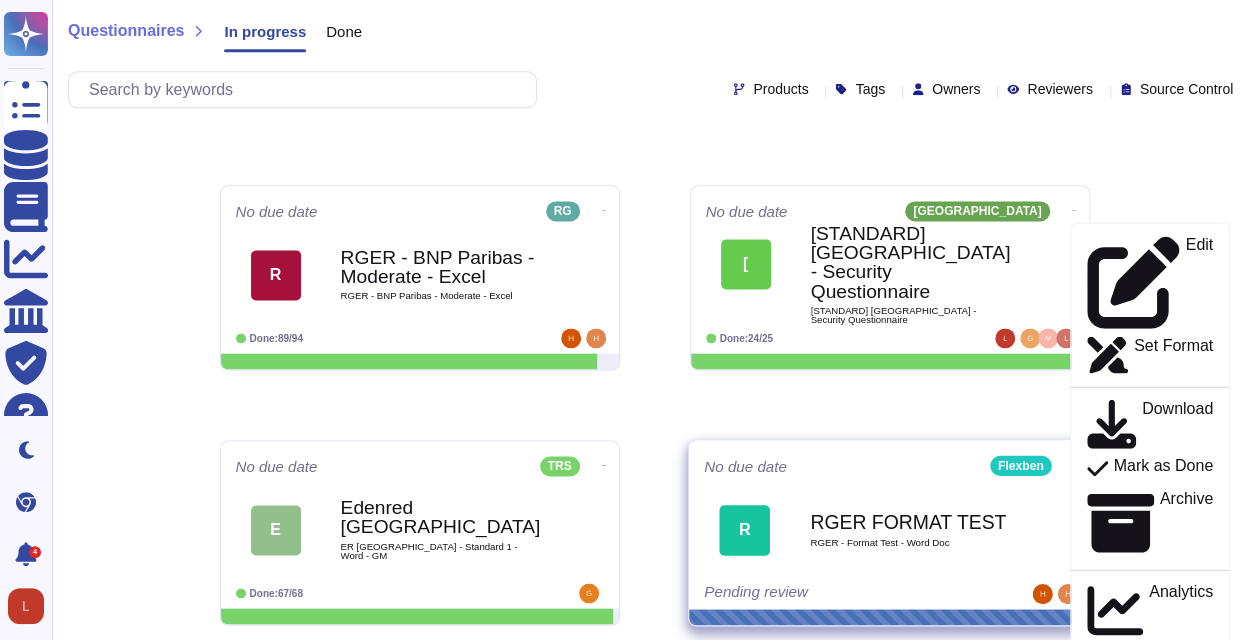 scroll, scrollTop: 1200, scrollLeft: 0, axis: vertical 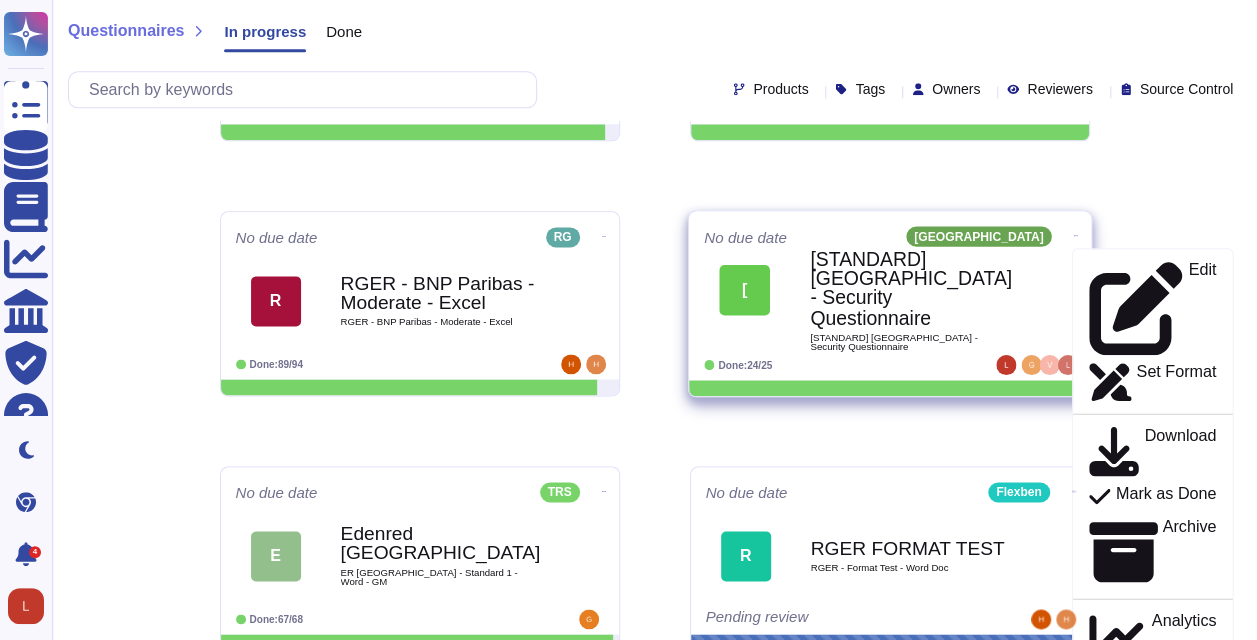 click 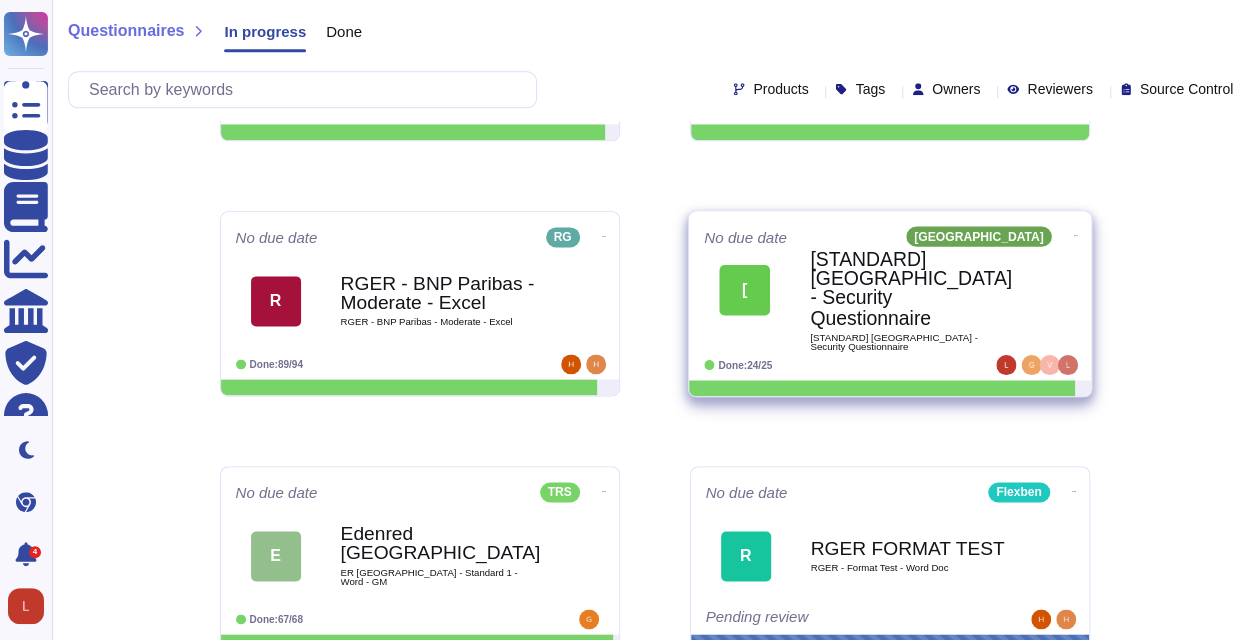 click 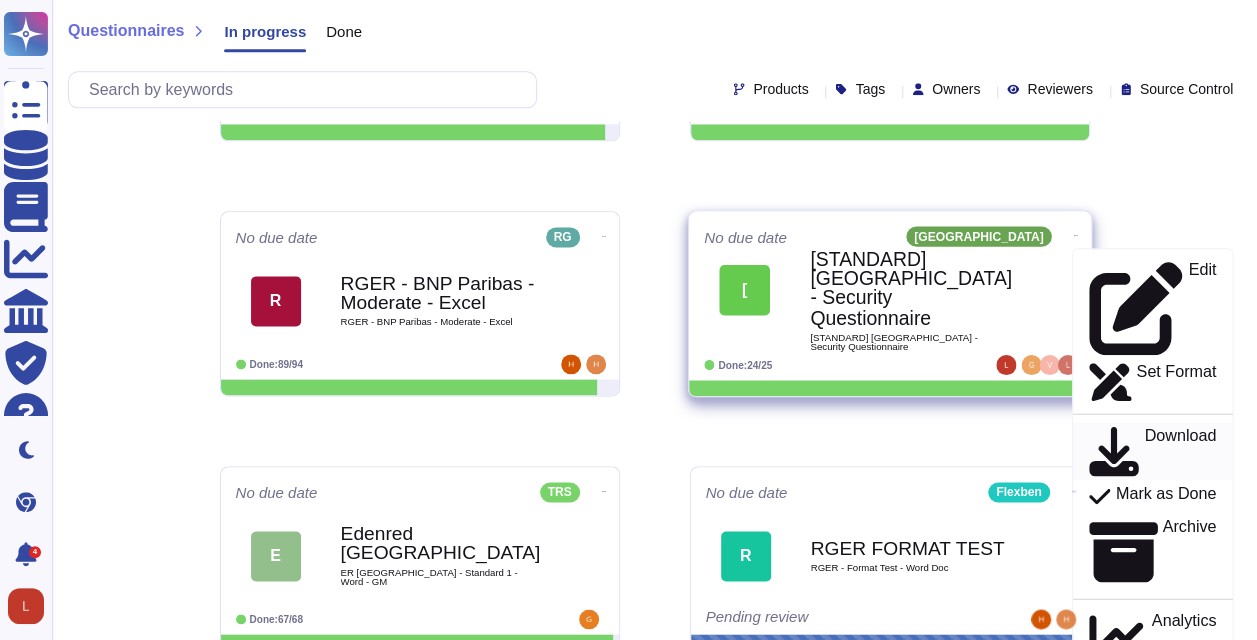 click on "Download" at bounding box center (1180, 451) 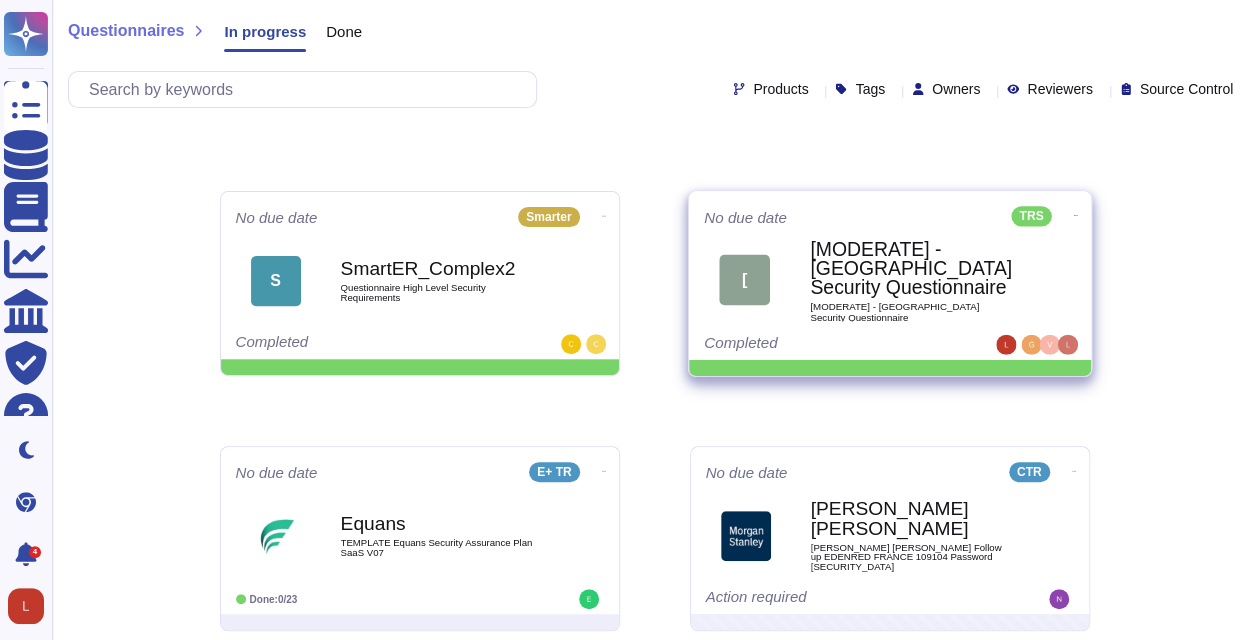 click at bounding box center [1074, -41] 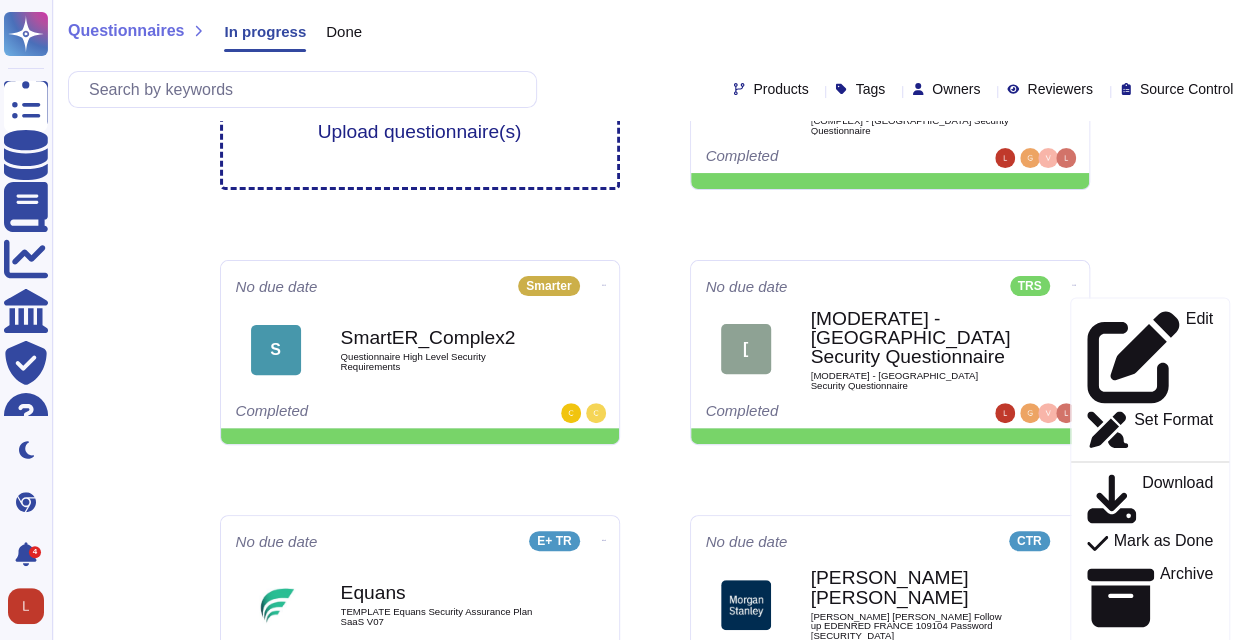 scroll, scrollTop: 100, scrollLeft: 0, axis: vertical 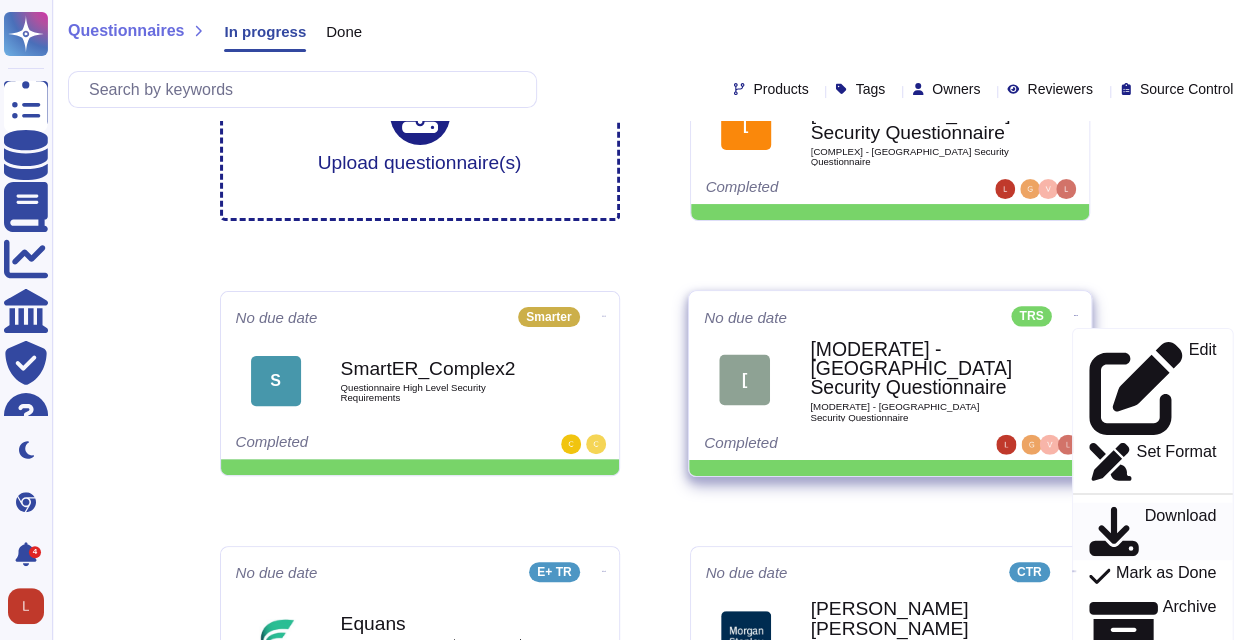 click on "Download" at bounding box center [1180, 531] 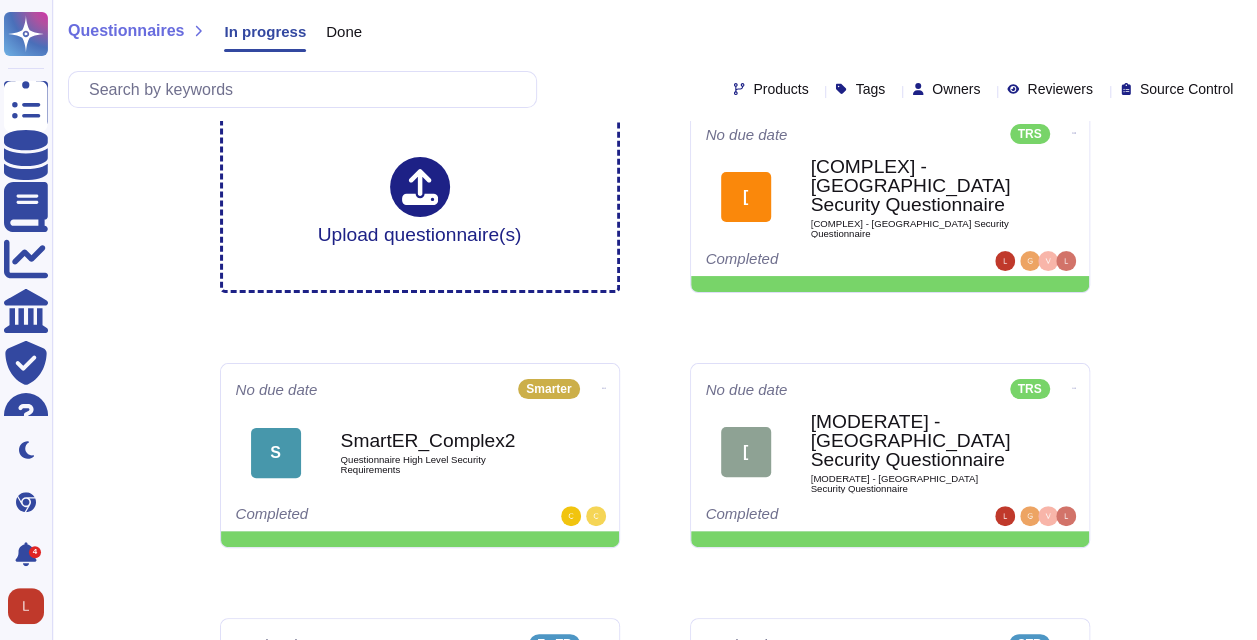scroll, scrollTop: 0, scrollLeft: 0, axis: both 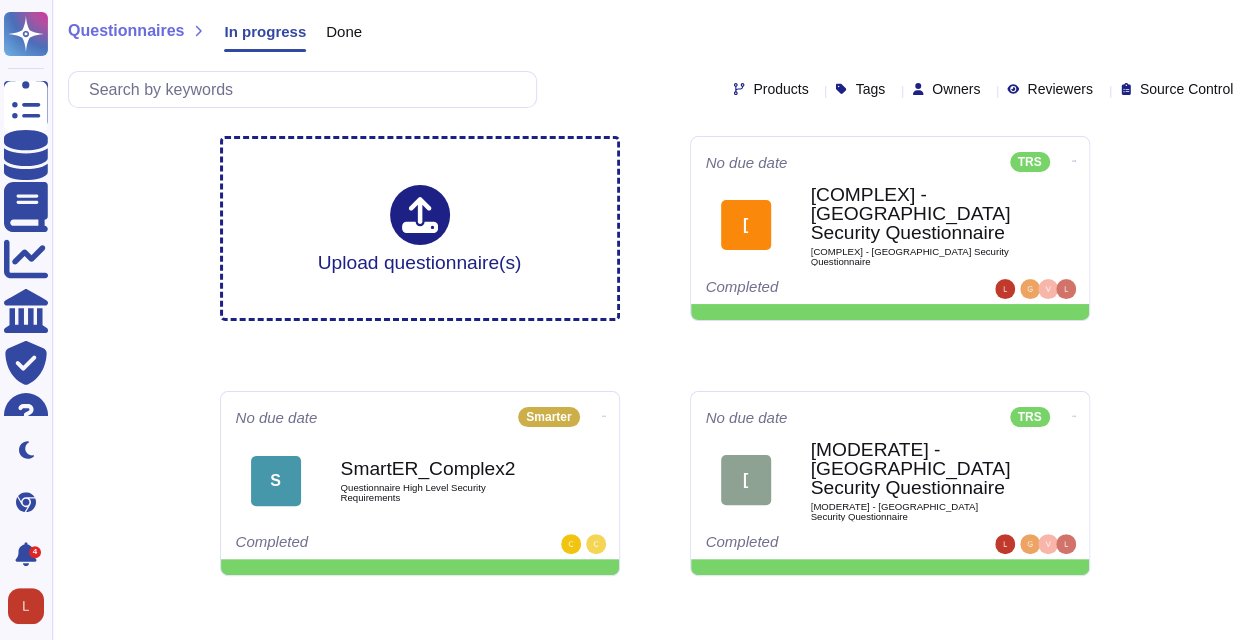 click on "Questionnaires In progress Done Products Tags Owners Reviewers Source Control Upload questionnaire(s) No due date TRS [ [COMPLEX] - [GEOGRAPHIC_DATA] Security Questionnaire [COMPLEX] - [GEOGRAPHIC_DATA] Security Questionnaire Completed No due date Smarter S SmartER_Complex2 Questionnaire High Level Security Requirements Completed No due date TRS Edit Set Format Download Mark as Done Archive Analytics Delete [ [MODERATE] - [GEOGRAPHIC_DATA] Security Questionnaire [MODERATE] - [GEOGRAPHIC_DATA] Security Questionnaire Completed No due date E+ TR Equans TEMPLATE Equans Security Assurance Plan SaaS V07 Done: 0/23 No due date CTR [PERSON_NAME] [PERSON_NAME] [PERSON_NAME] Follow up EDENRED FRANCE 109104 Password [SECURITY_DATA] Action required No due date RG R [DOMAIN_NAME] RGER - RIsk Ledger - Complex 2 - Browser Done: 0/215 To review: 197 No due date RG R RGER - Mandalay - Standard 4 - Excel RGER - [GEOGRAPHIC_DATA] - Standard 4 - Excel Completed No due date Smarter S SmartER_Moderate Consolidated Questionnaire SmartER.V2 Done: 173/179 No due date CESU HERMES Completed No due date RG" at bounding box center (654, 1698) 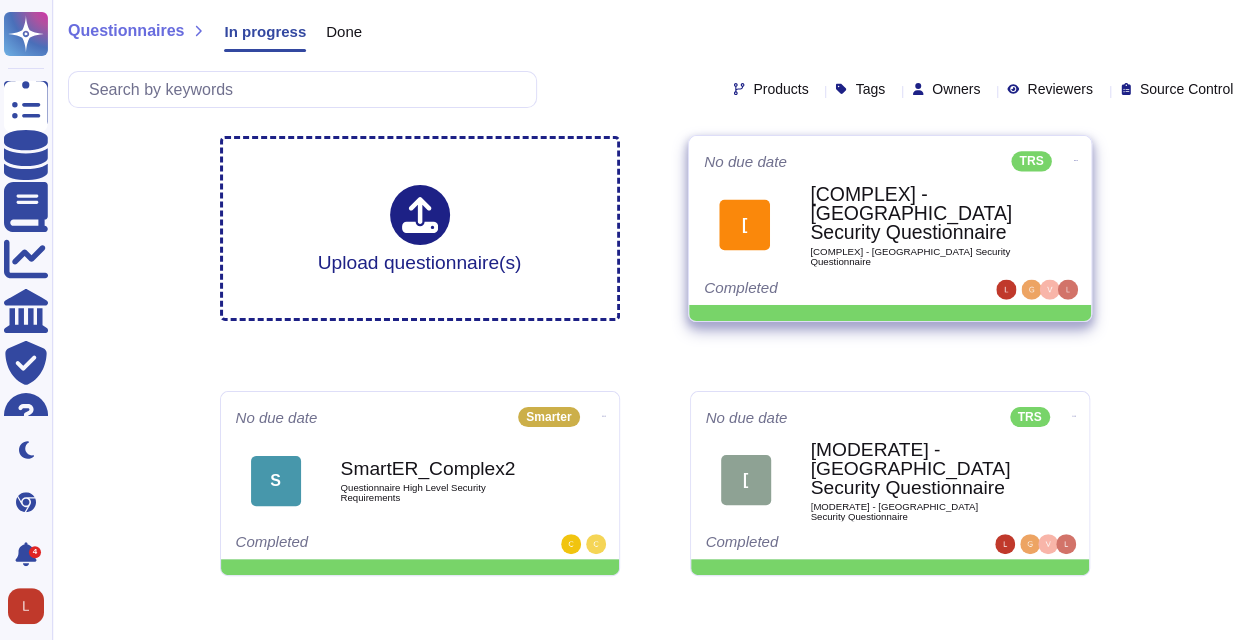 click 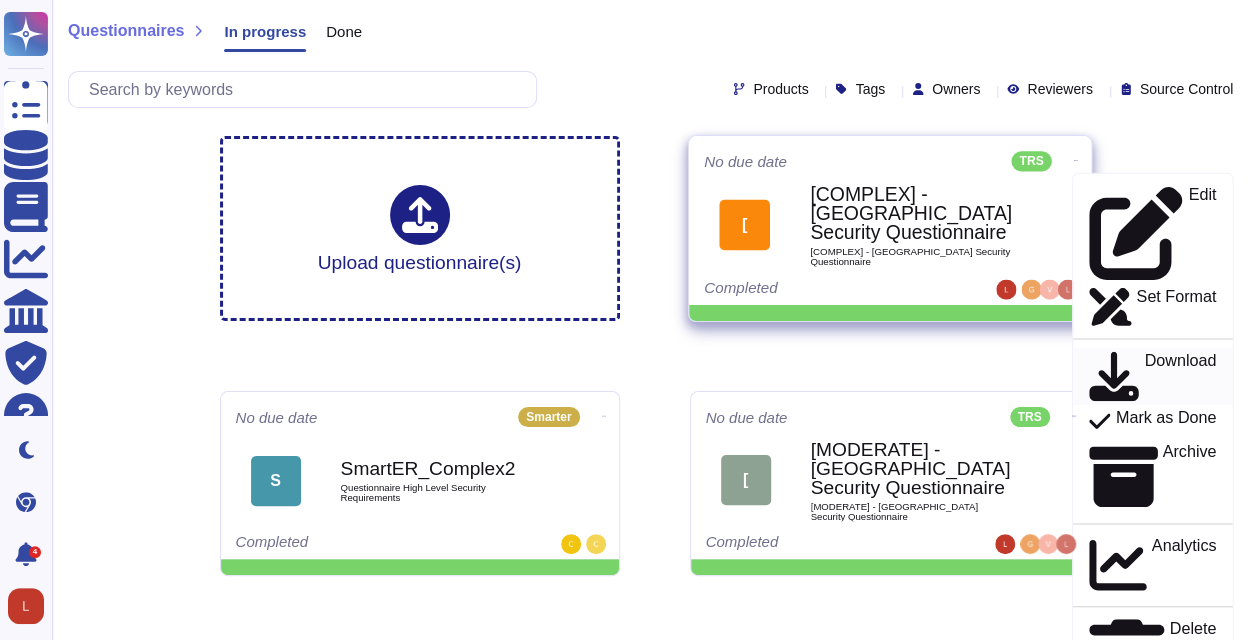 click on "Download" at bounding box center (1180, 376) 